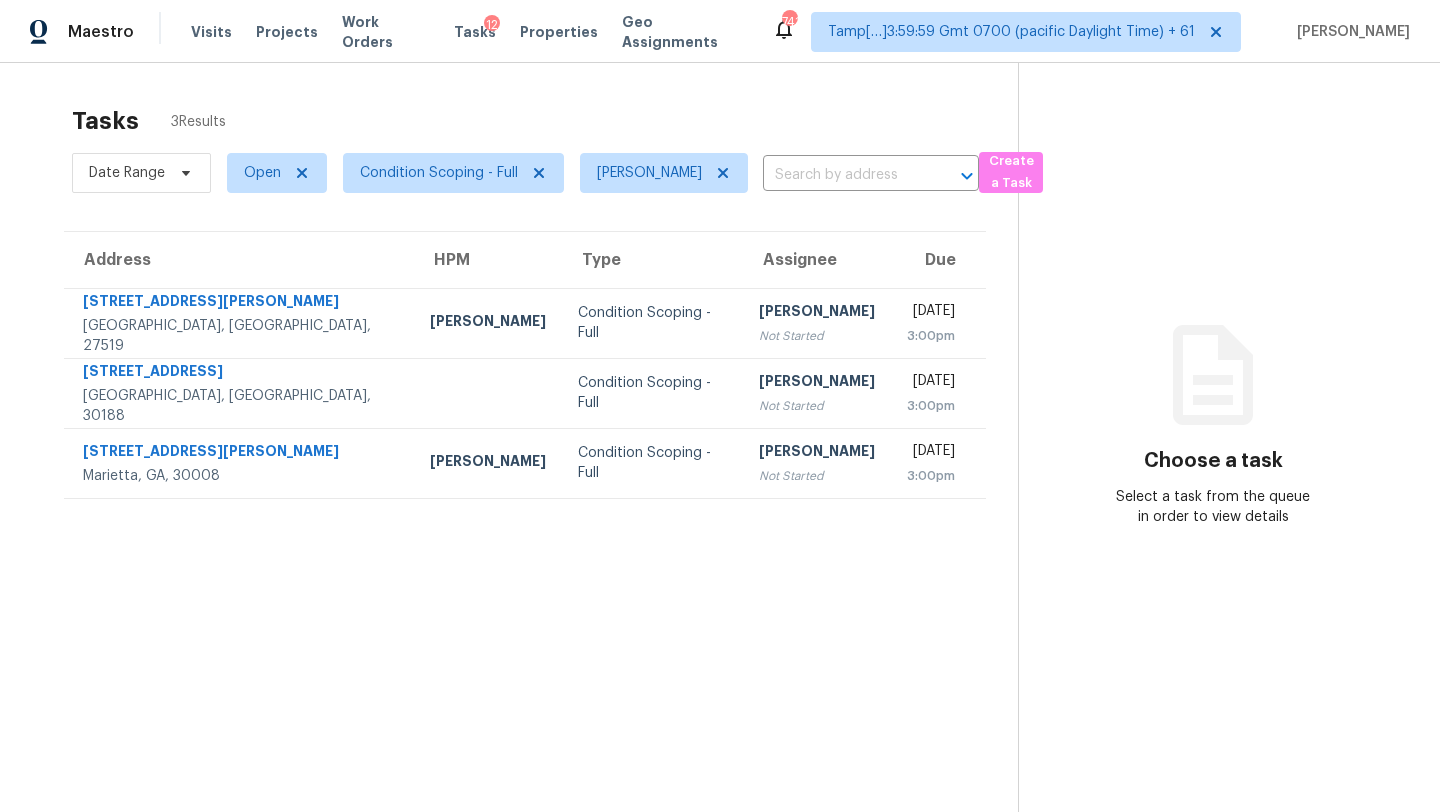 scroll, scrollTop: 0, scrollLeft: 0, axis: both 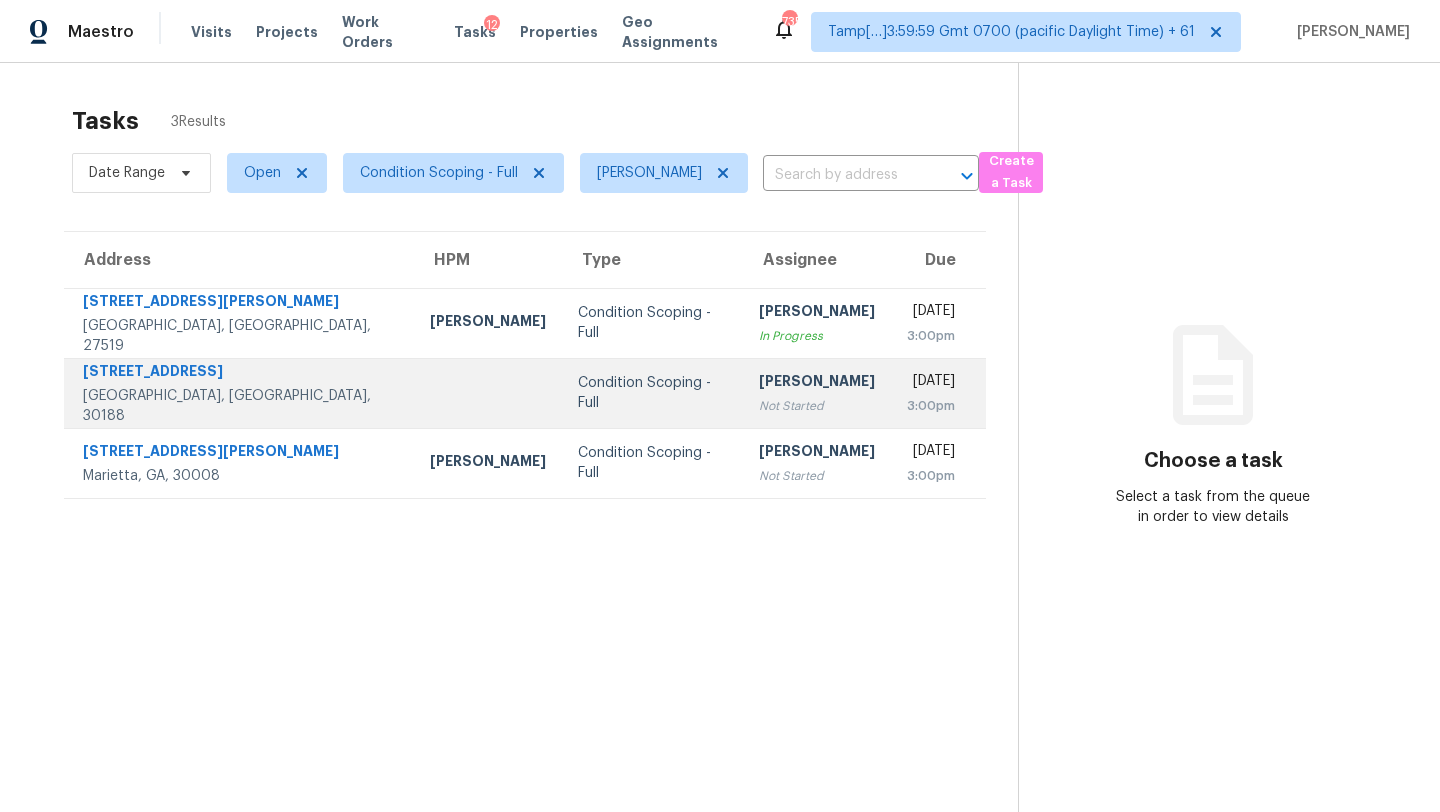 click on "Condition Scoping - Full" at bounding box center [652, 393] 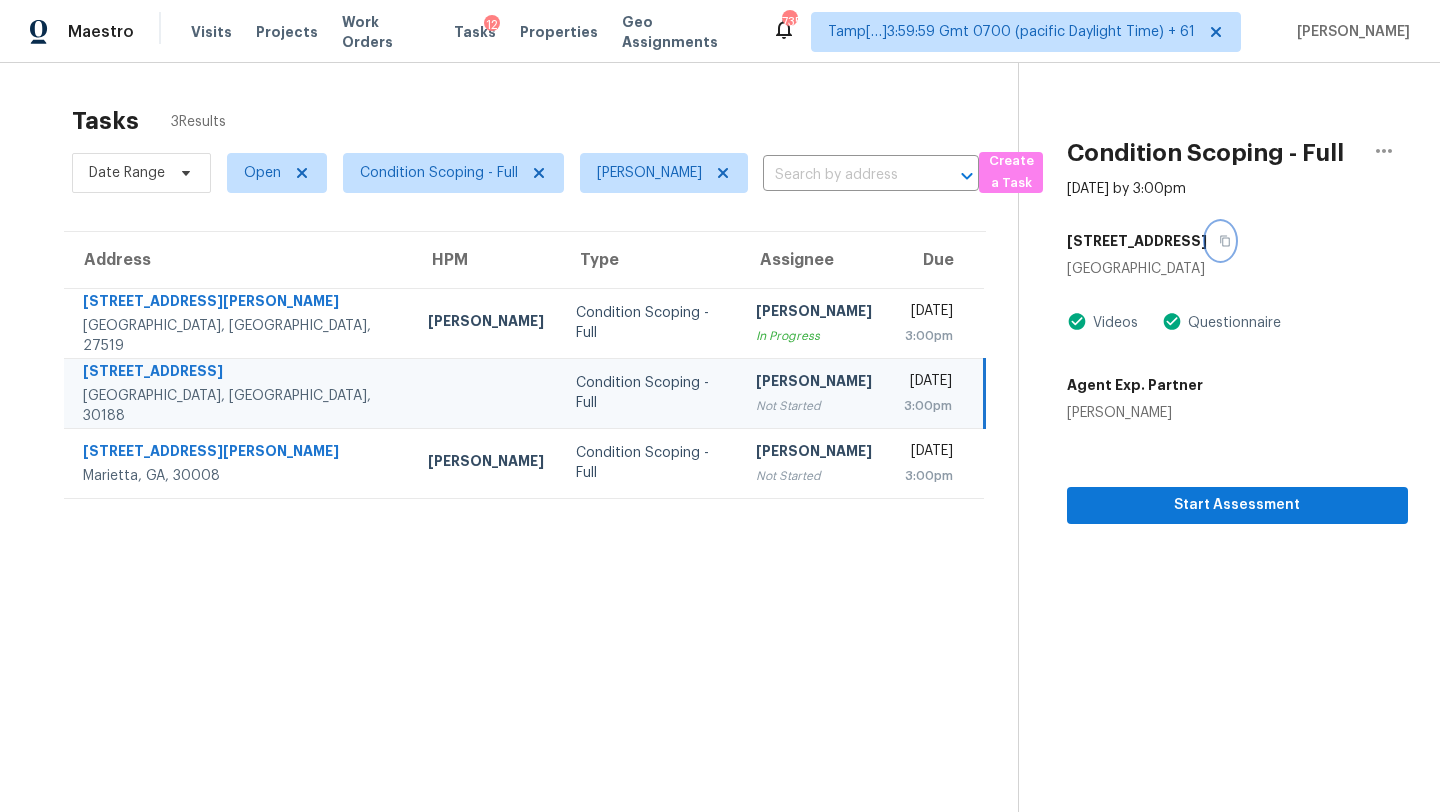 click 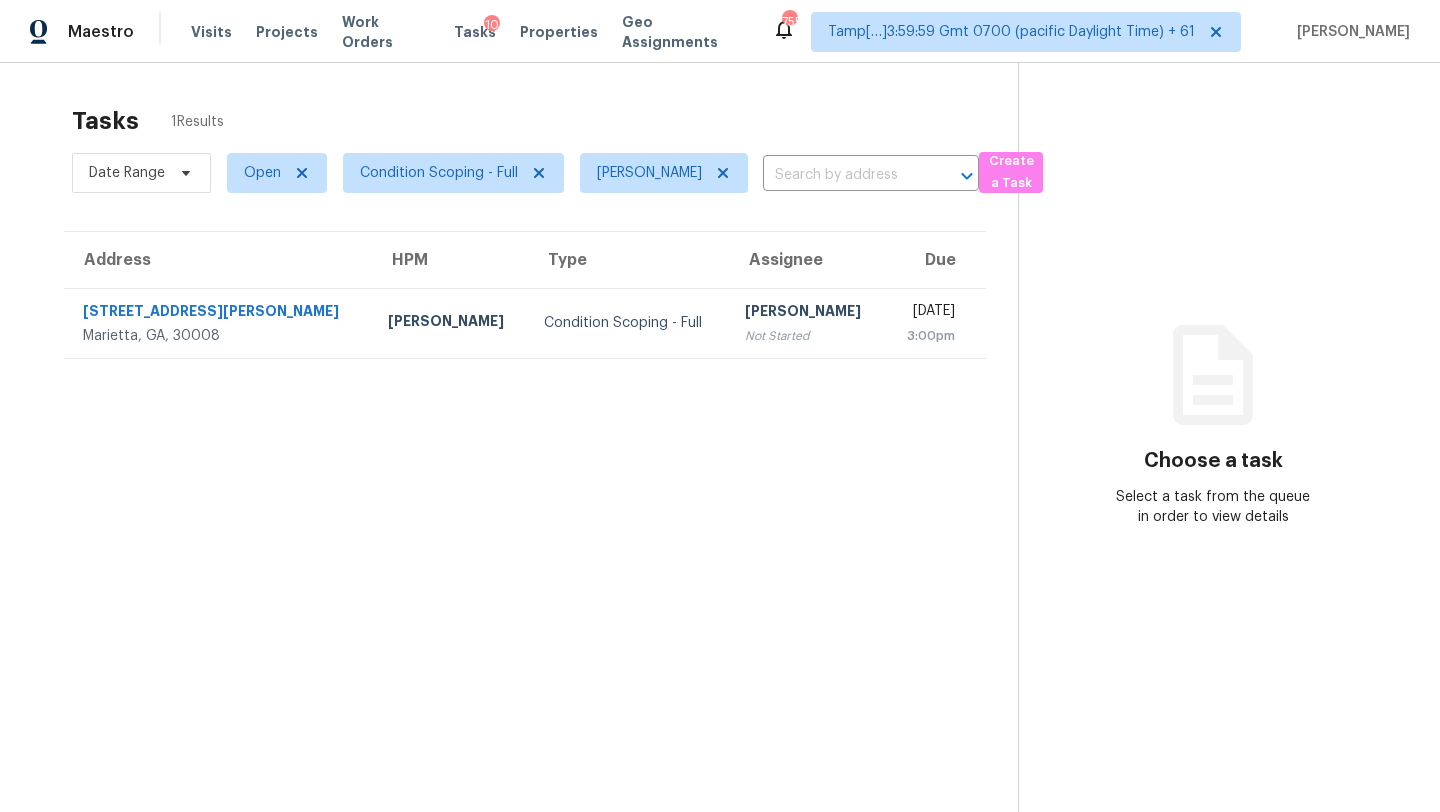scroll, scrollTop: 0, scrollLeft: 0, axis: both 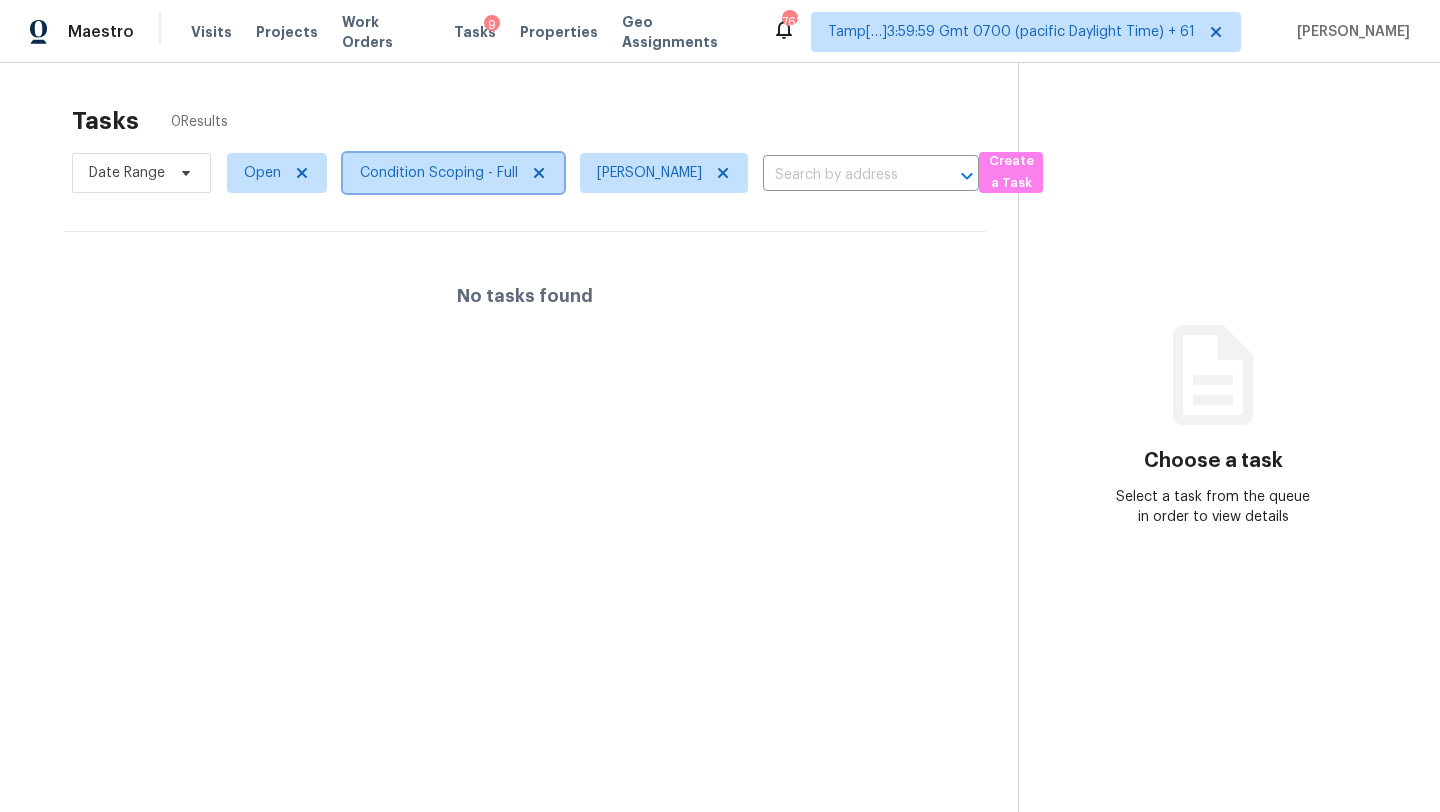 click on "Condition Scoping - Full" at bounding box center (439, 173) 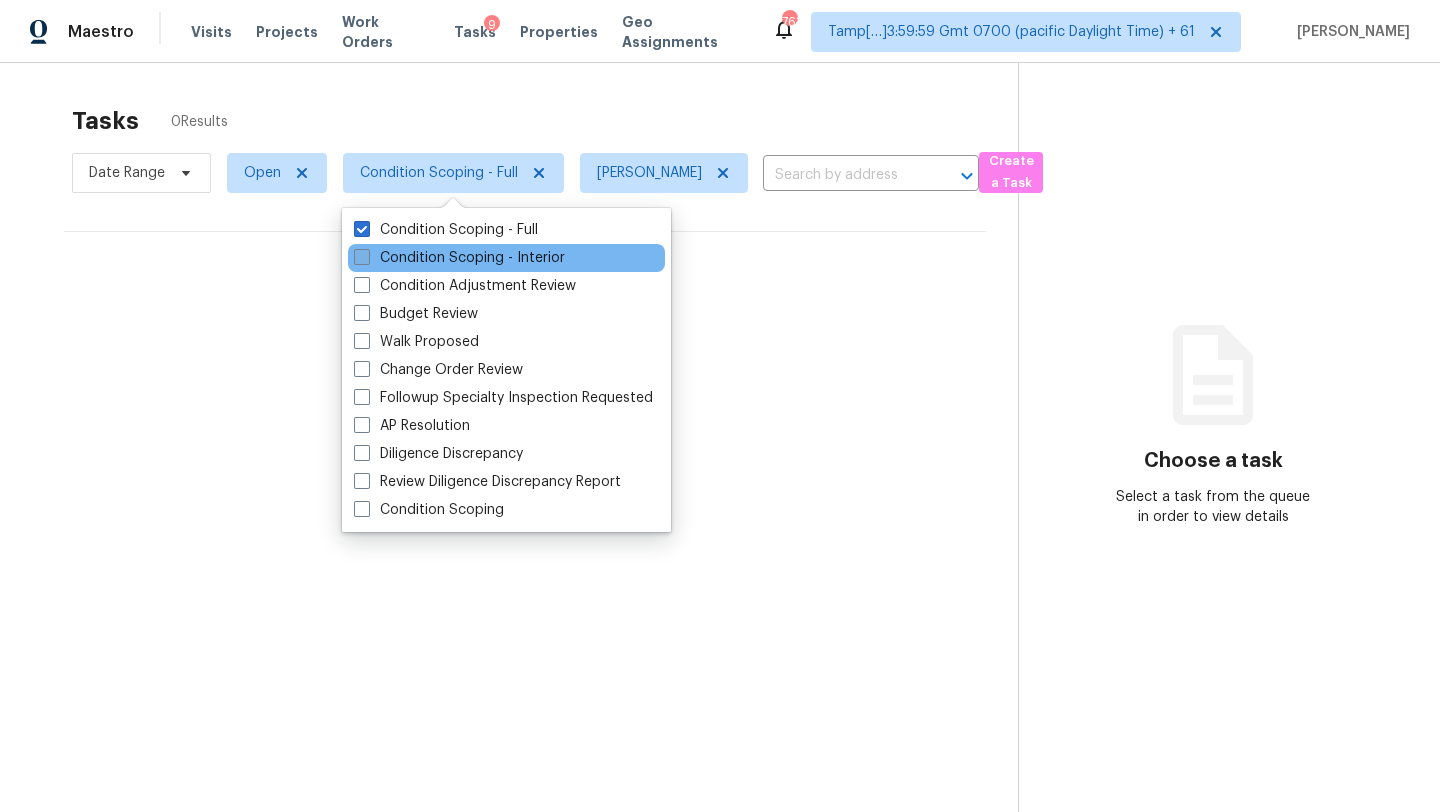 click on "Condition Scoping - Interior" at bounding box center [459, 258] 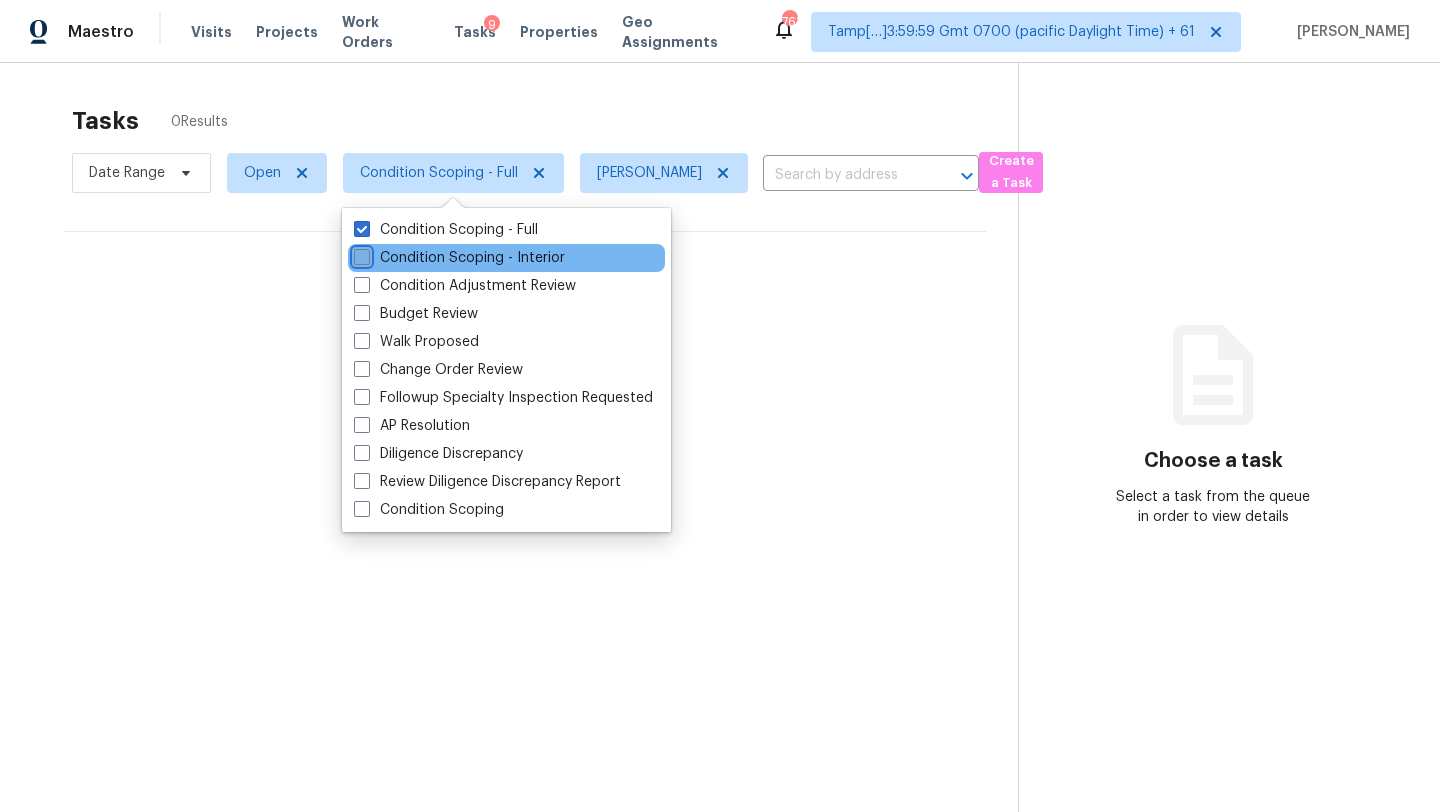 click on "Condition Scoping - Interior" at bounding box center [360, 254] 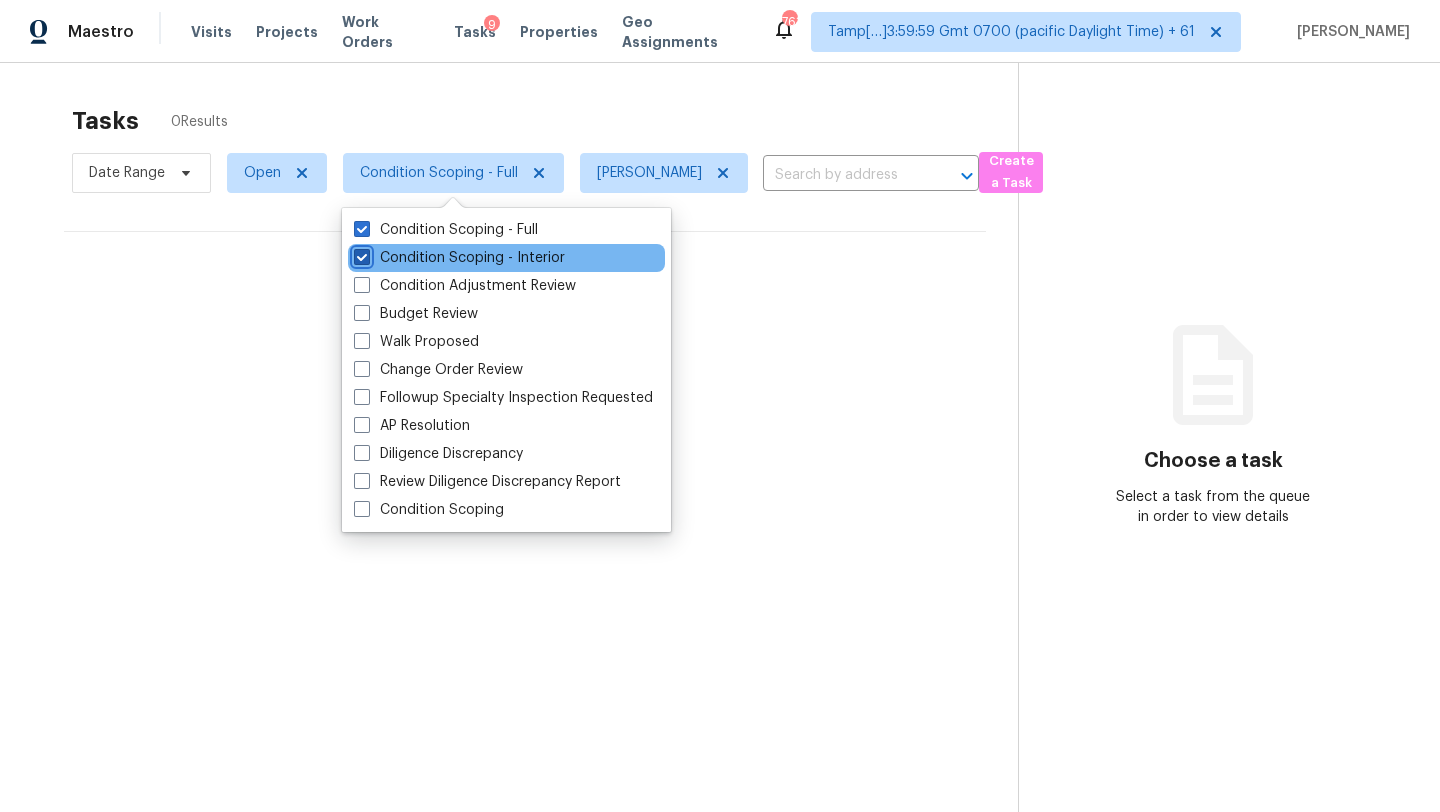 checkbox on "true" 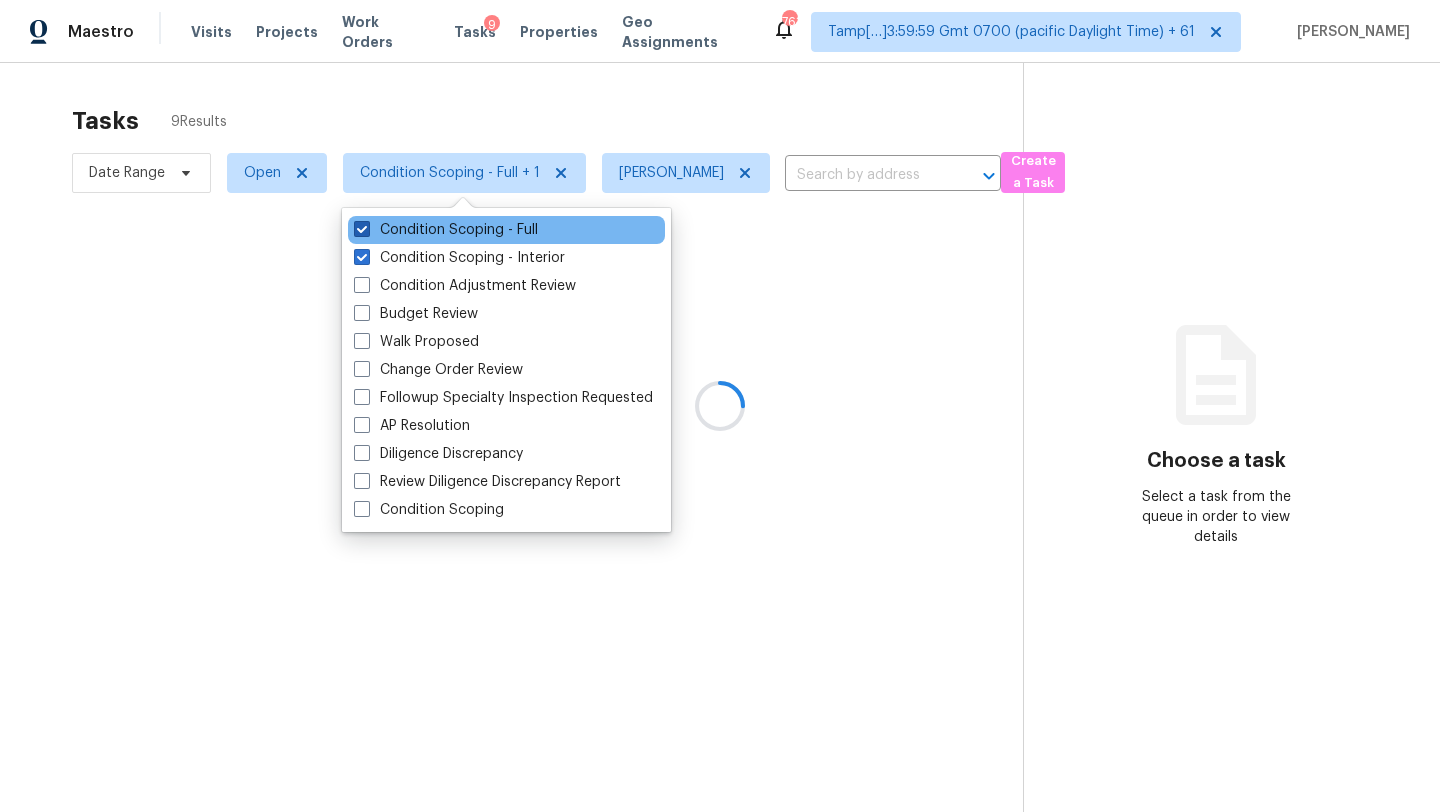 click on "Condition Scoping - Full" at bounding box center (446, 230) 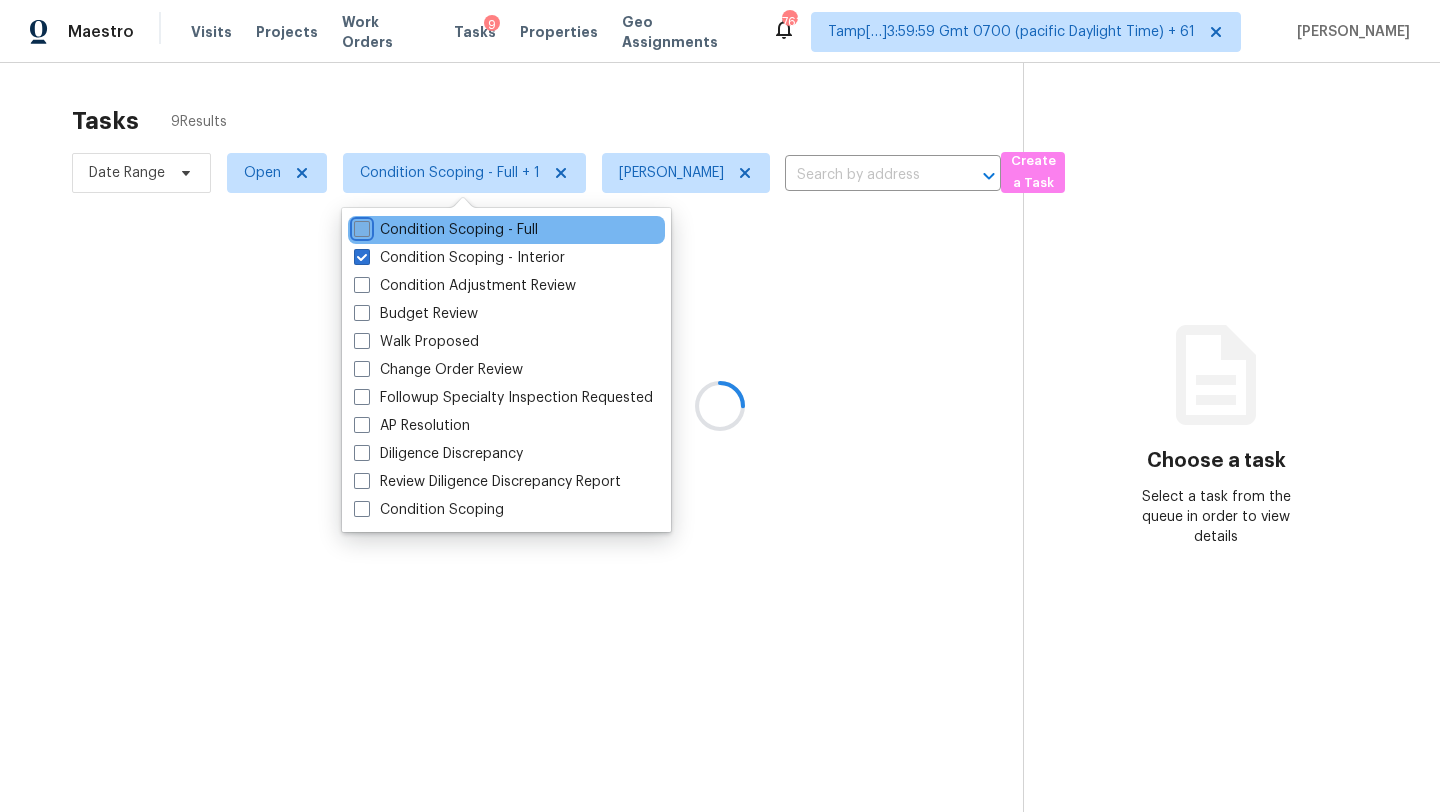checkbox on "false" 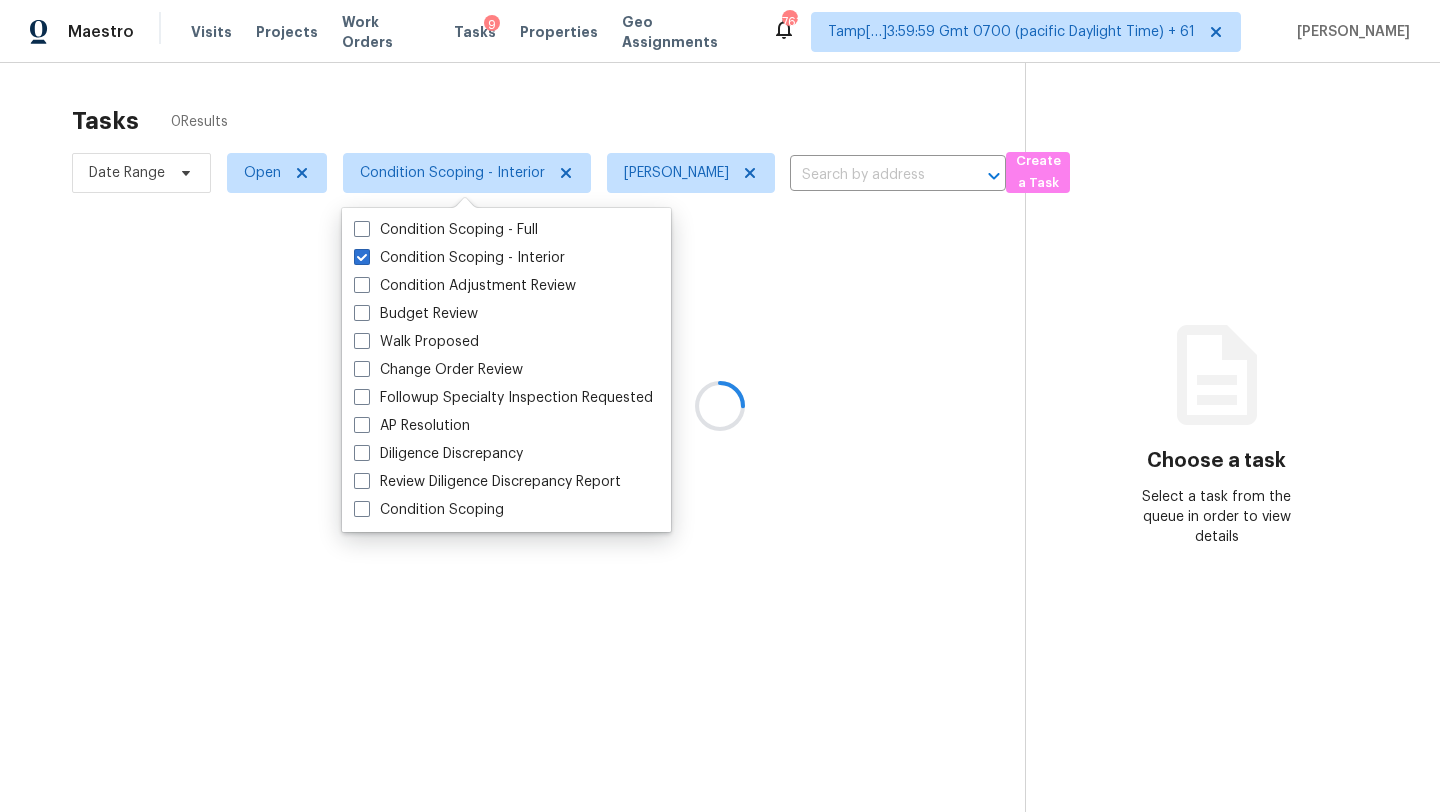 click at bounding box center (720, 406) 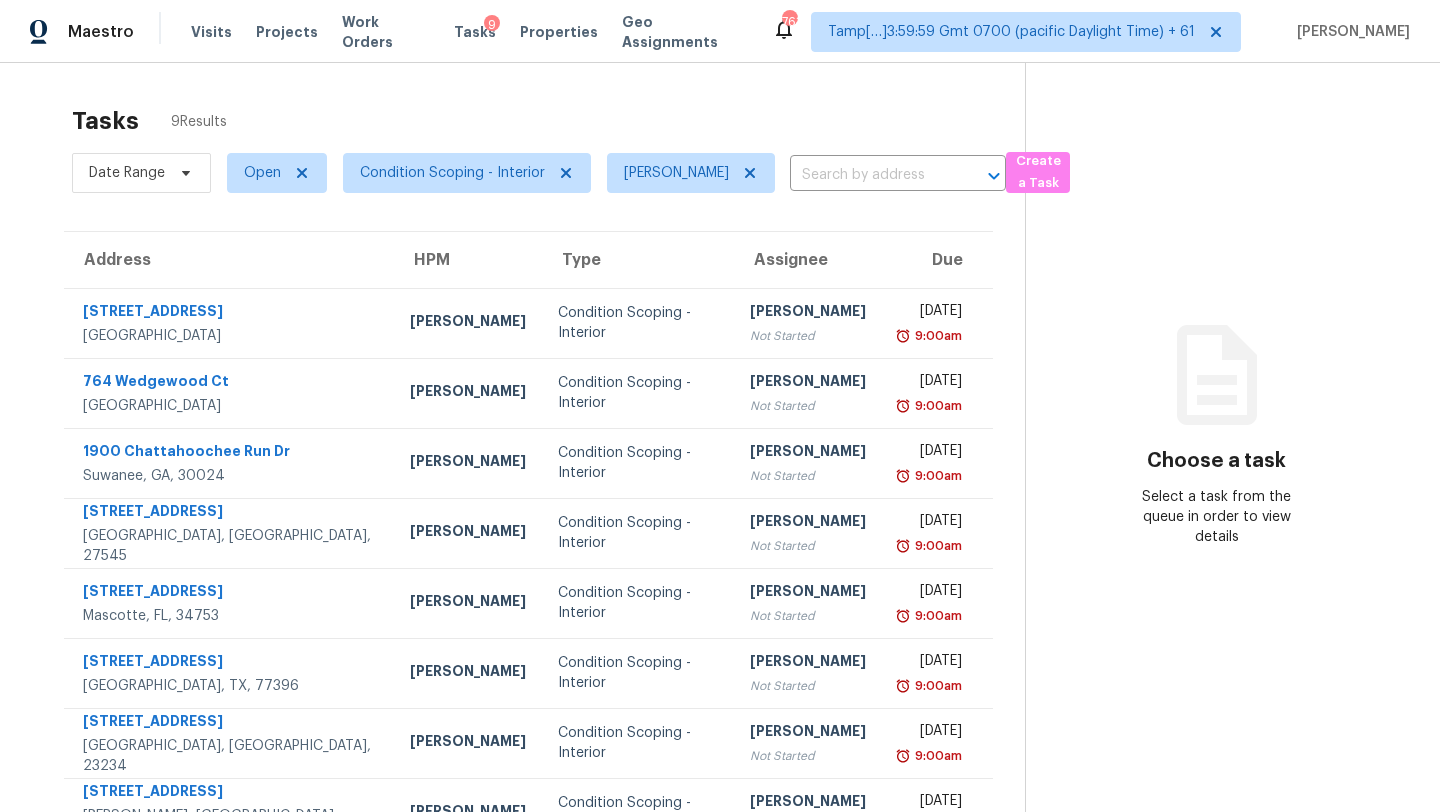 scroll, scrollTop: 122, scrollLeft: 0, axis: vertical 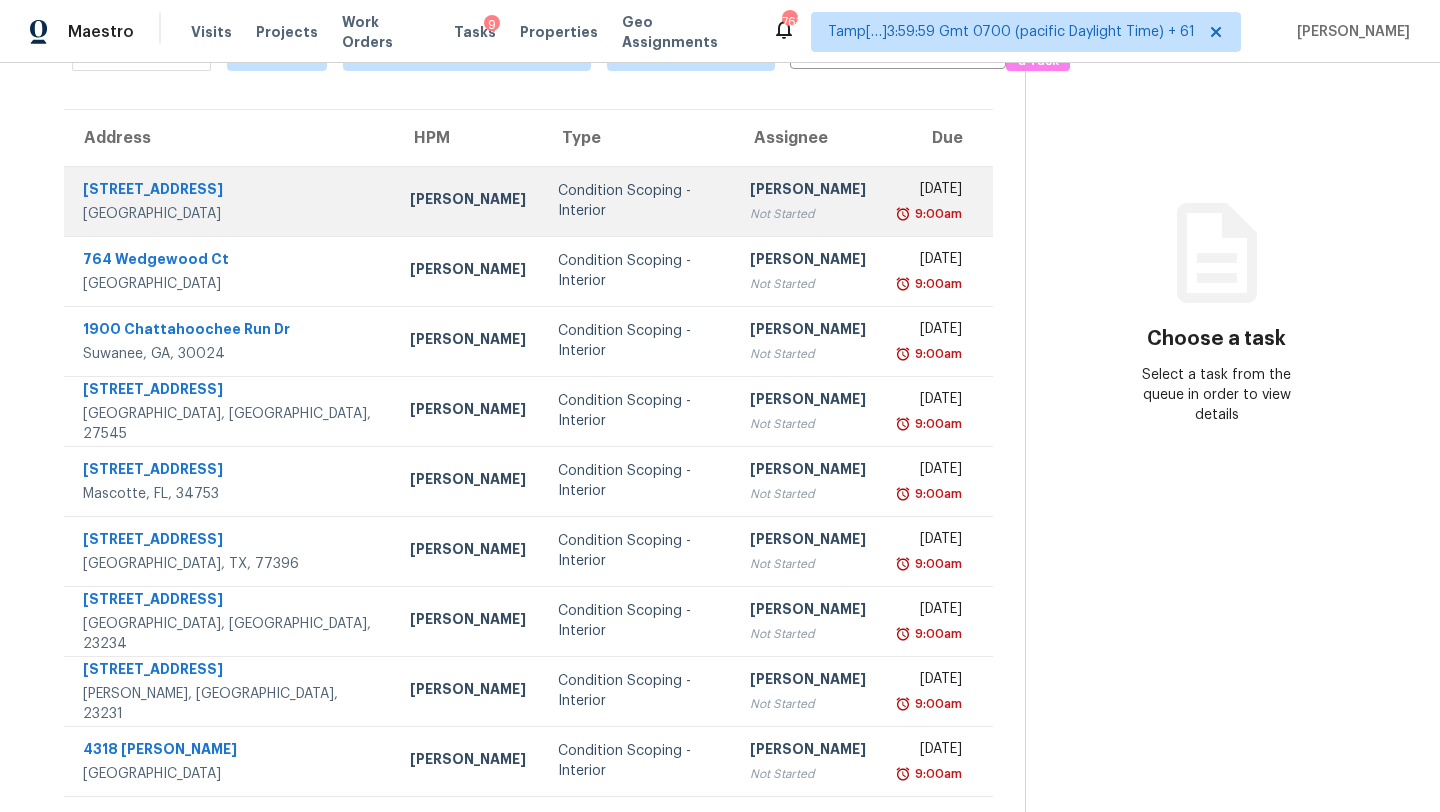 click on "Rajesh M Not Started" at bounding box center (808, 201) 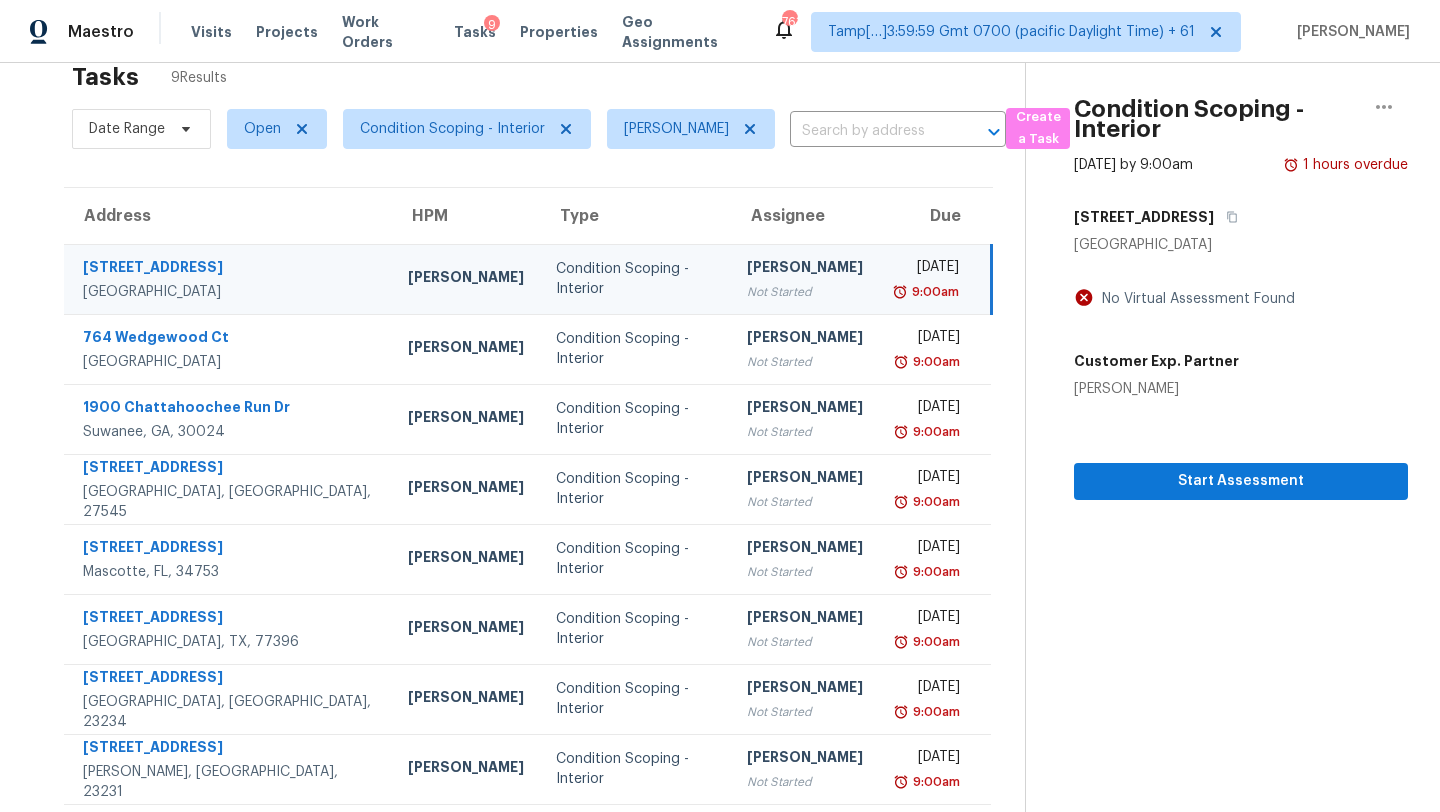 scroll, scrollTop: 0, scrollLeft: 0, axis: both 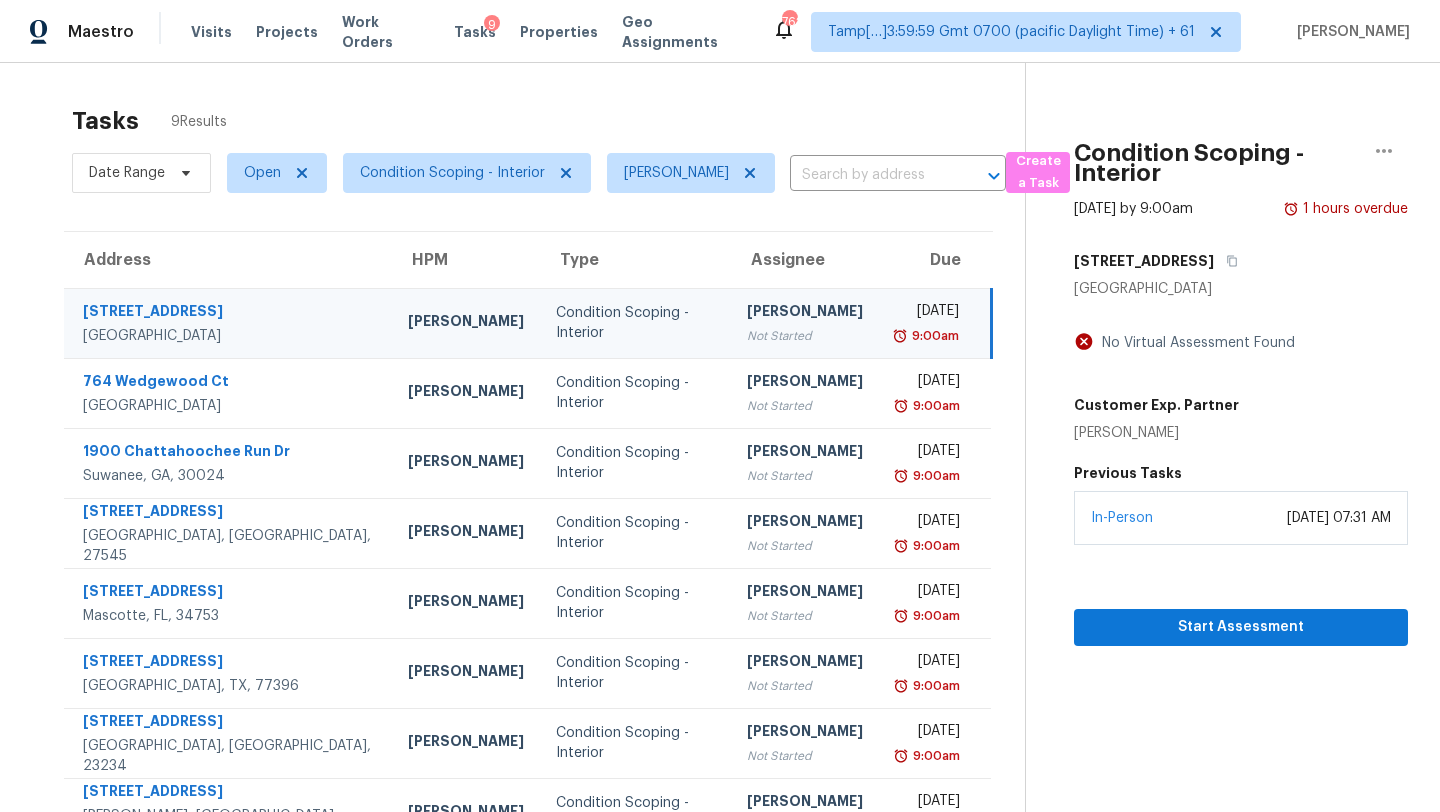 click on "[DATE]" at bounding box center (927, 313) 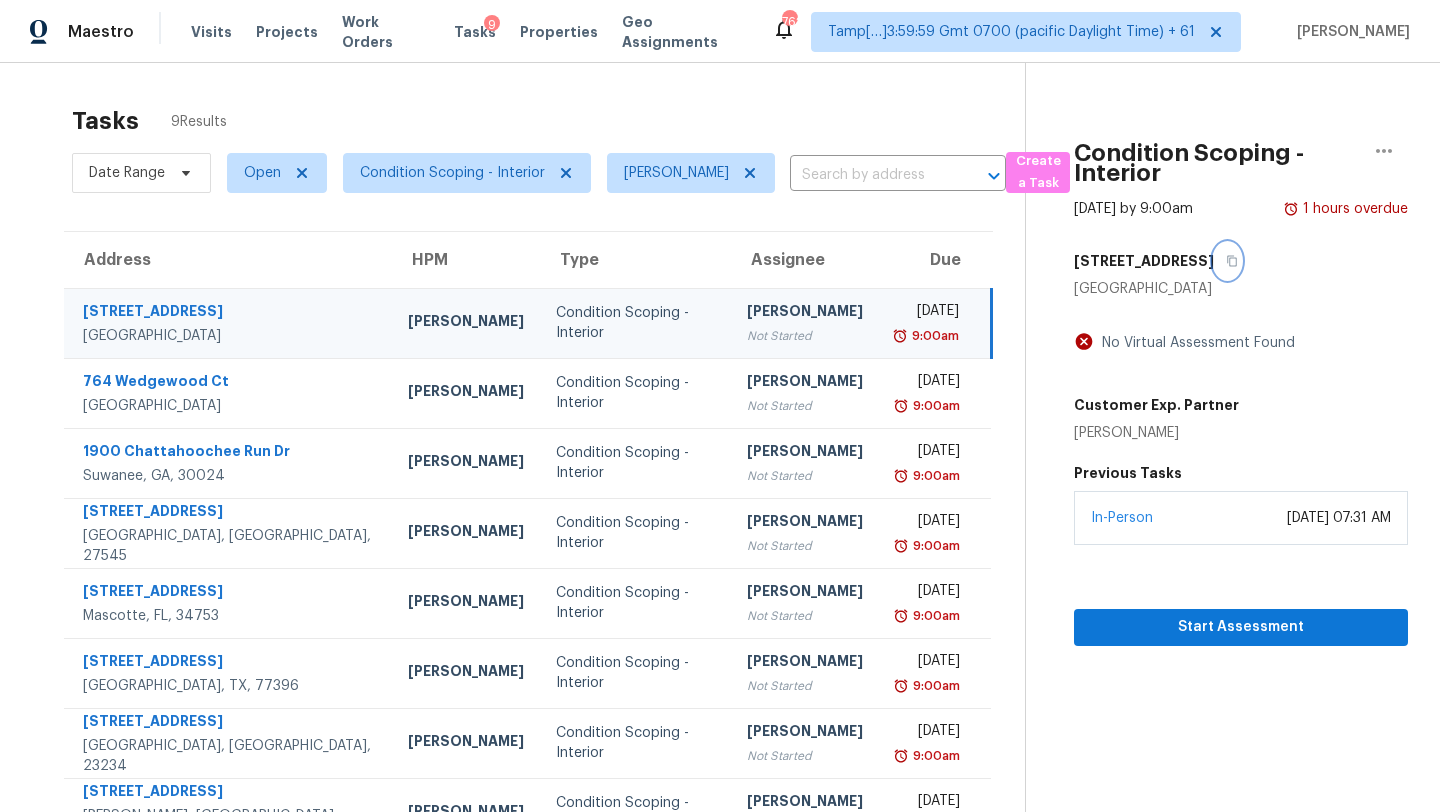 click 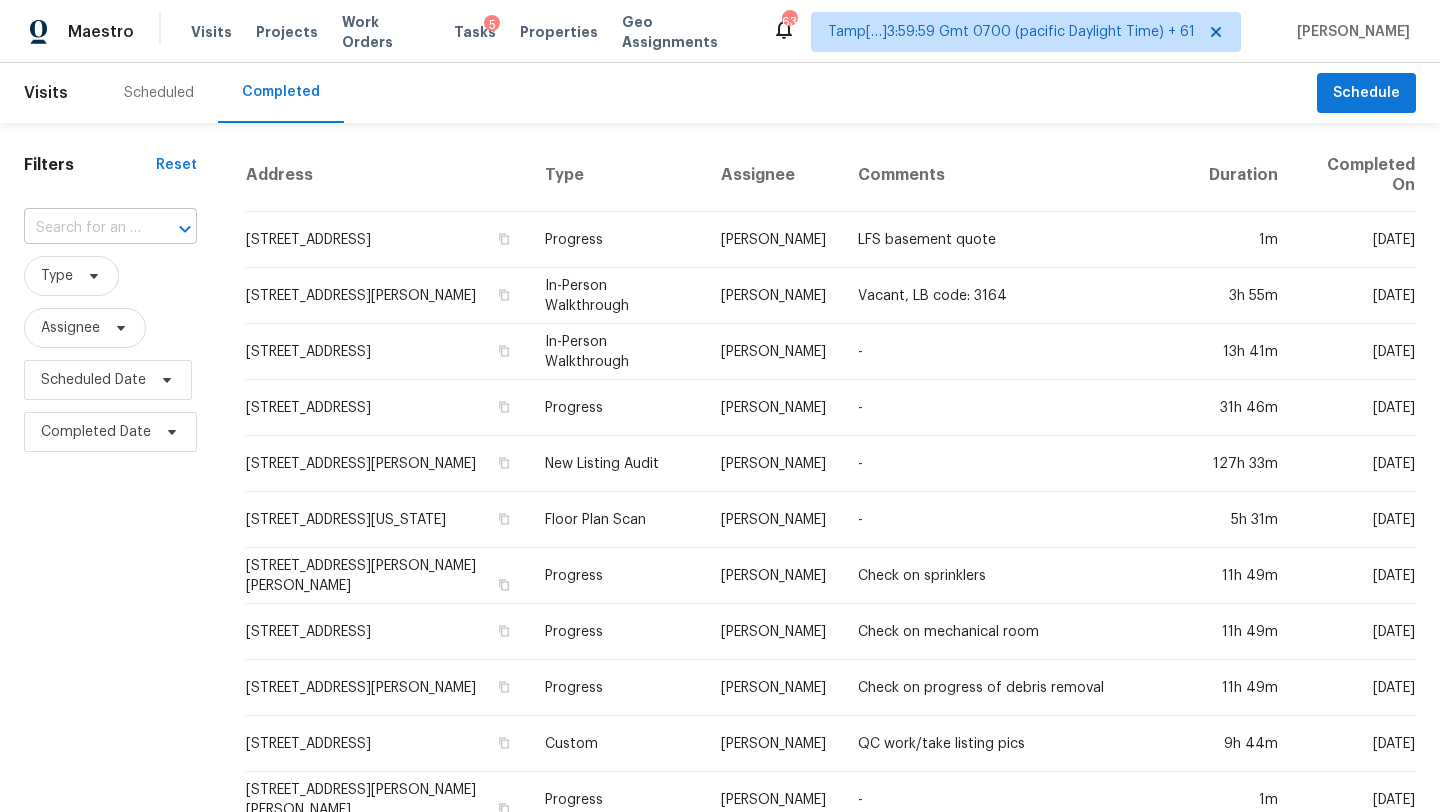 scroll, scrollTop: 0, scrollLeft: 0, axis: both 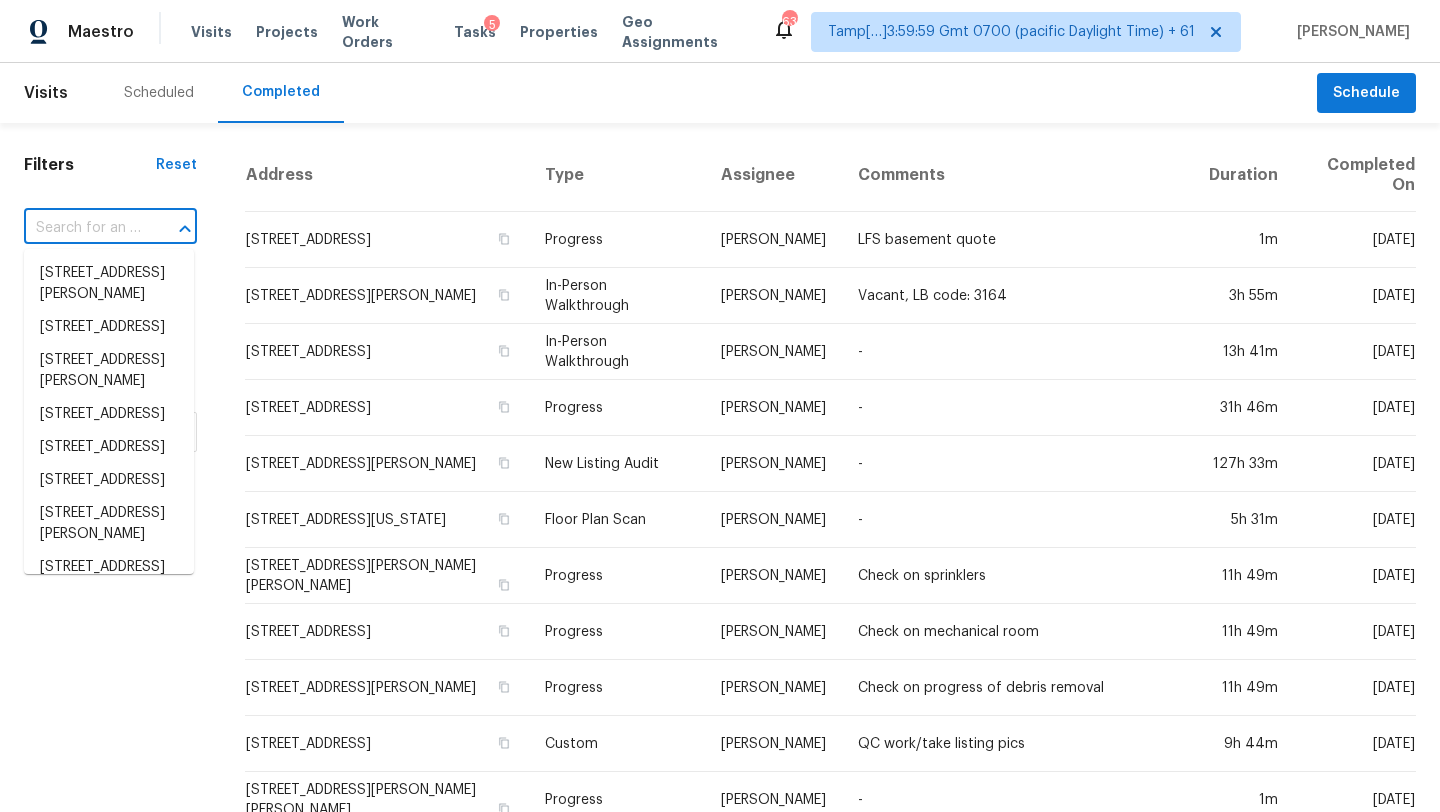 paste on "[STREET_ADDRESS]" 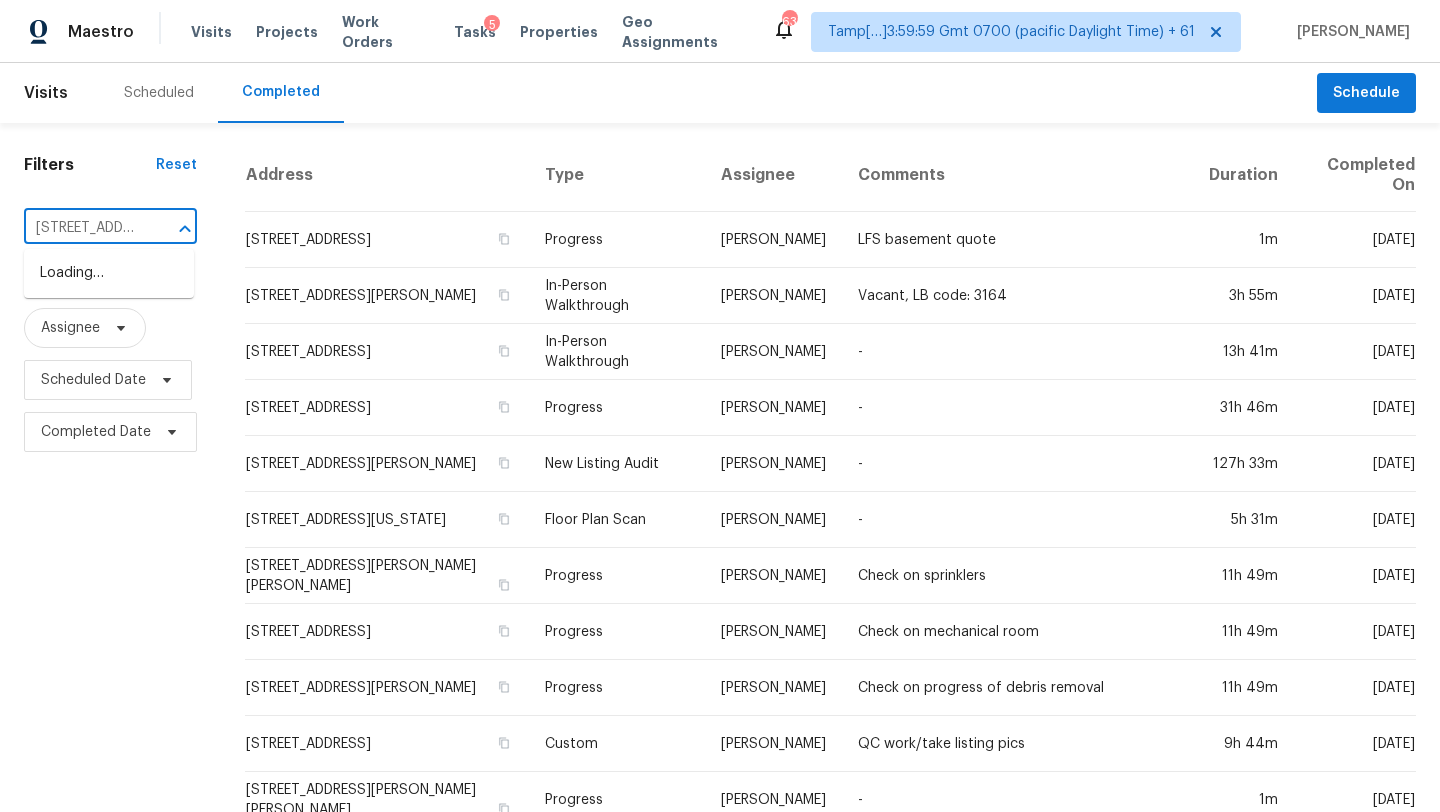 scroll, scrollTop: 0, scrollLeft: 190, axis: horizontal 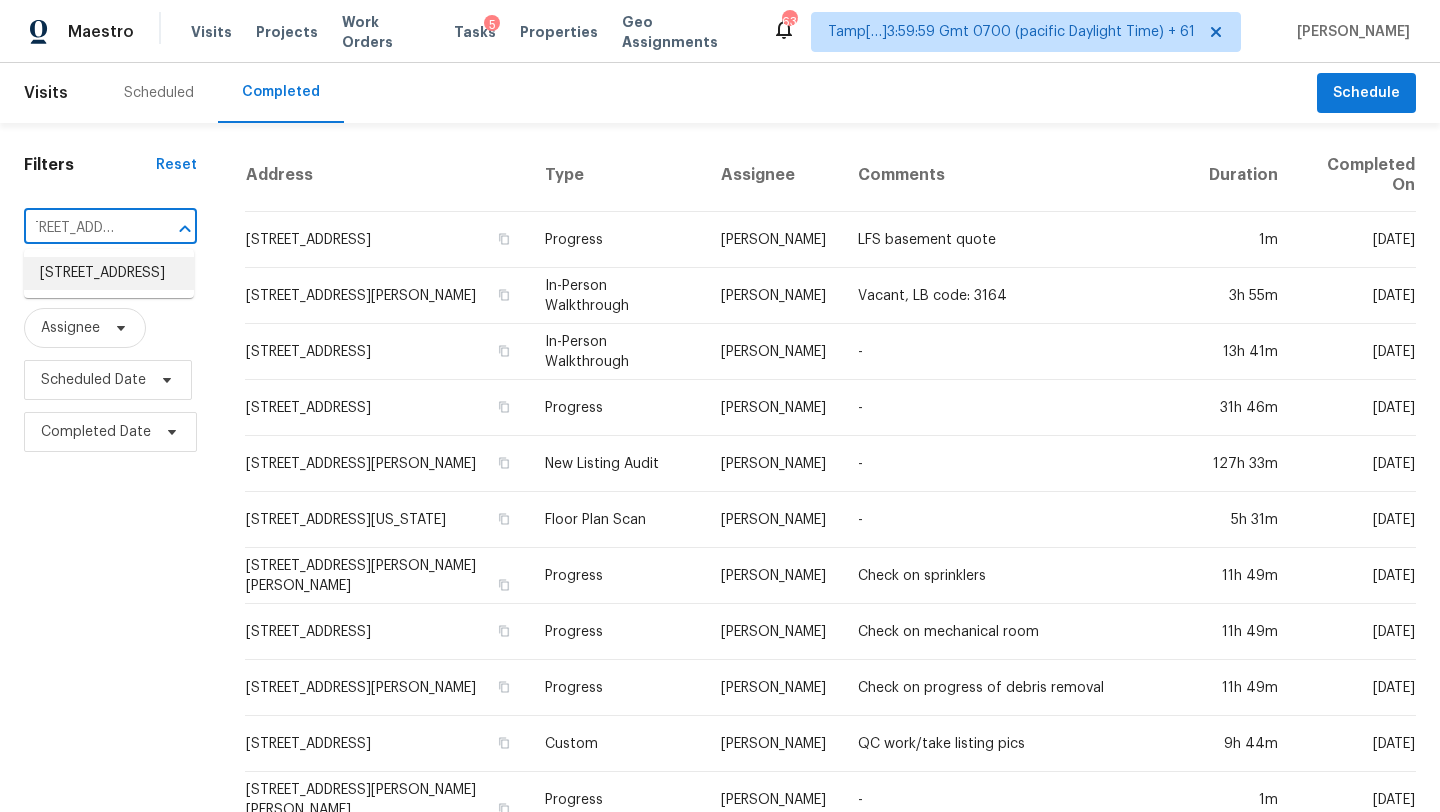 click on "[STREET_ADDRESS]" at bounding box center (109, 273) 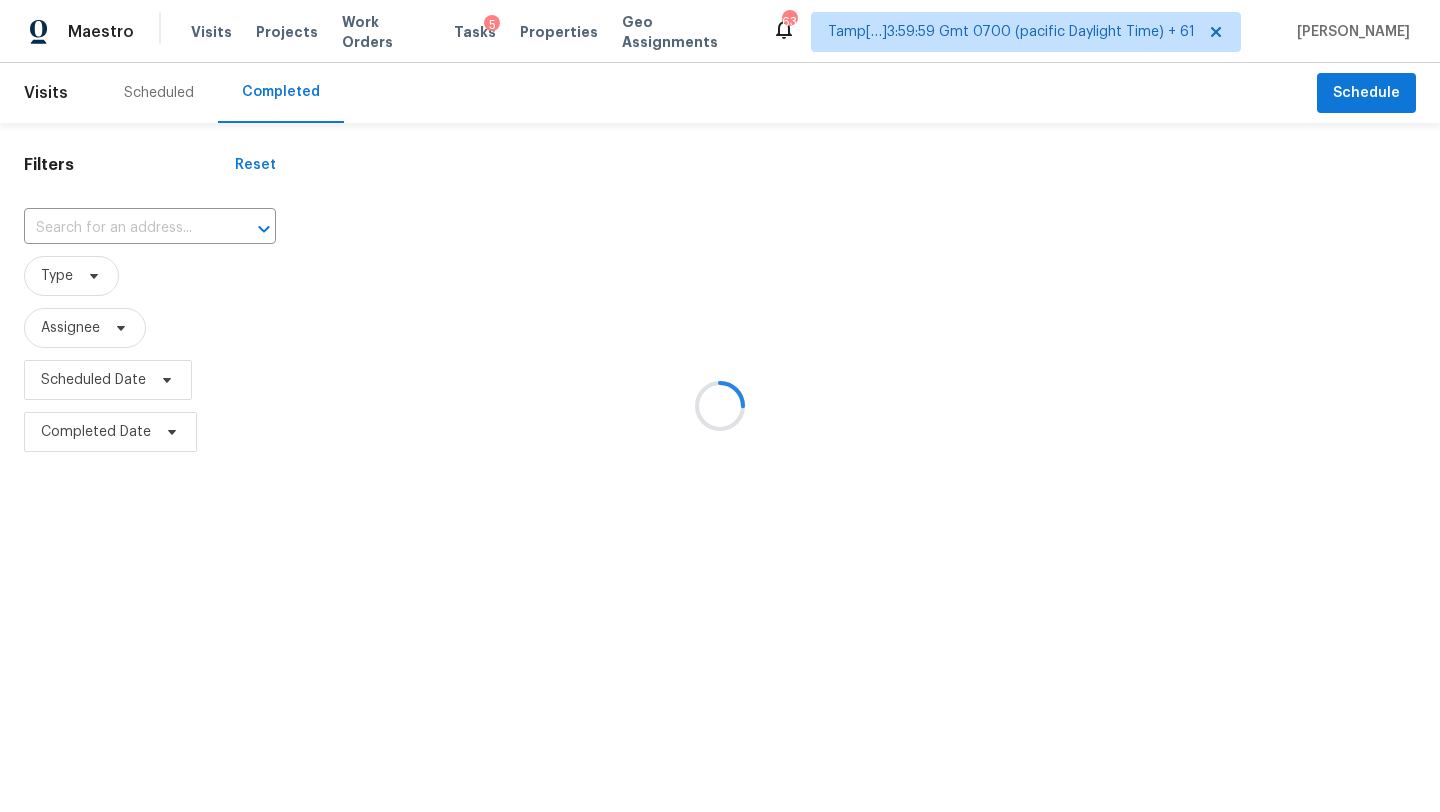 type on "11000 Maybird Ave, Weeki Wachee, FL 34613" 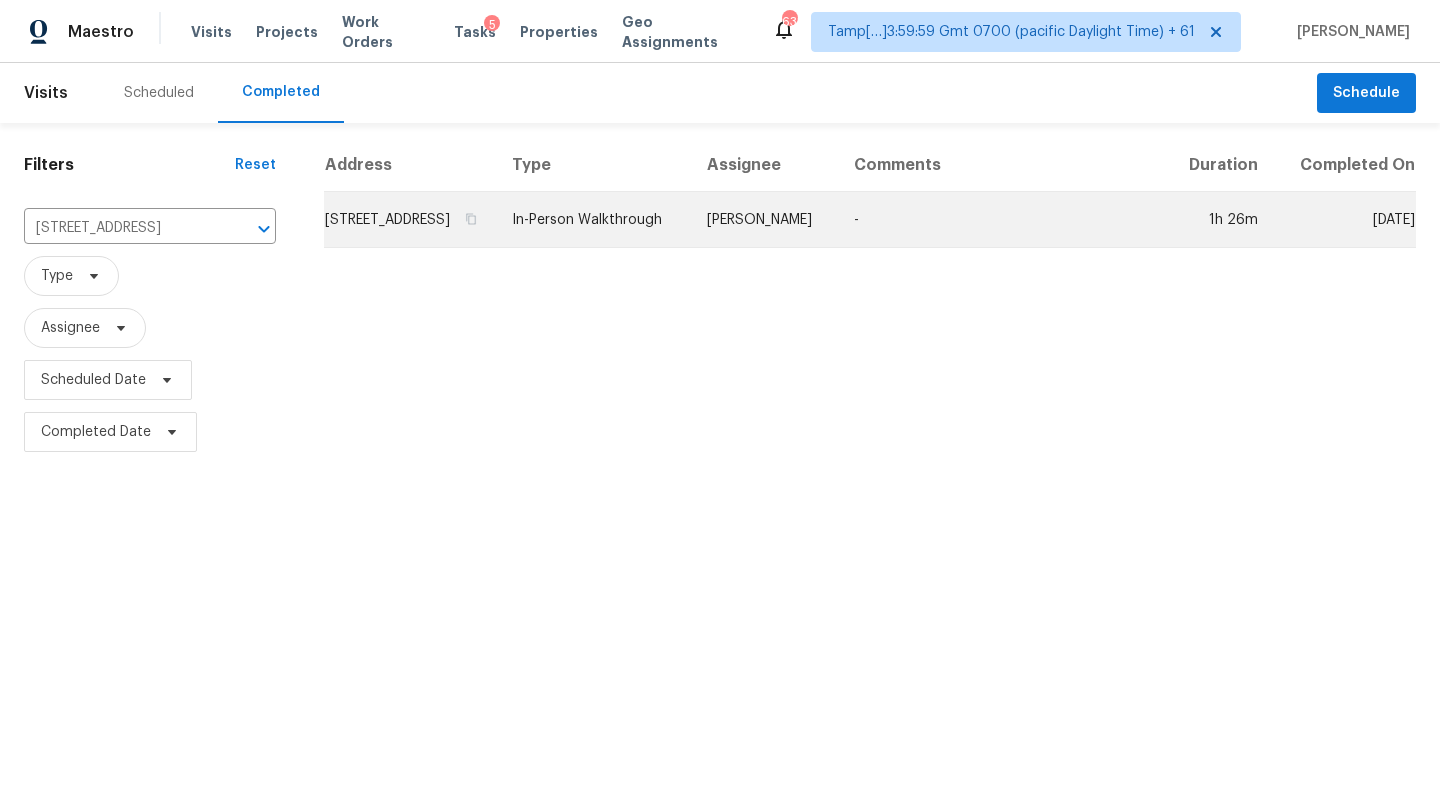 click on "-" at bounding box center [1002, 220] 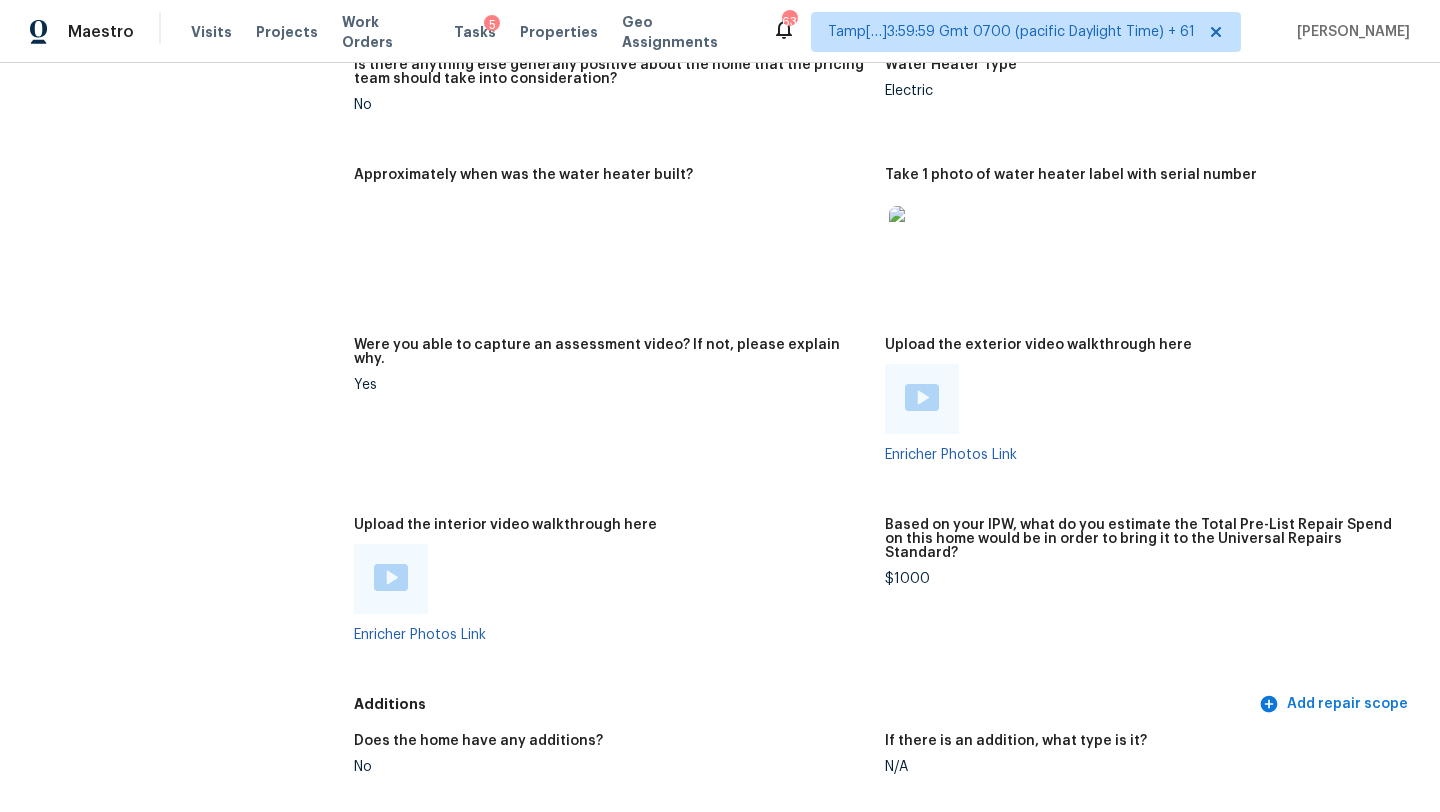 scroll, scrollTop: 3548, scrollLeft: 0, axis: vertical 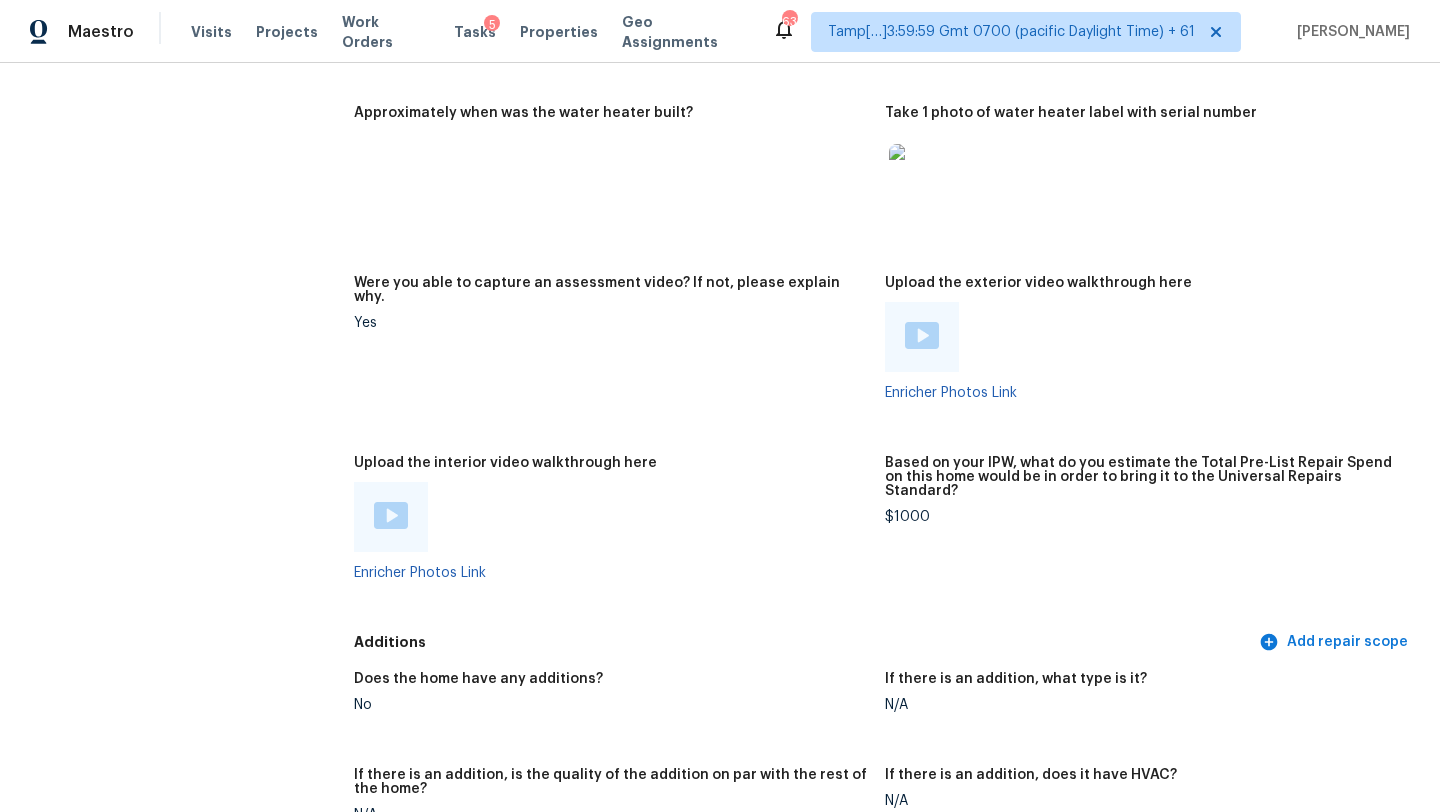 click at bounding box center (391, 515) 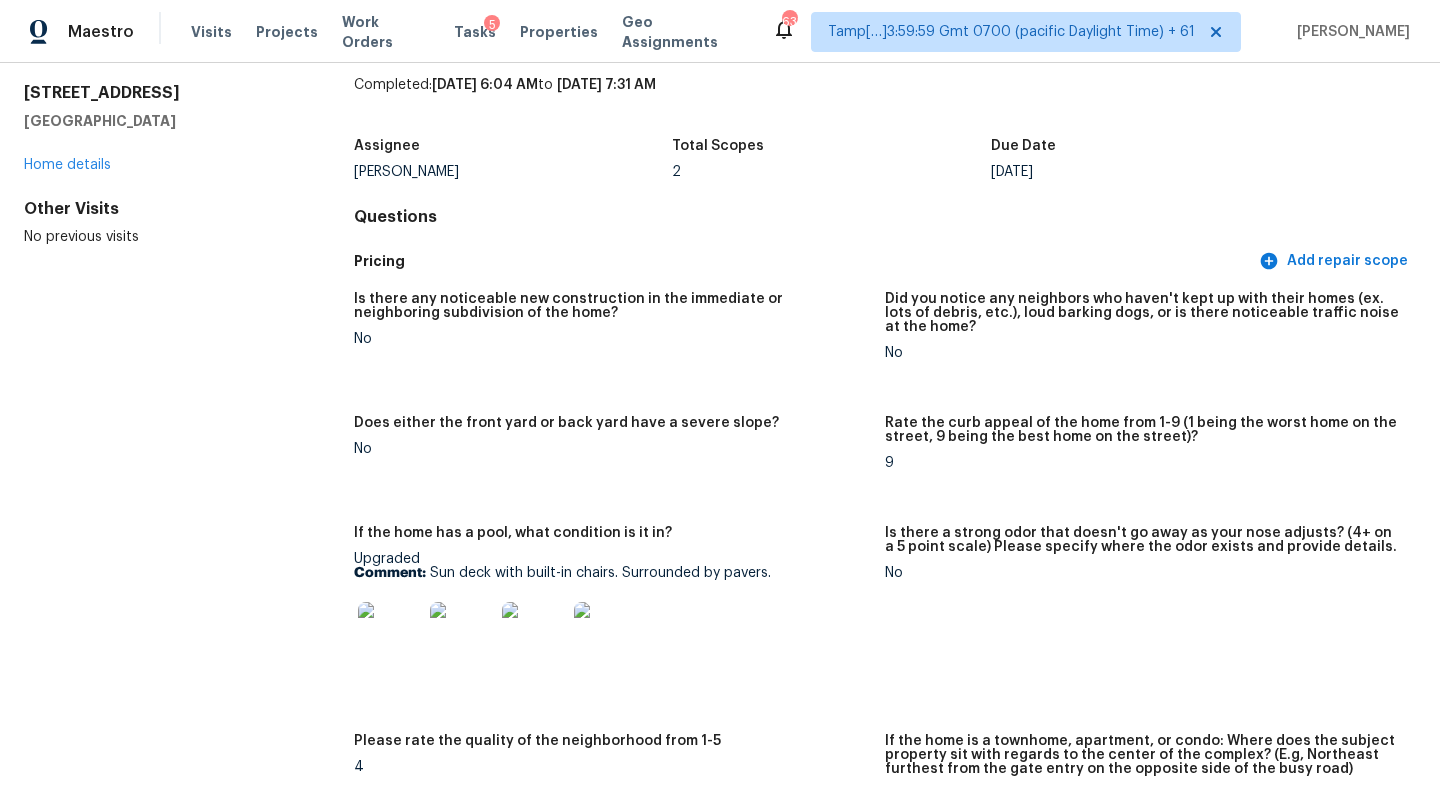 scroll, scrollTop: 80, scrollLeft: 0, axis: vertical 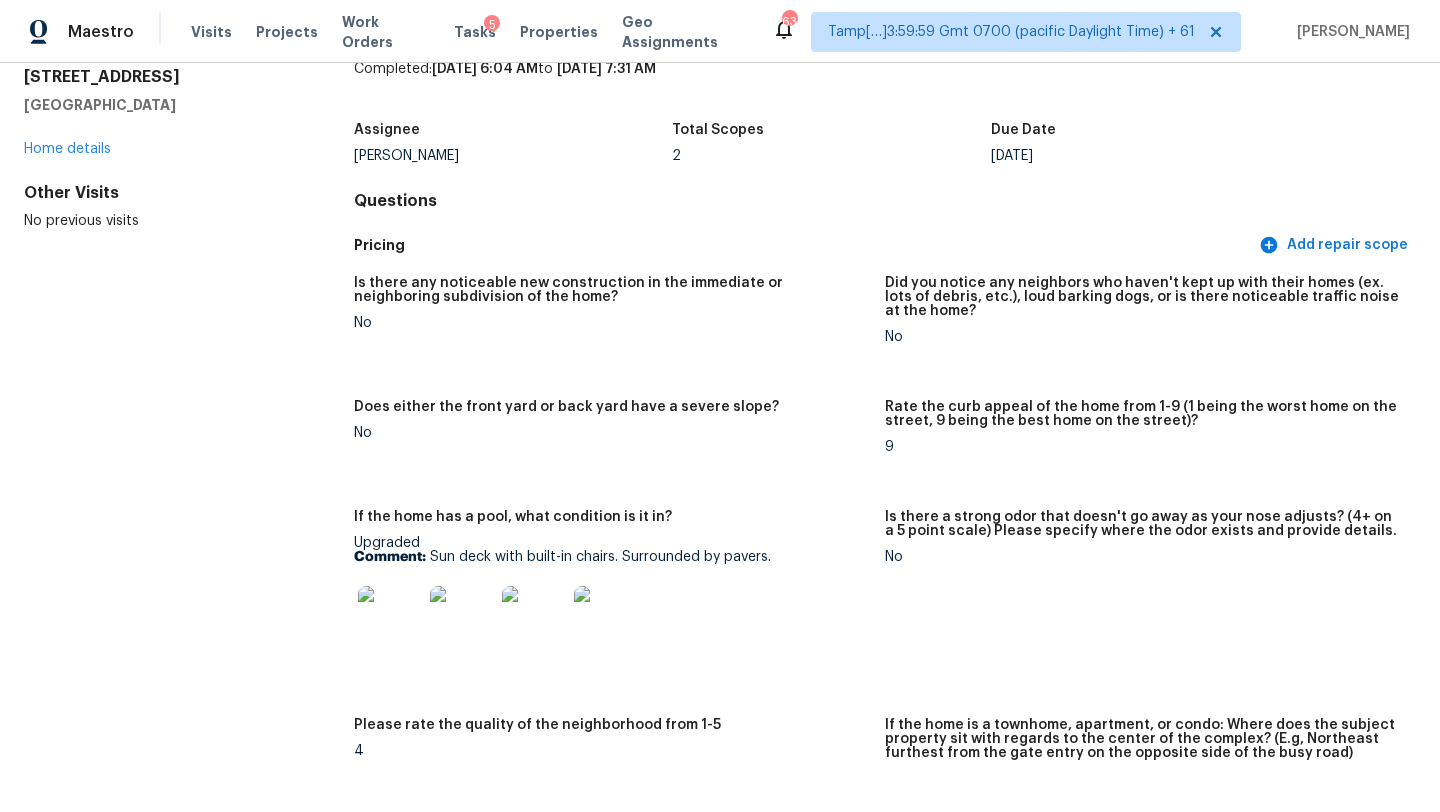 click at bounding box center [390, 618] 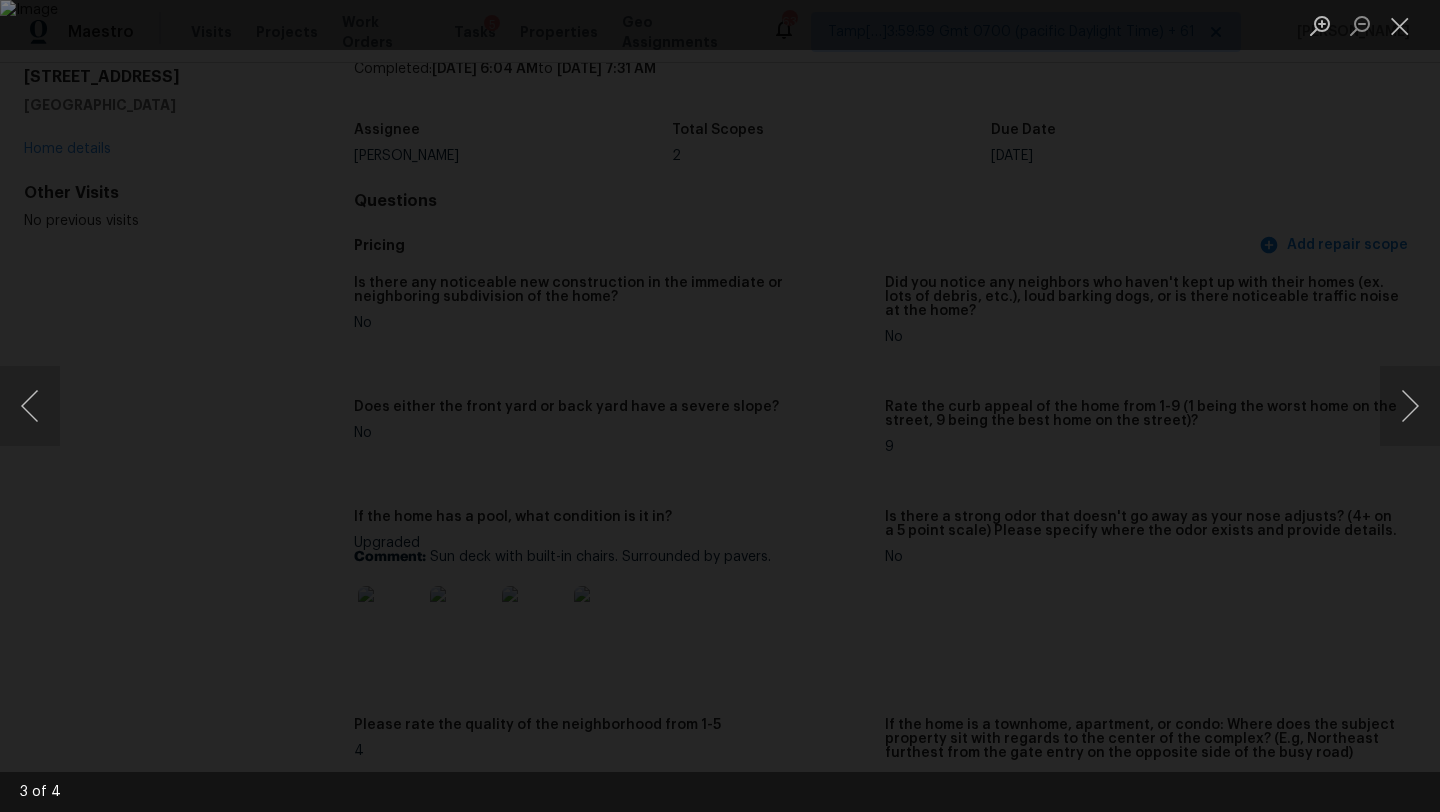 click at bounding box center [720, 406] 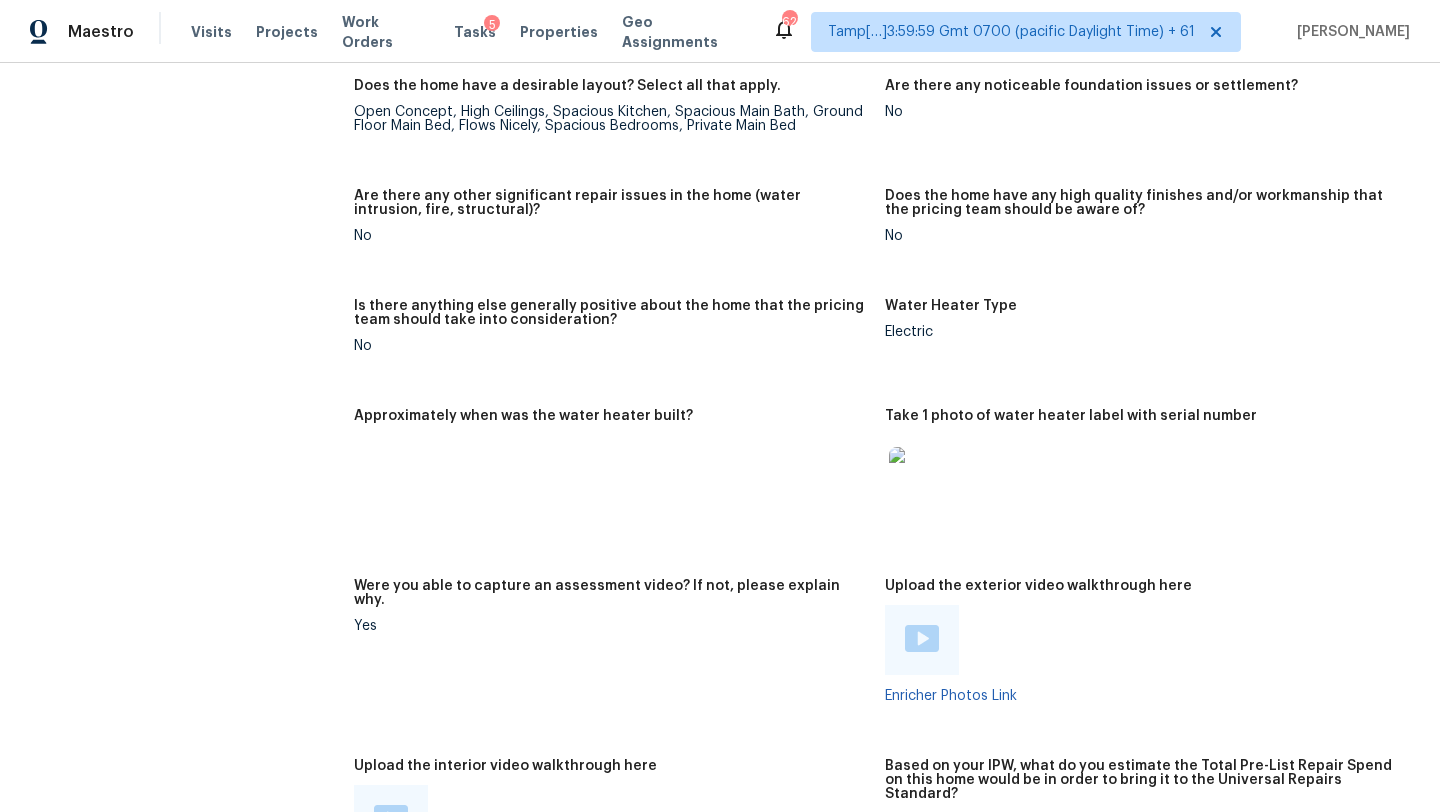 scroll, scrollTop: 3285, scrollLeft: 0, axis: vertical 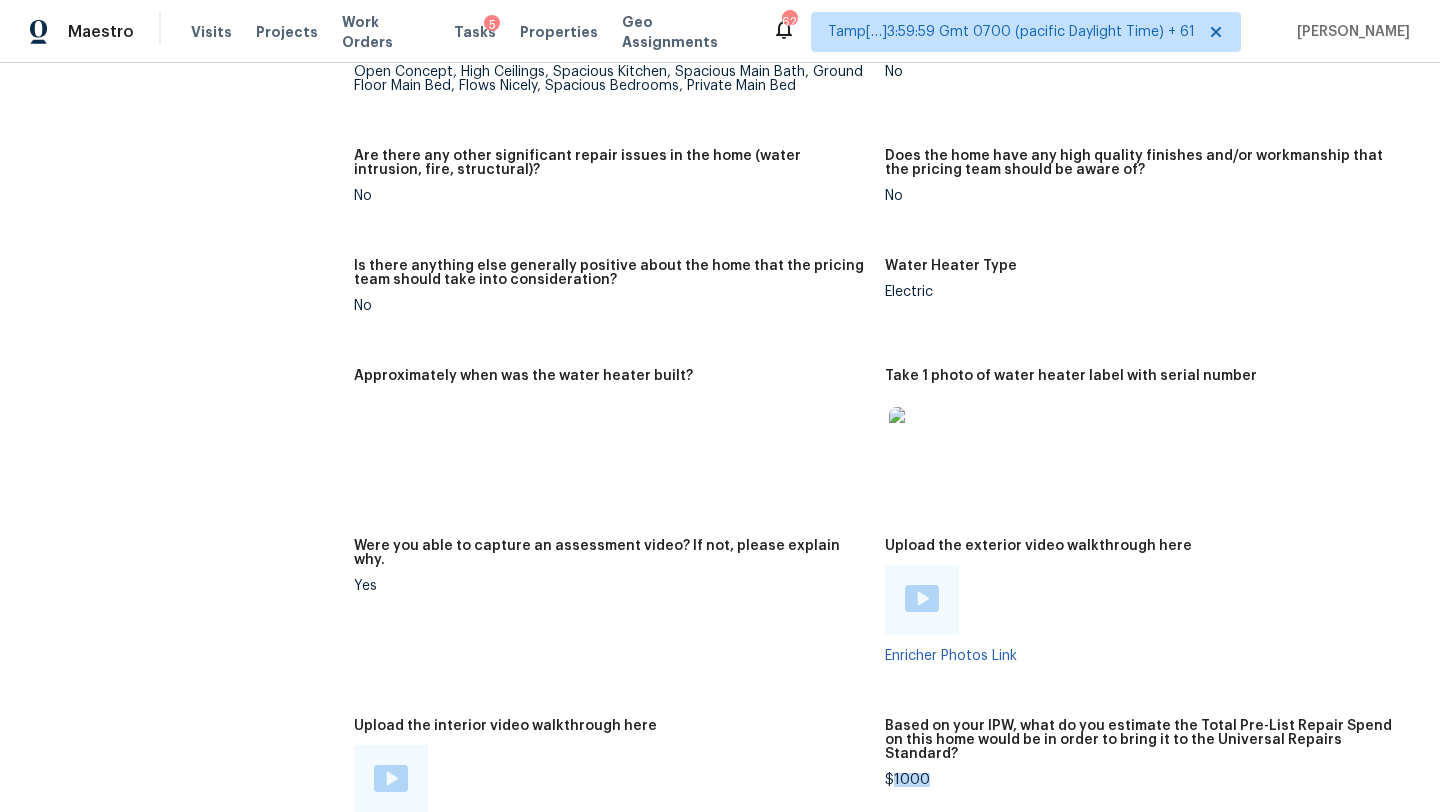 drag, startPoint x: 894, startPoint y: 739, endPoint x: 928, endPoint y: 739, distance: 34 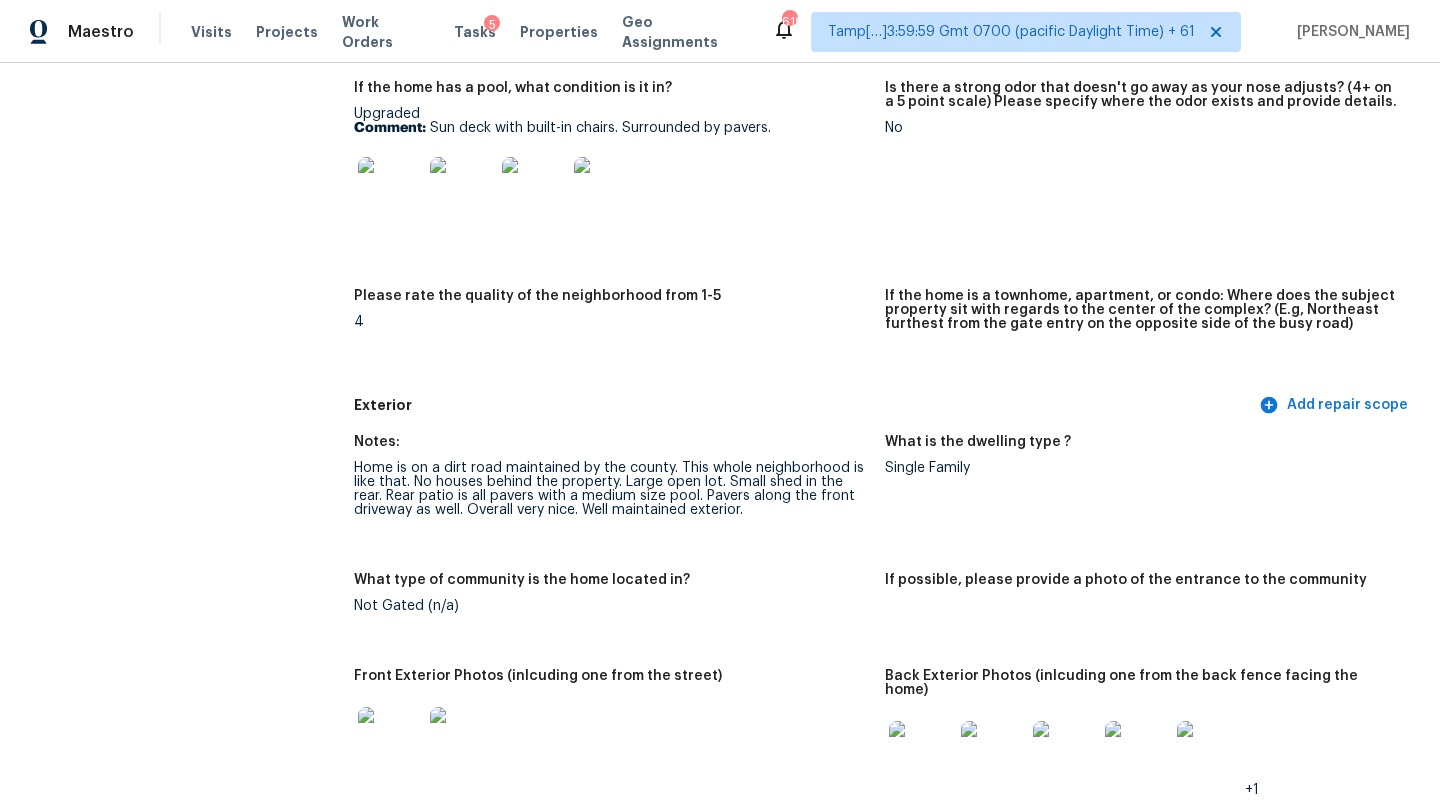 scroll, scrollTop: 0, scrollLeft: 0, axis: both 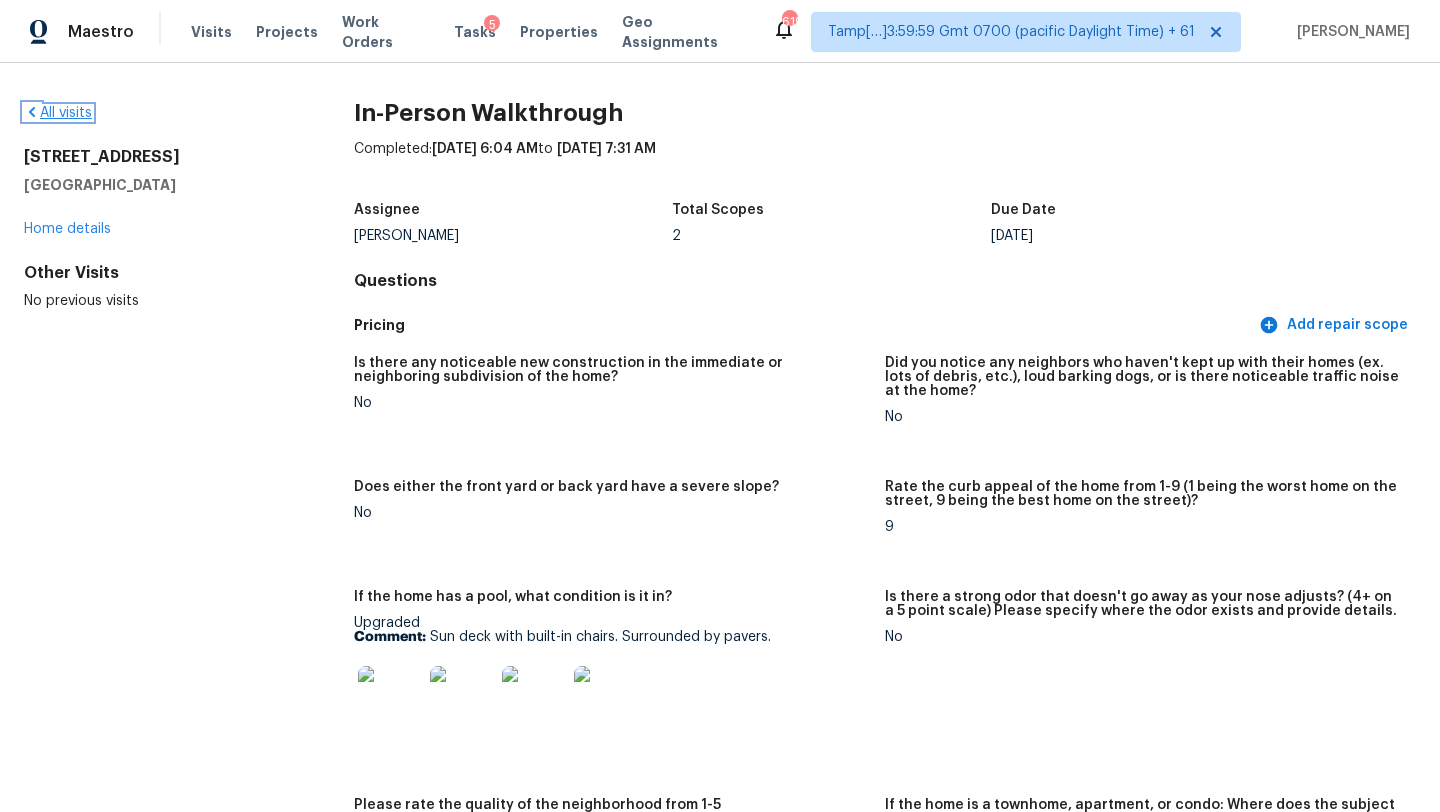 click on "All visits" at bounding box center (58, 113) 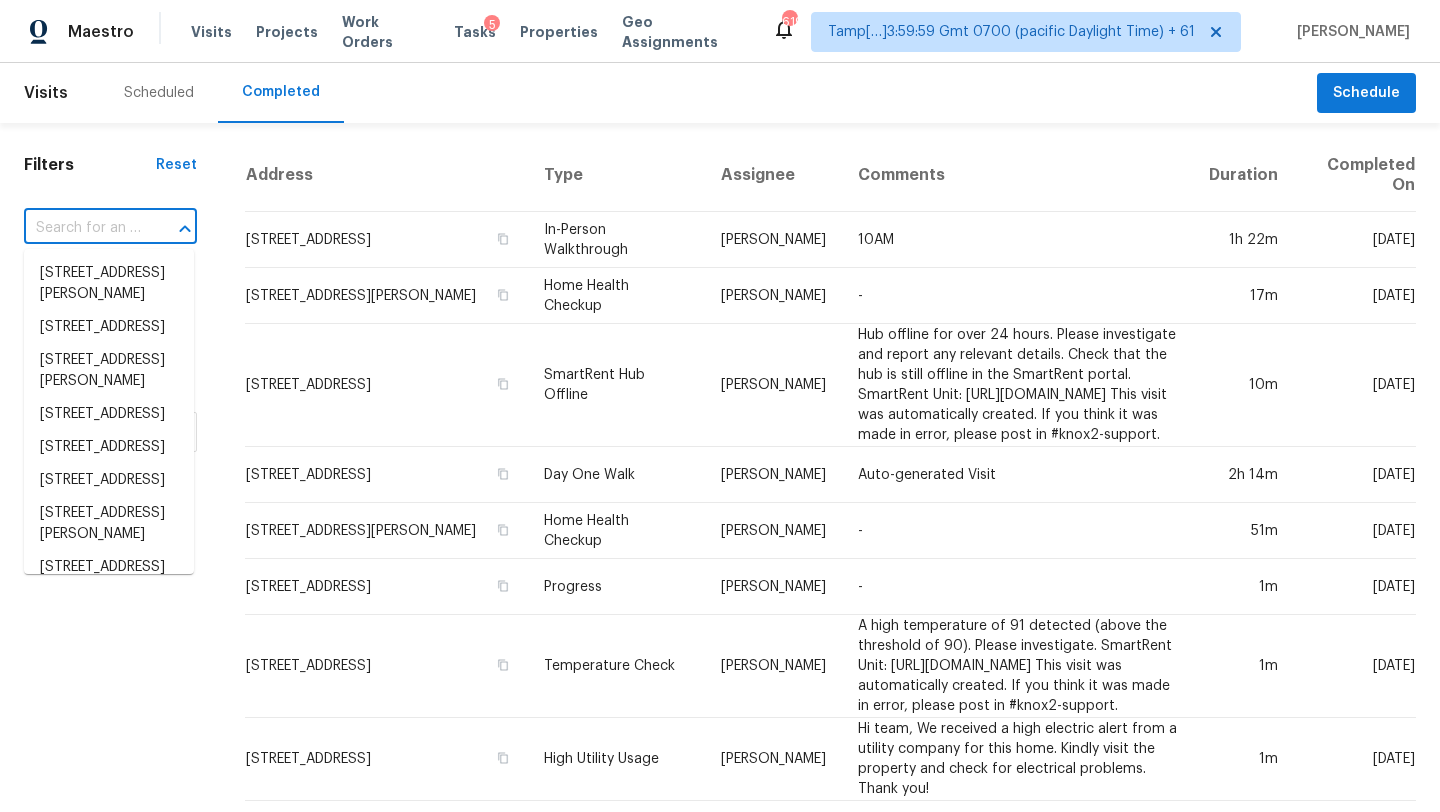 click at bounding box center (82, 228) 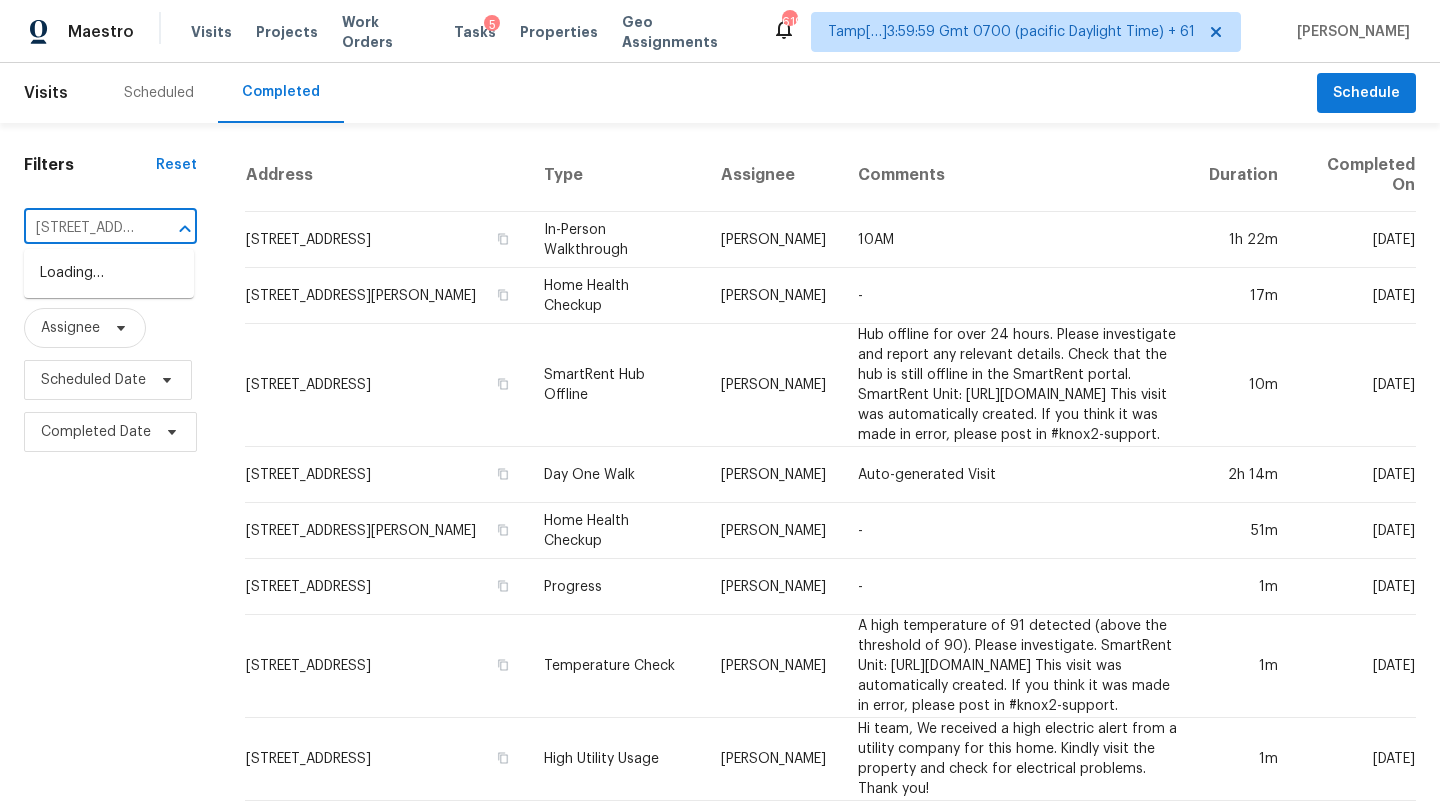 scroll, scrollTop: 0, scrollLeft: 177, axis: horizontal 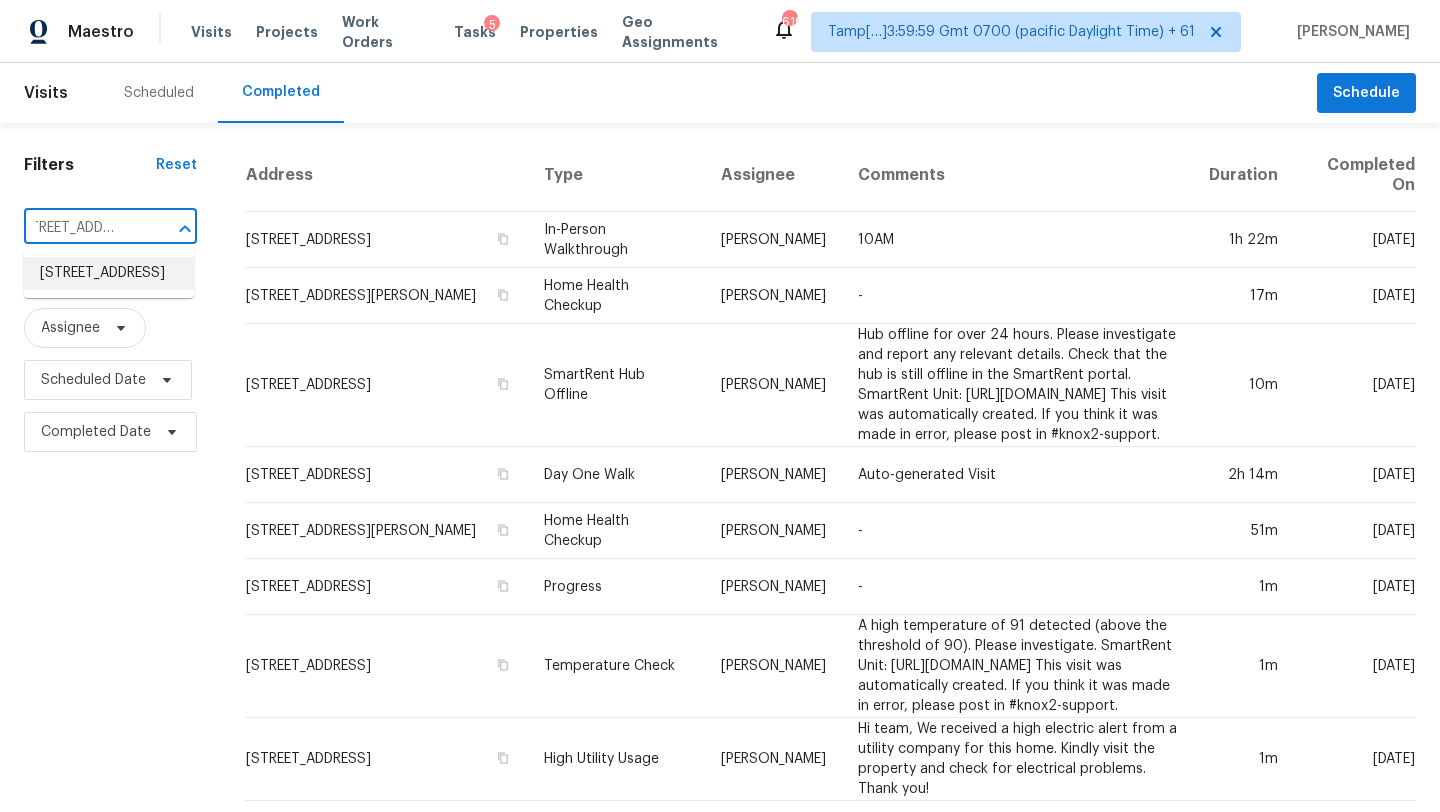 click on "764 Wedgewood Ct, Marysville, OH 43040" at bounding box center [109, 273] 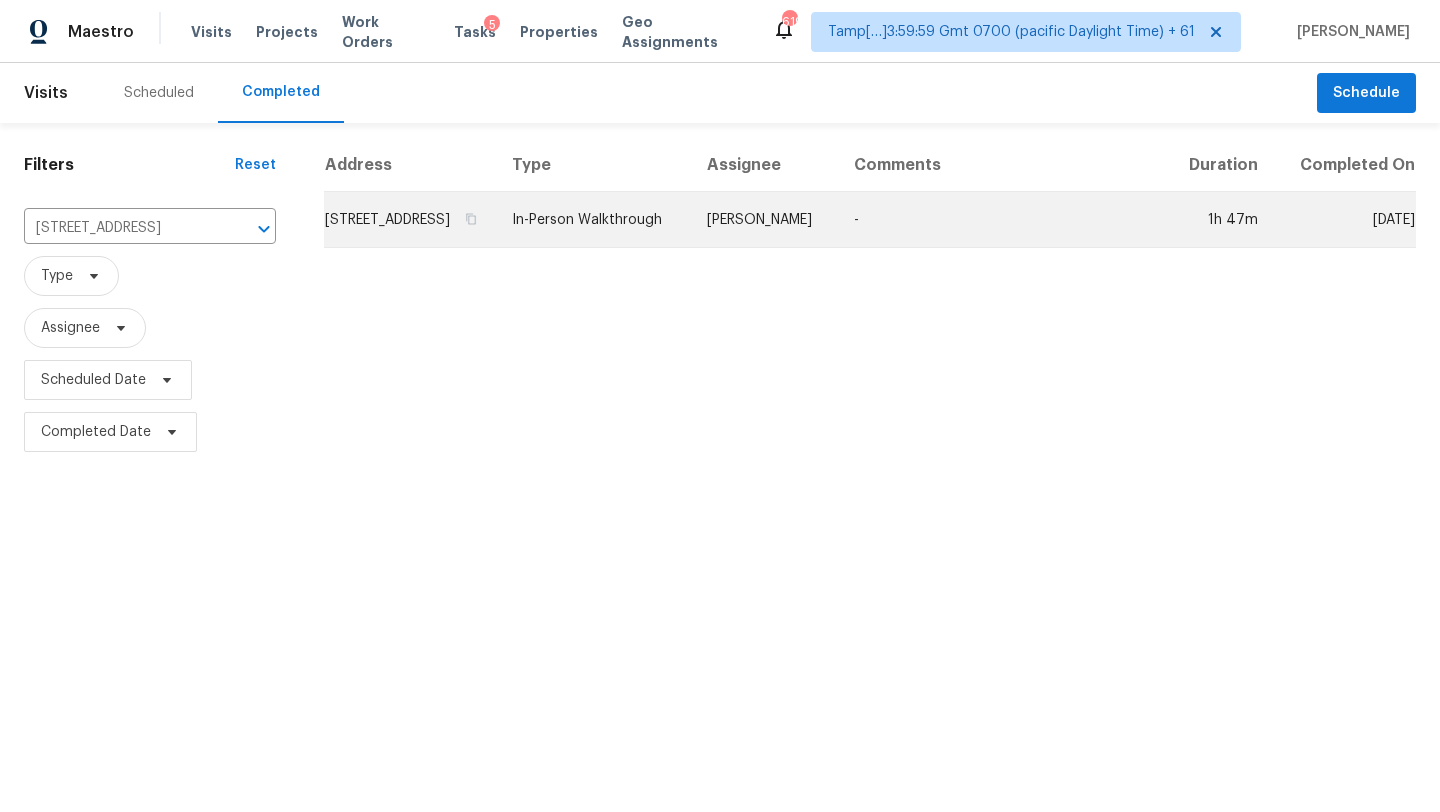 click on "-" at bounding box center (1002, 220) 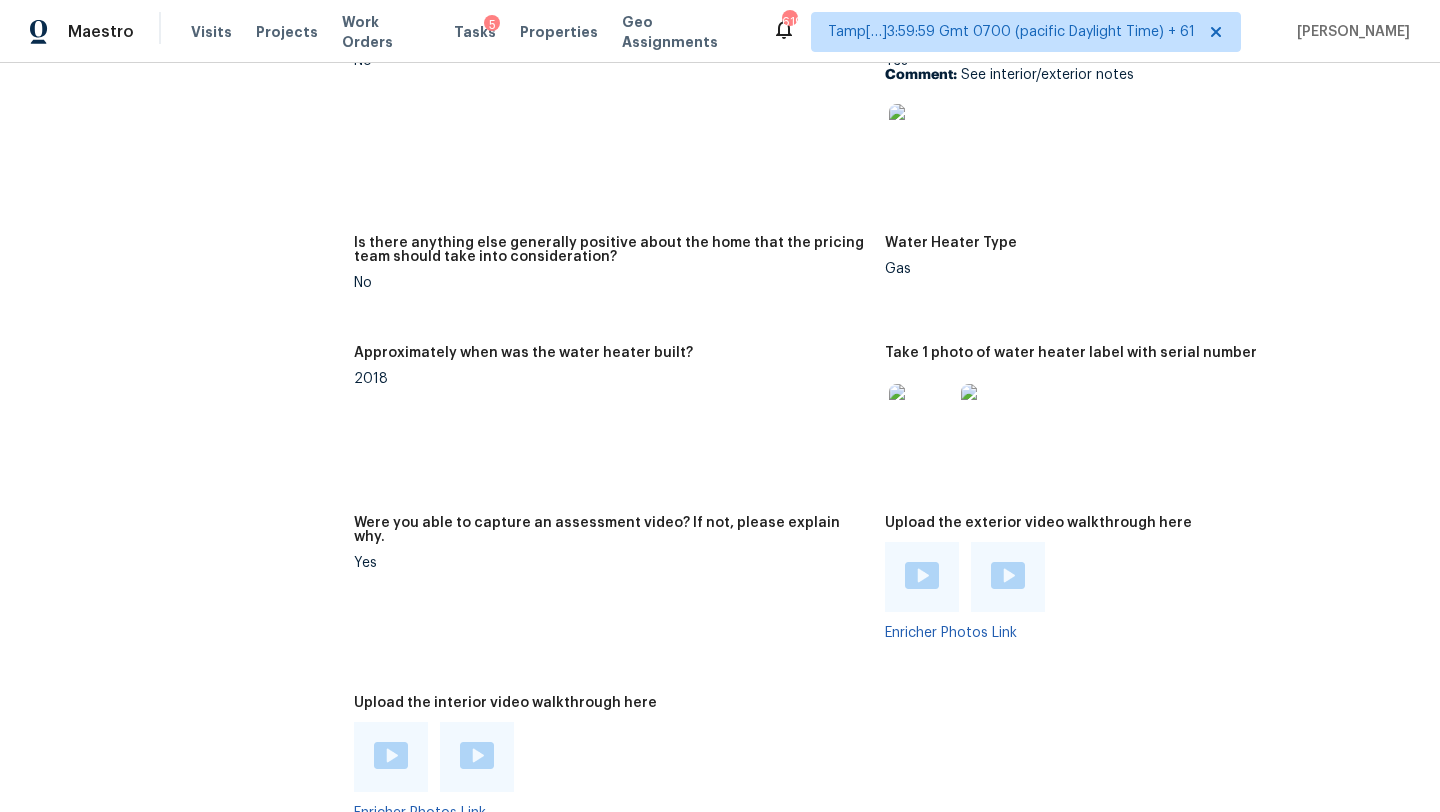 scroll, scrollTop: 3812, scrollLeft: 0, axis: vertical 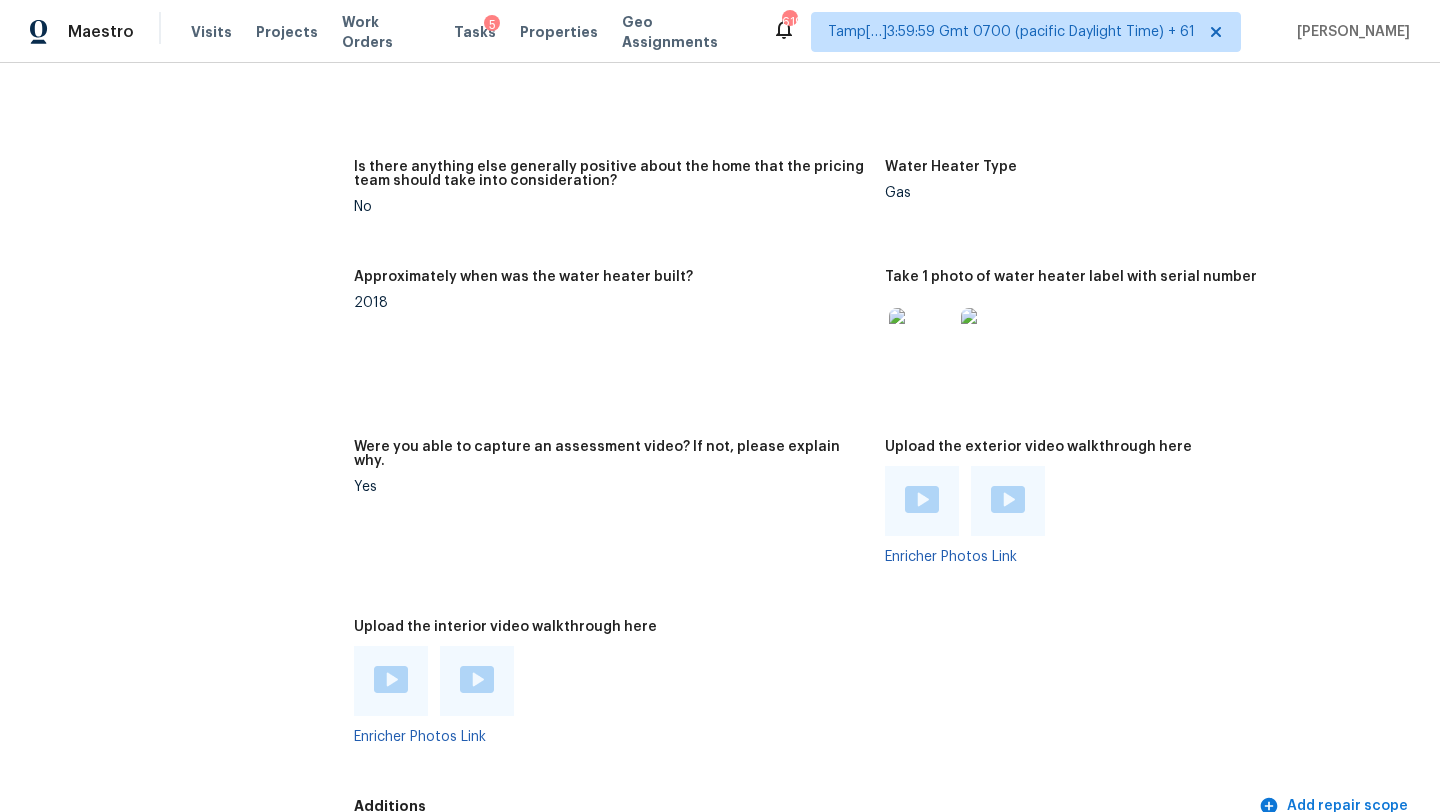 click at bounding box center [391, 679] 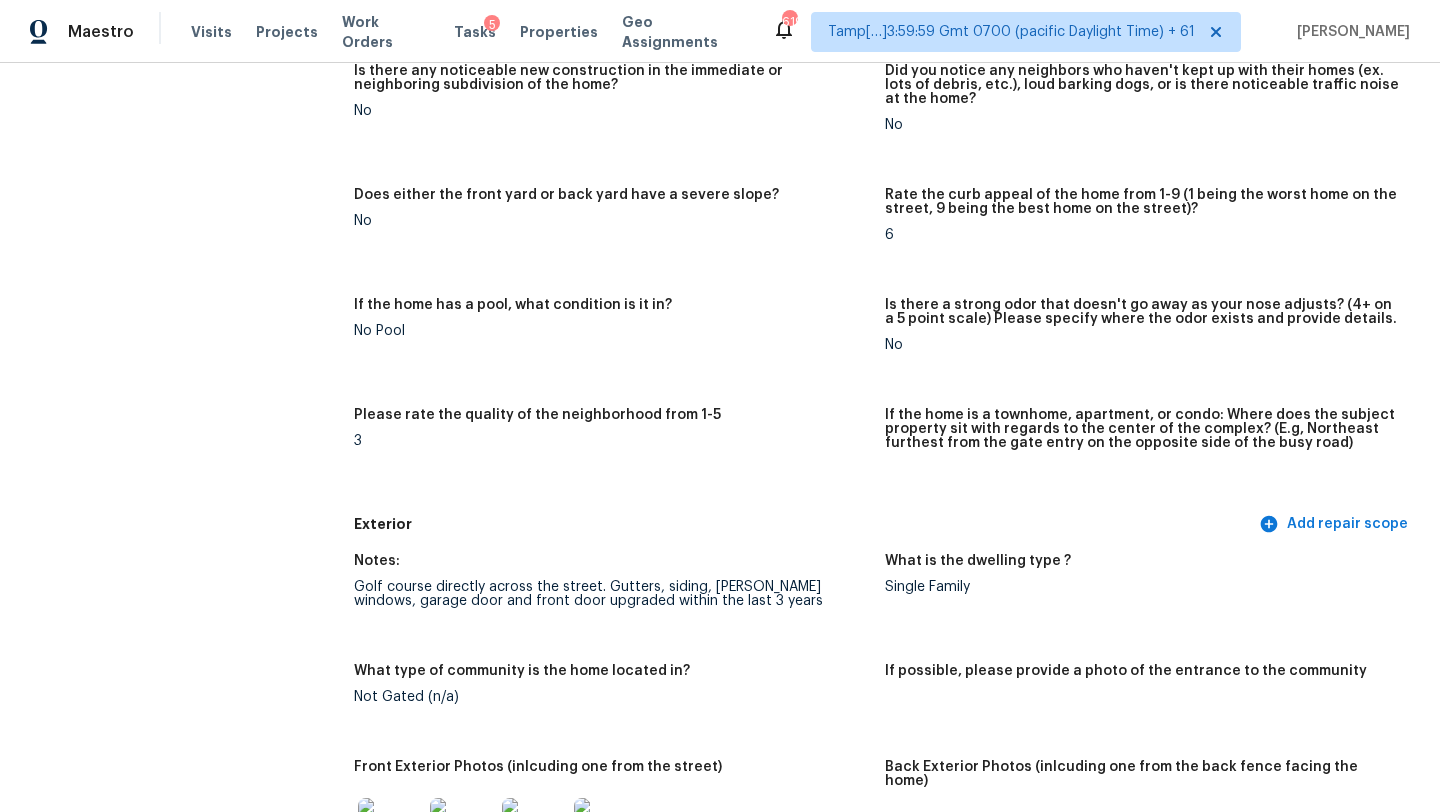 scroll, scrollTop: 385, scrollLeft: 0, axis: vertical 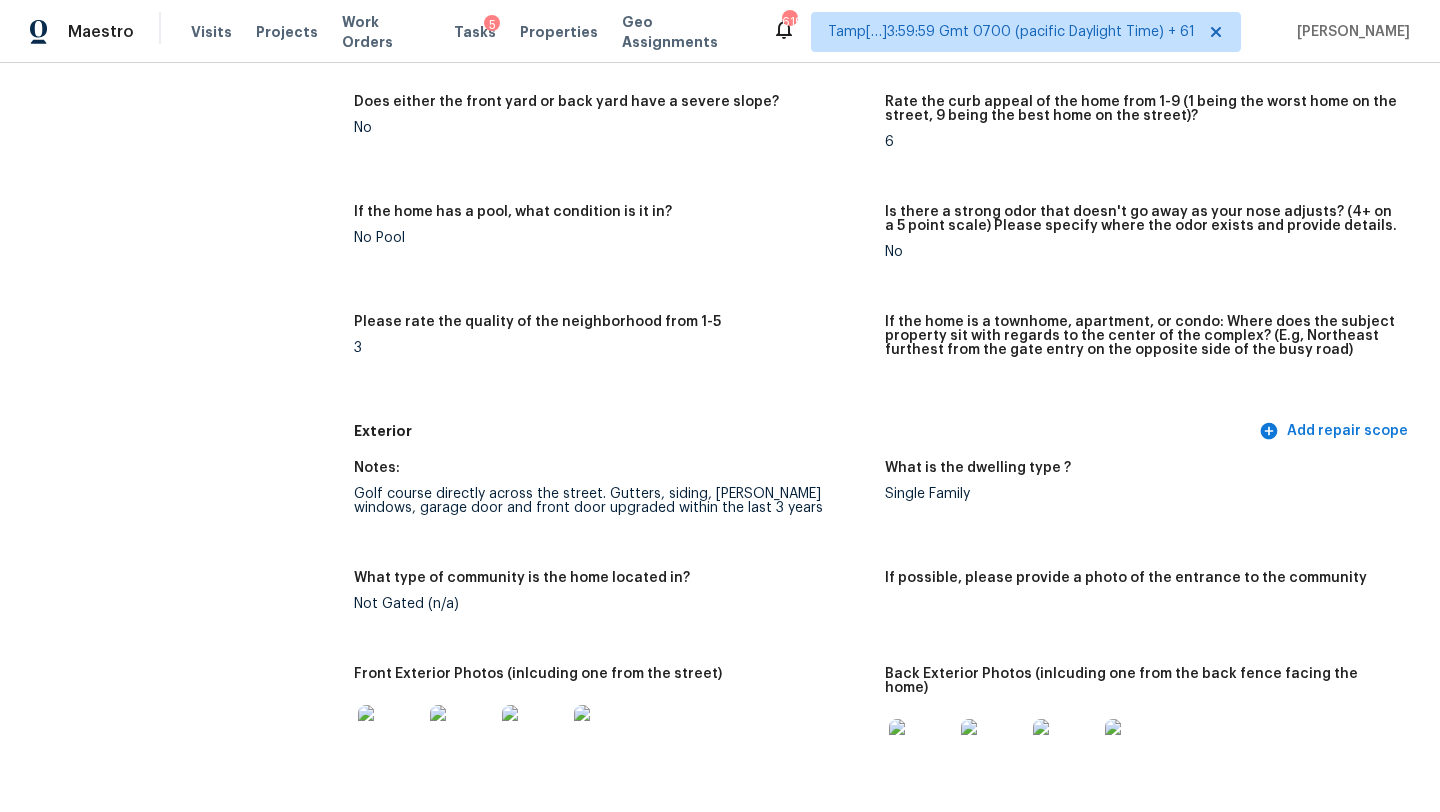 click on "Exterior" at bounding box center (804, 431) 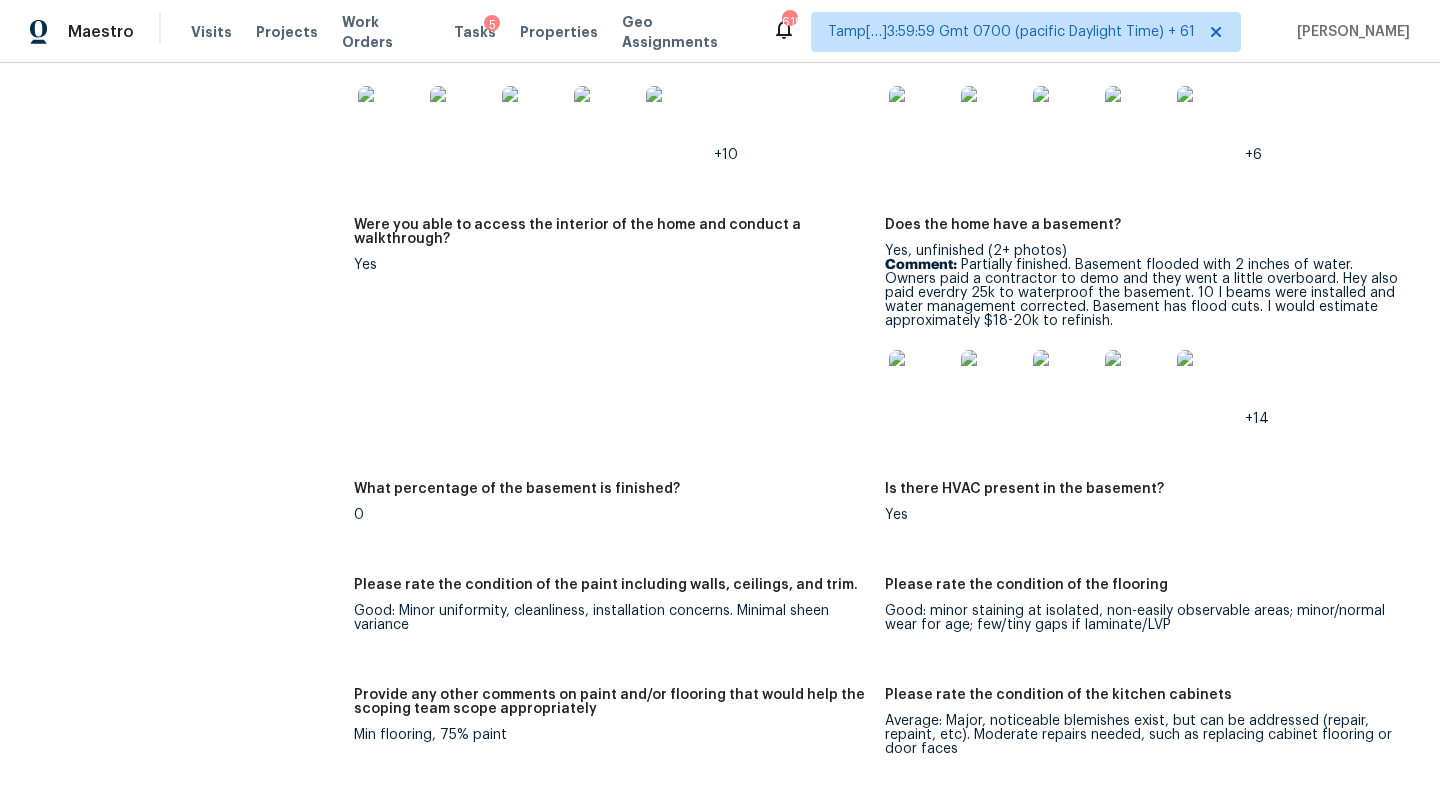 scroll, scrollTop: 2716, scrollLeft: 0, axis: vertical 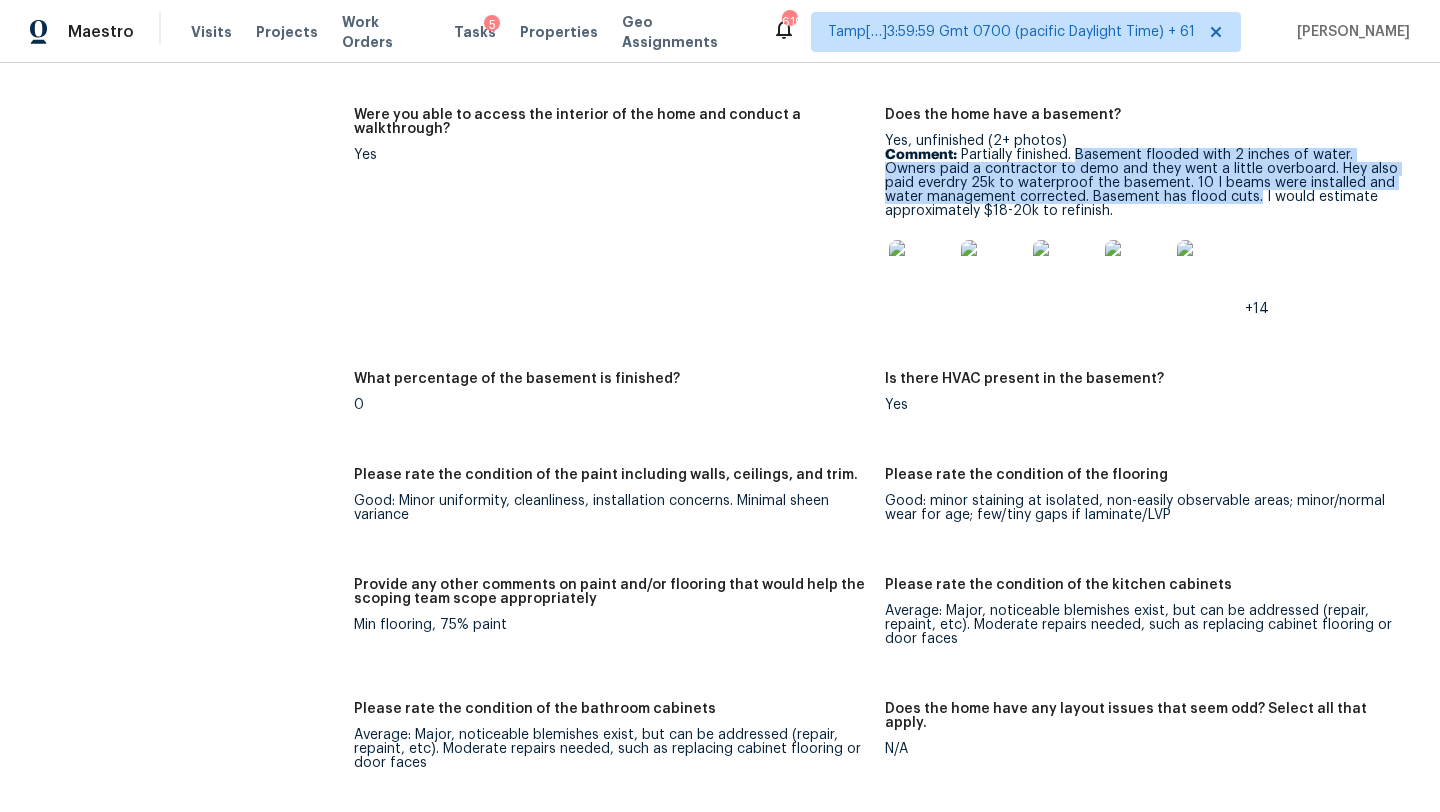 drag, startPoint x: 1077, startPoint y: 139, endPoint x: 1211, endPoint y: 181, distance: 140.42792 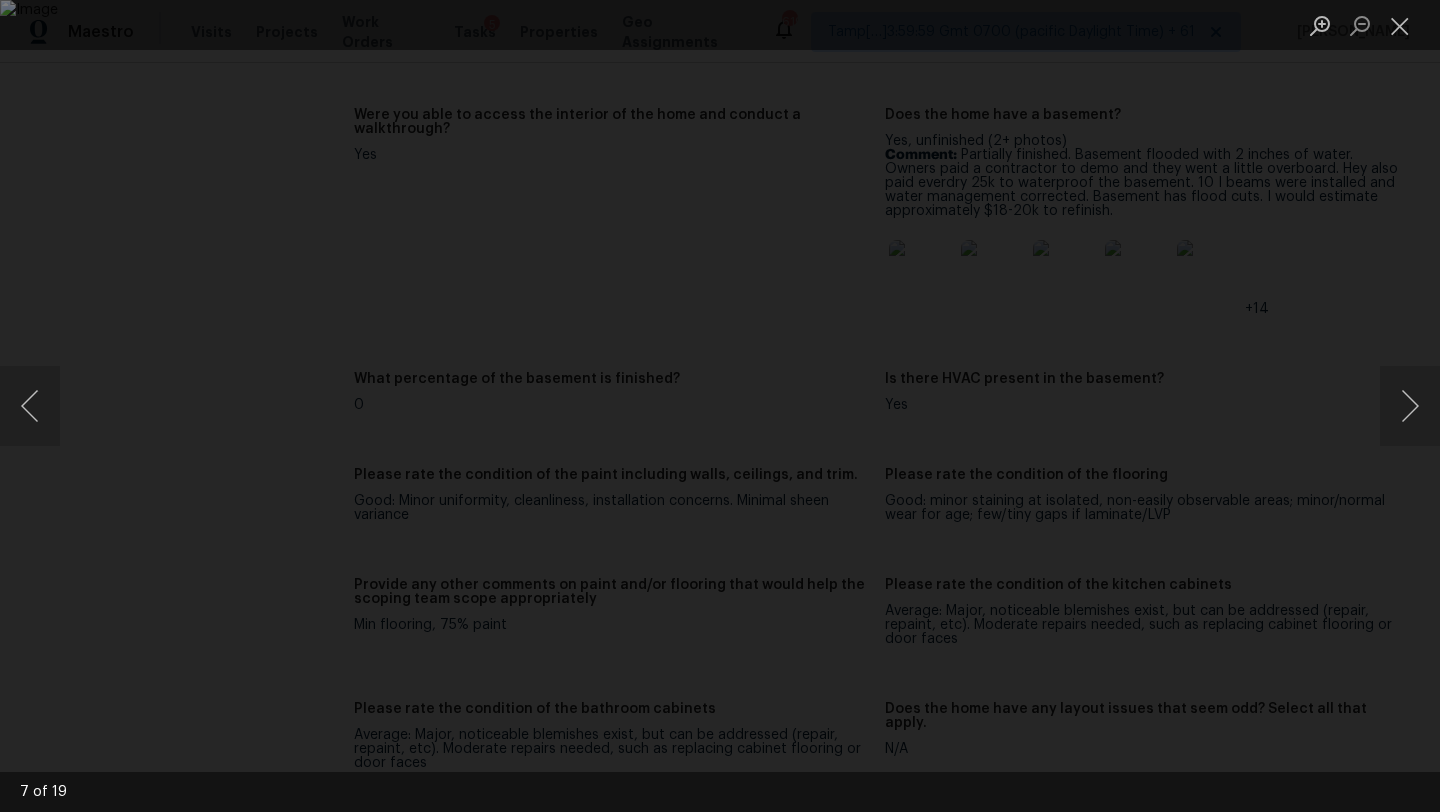 click at bounding box center [720, 406] 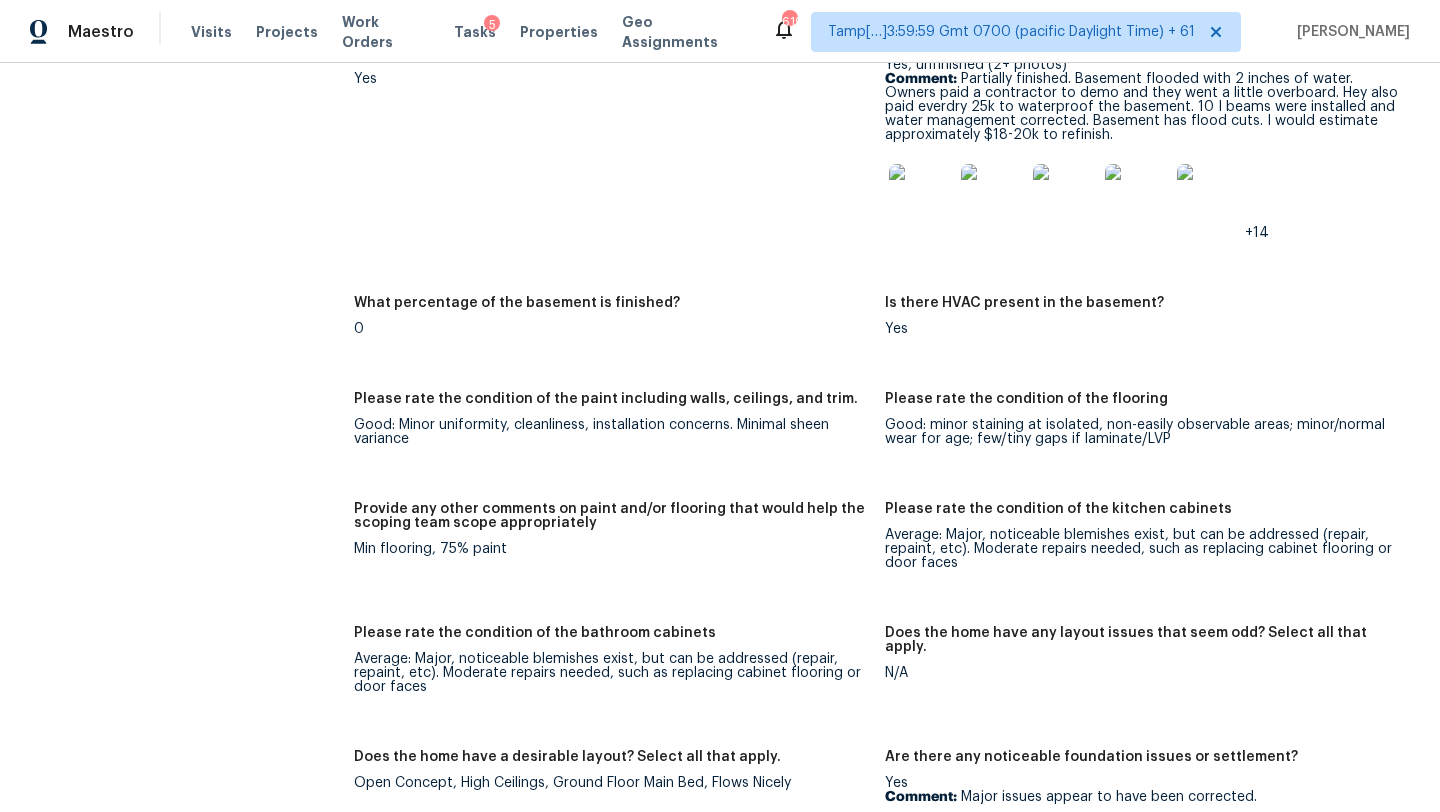 scroll, scrollTop: 2806, scrollLeft: 0, axis: vertical 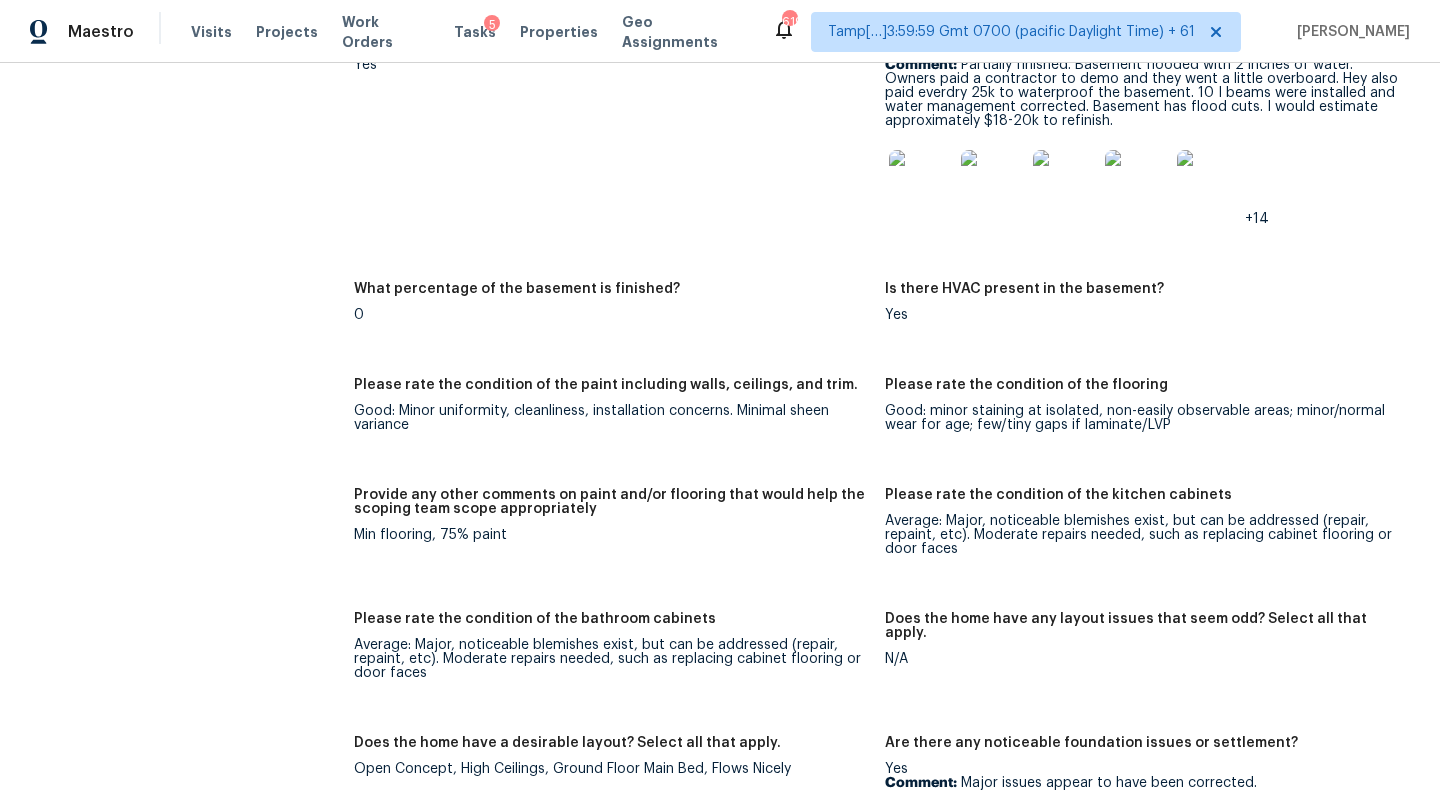 click on "Min flooring, 75% paint" at bounding box center (611, 535) 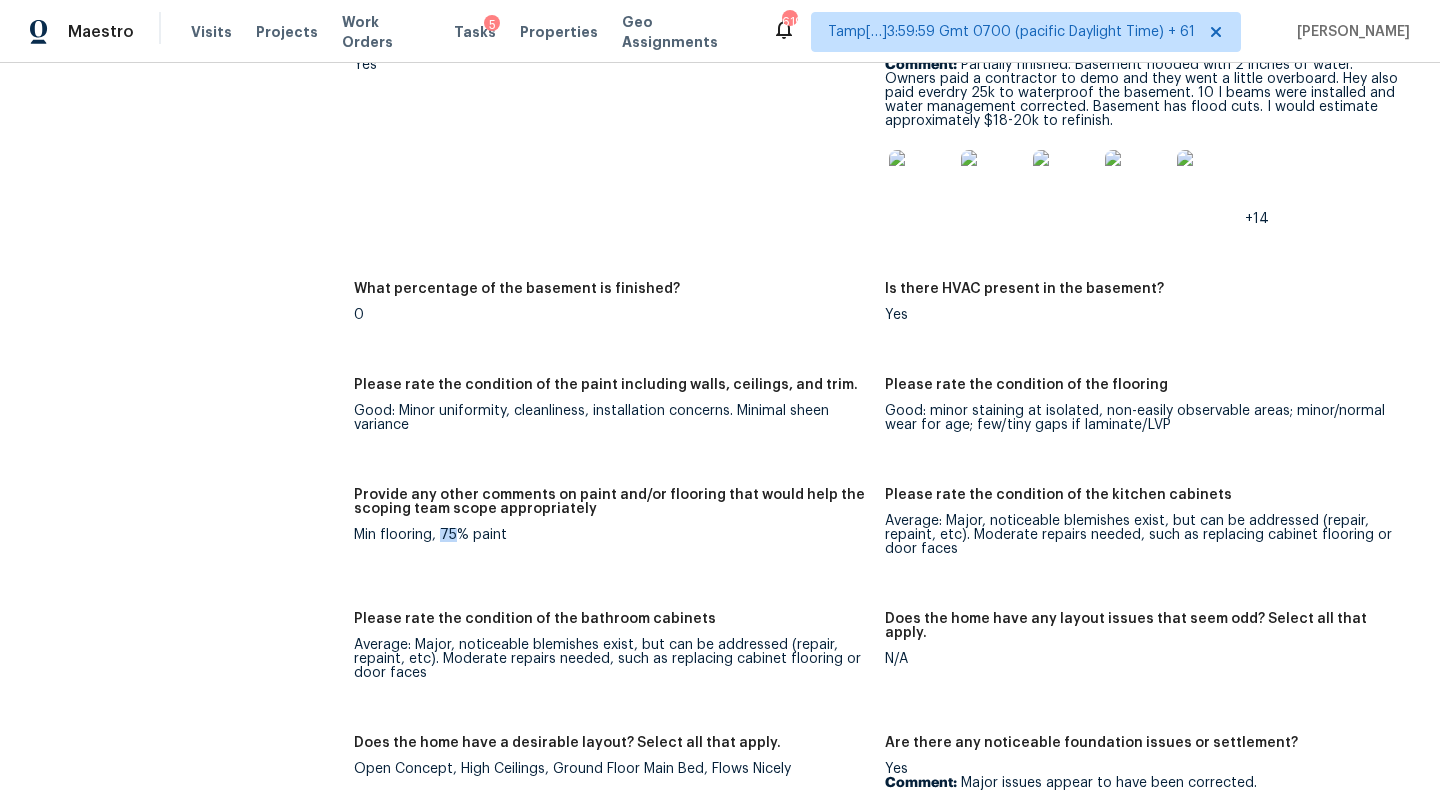 click on "Min flooring, 75% paint" at bounding box center [611, 535] 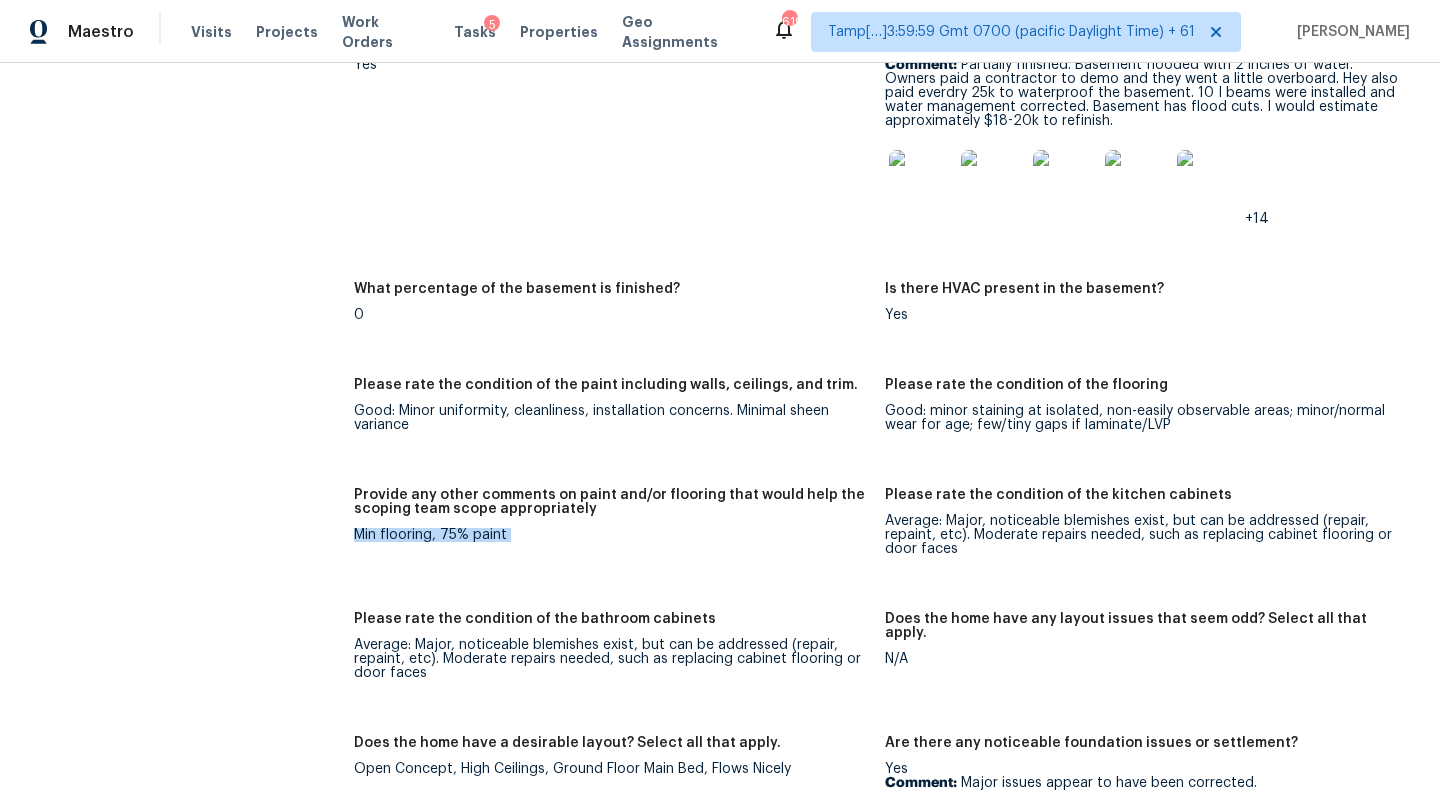 click on "Min flooring, 75% paint" at bounding box center (611, 535) 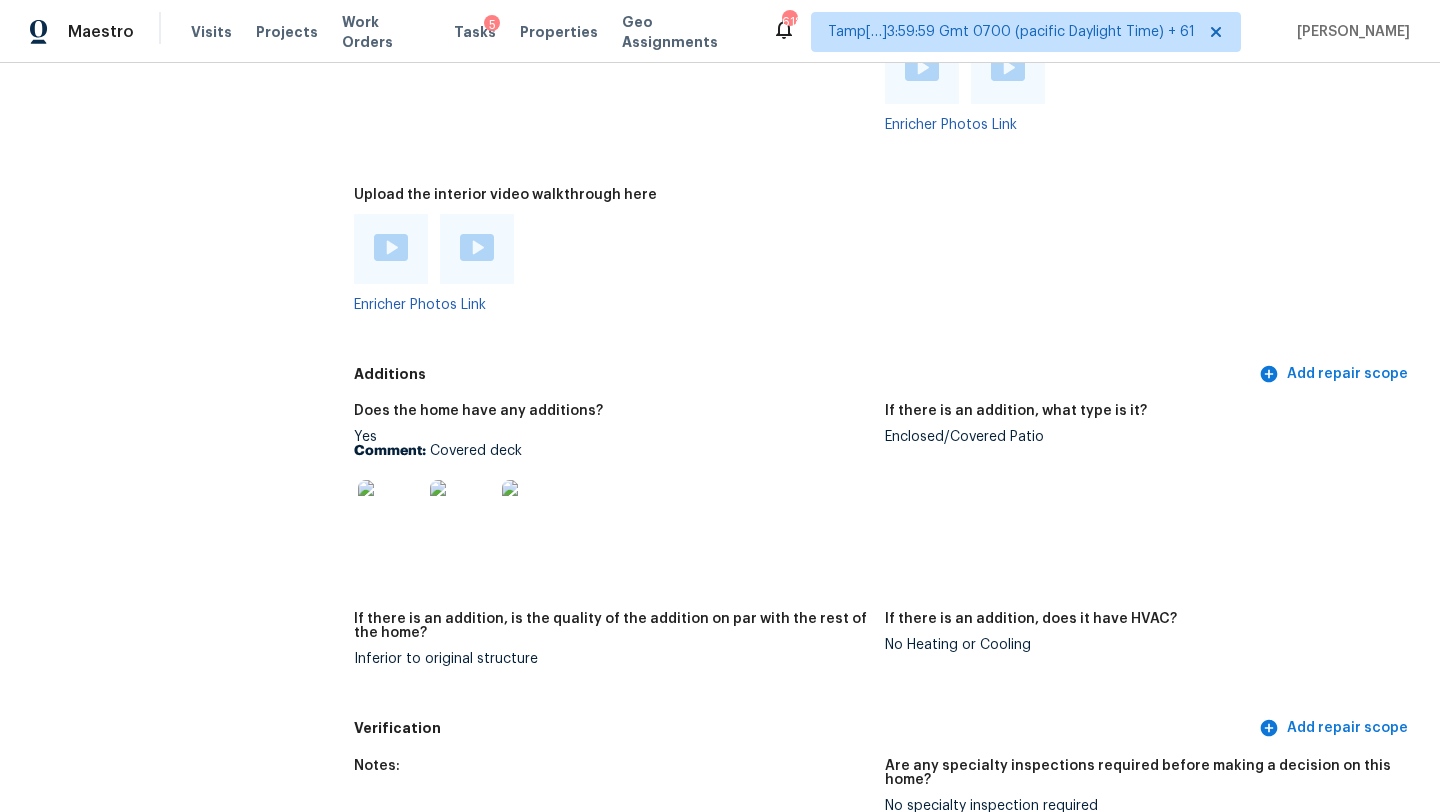 scroll, scrollTop: 4416, scrollLeft: 0, axis: vertical 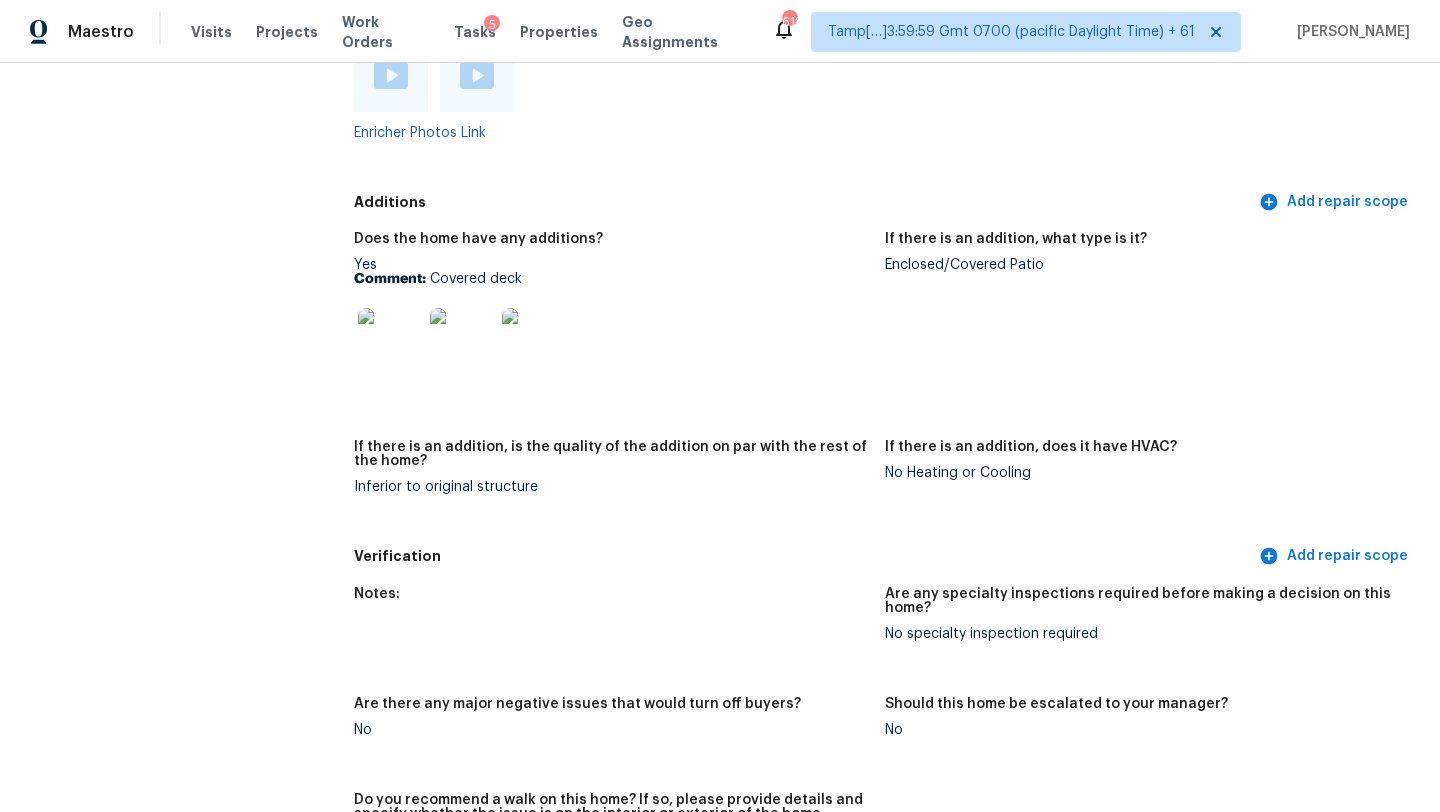 click at bounding box center [534, 340] 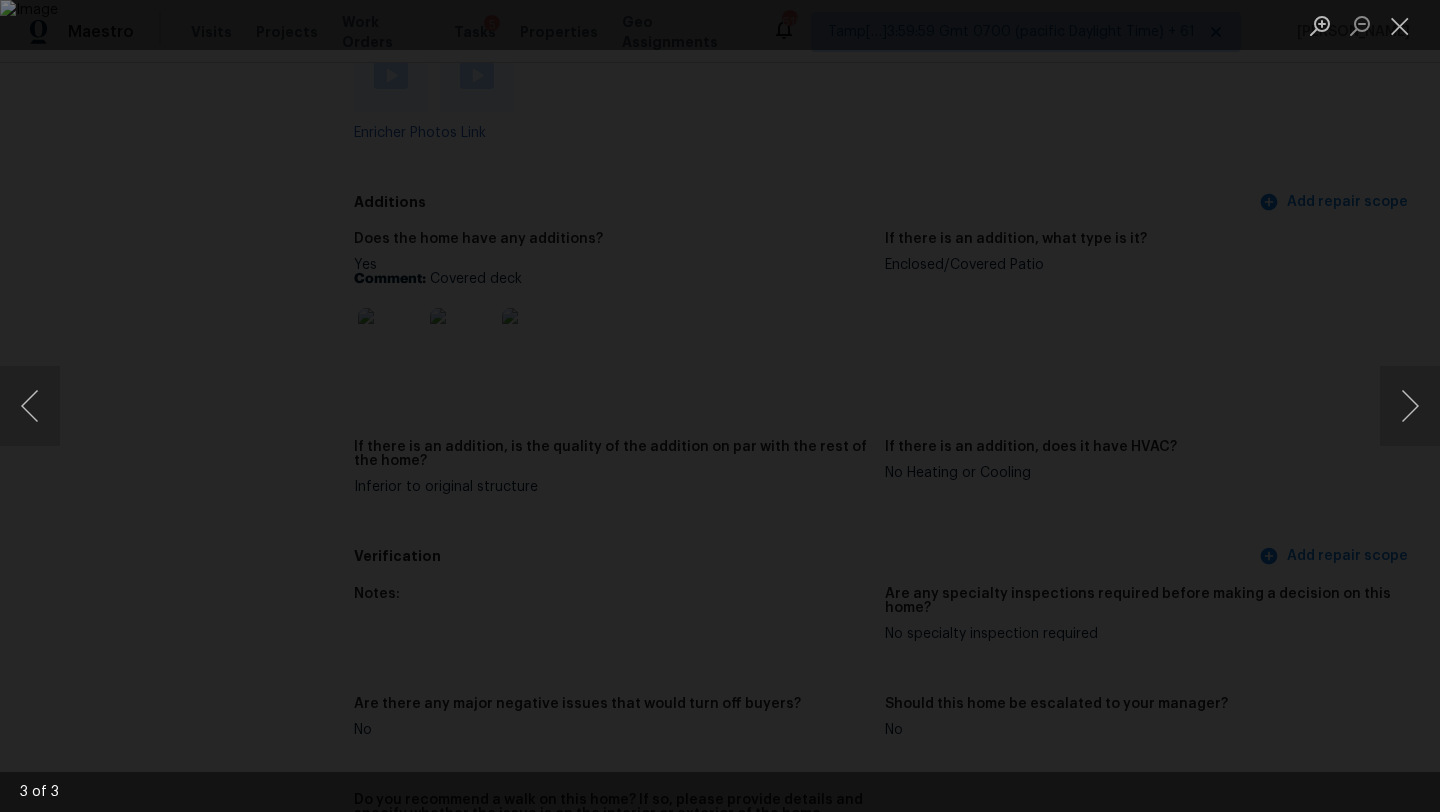 click at bounding box center [720, 406] 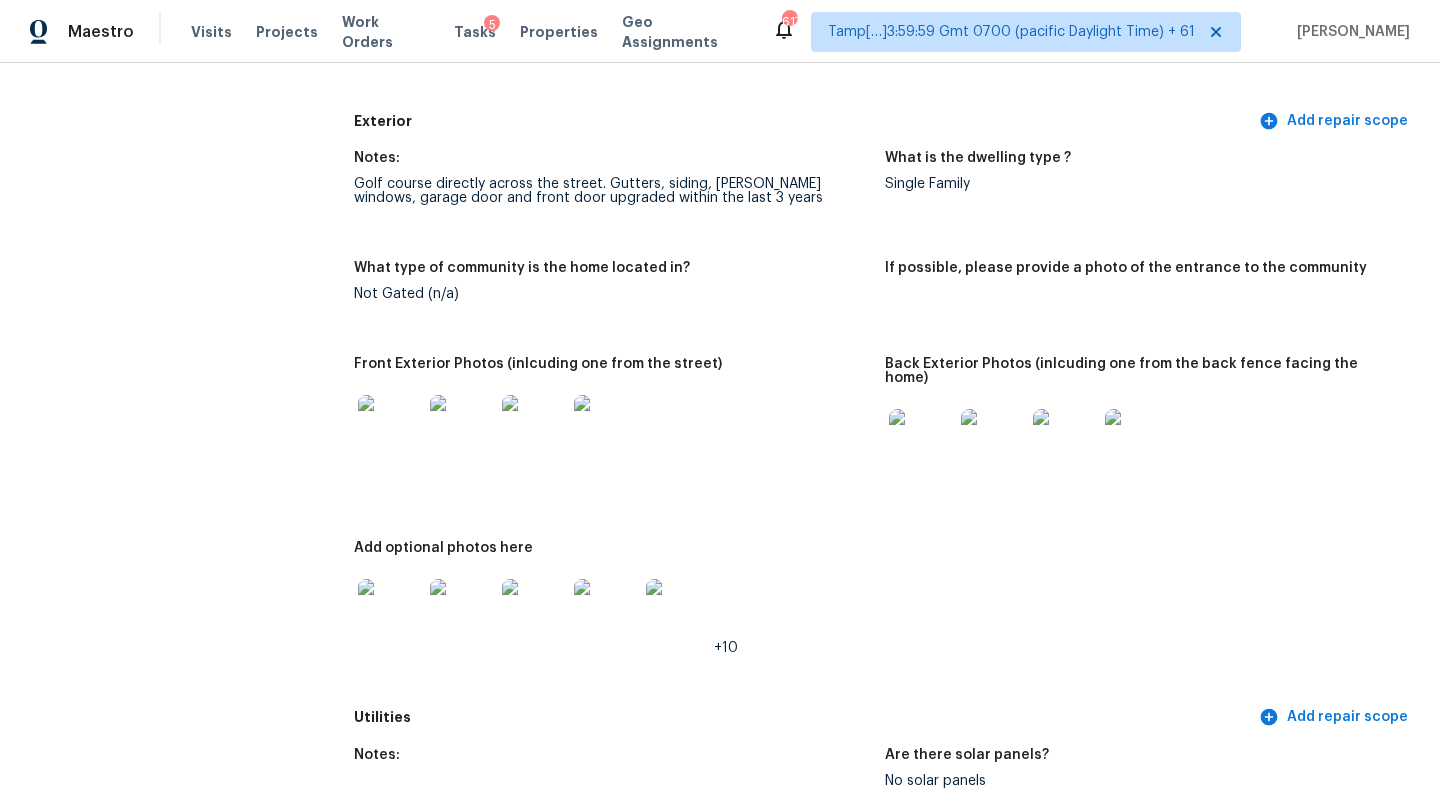 scroll, scrollTop: 0, scrollLeft: 0, axis: both 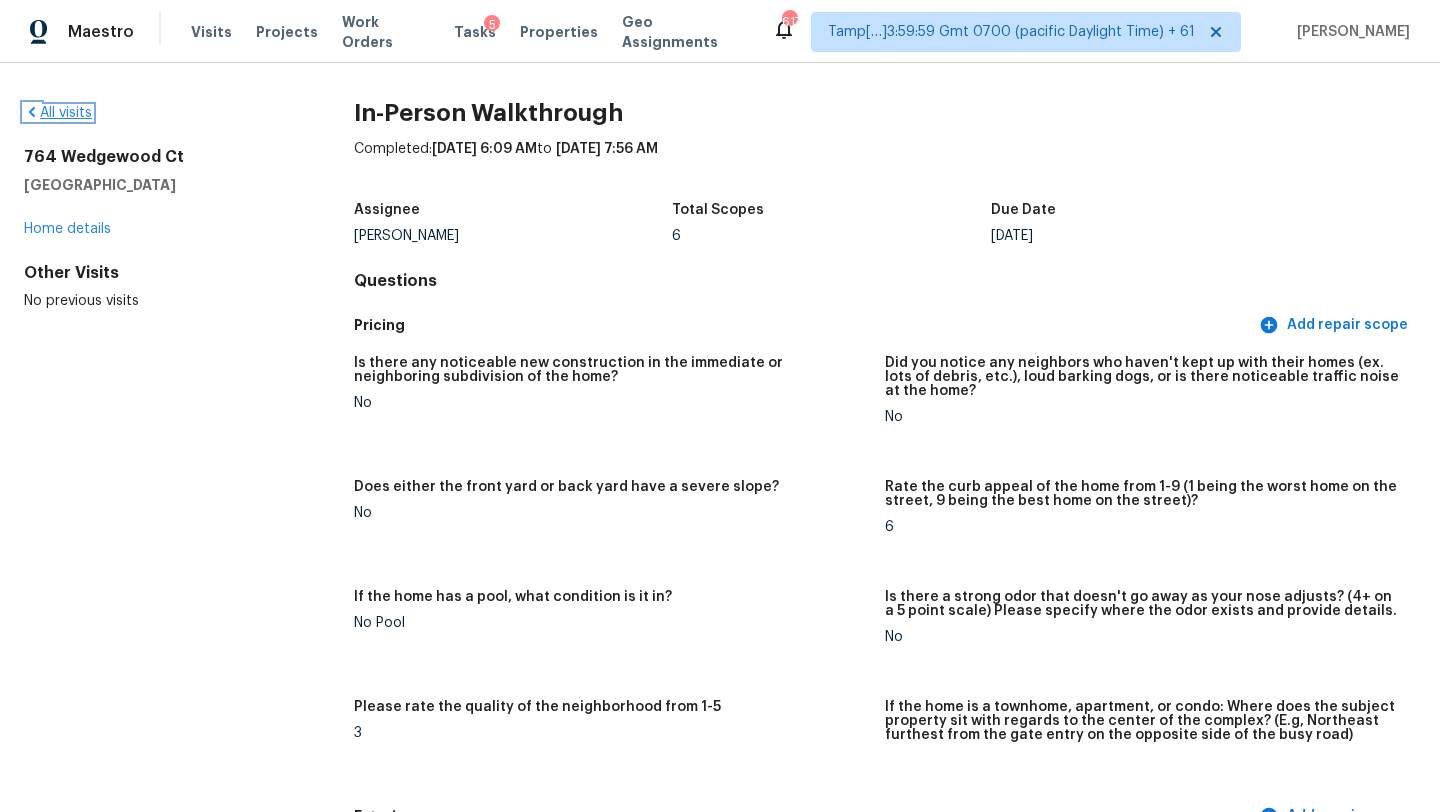 click on "All visits" at bounding box center (58, 113) 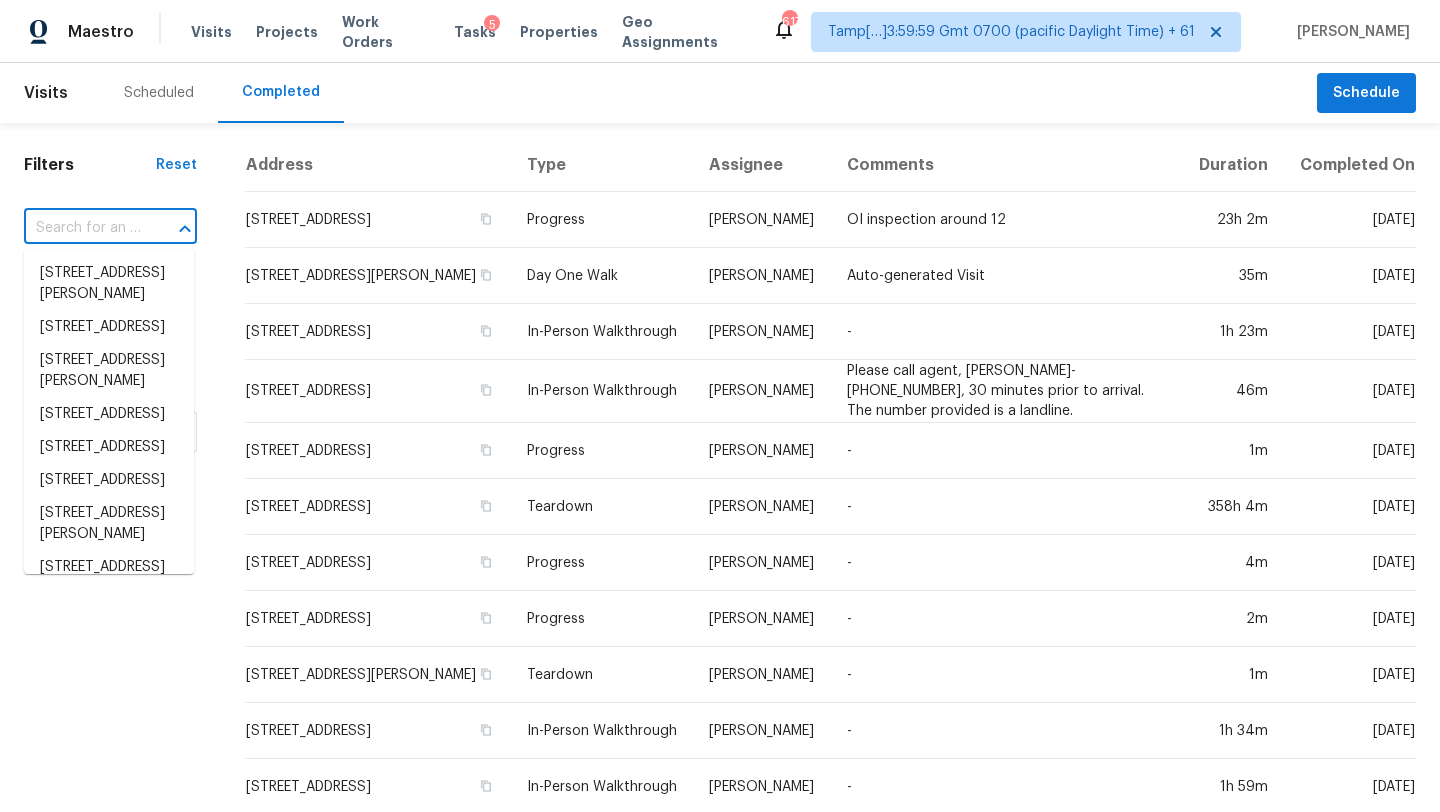 click at bounding box center [82, 228] 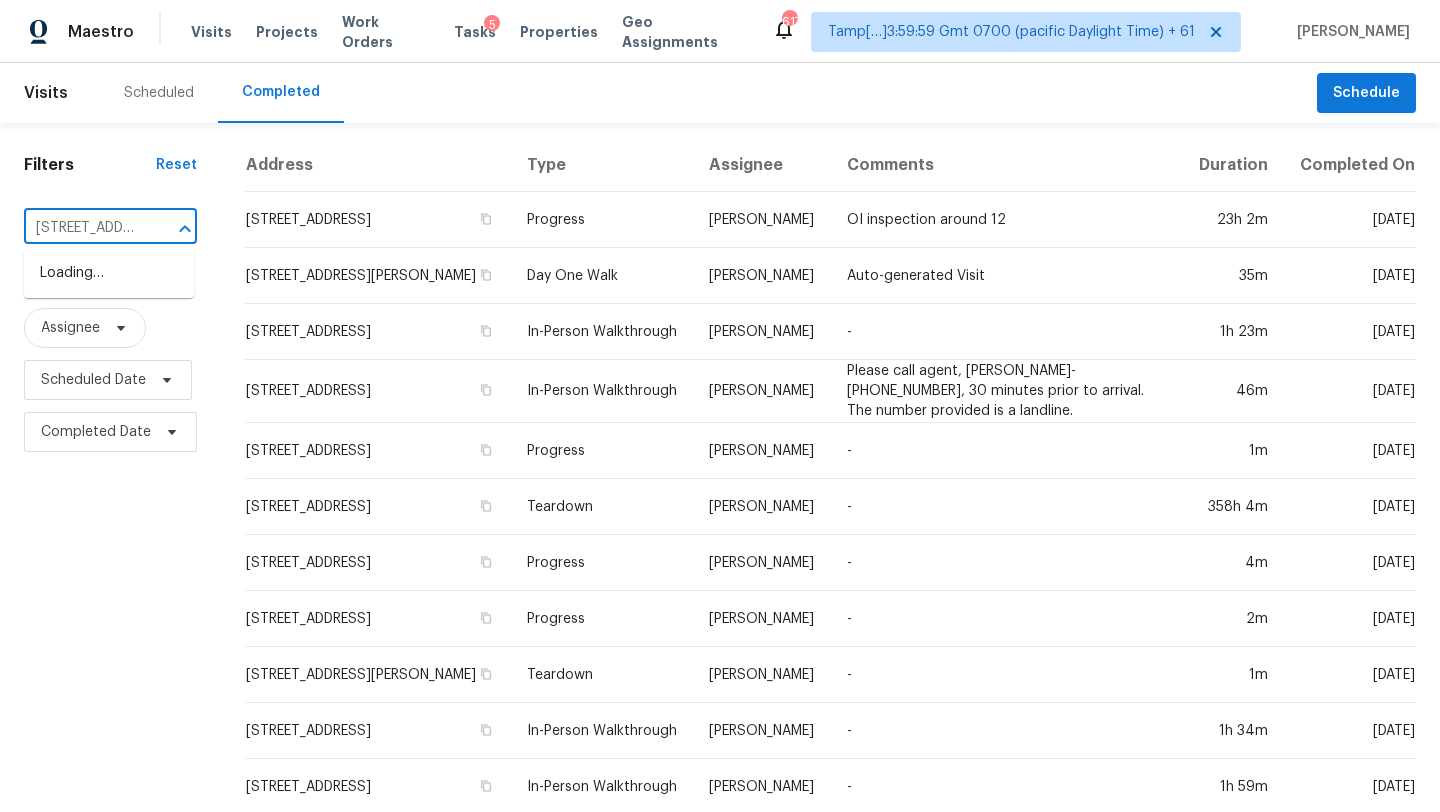 scroll, scrollTop: 0, scrollLeft: 224, axis: horizontal 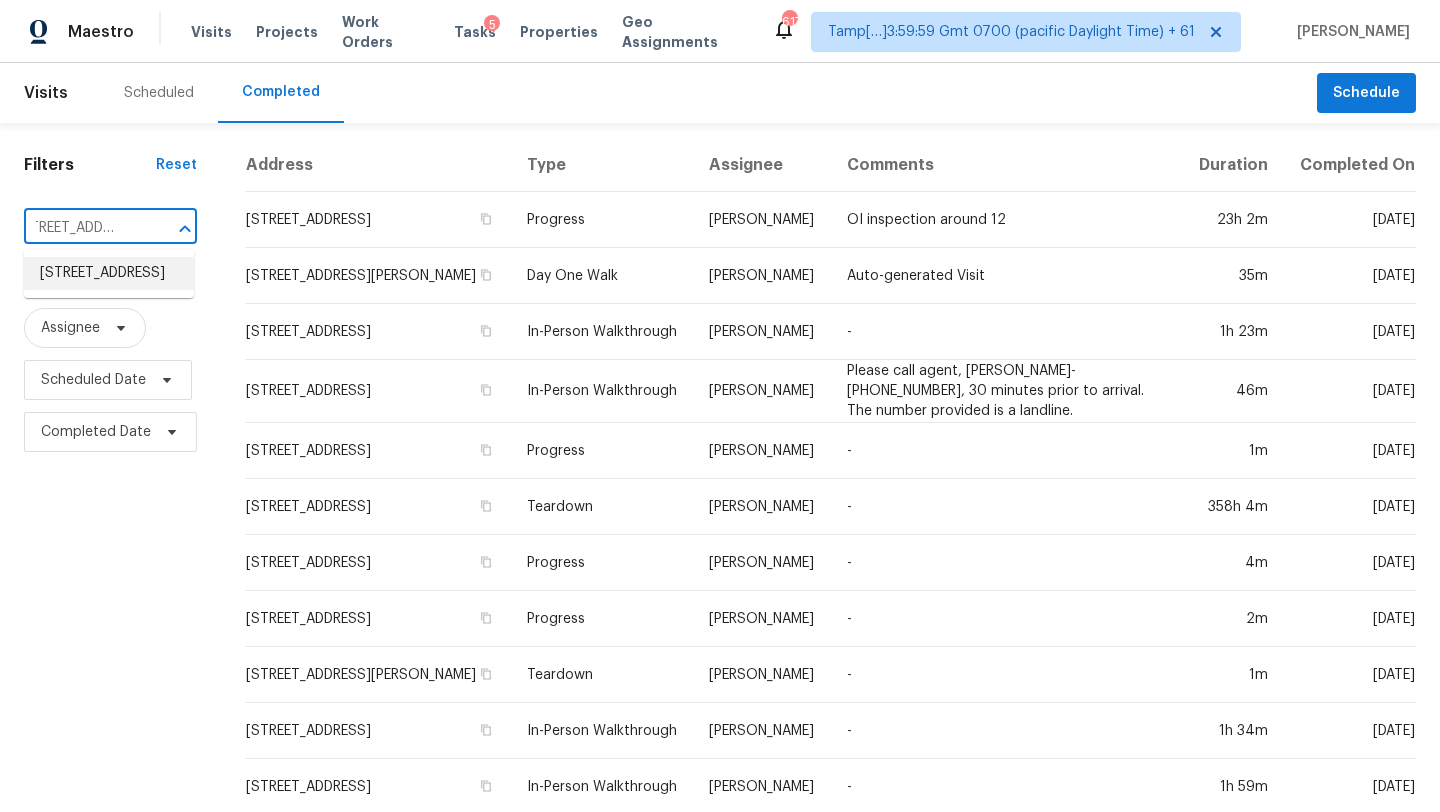 click on "1900 Chattahoochee Run Dr, Suwanee, GA 30024" at bounding box center (109, 273) 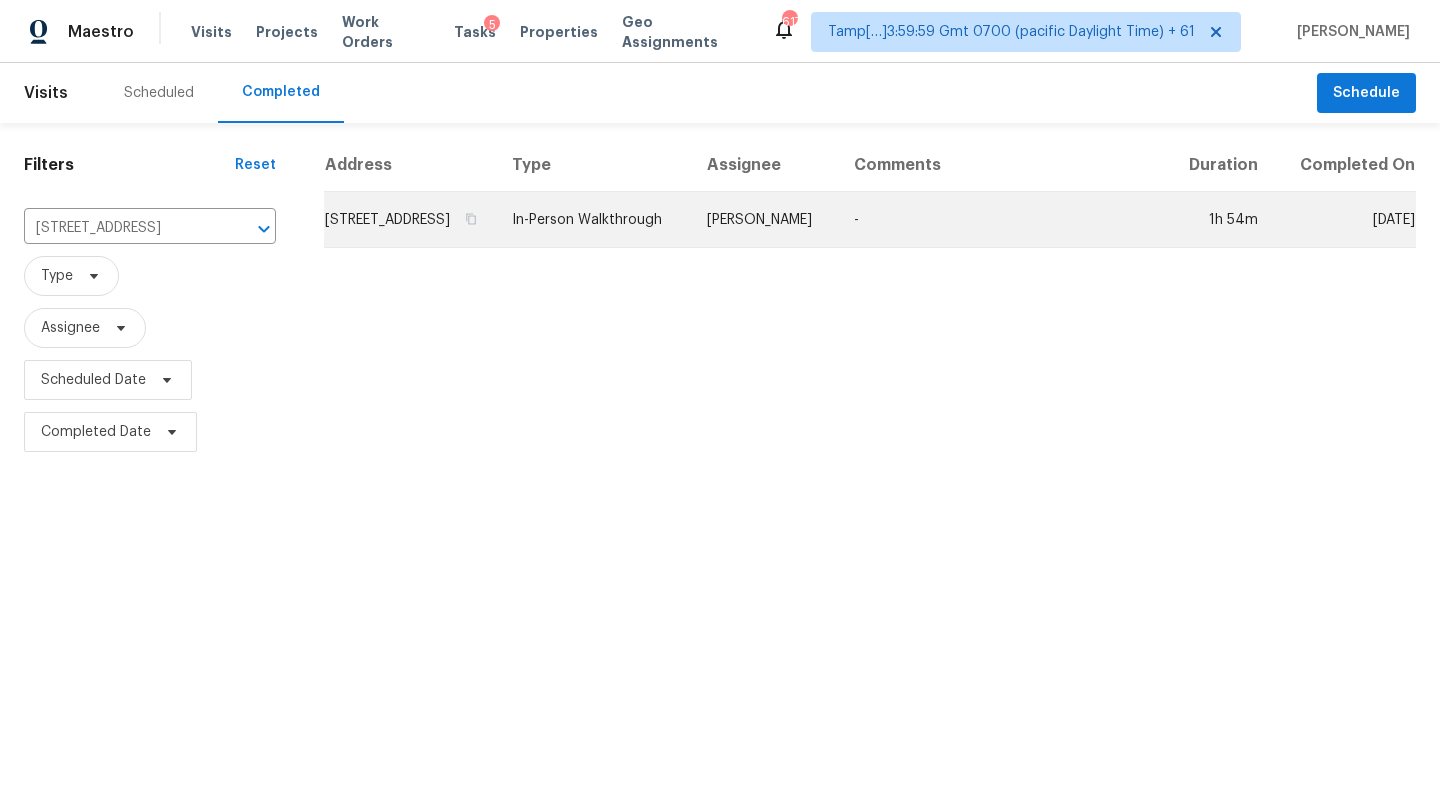 click on "-" at bounding box center [1002, 220] 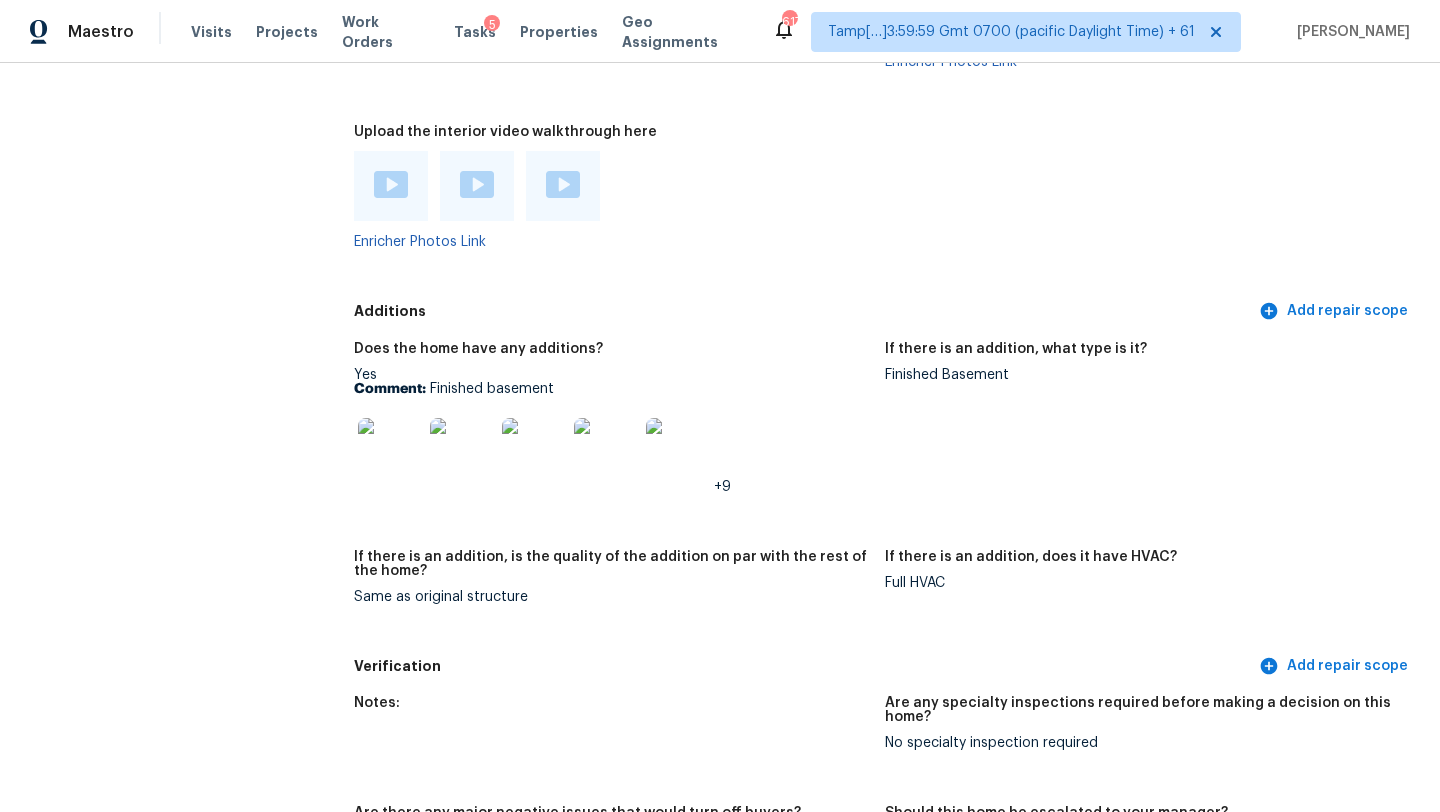 scroll, scrollTop: 4982, scrollLeft: 0, axis: vertical 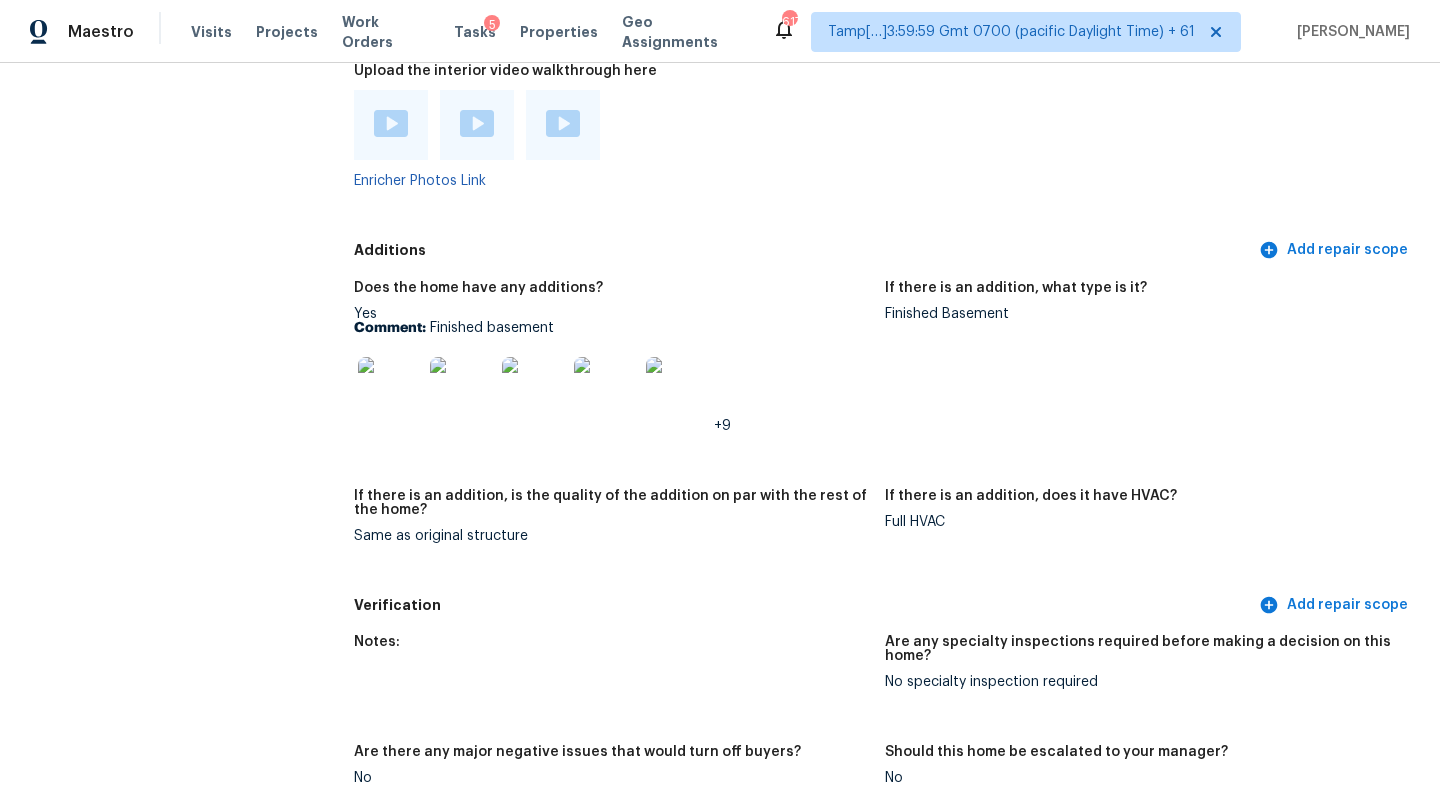 click at bounding box center [391, 123] 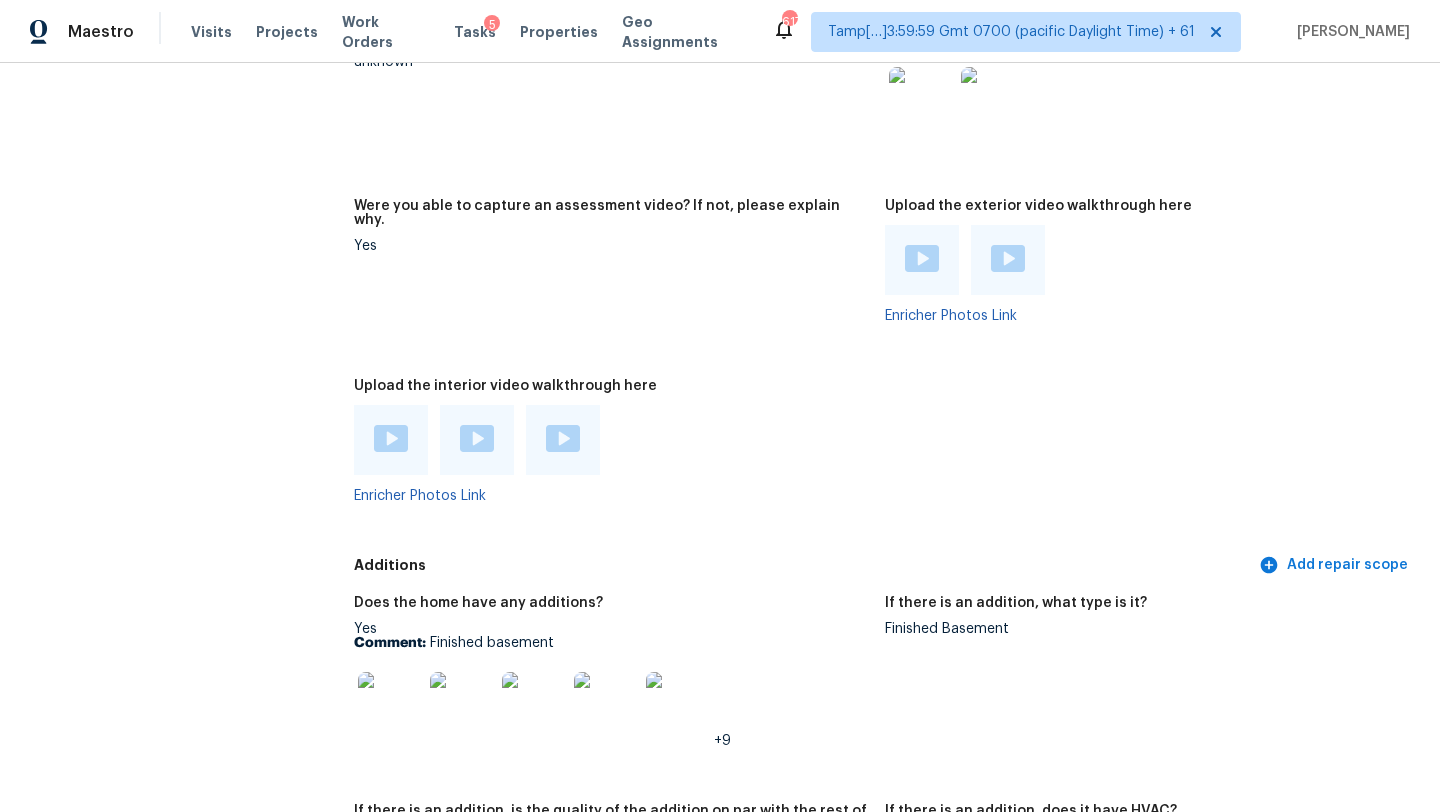 click at bounding box center (922, 258) 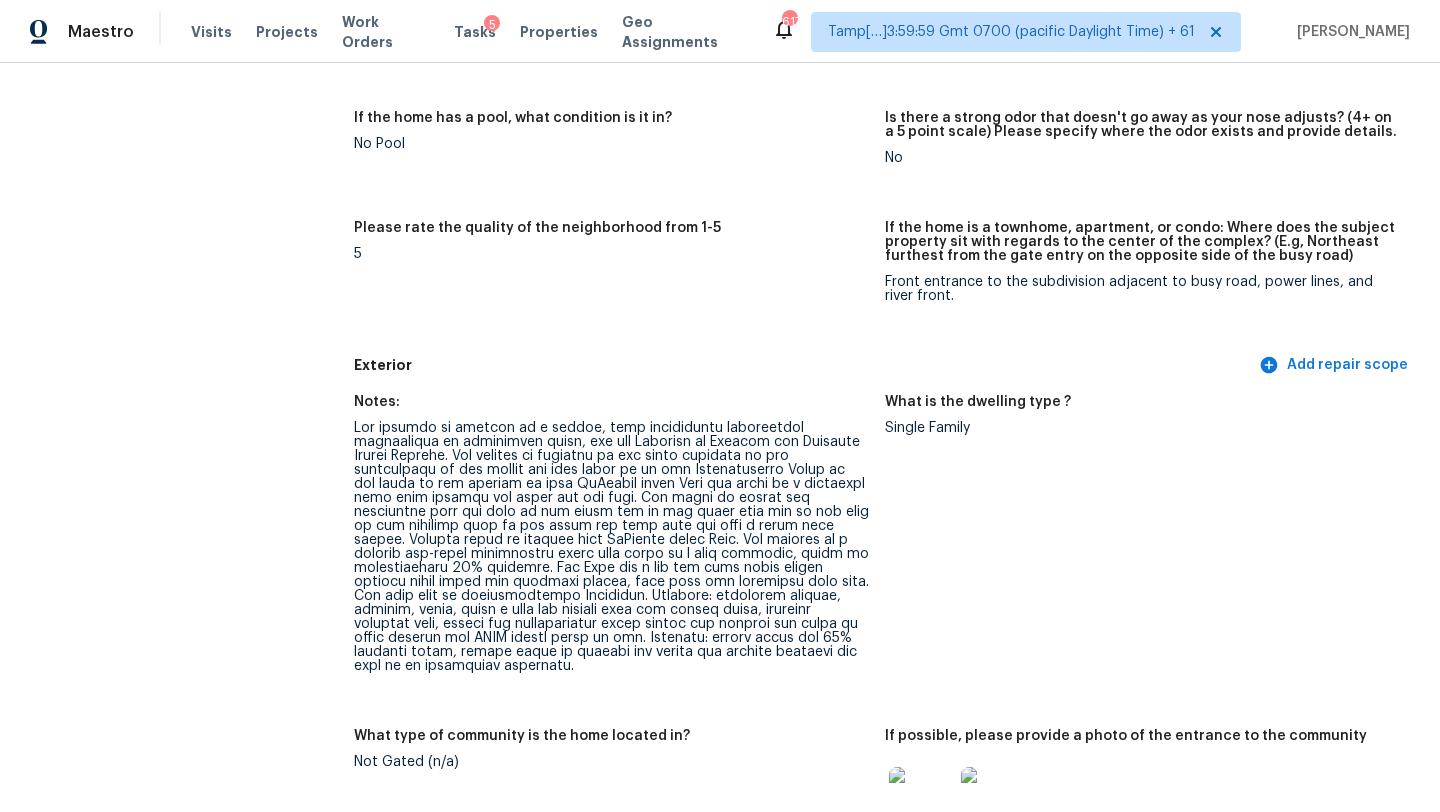 scroll, scrollTop: 511, scrollLeft: 0, axis: vertical 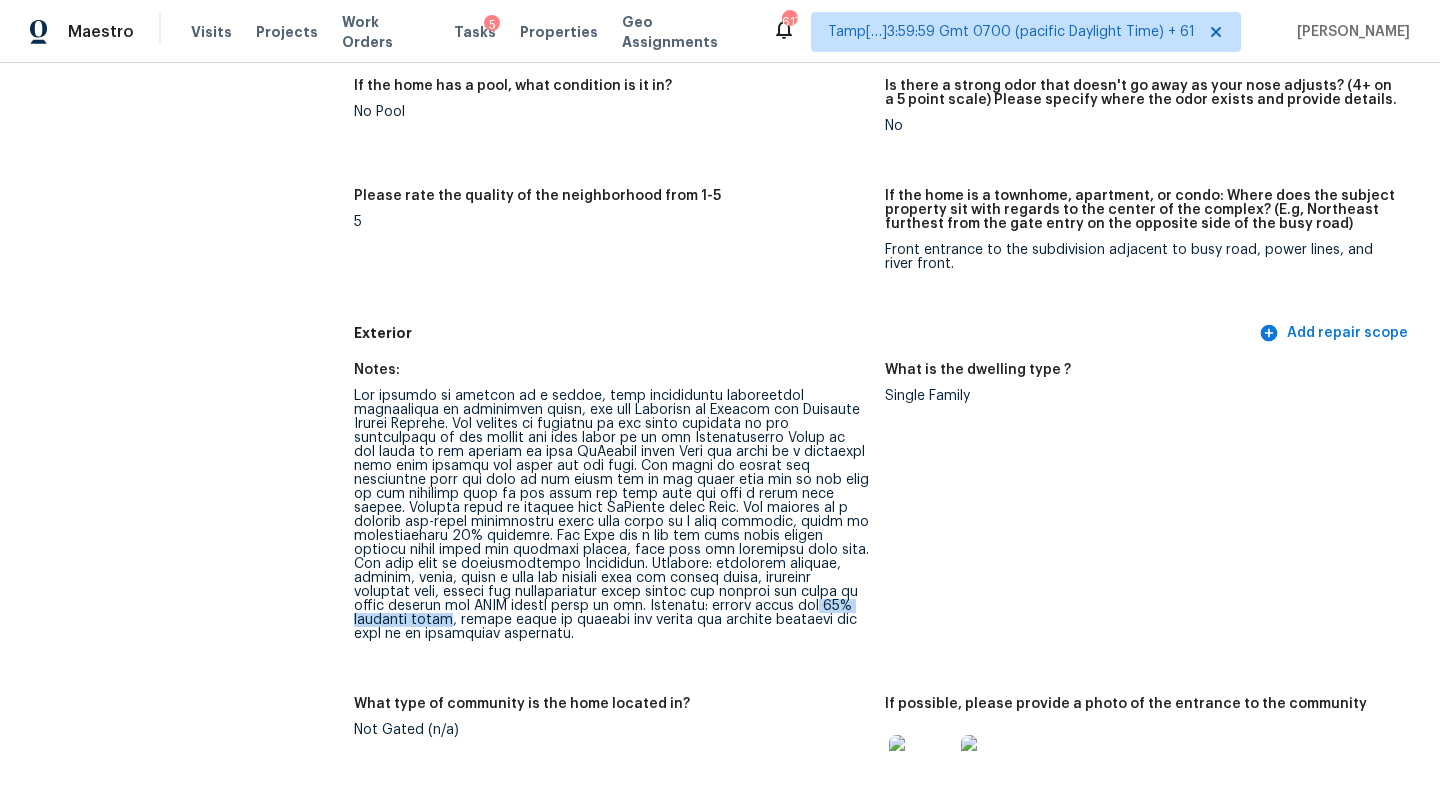 drag, startPoint x: 461, startPoint y: 605, endPoint x: 576, endPoint y: 599, distance: 115.15642 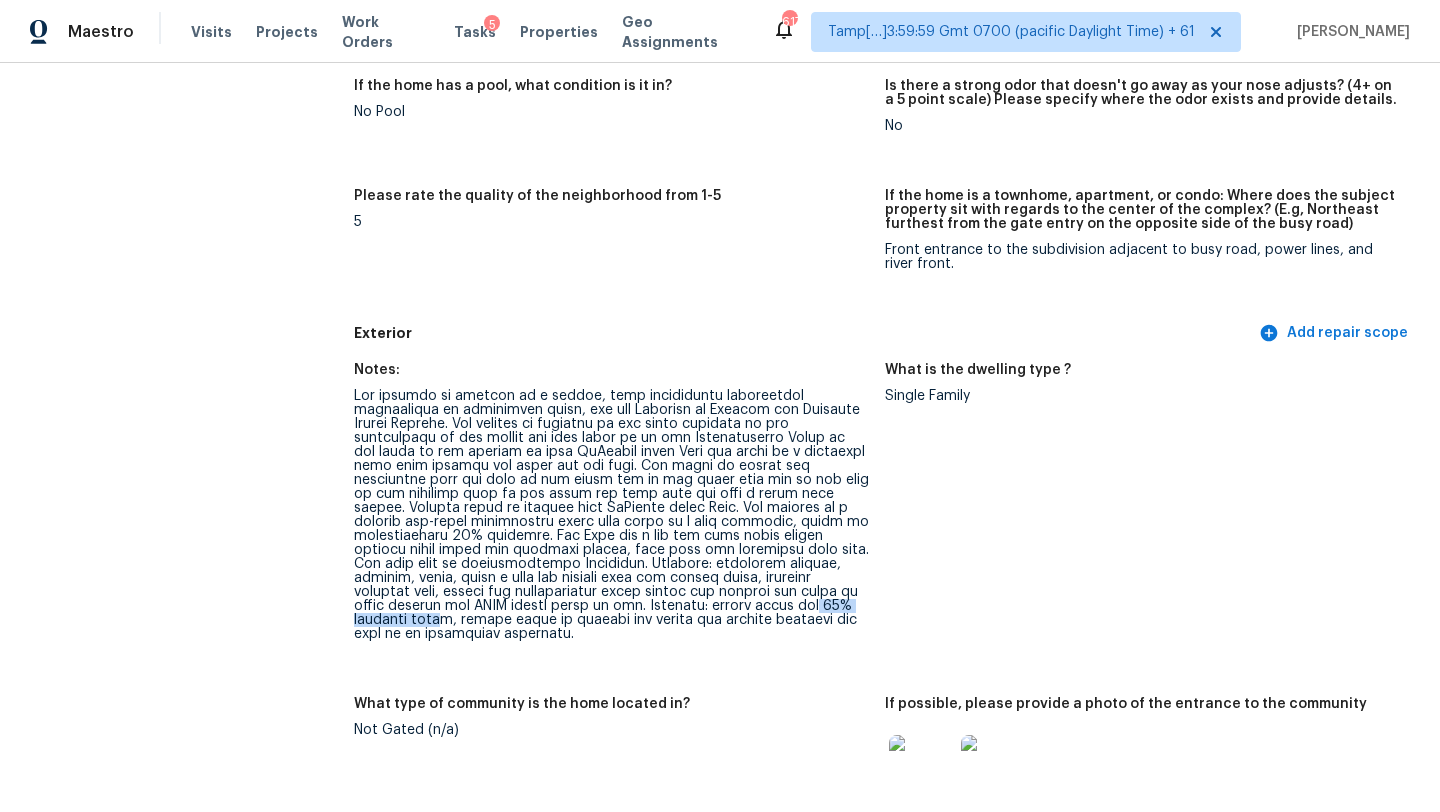 copy on "25% interior pain" 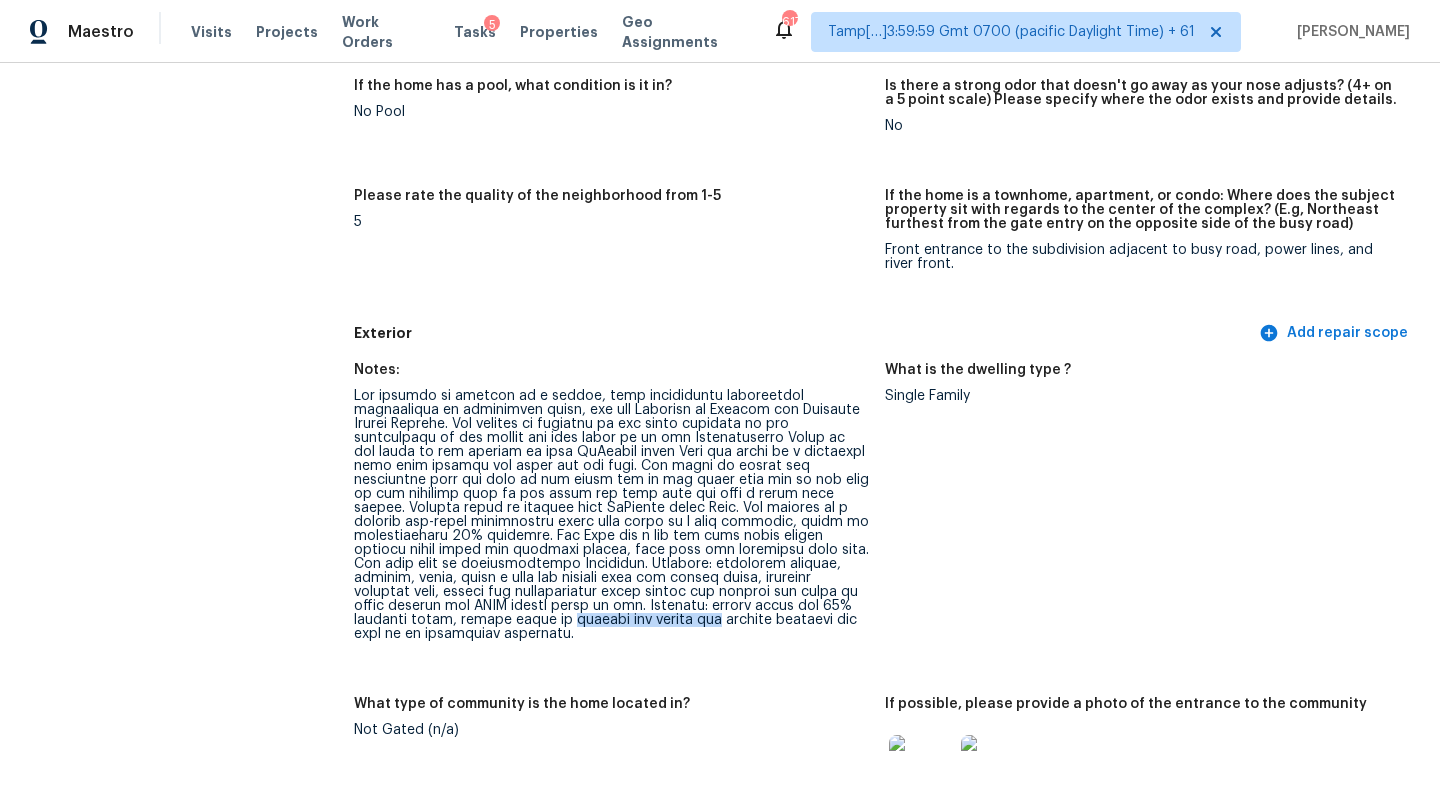 drag, startPoint x: 695, startPoint y: 607, endPoint x: 849, endPoint y: 604, distance: 154.02922 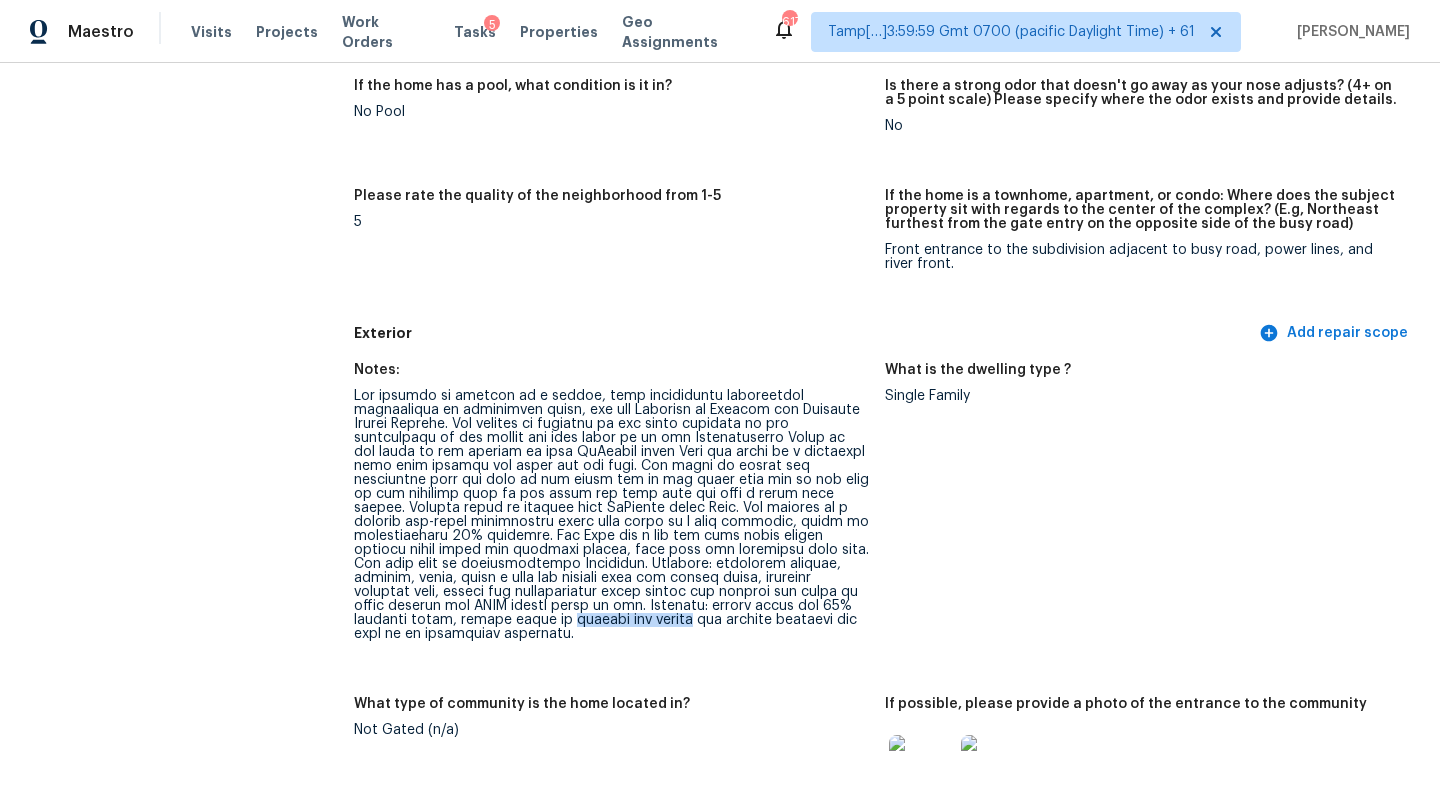 drag, startPoint x: 693, startPoint y: 608, endPoint x: 813, endPoint y: 603, distance: 120.10412 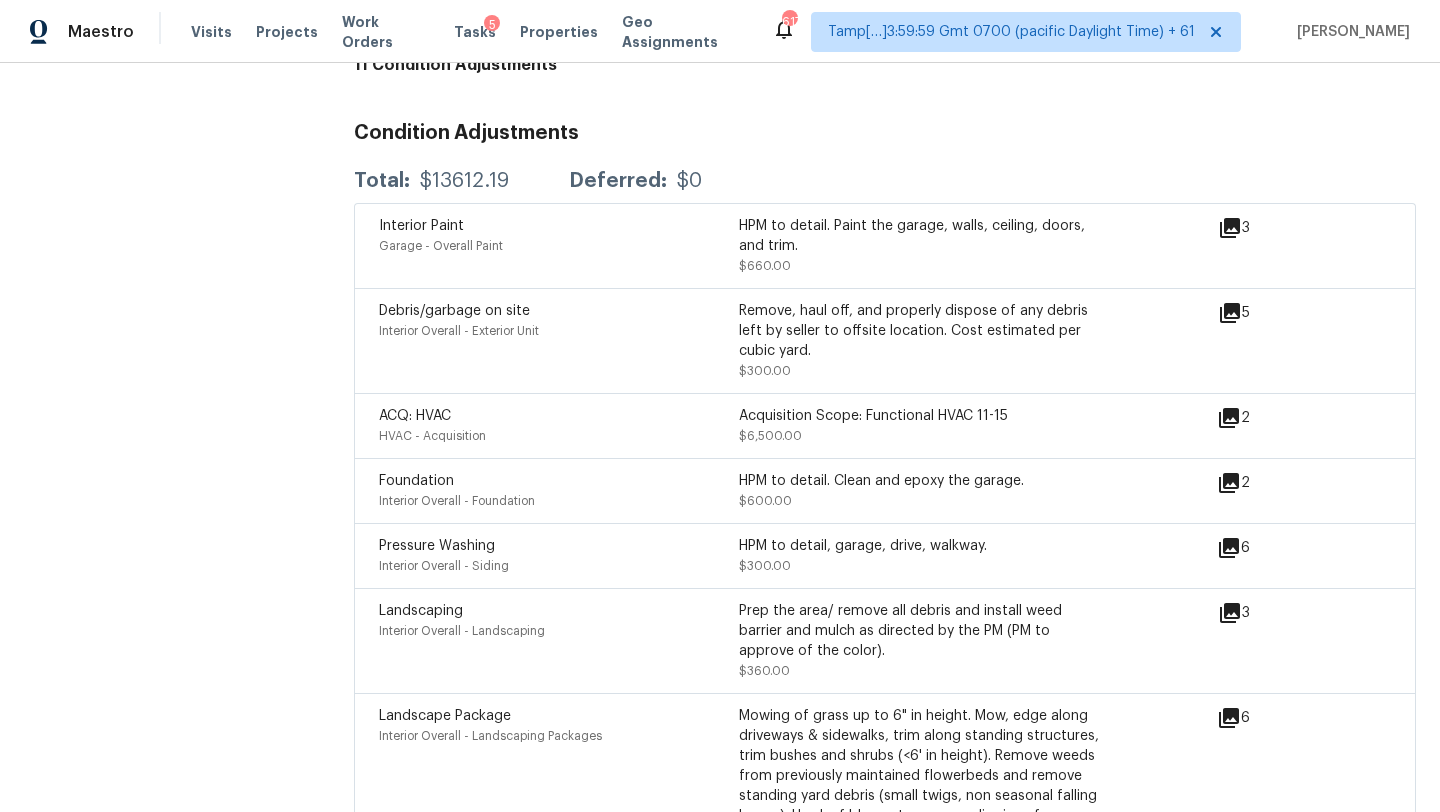 scroll, scrollTop: 6244, scrollLeft: 0, axis: vertical 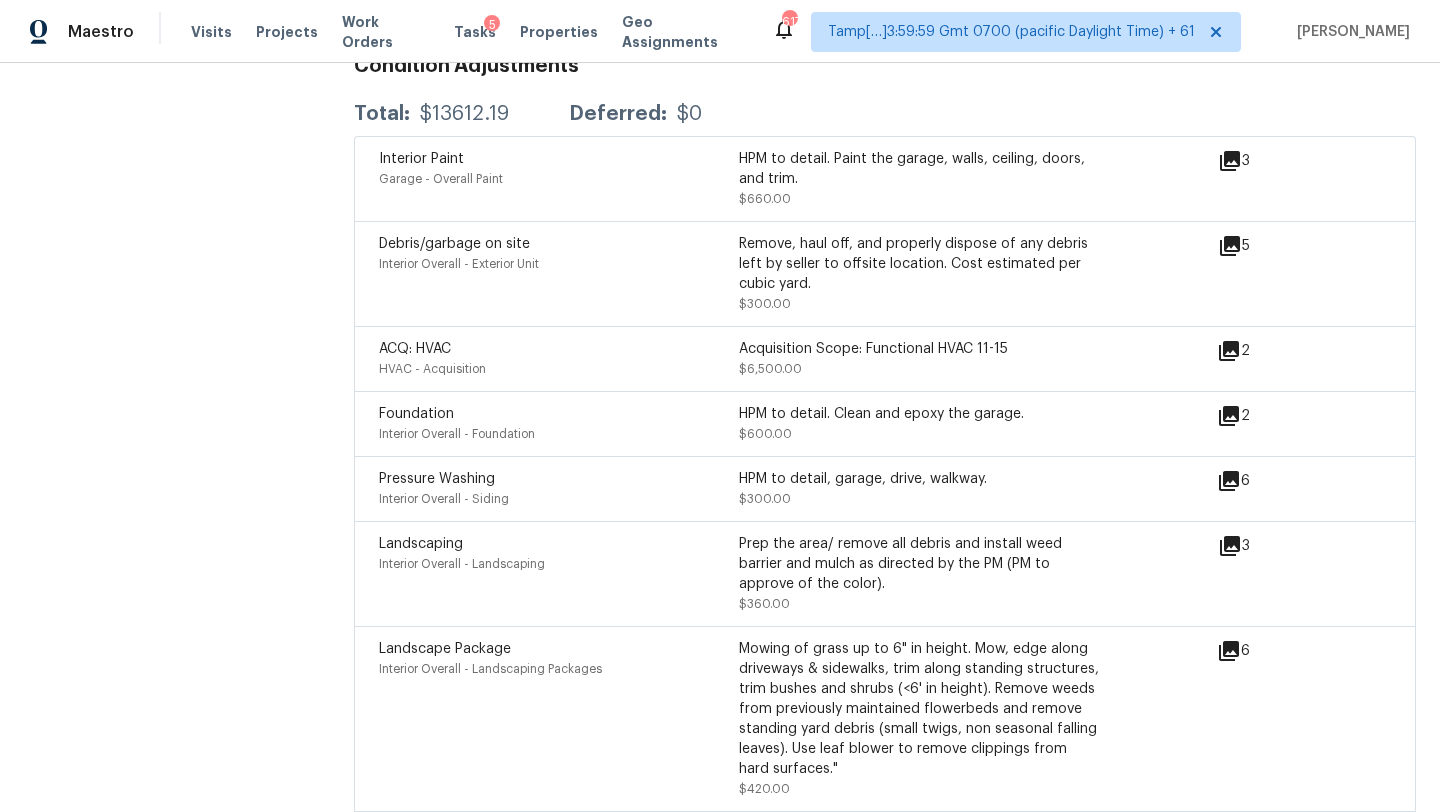 click 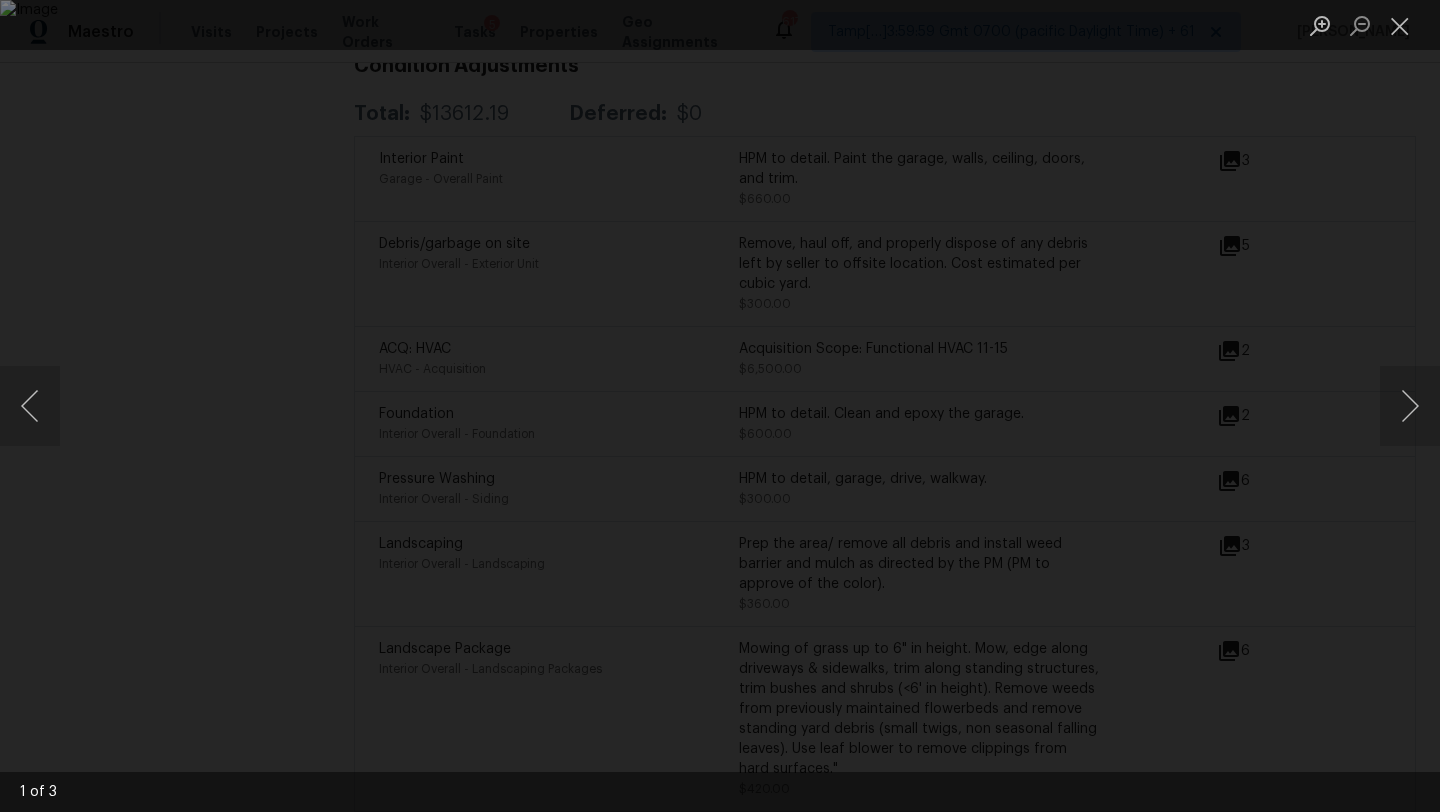 click at bounding box center [720, 406] 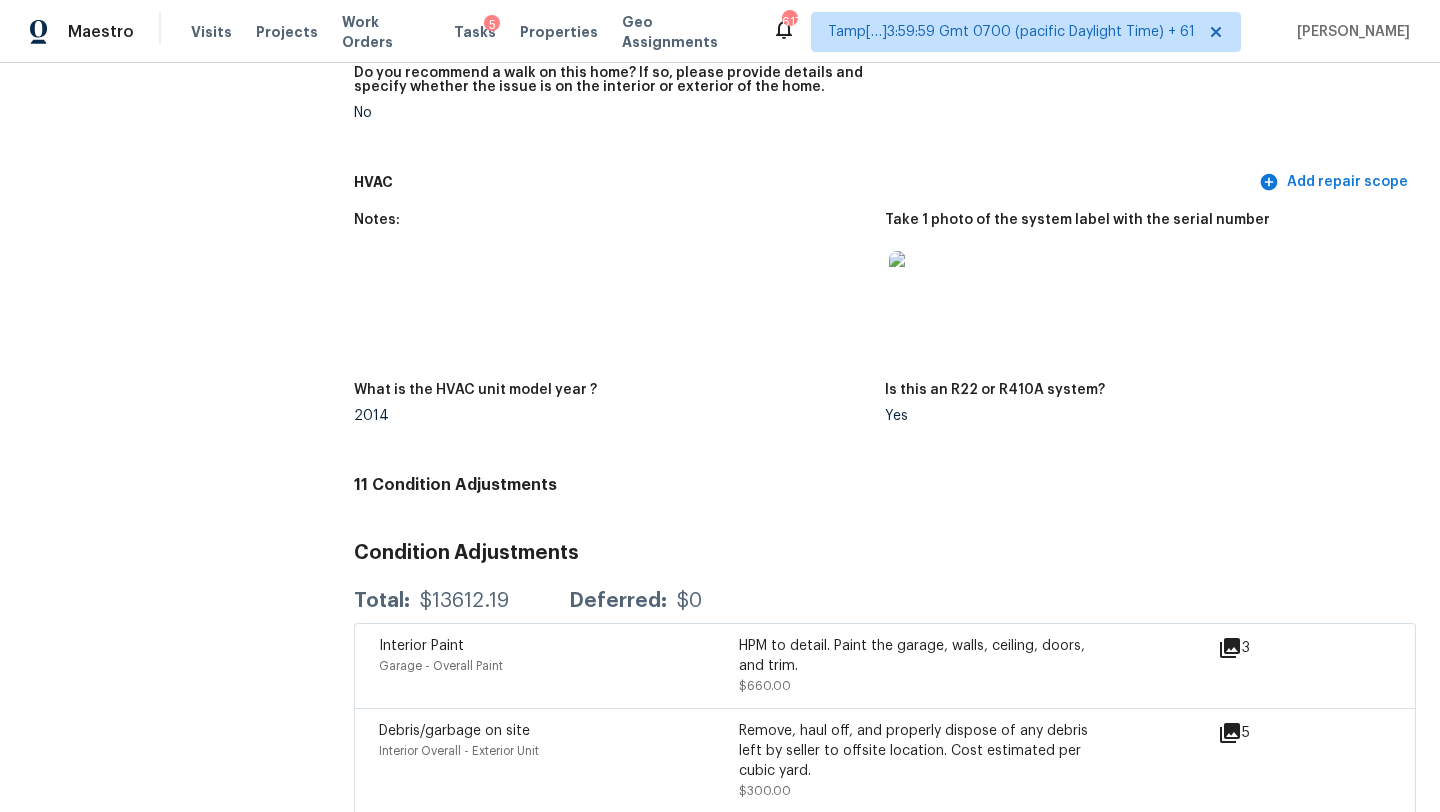scroll, scrollTop: 5676, scrollLeft: 0, axis: vertical 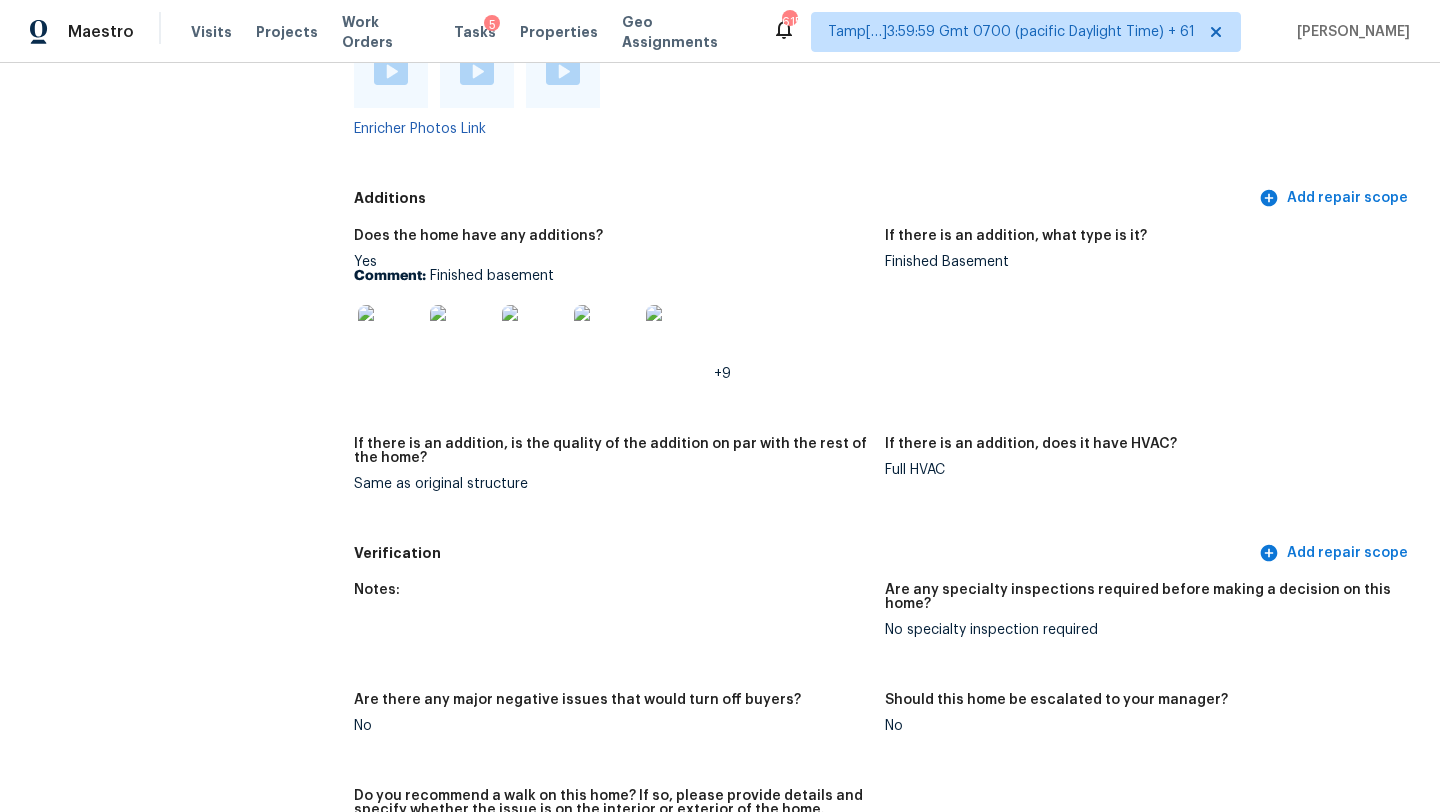 click on "Verification Add repair scope" at bounding box center (885, 553) 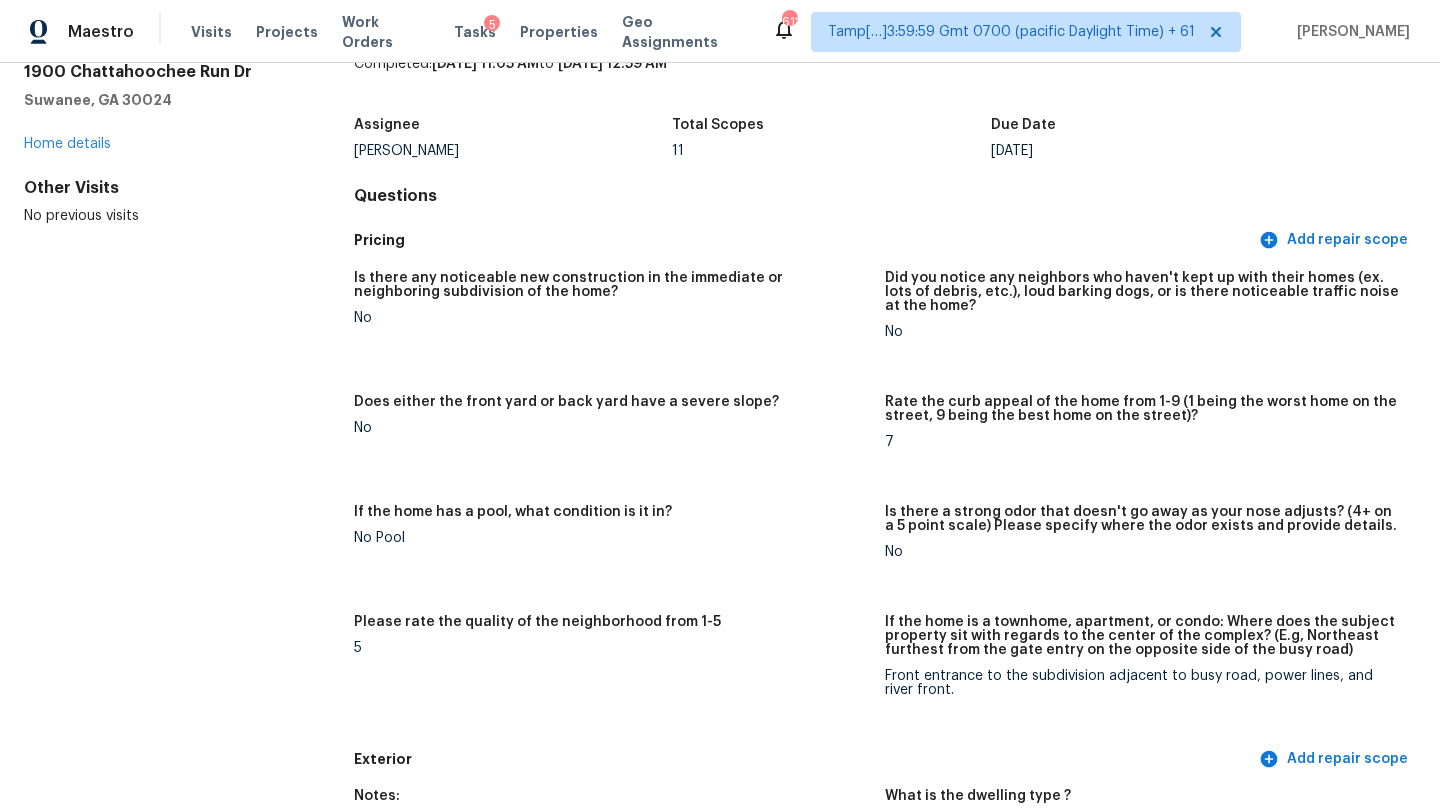 scroll, scrollTop: 0, scrollLeft: 0, axis: both 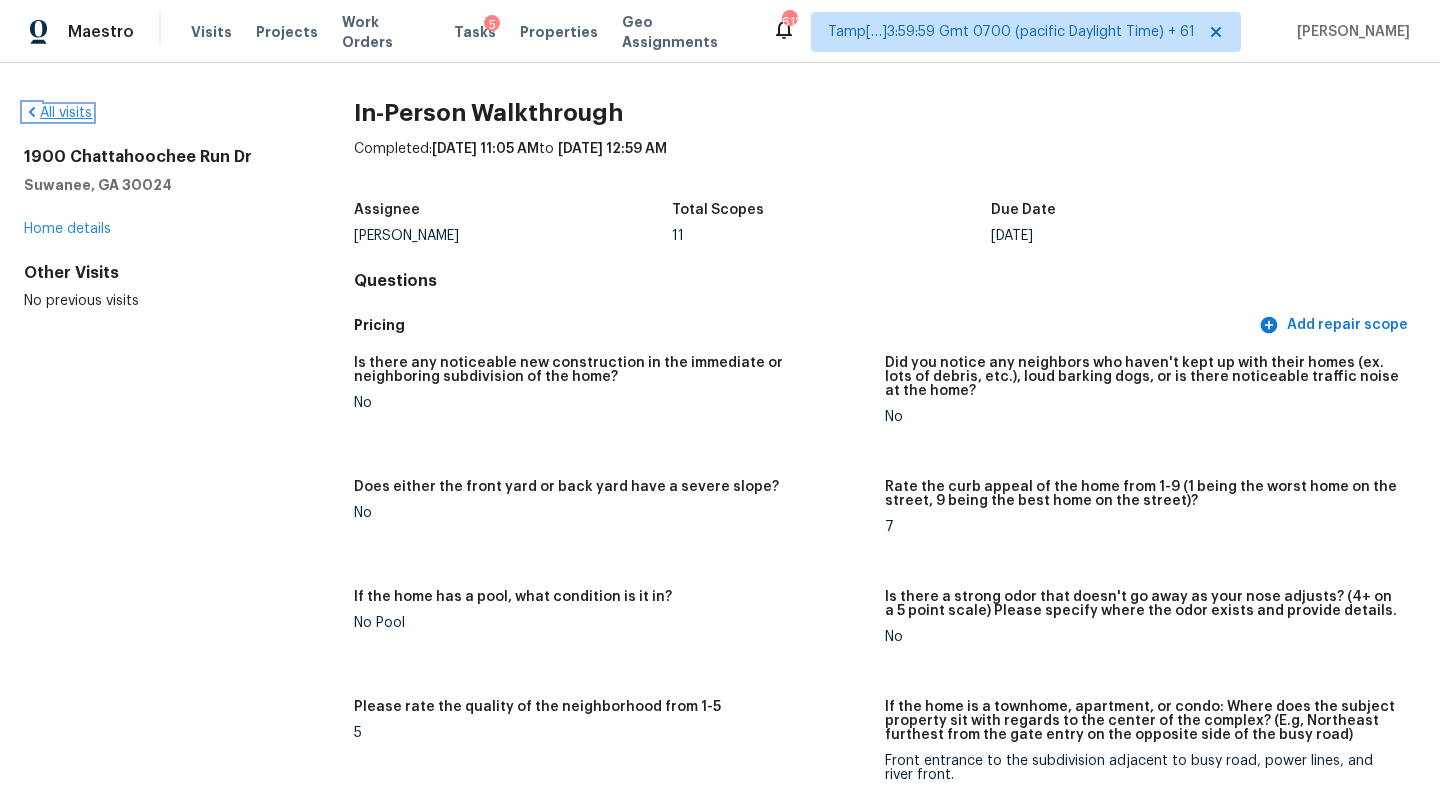 click on "All visits" at bounding box center [58, 113] 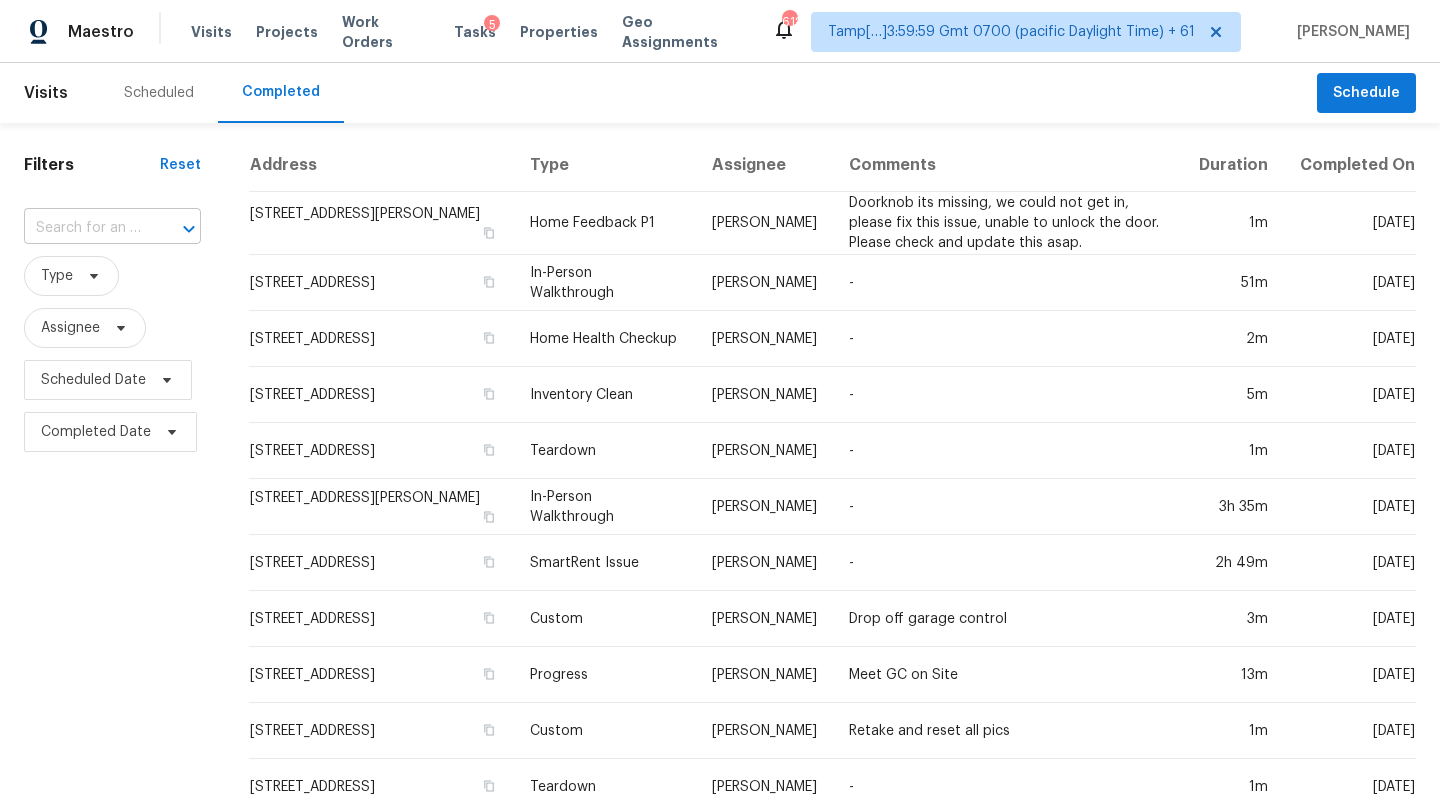 click at bounding box center (84, 228) 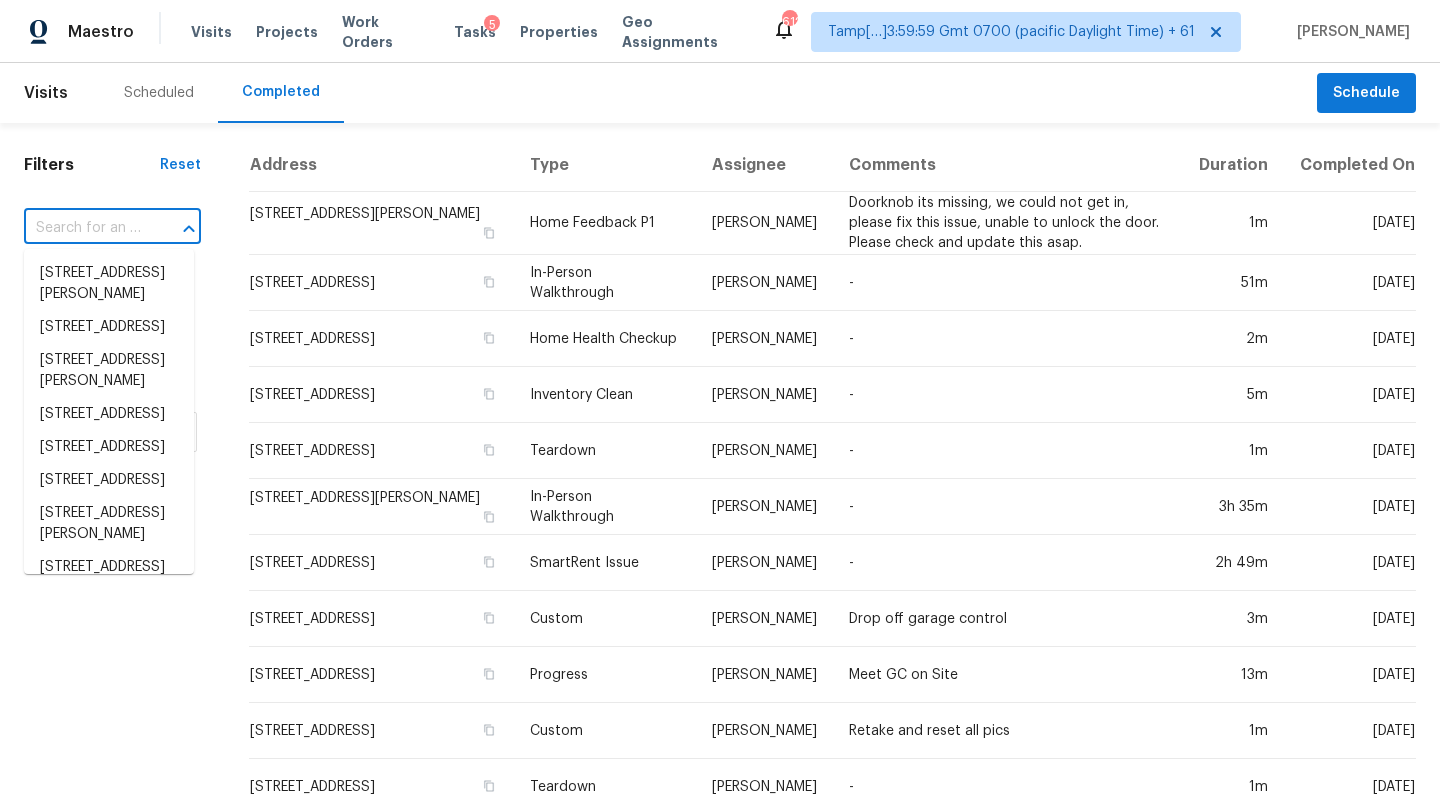 paste on "5437 Rutledgeville Ln, Knightdale, NC 27545" 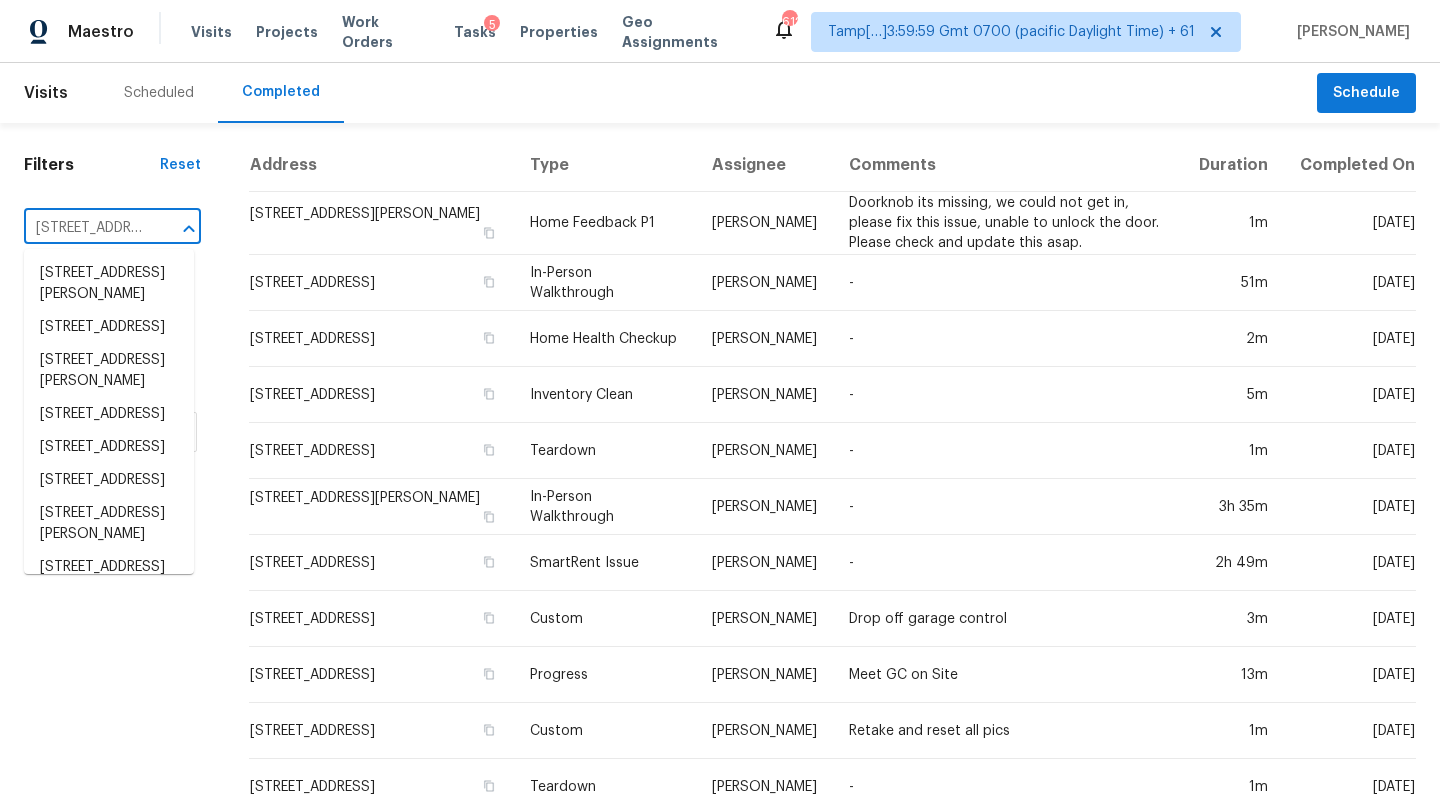 scroll, scrollTop: 0, scrollLeft: 187, axis: horizontal 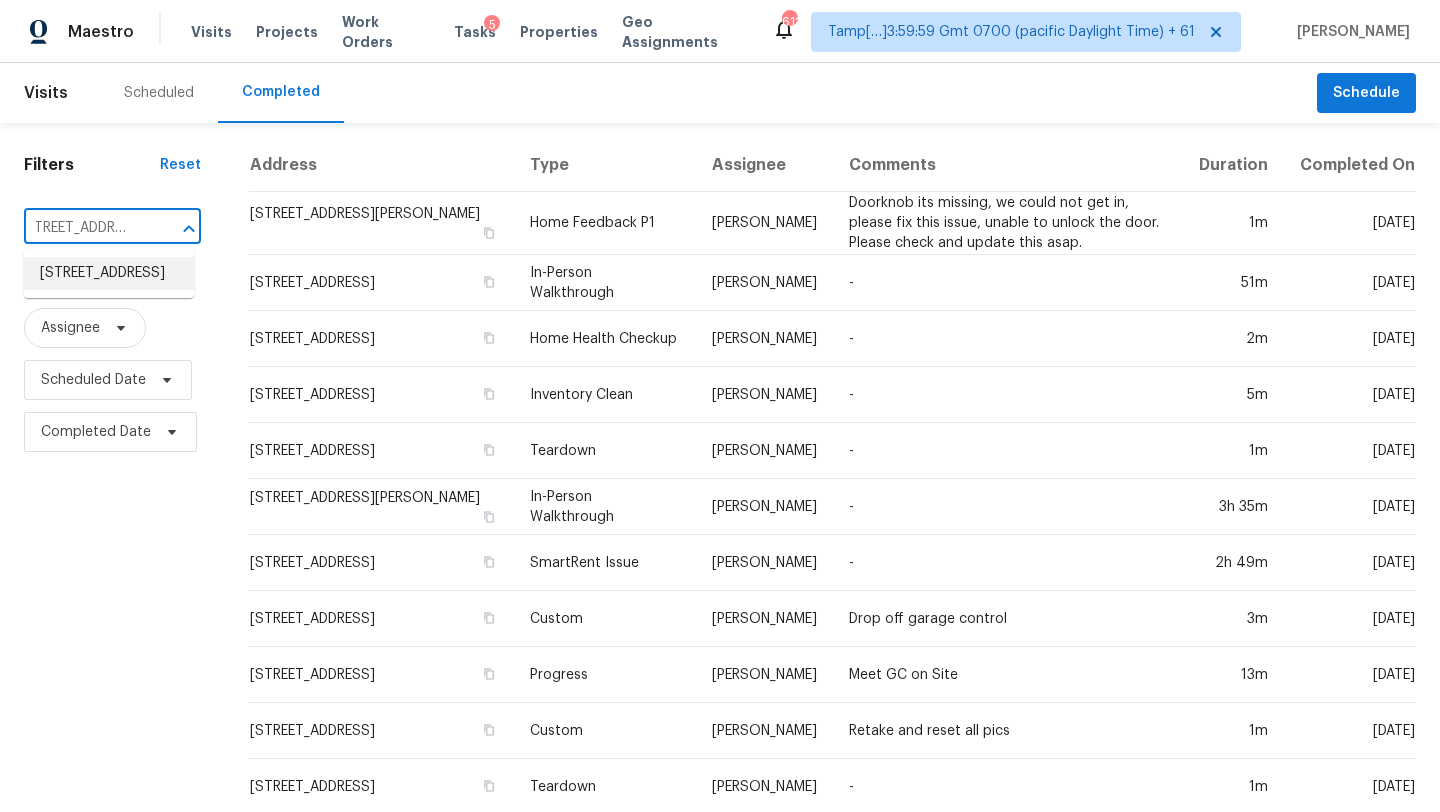 click on "5437 Rutledgeville Ln, Knightdale, NC 27545" at bounding box center [109, 273] 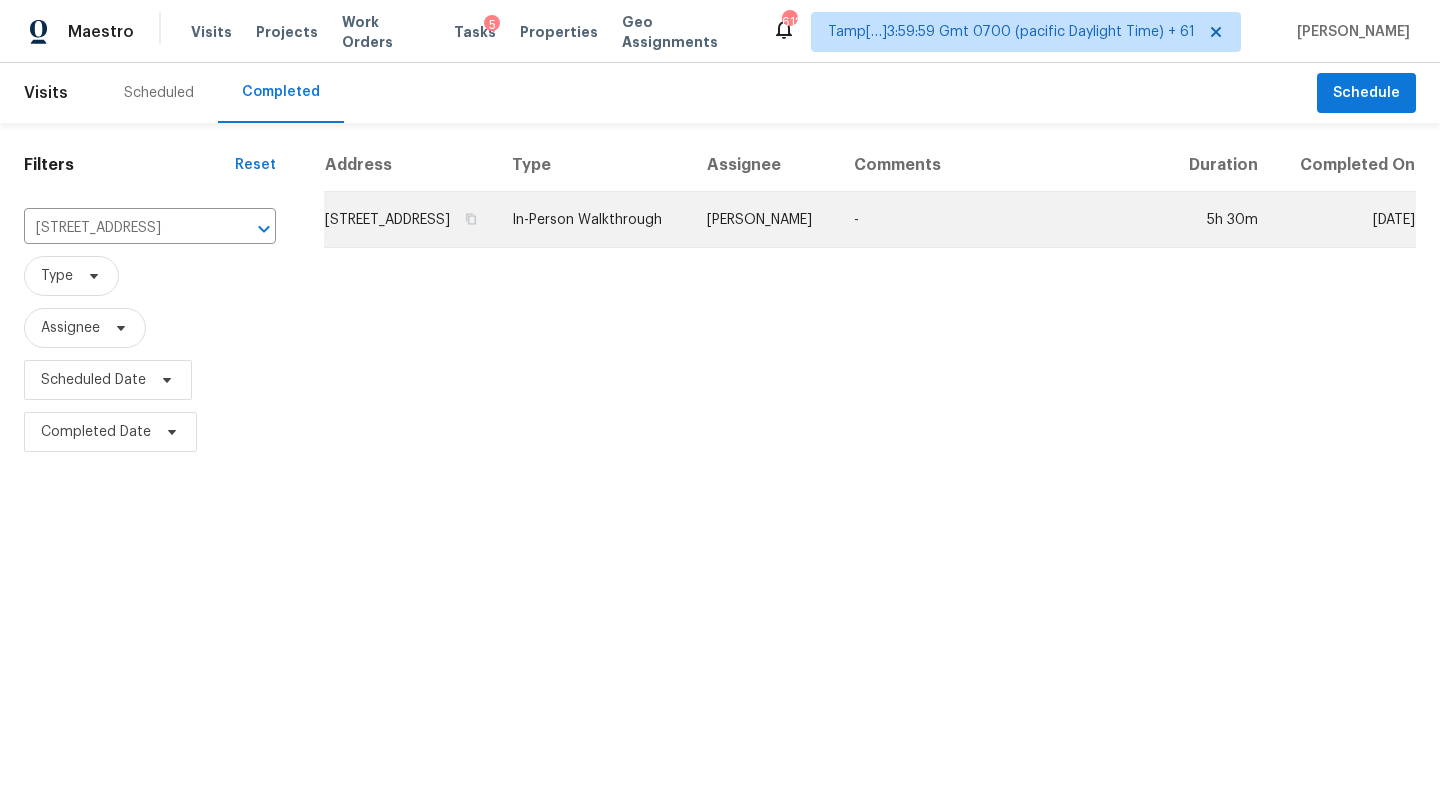 click on "-" at bounding box center [1002, 220] 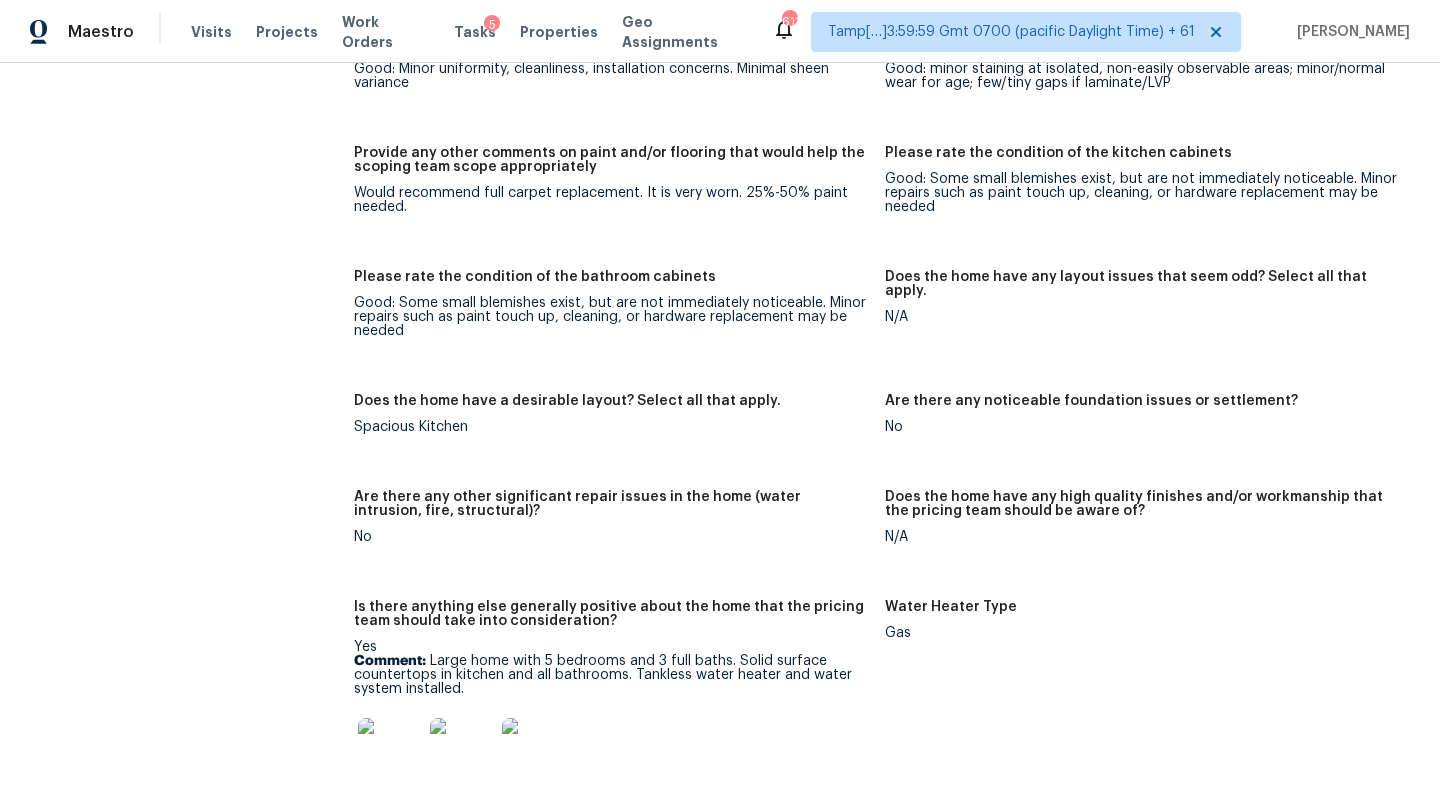 scroll, scrollTop: 3564, scrollLeft: 0, axis: vertical 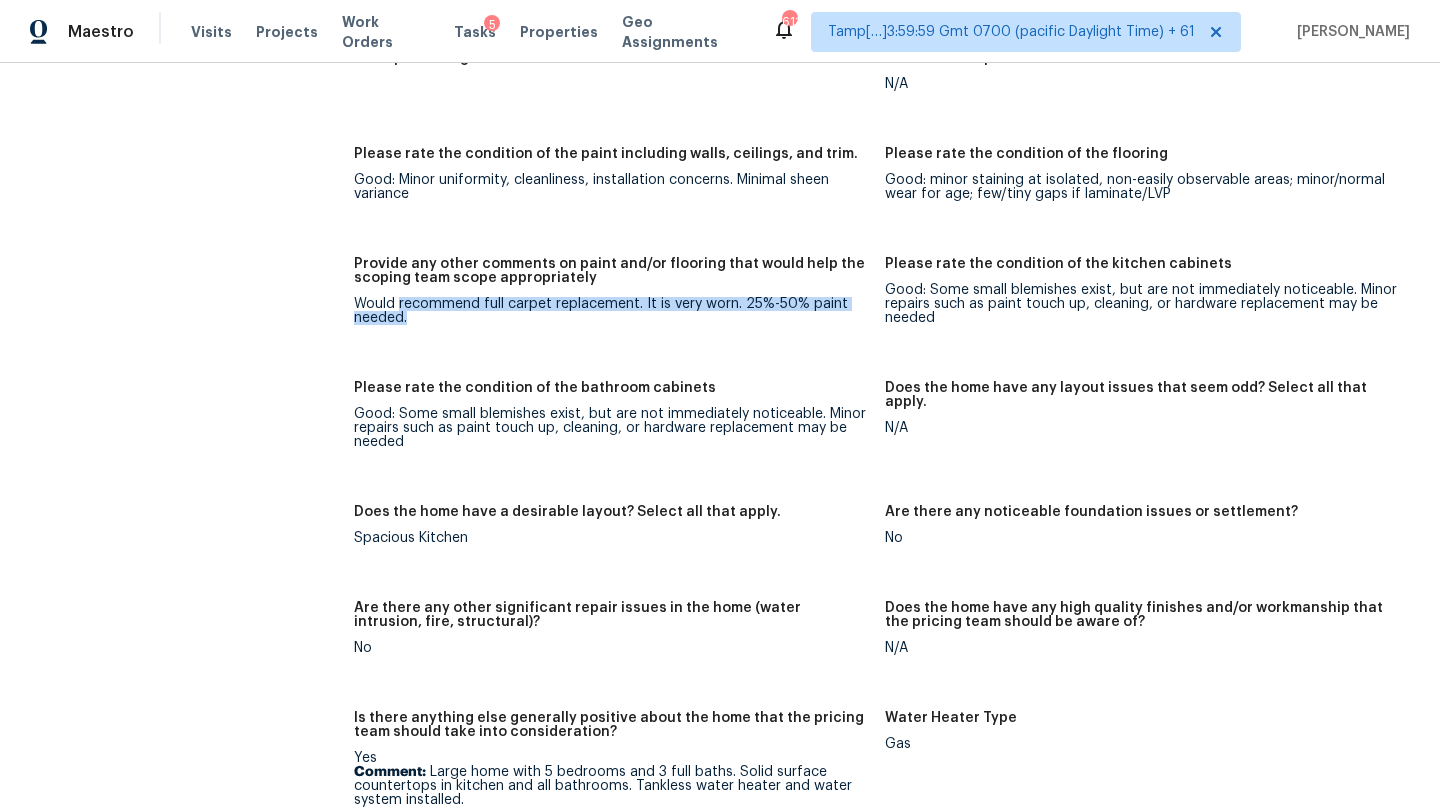 drag, startPoint x: 401, startPoint y: 274, endPoint x: 513, endPoint y: 297, distance: 114.33722 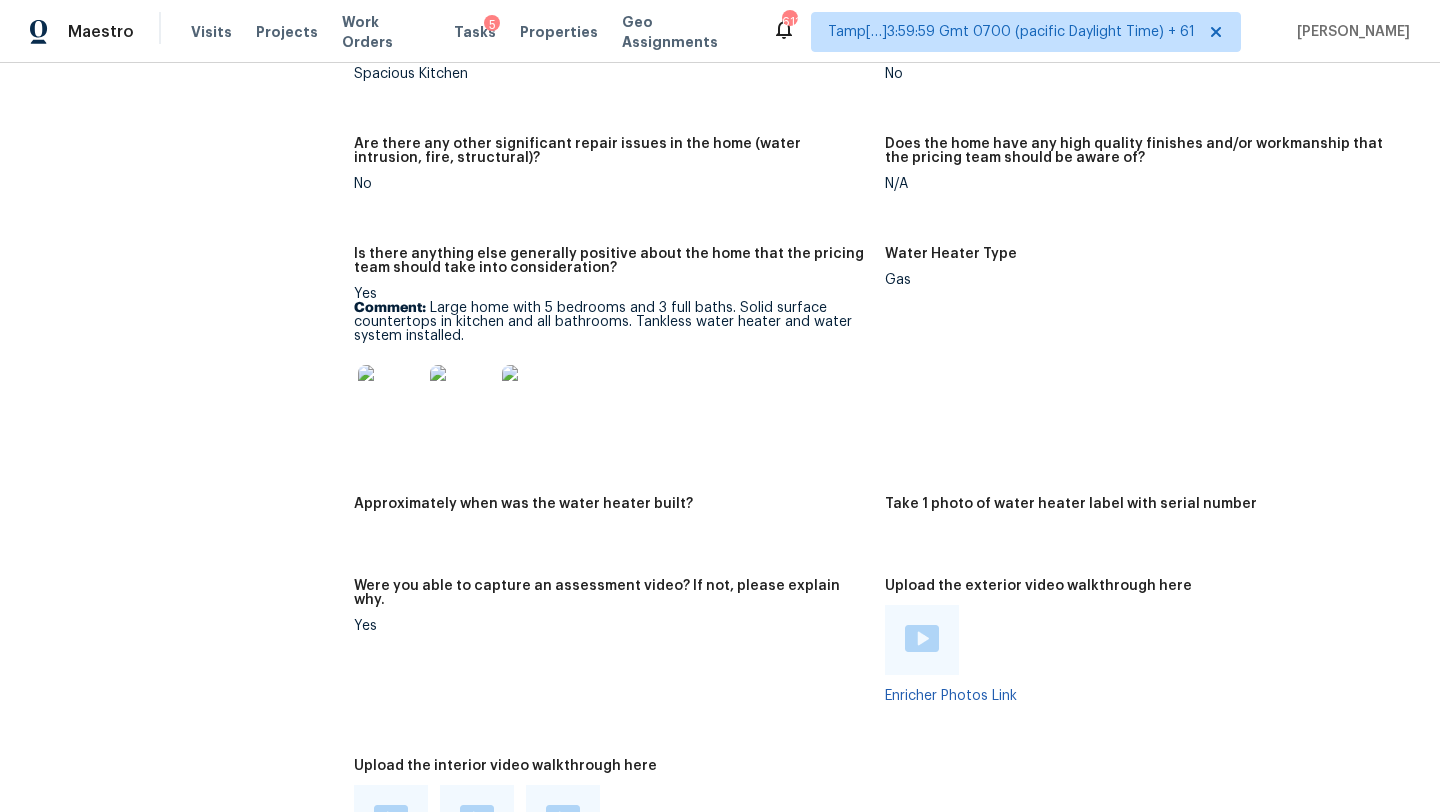 scroll, scrollTop: 4399, scrollLeft: 0, axis: vertical 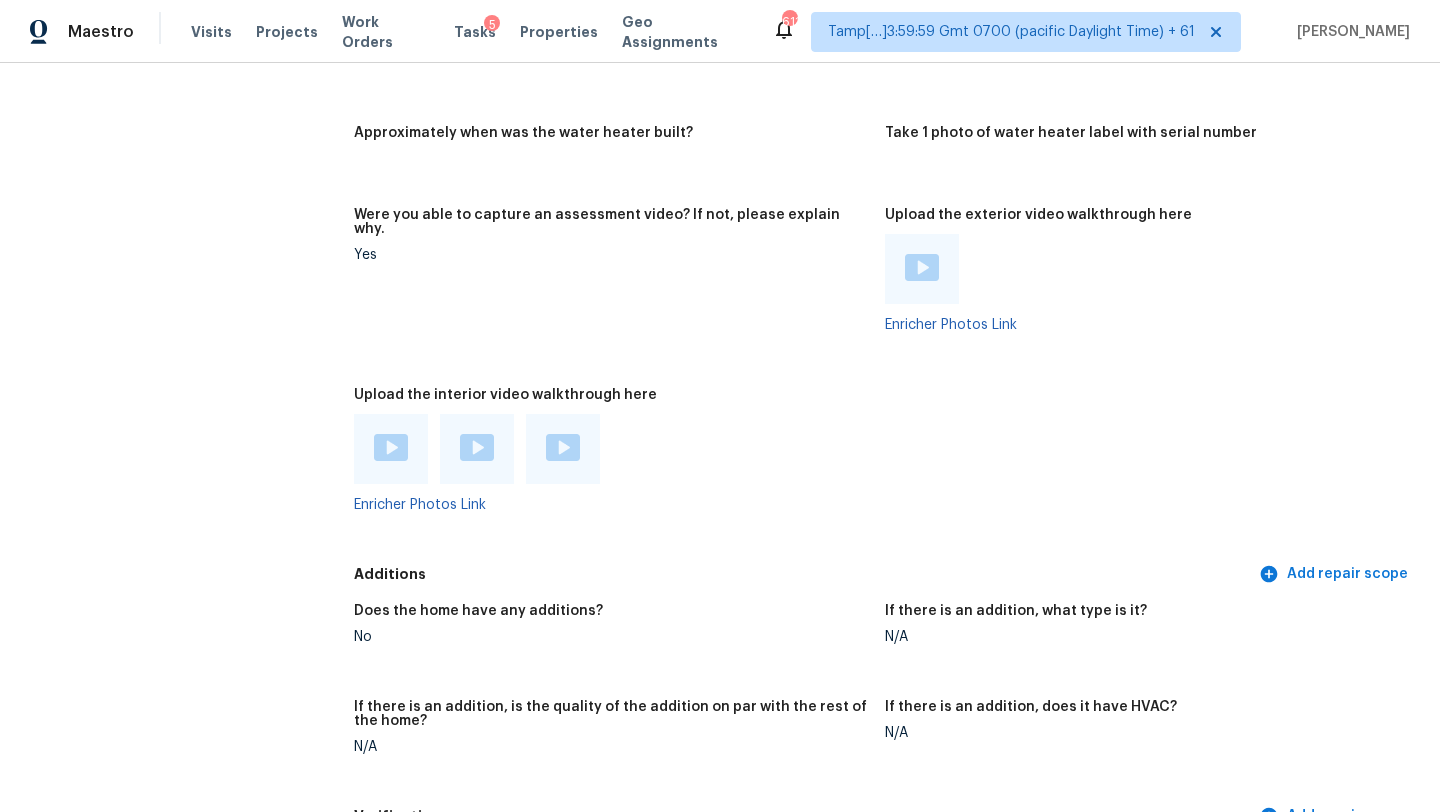 click at bounding box center (391, 447) 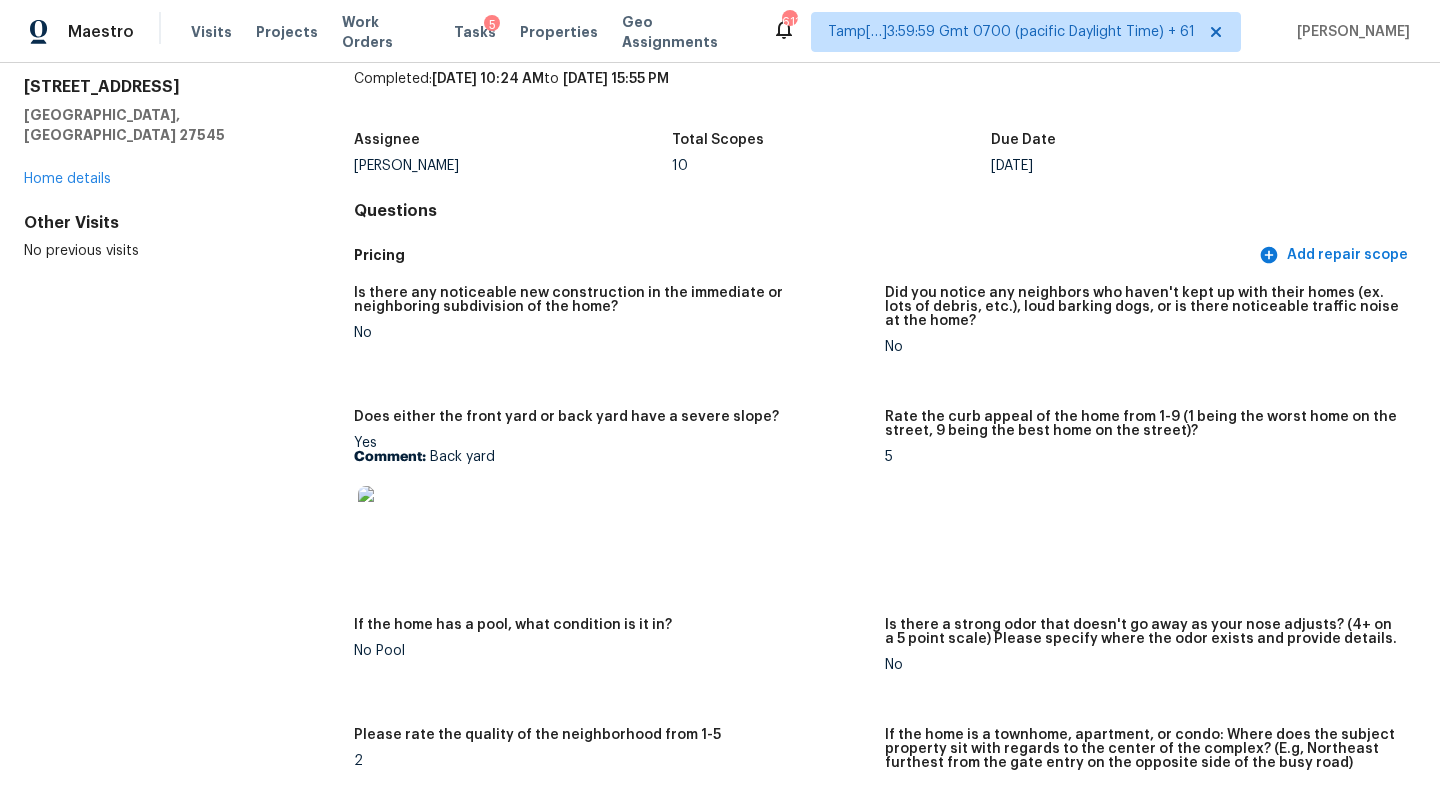 scroll, scrollTop: 93, scrollLeft: 0, axis: vertical 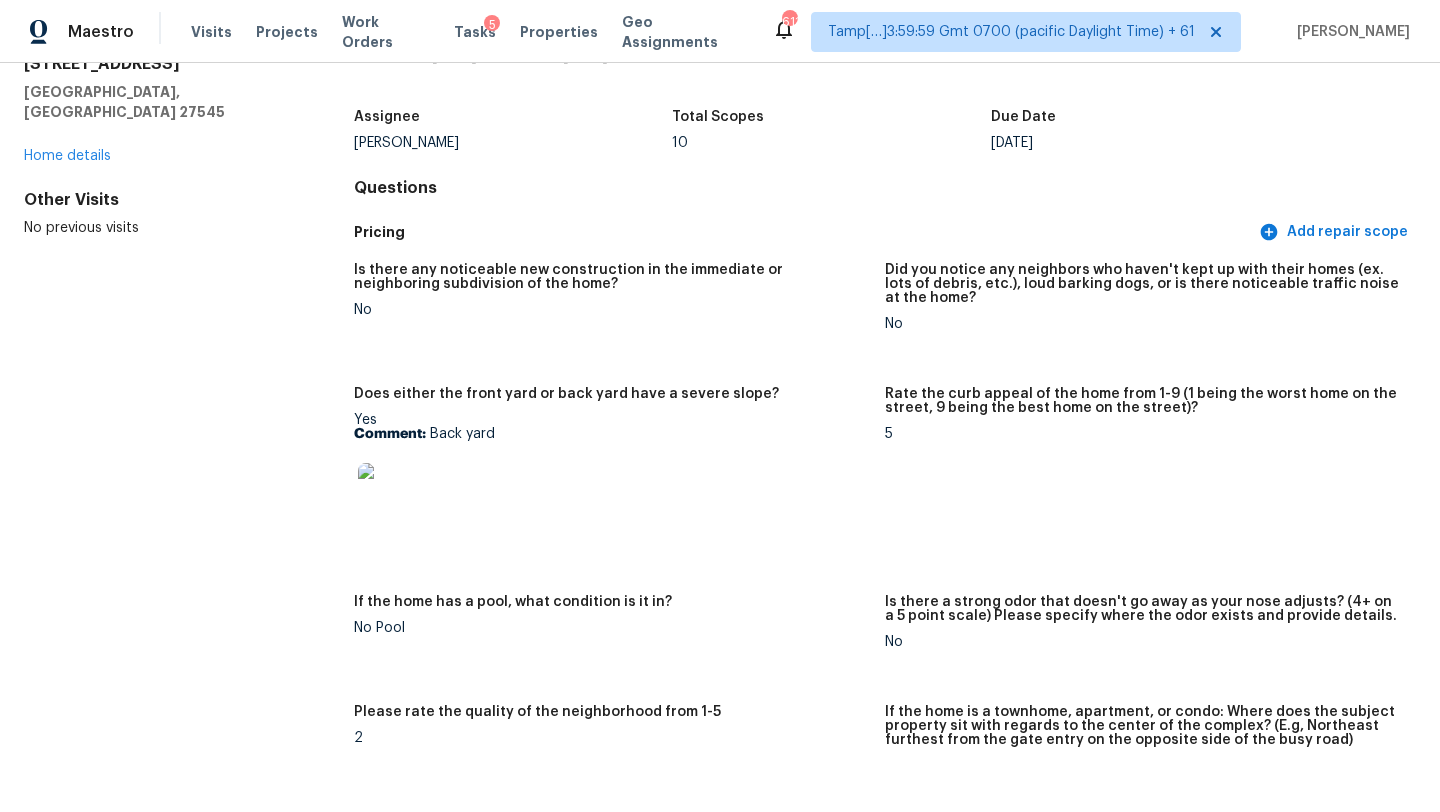 click at bounding box center (390, 495) 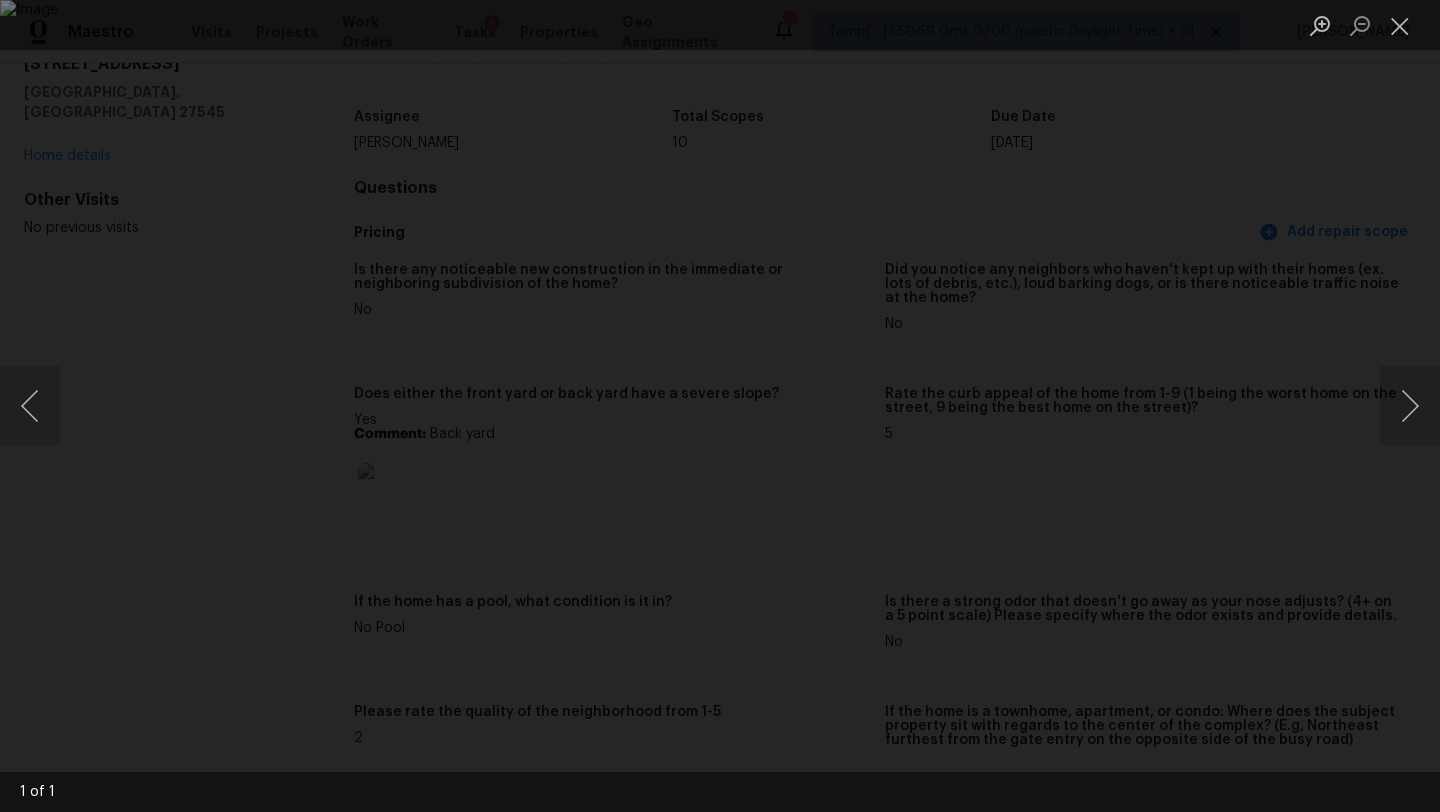 click at bounding box center [720, 406] 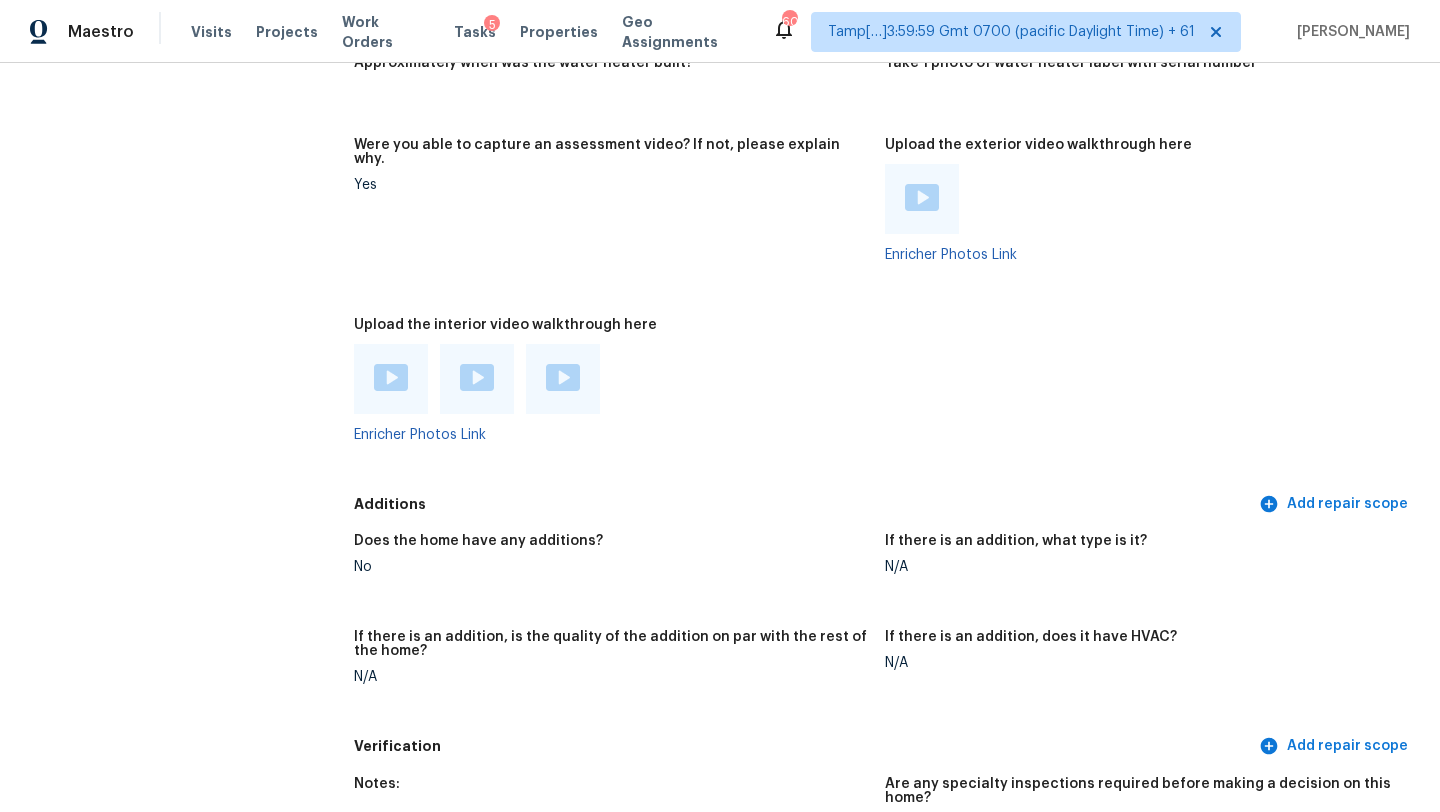 scroll, scrollTop: 257, scrollLeft: 0, axis: vertical 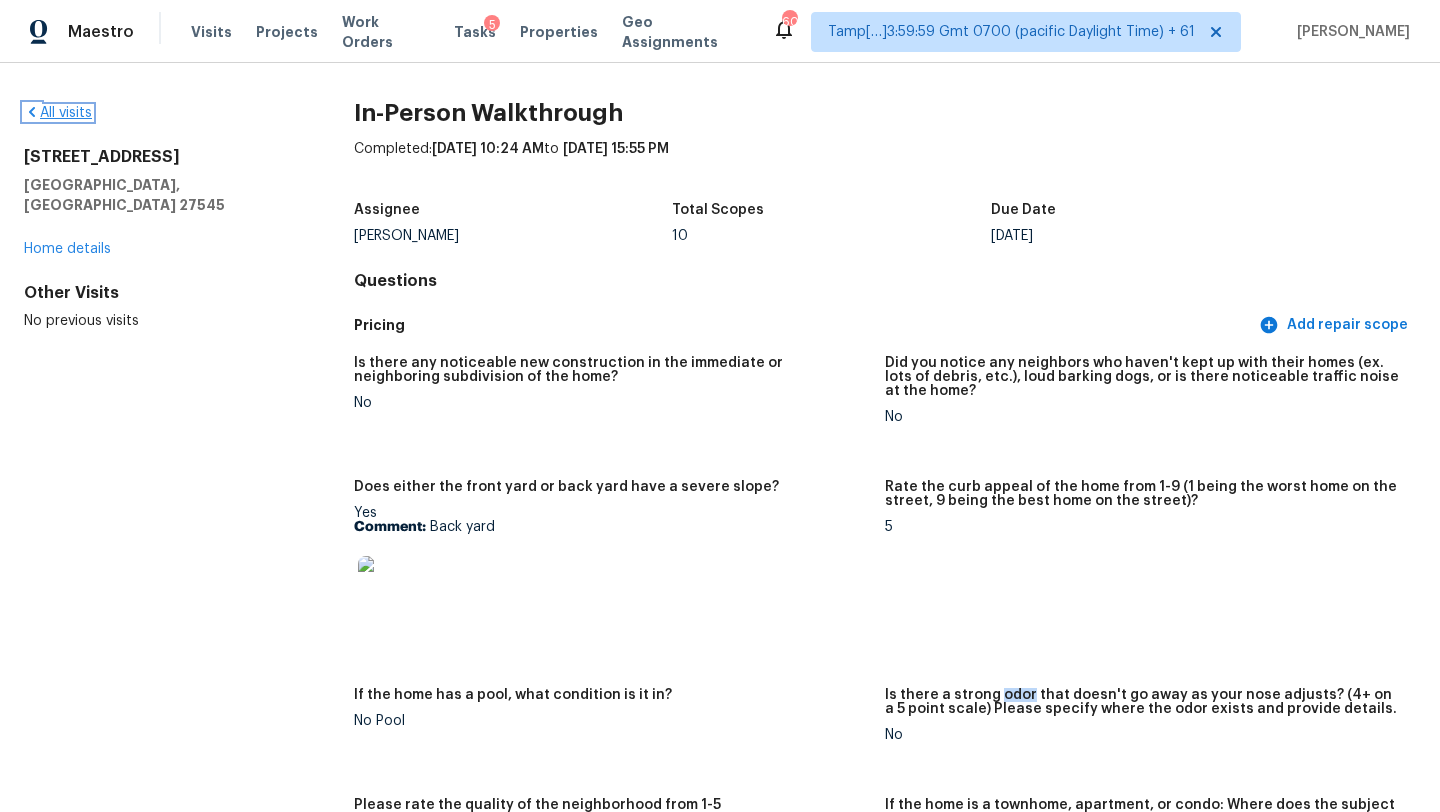 click on "All visits" at bounding box center [58, 113] 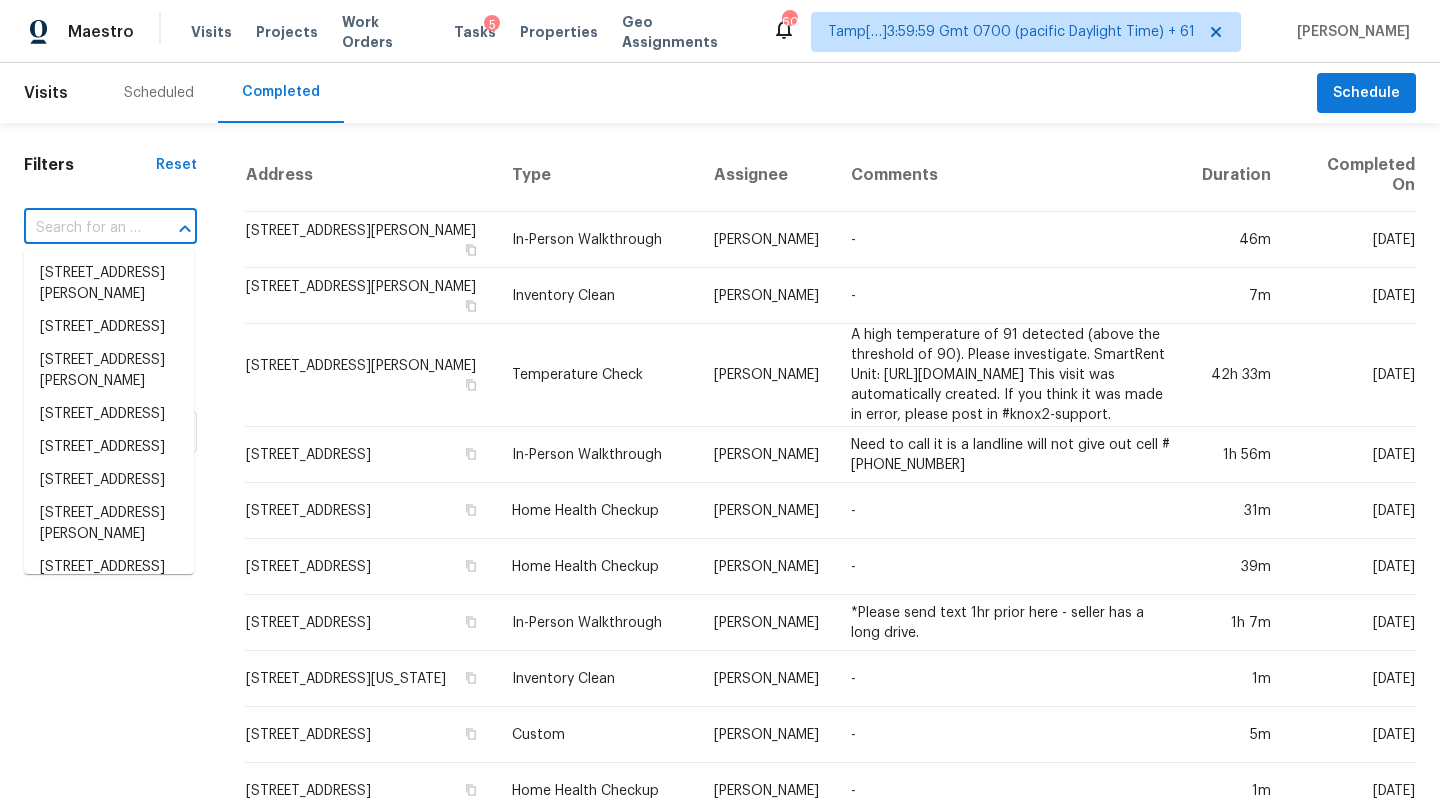 click at bounding box center [82, 228] 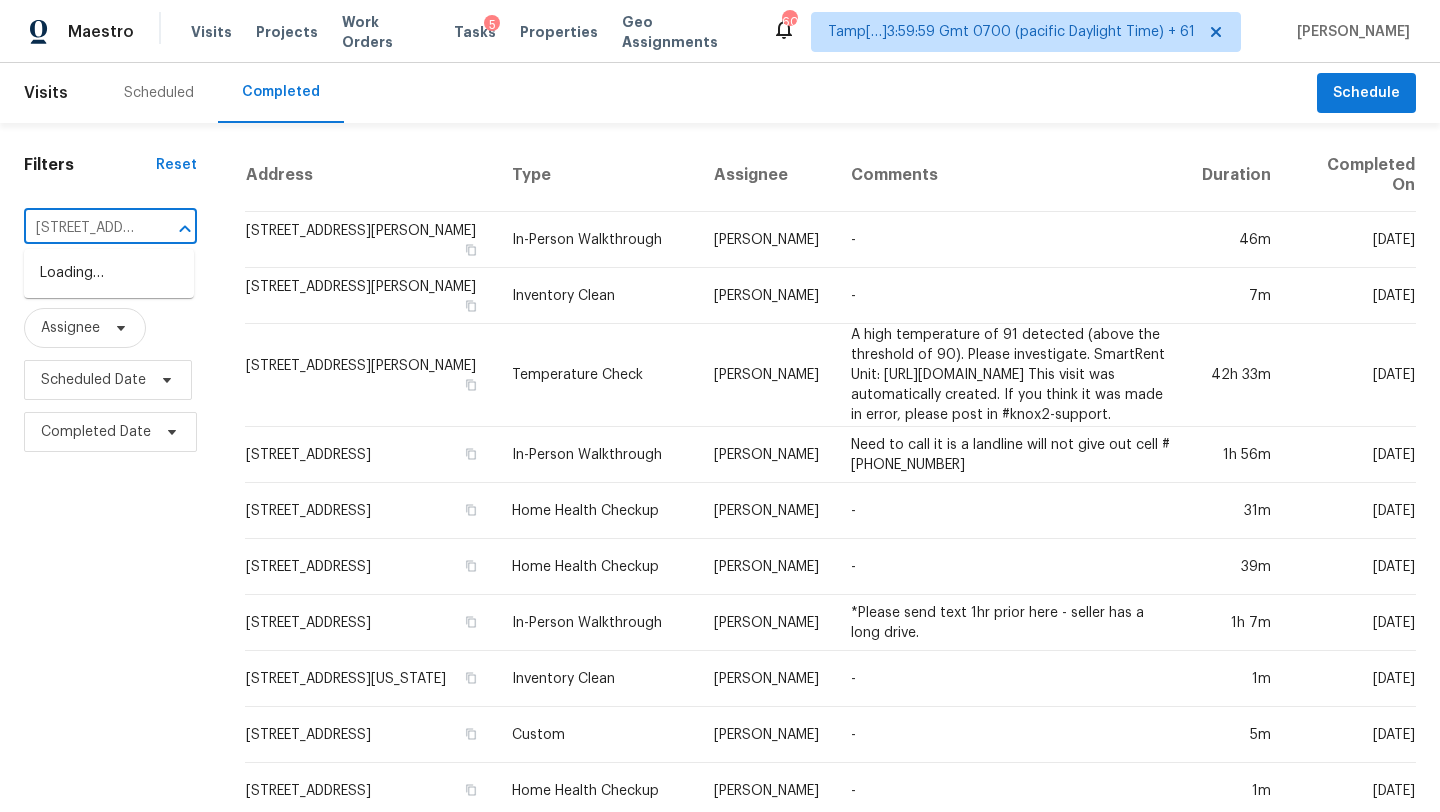 scroll, scrollTop: 0, scrollLeft: 153, axis: horizontal 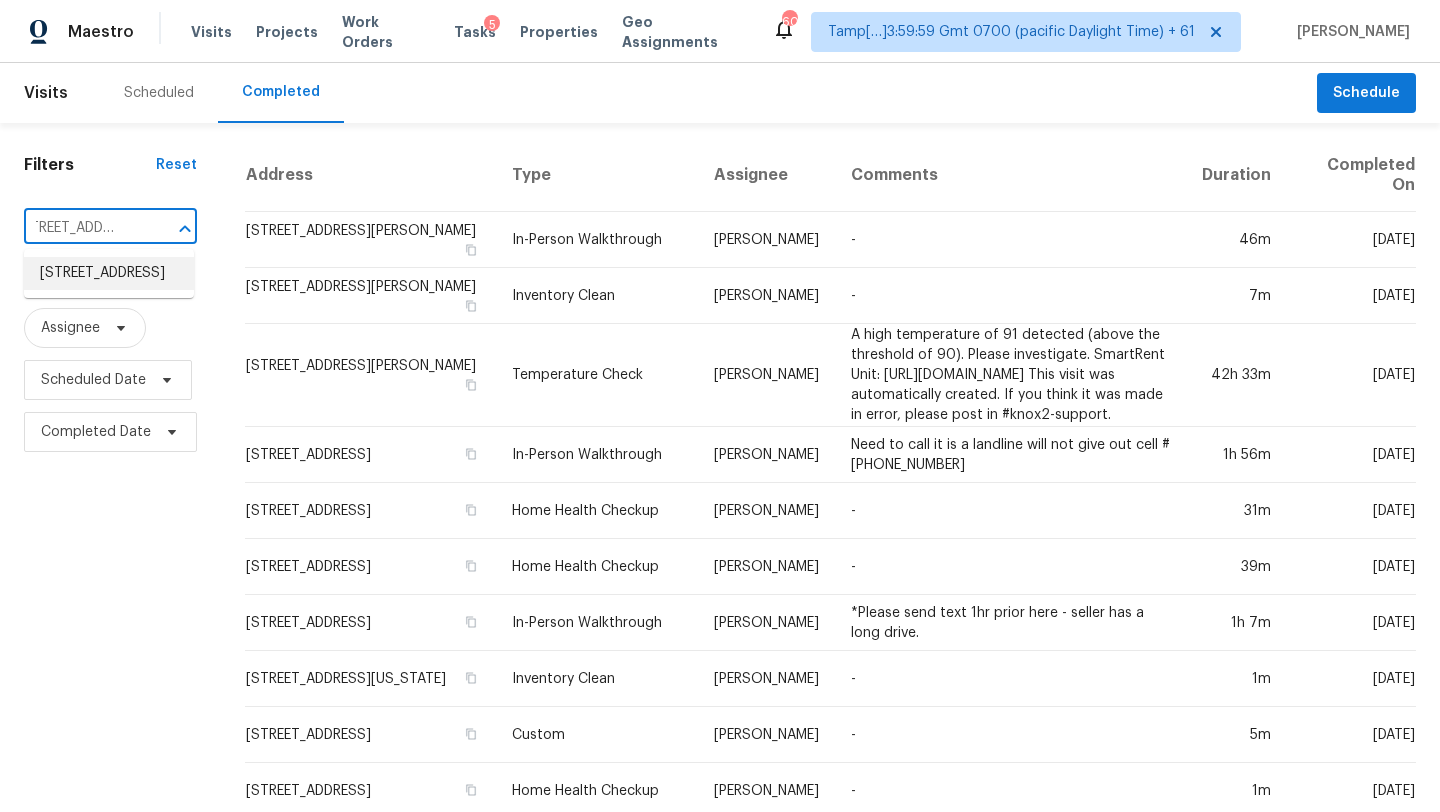 click on "10 Bay Ridge Loop, Mascotte, FL 34753" at bounding box center [109, 273] 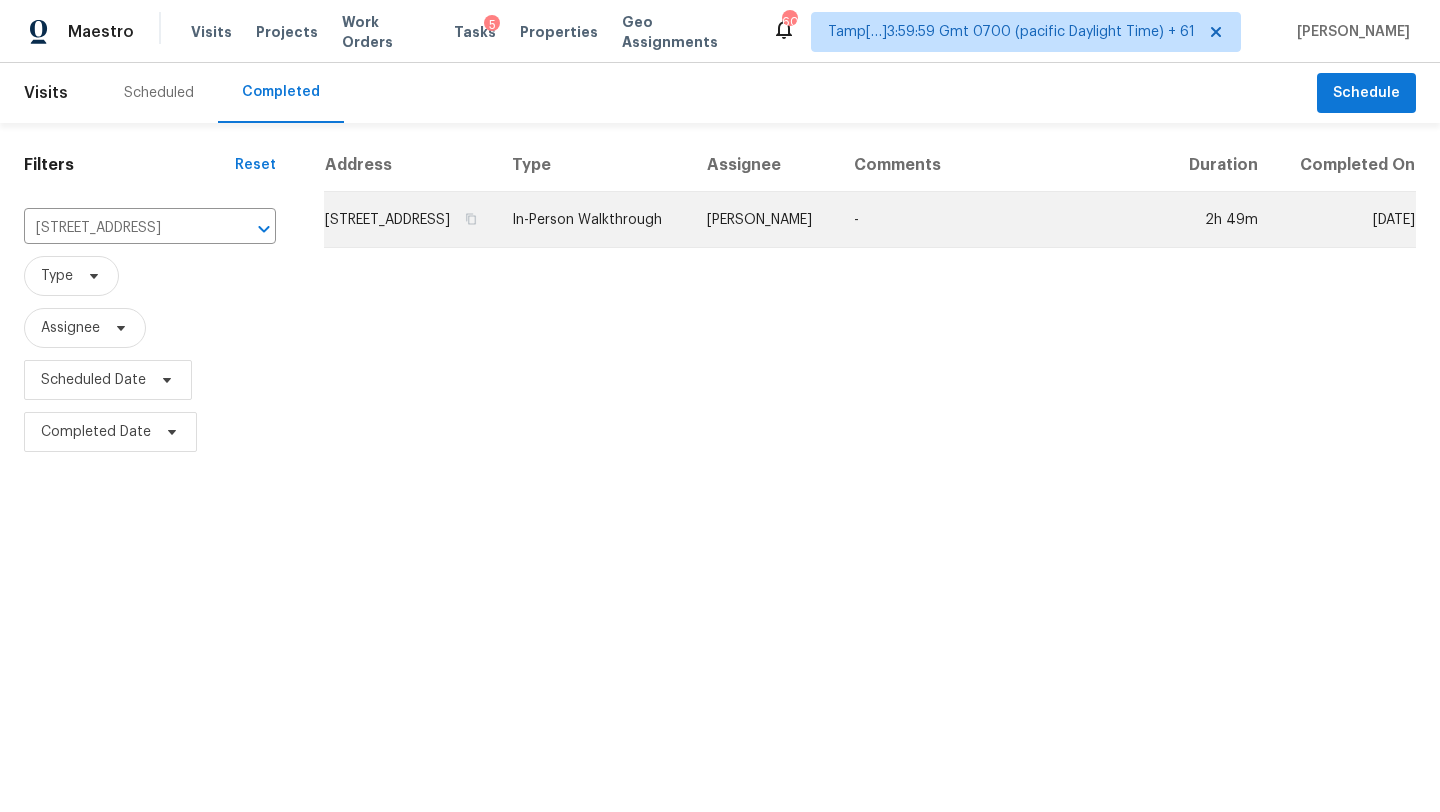 click on "-" at bounding box center [1002, 220] 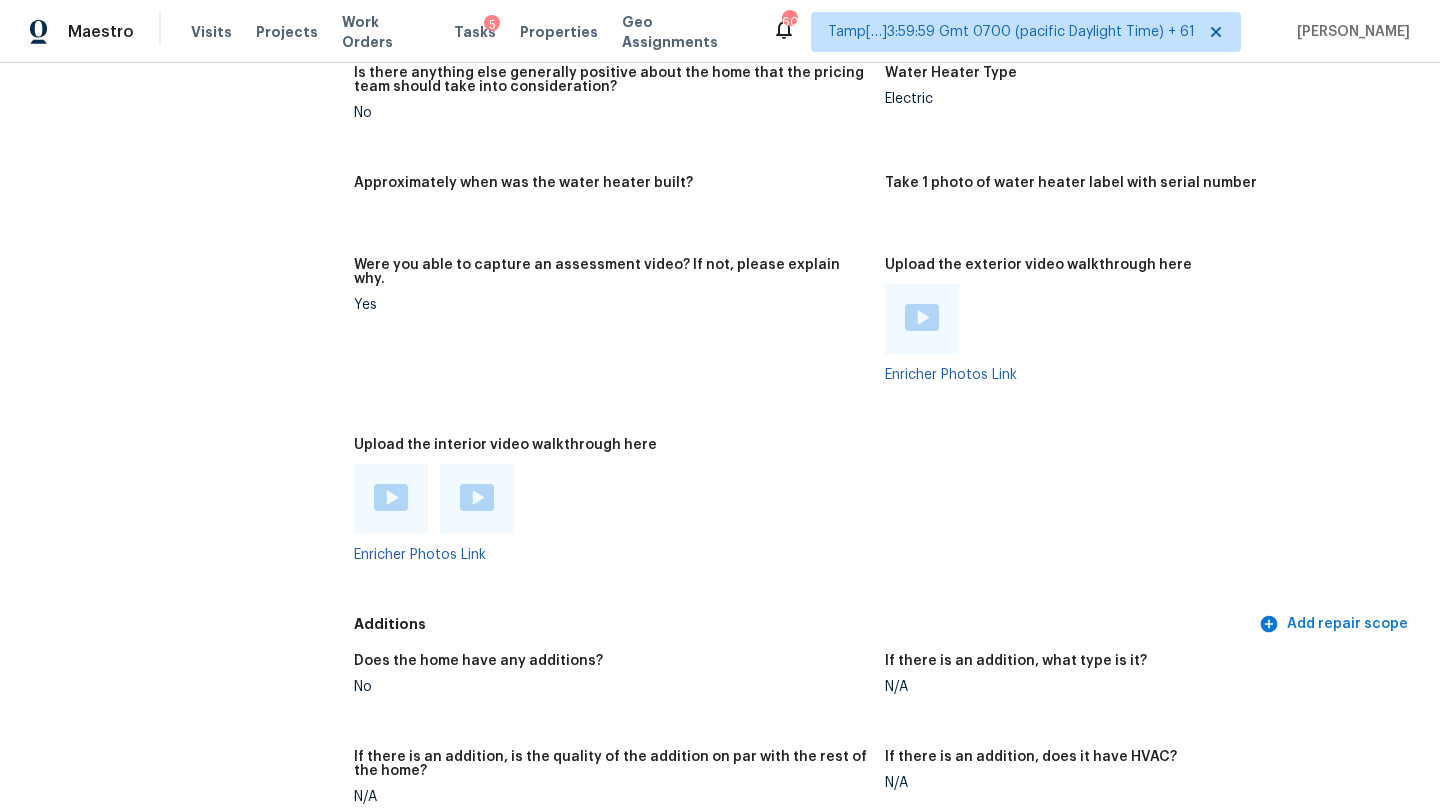 scroll, scrollTop: 3574, scrollLeft: 0, axis: vertical 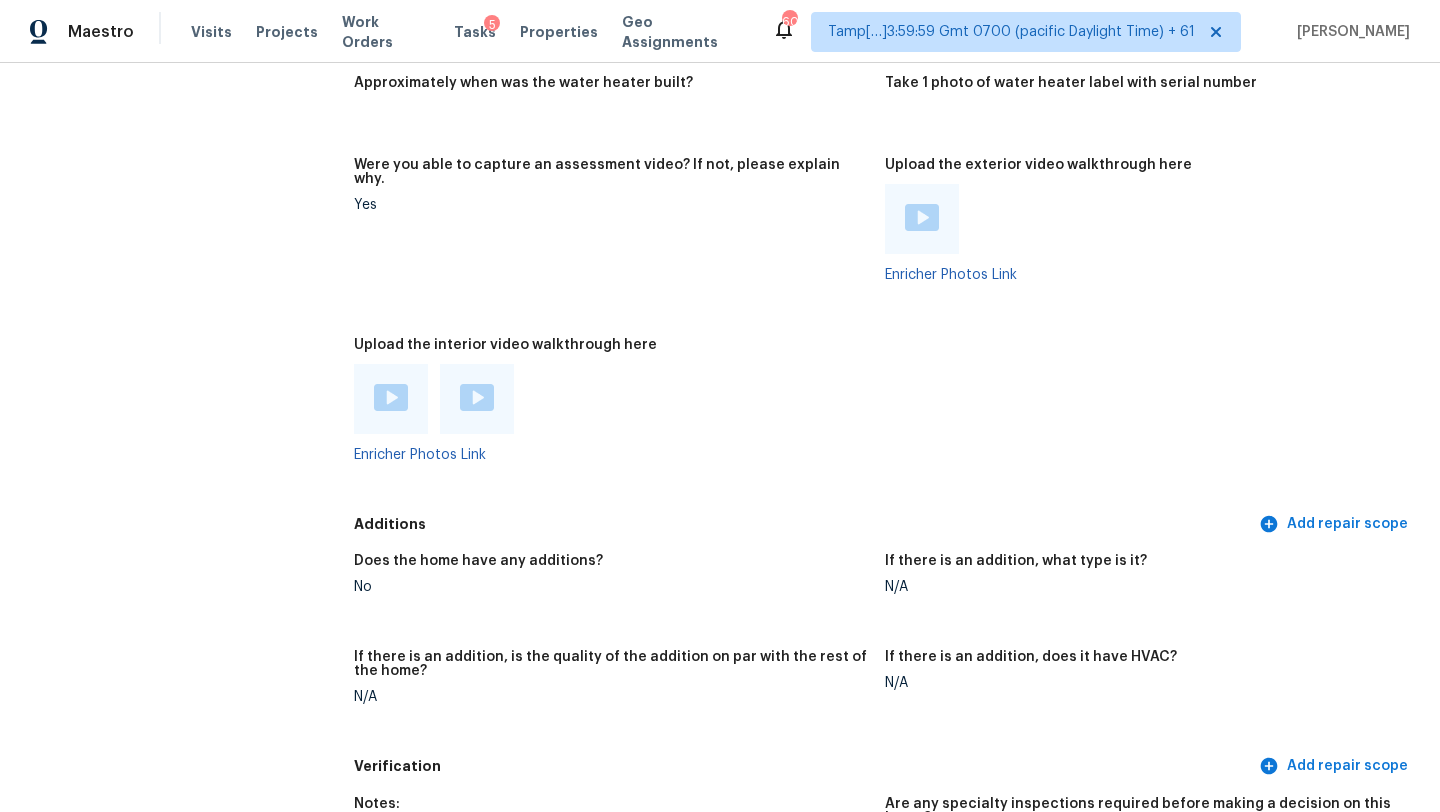 click at bounding box center (391, 397) 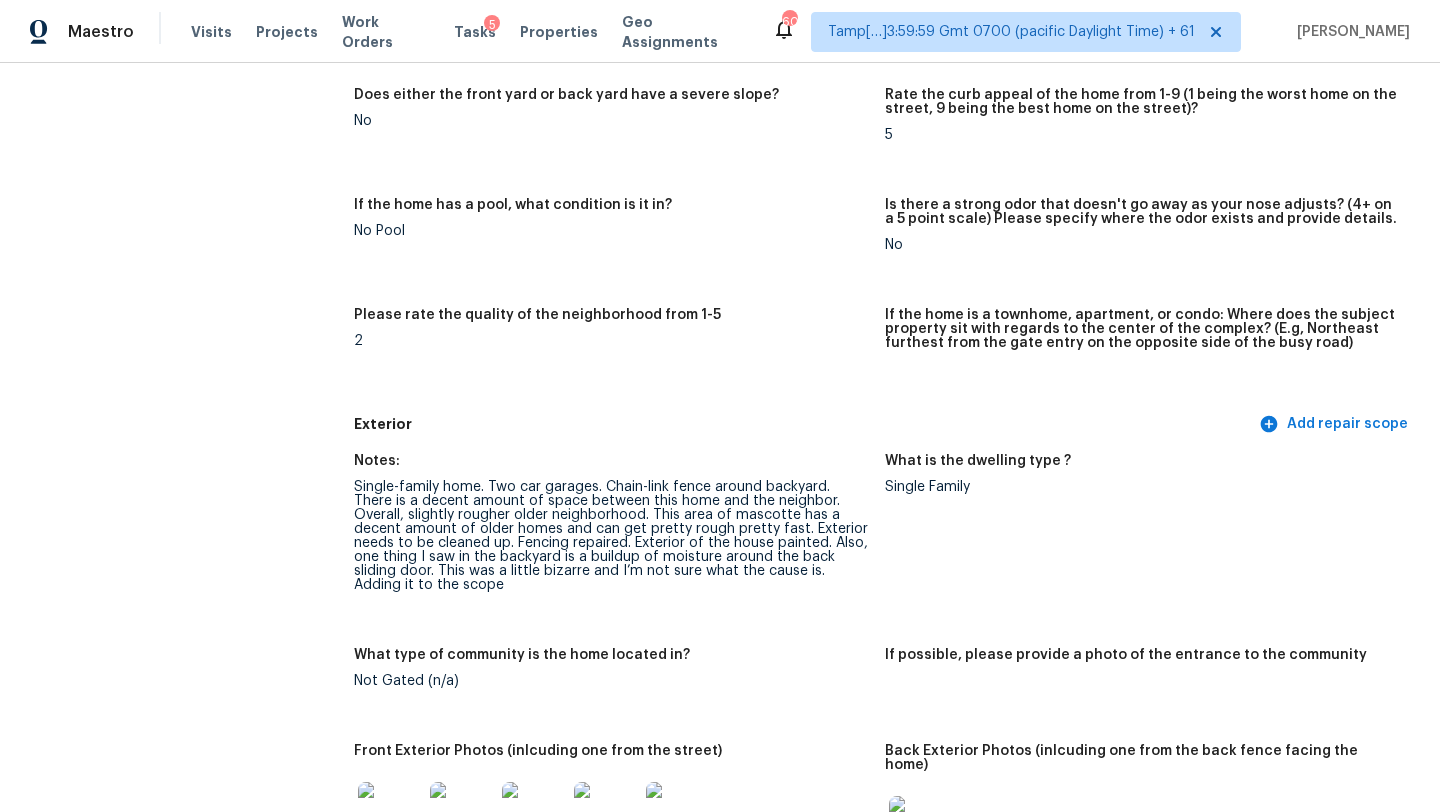 scroll, scrollTop: 470, scrollLeft: 0, axis: vertical 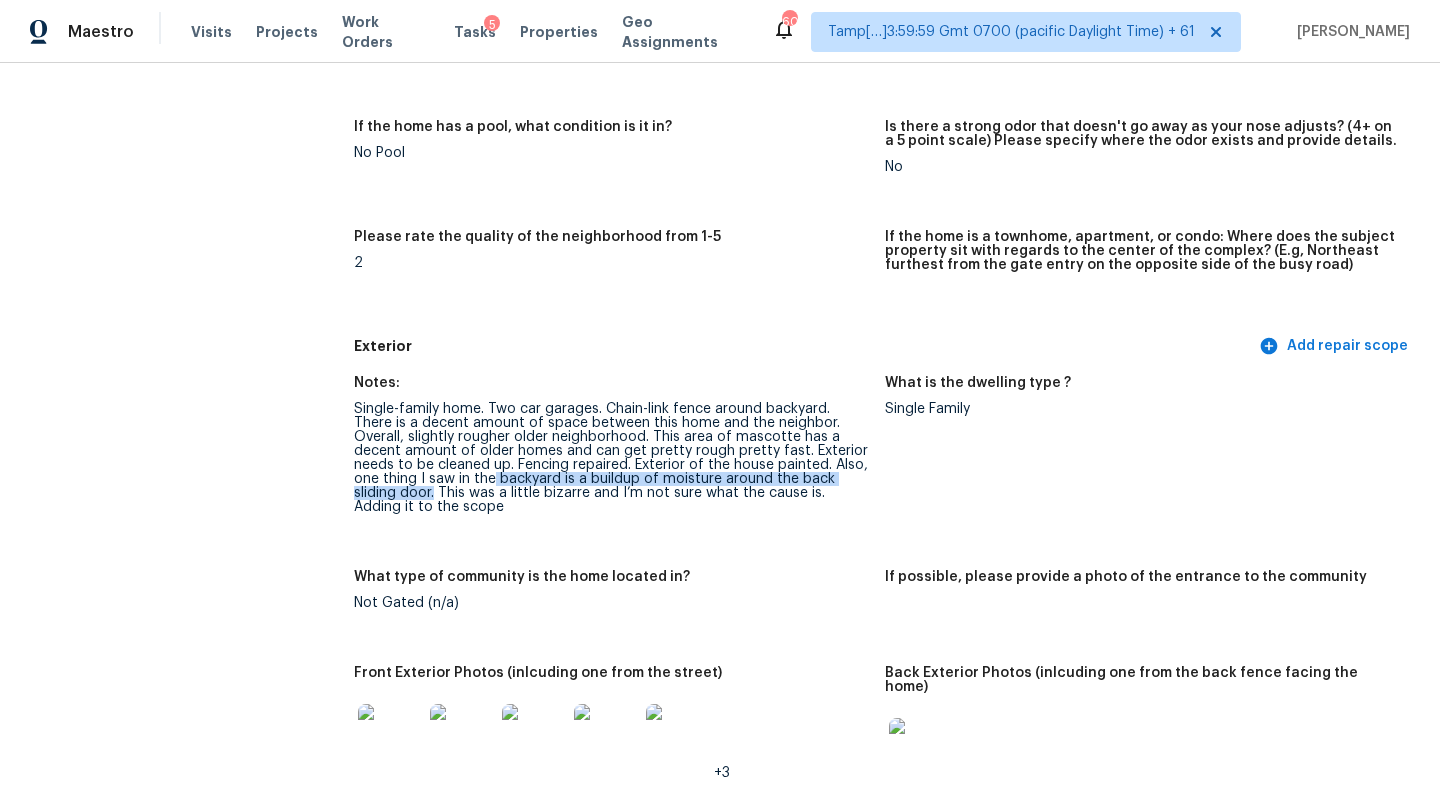 drag, startPoint x: 427, startPoint y: 478, endPoint x: 852, endPoint y: 475, distance: 425.0106 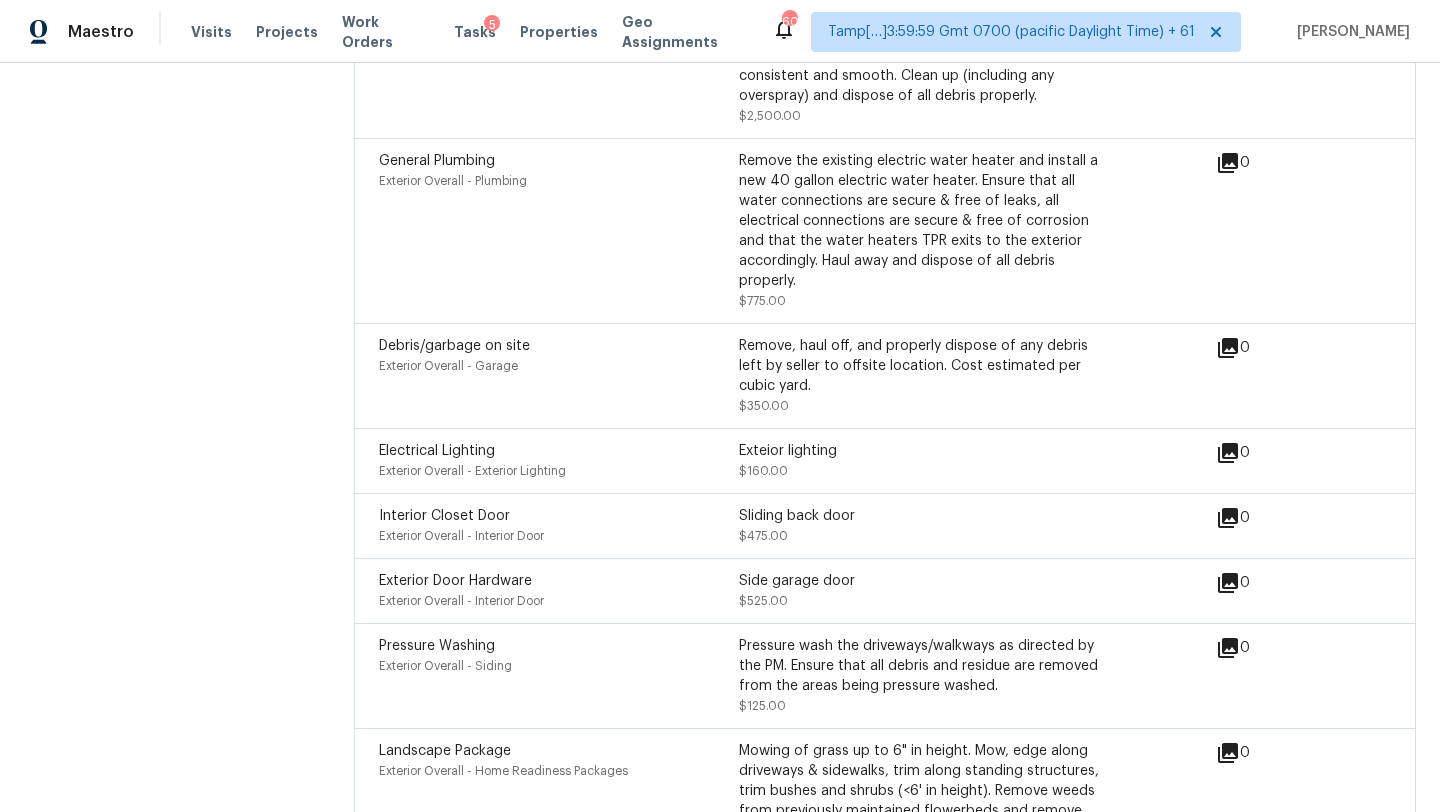 scroll, scrollTop: 511, scrollLeft: 0, axis: vertical 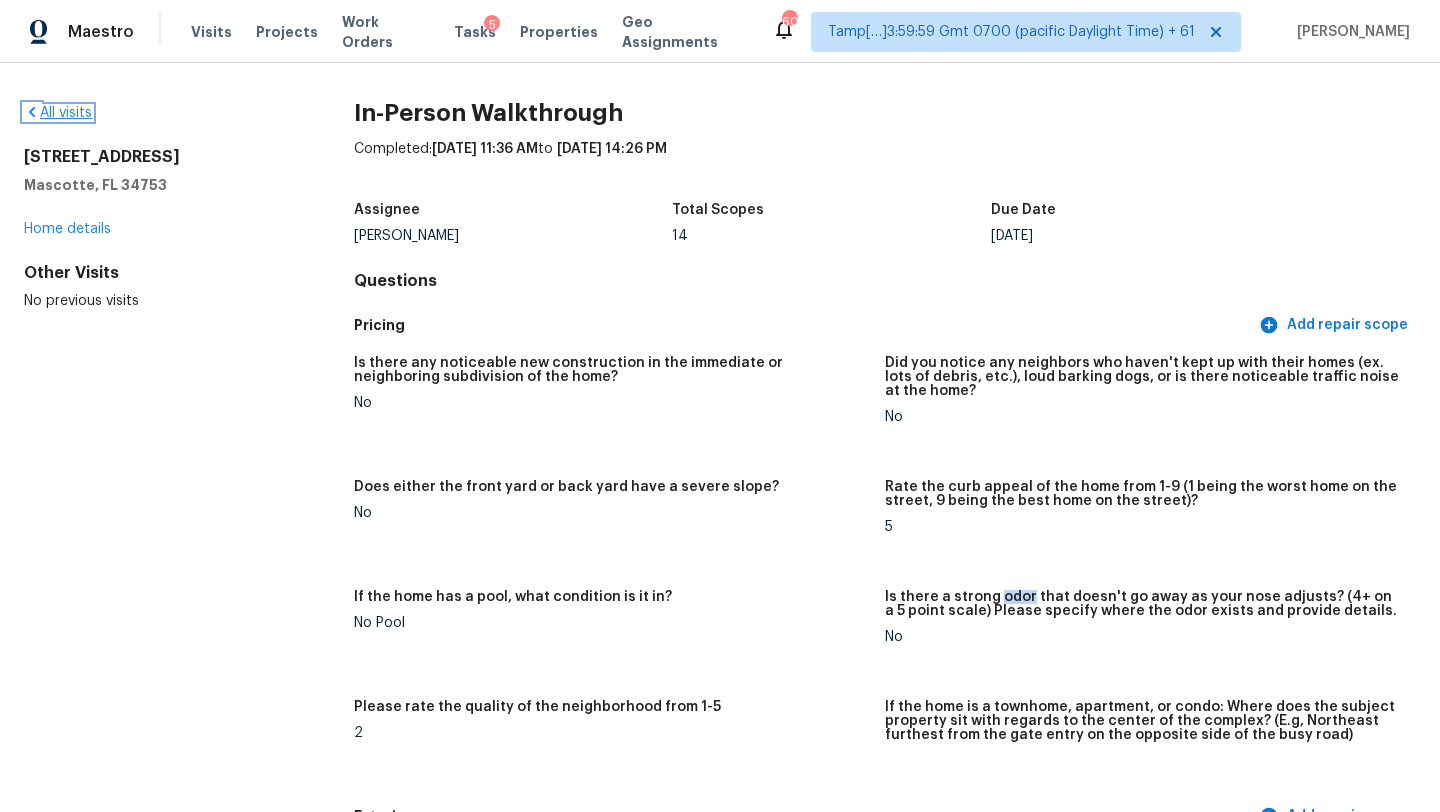 click on "All visits" at bounding box center (58, 113) 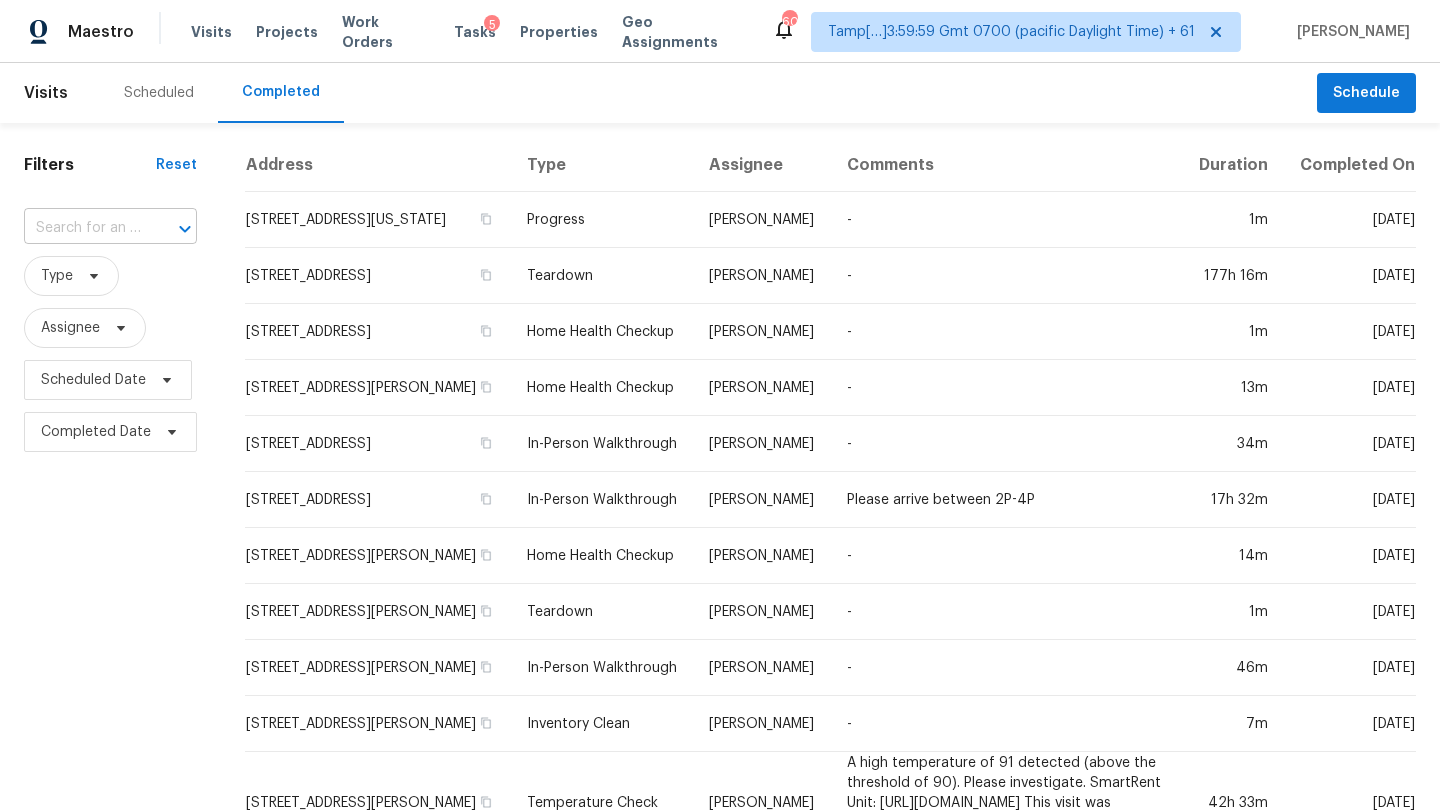 click at bounding box center (171, 229) 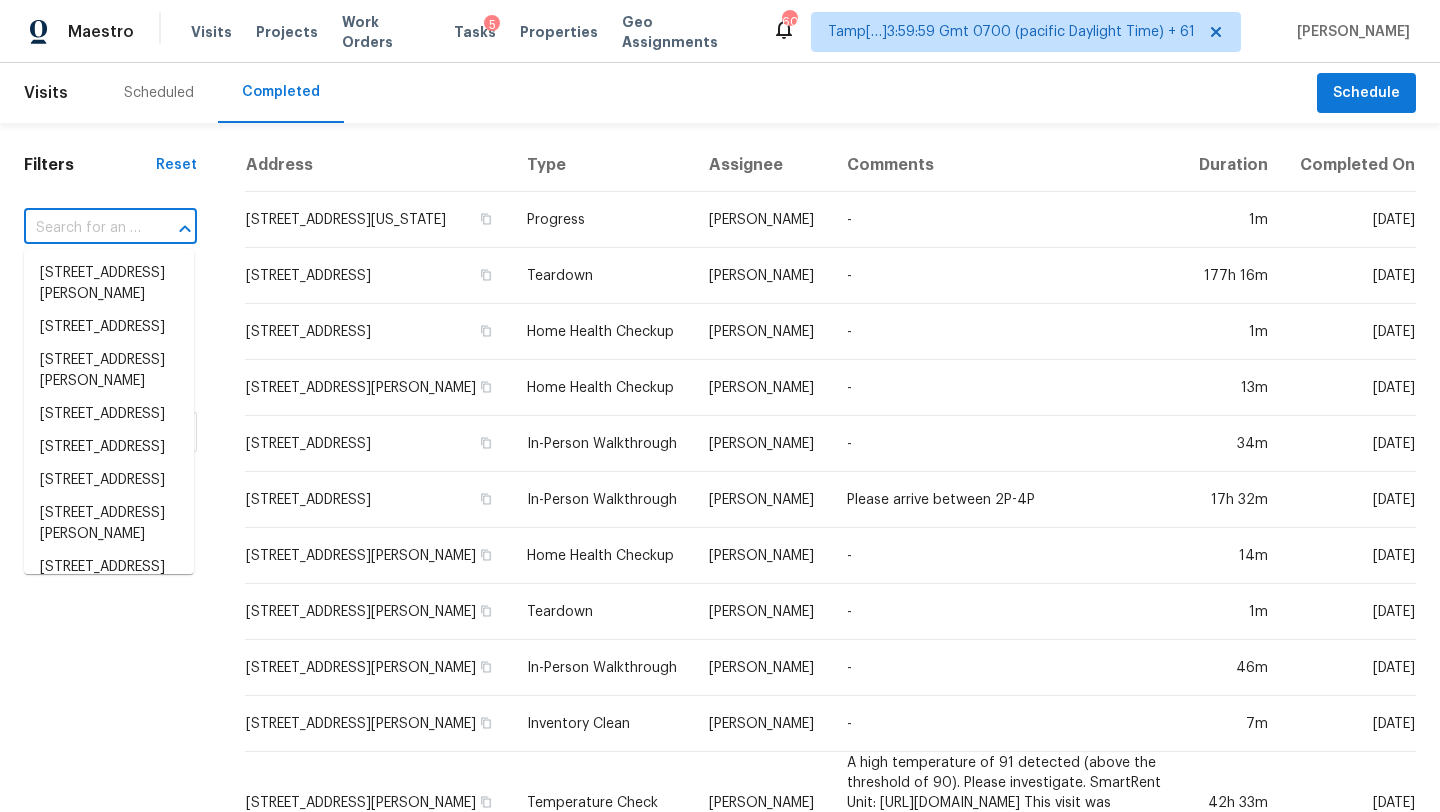 paste on "15010 Sunset Villa Ct, Humble, TX 77396" 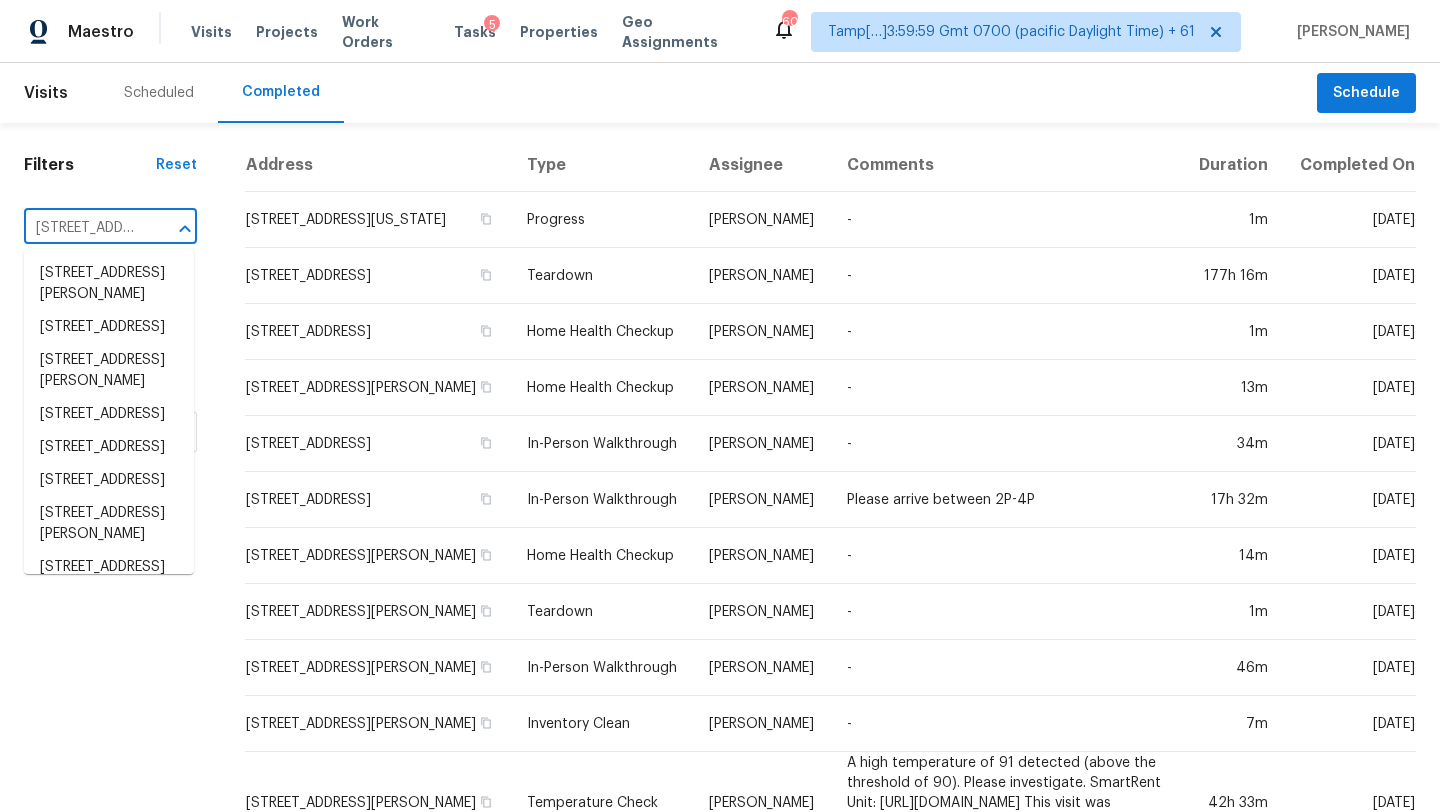 scroll, scrollTop: 0, scrollLeft: 162, axis: horizontal 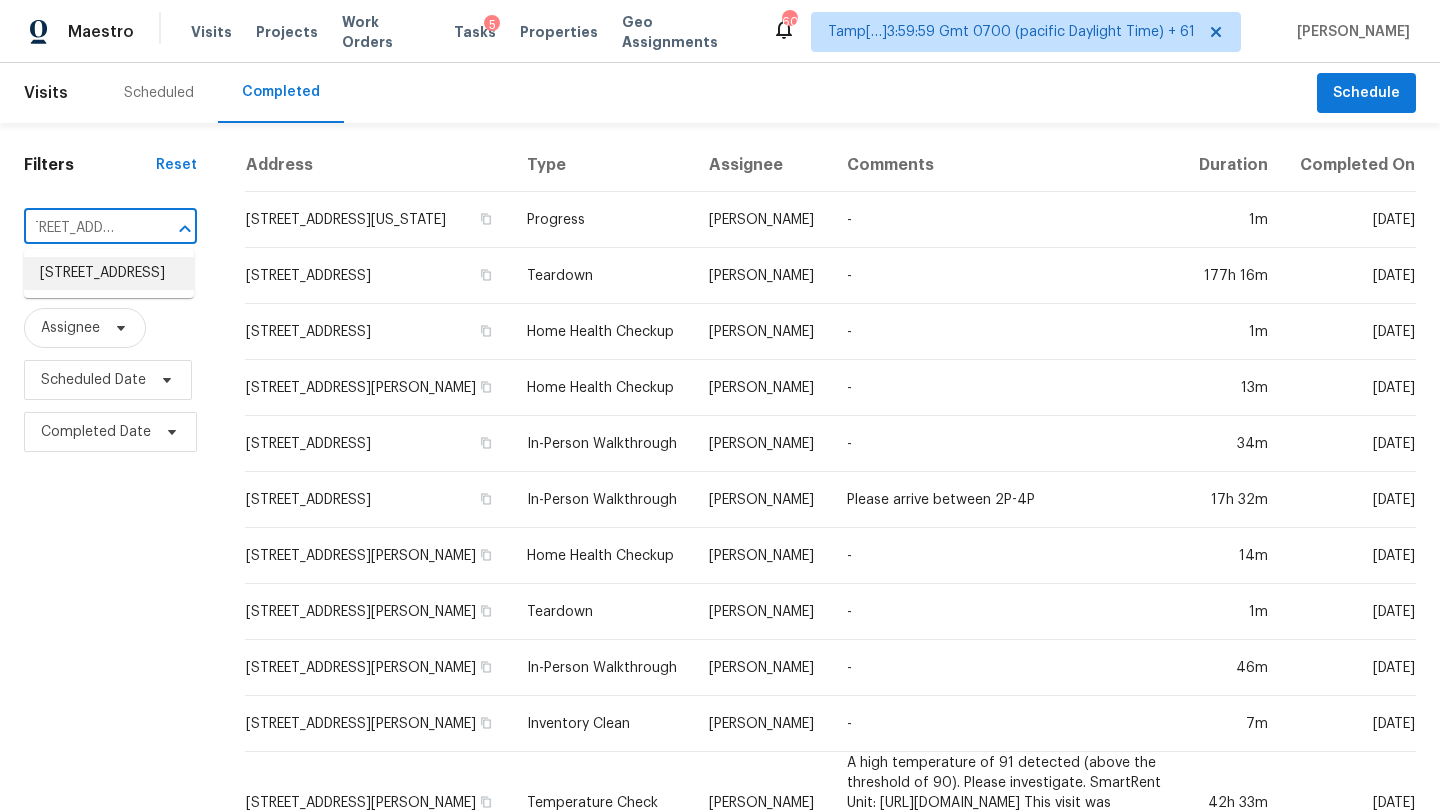click on "15010 Sunset Villa Ct, Humble, TX 77396" at bounding box center (109, 273) 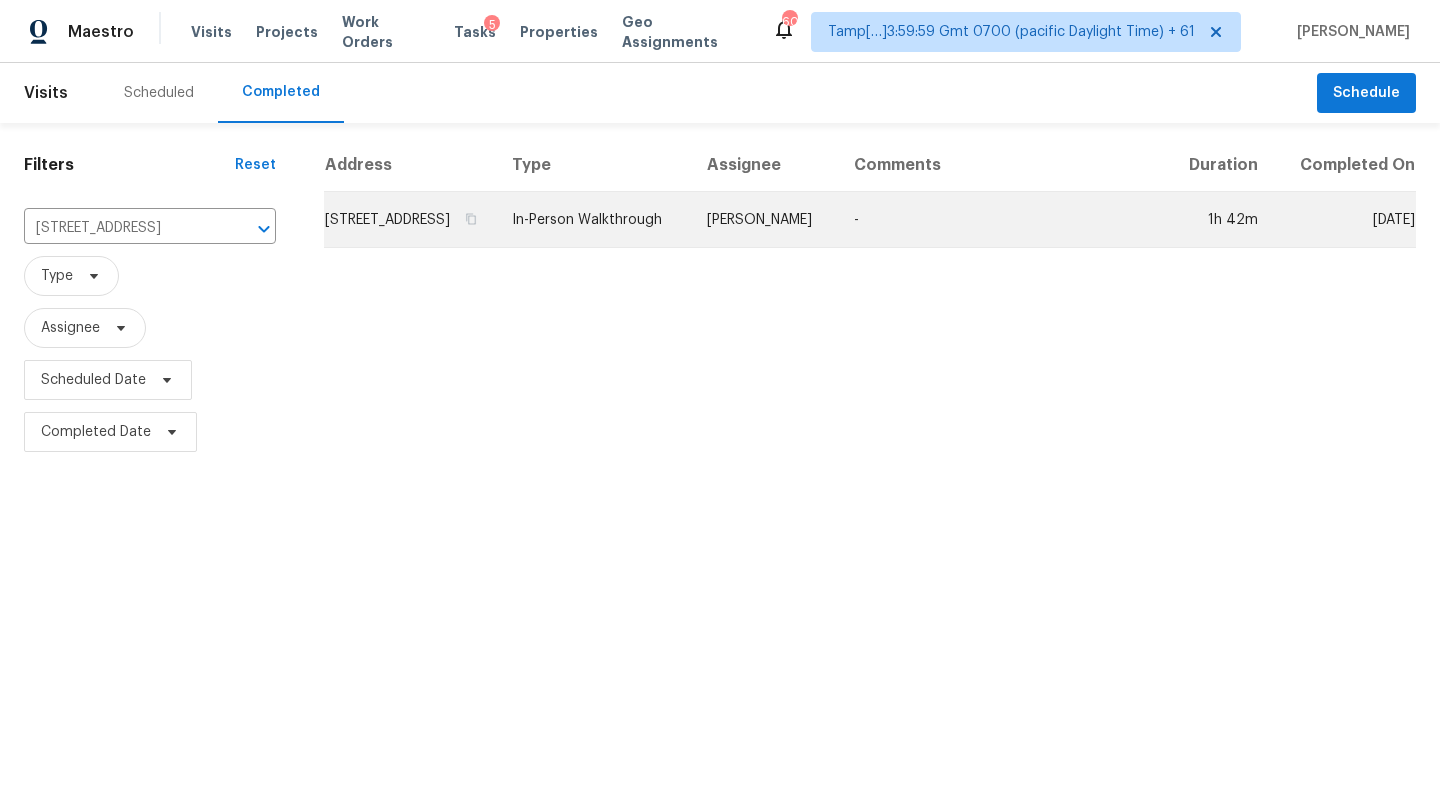 click on "-" at bounding box center (1002, 220) 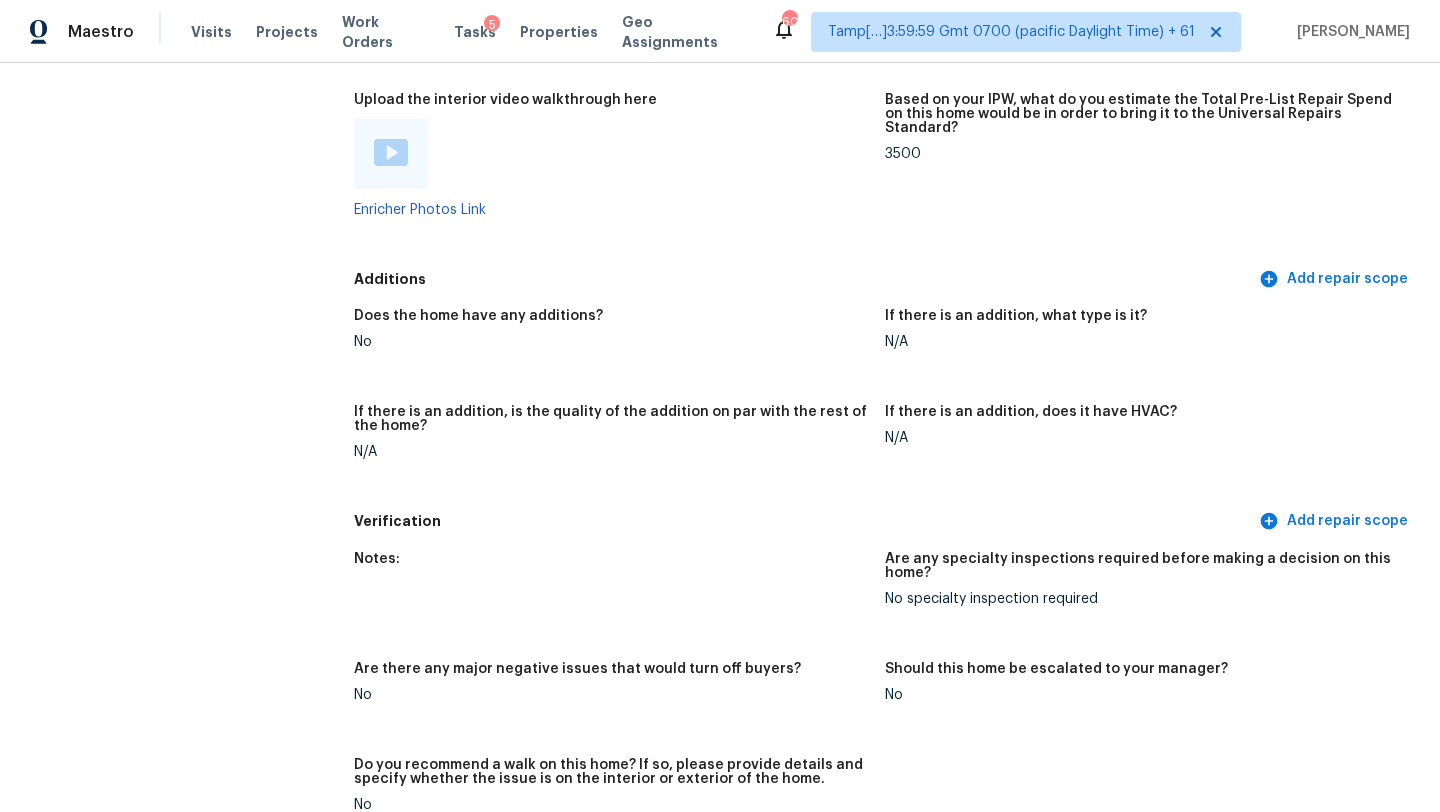 scroll, scrollTop: 3826, scrollLeft: 0, axis: vertical 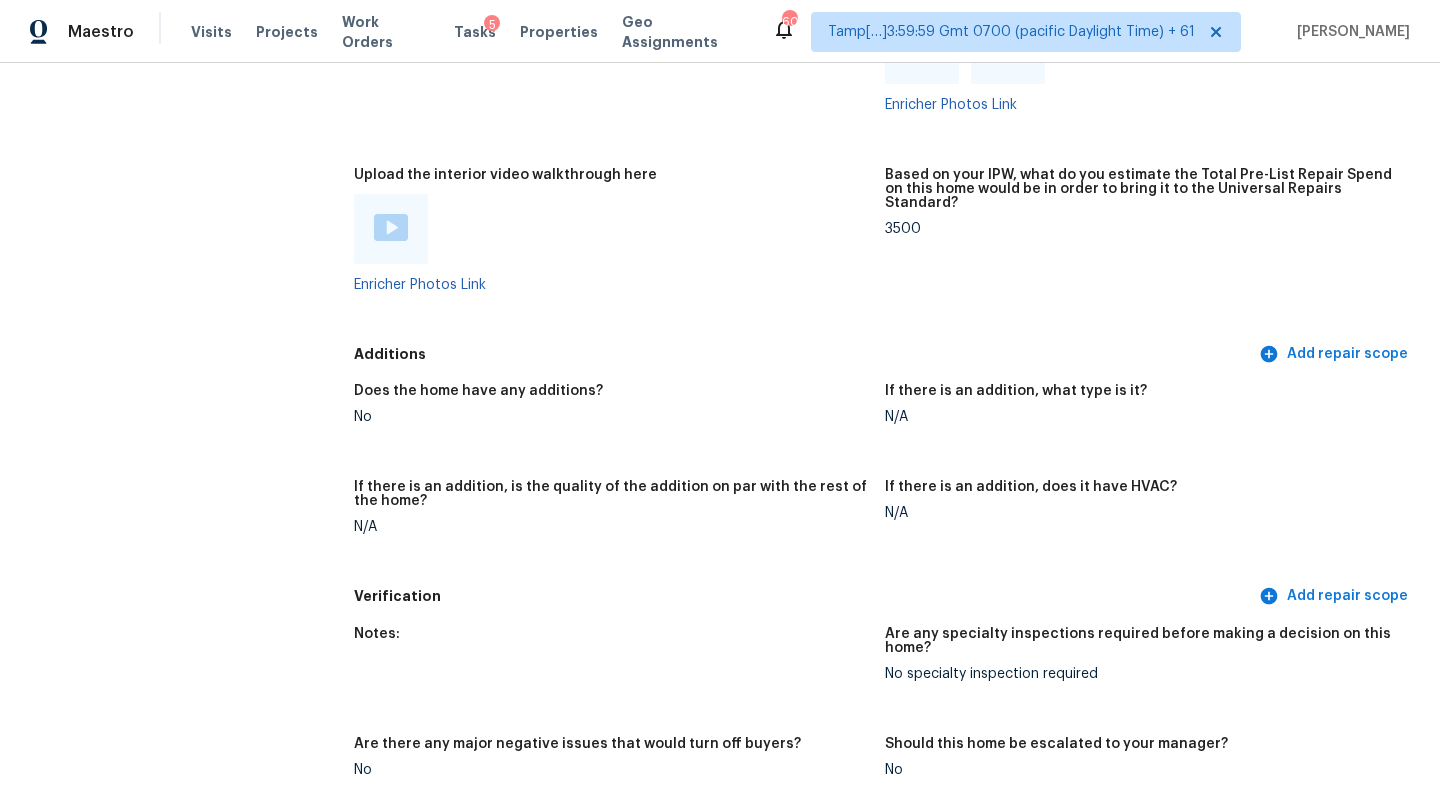 click at bounding box center [391, 227] 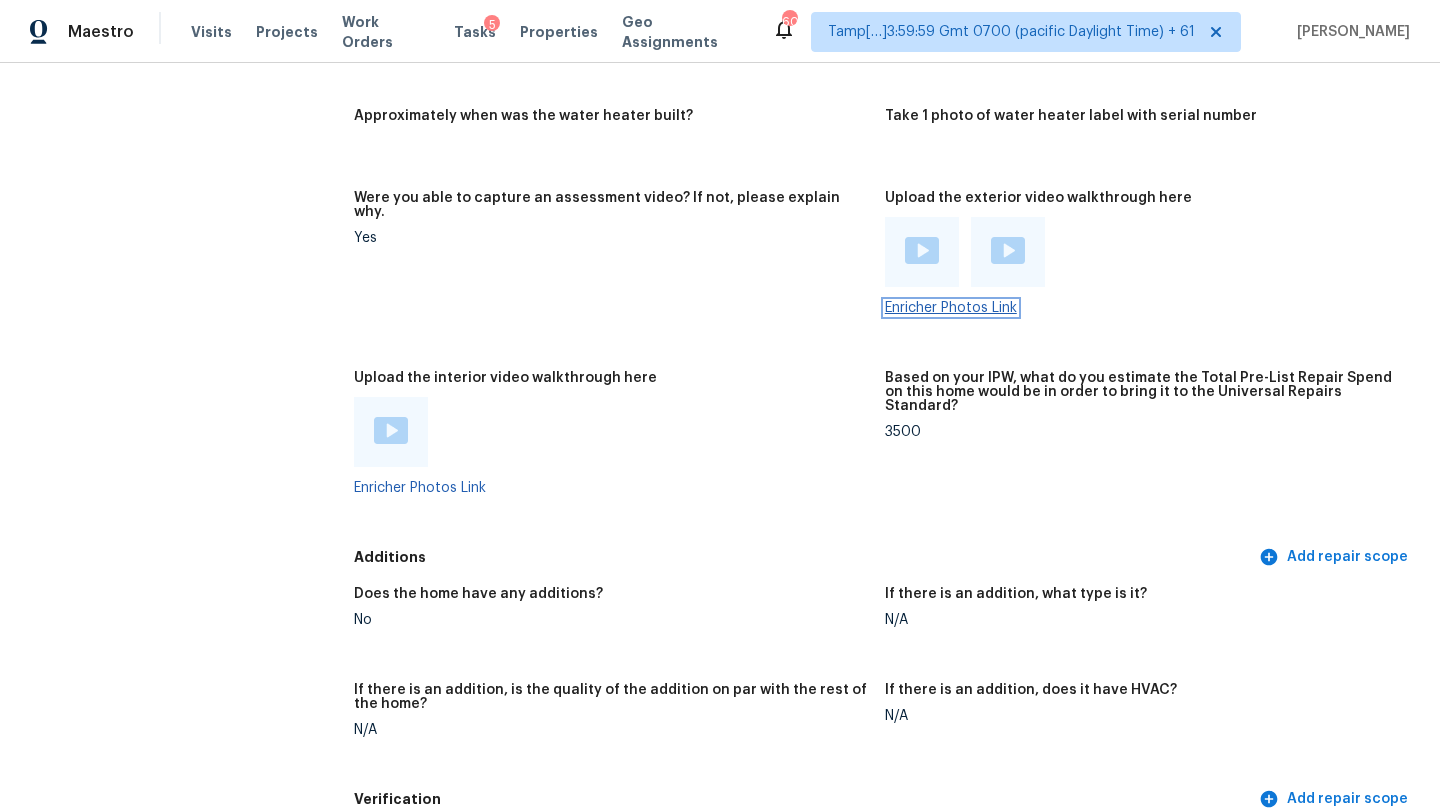 click on "Enricher Photos Link" at bounding box center [951, 308] 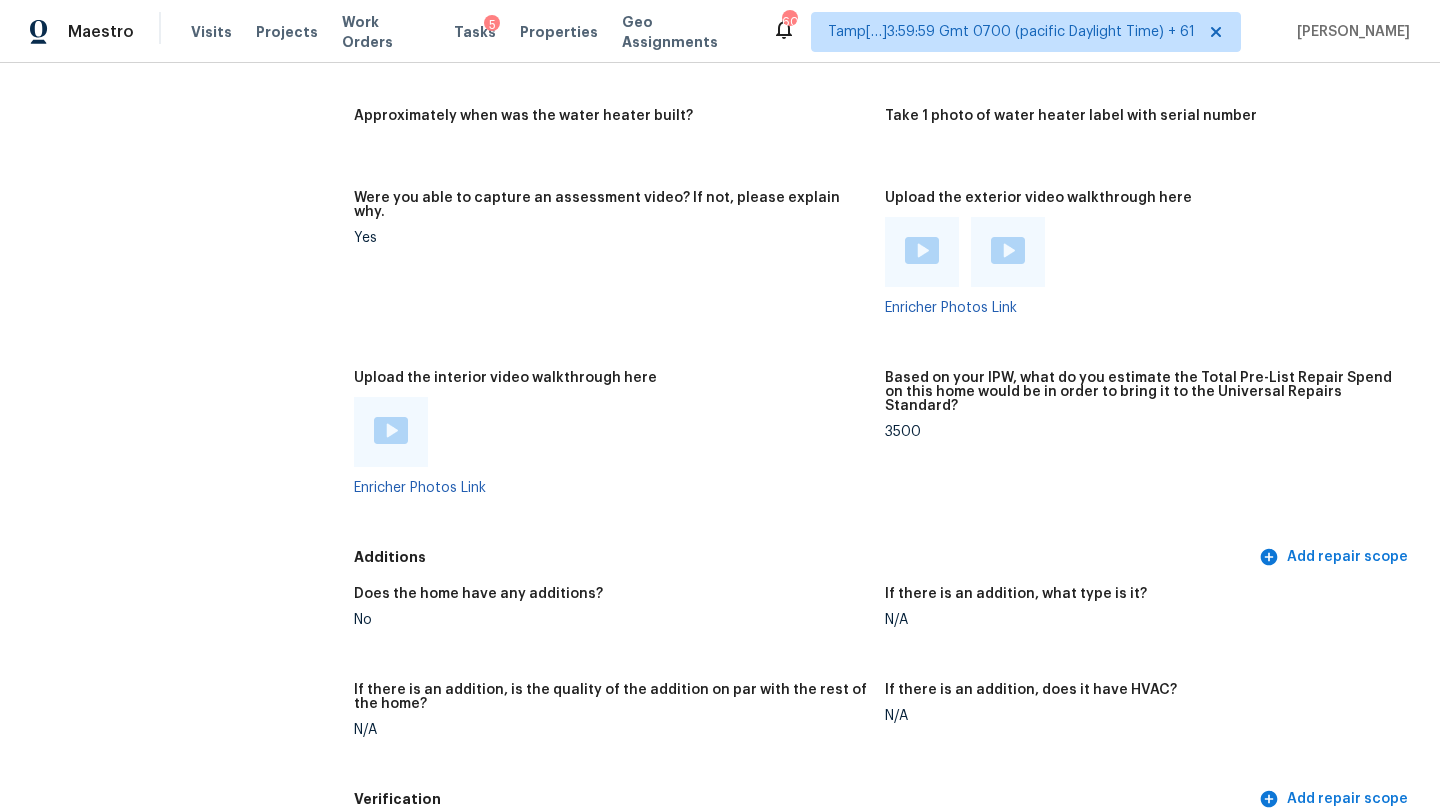 click at bounding box center [922, 250] 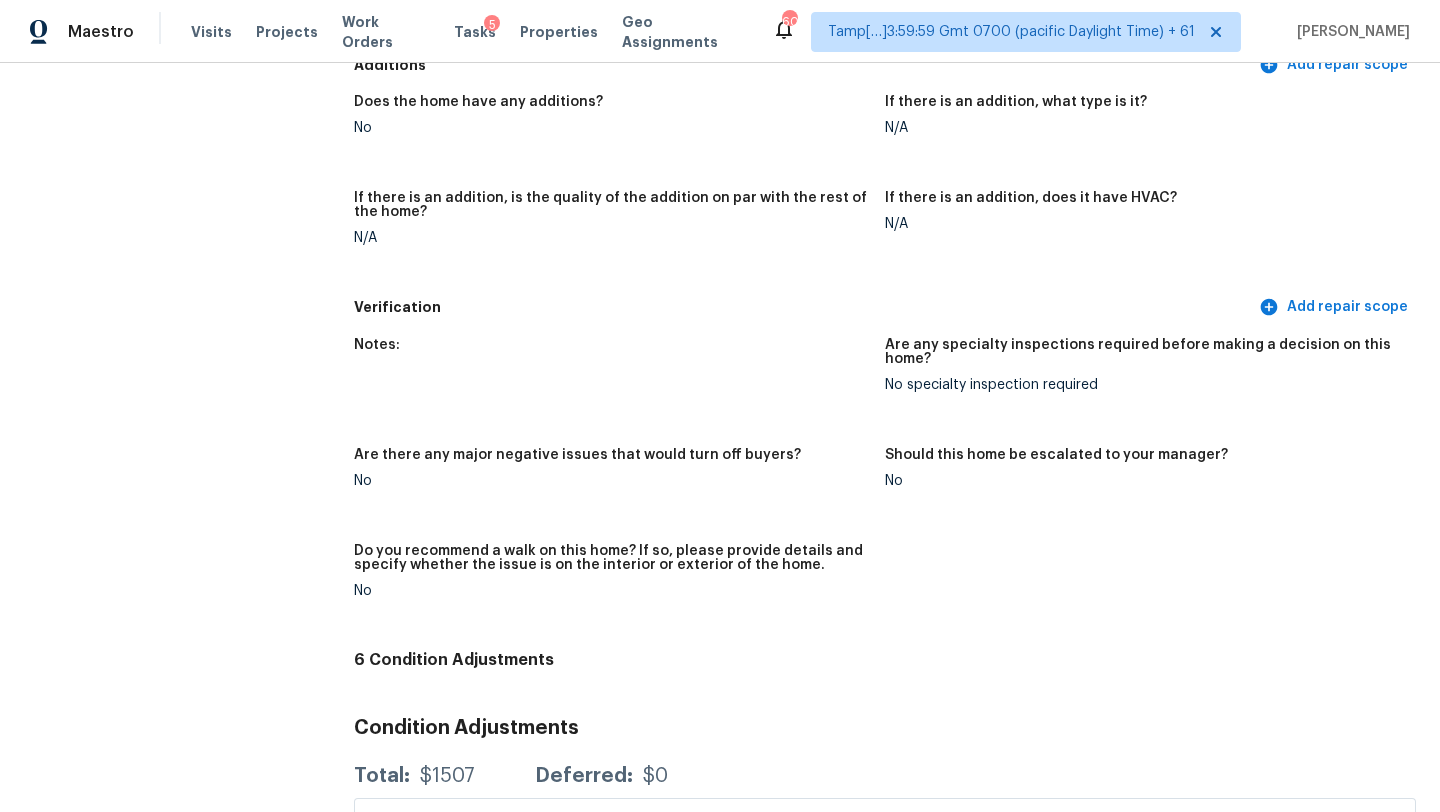 scroll, scrollTop: 4076, scrollLeft: 0, axis: vertical 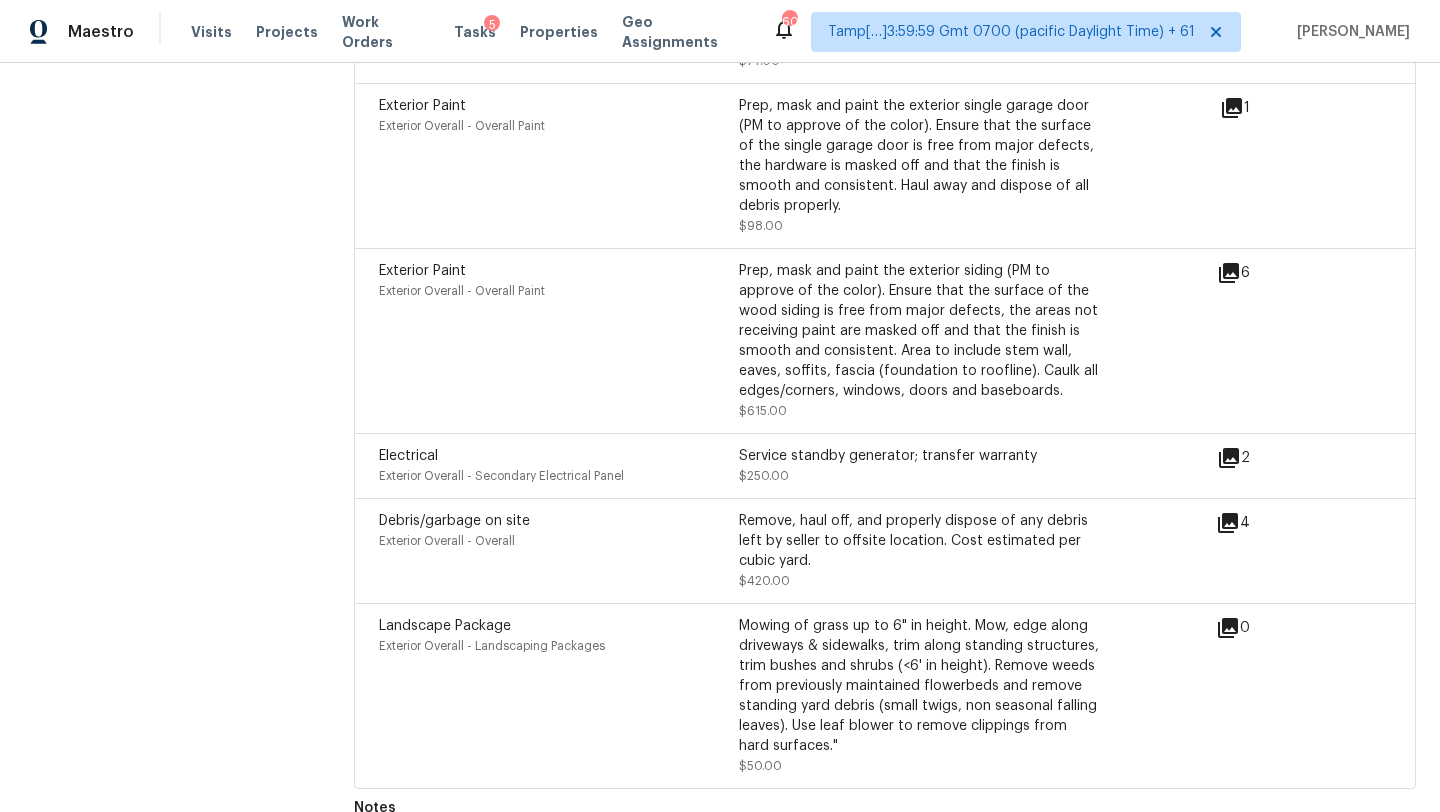 click on "Remove, haul off, and properly dispose of any debris left by seller to offsite location. Cost estimated per cubic yard." at bounding box center (919, 541) 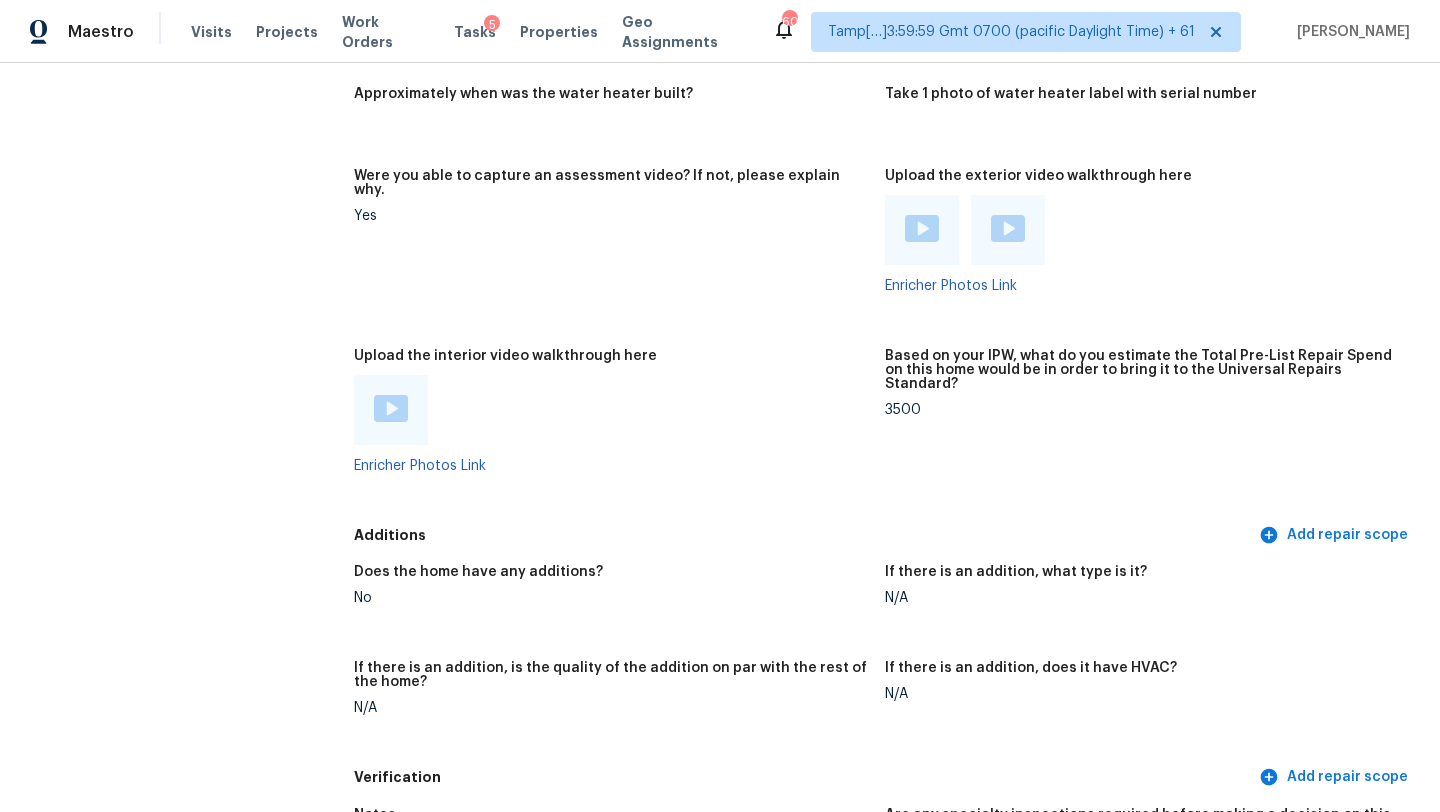 scroll, scrollTop: 3551, scrollLeft: 0, axis: vertical 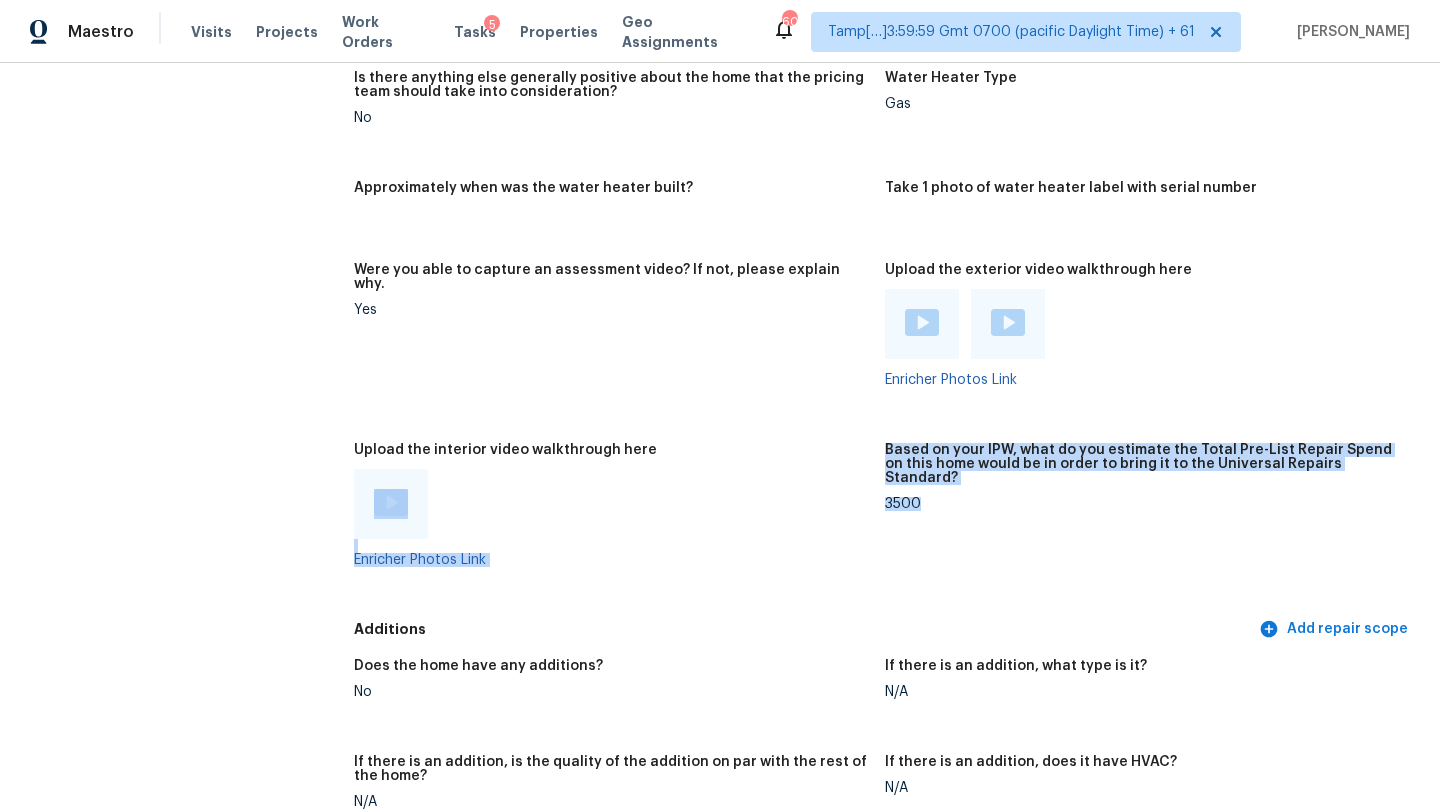 drag, startPoint x: 879, startPoint y: 463, endPoint x: 933, endPoint y: 463, distance: 54 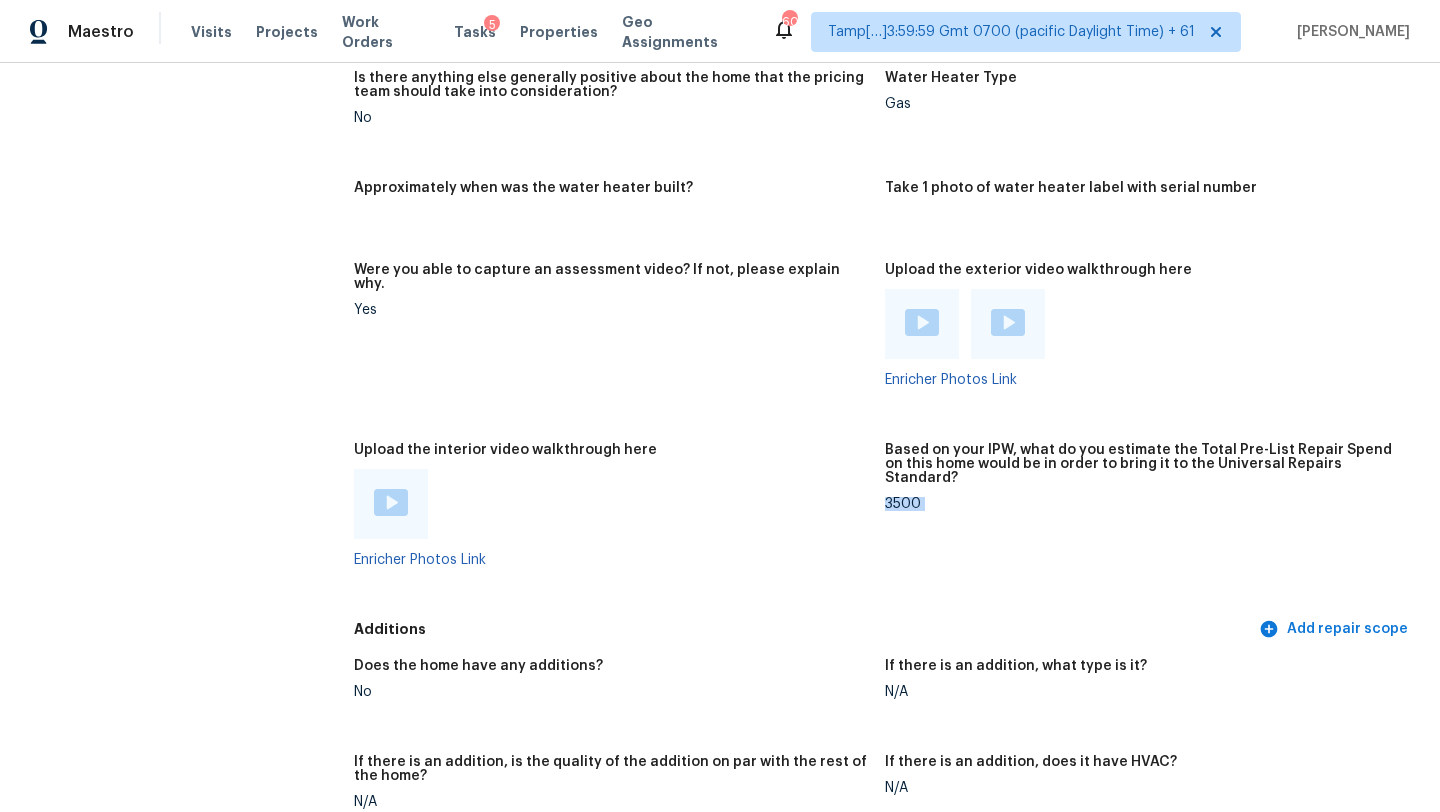 drag, startPoint x: 933, startPoint y: 463, endPoint x: 892, endPoint y: 464, distance: 41.01219 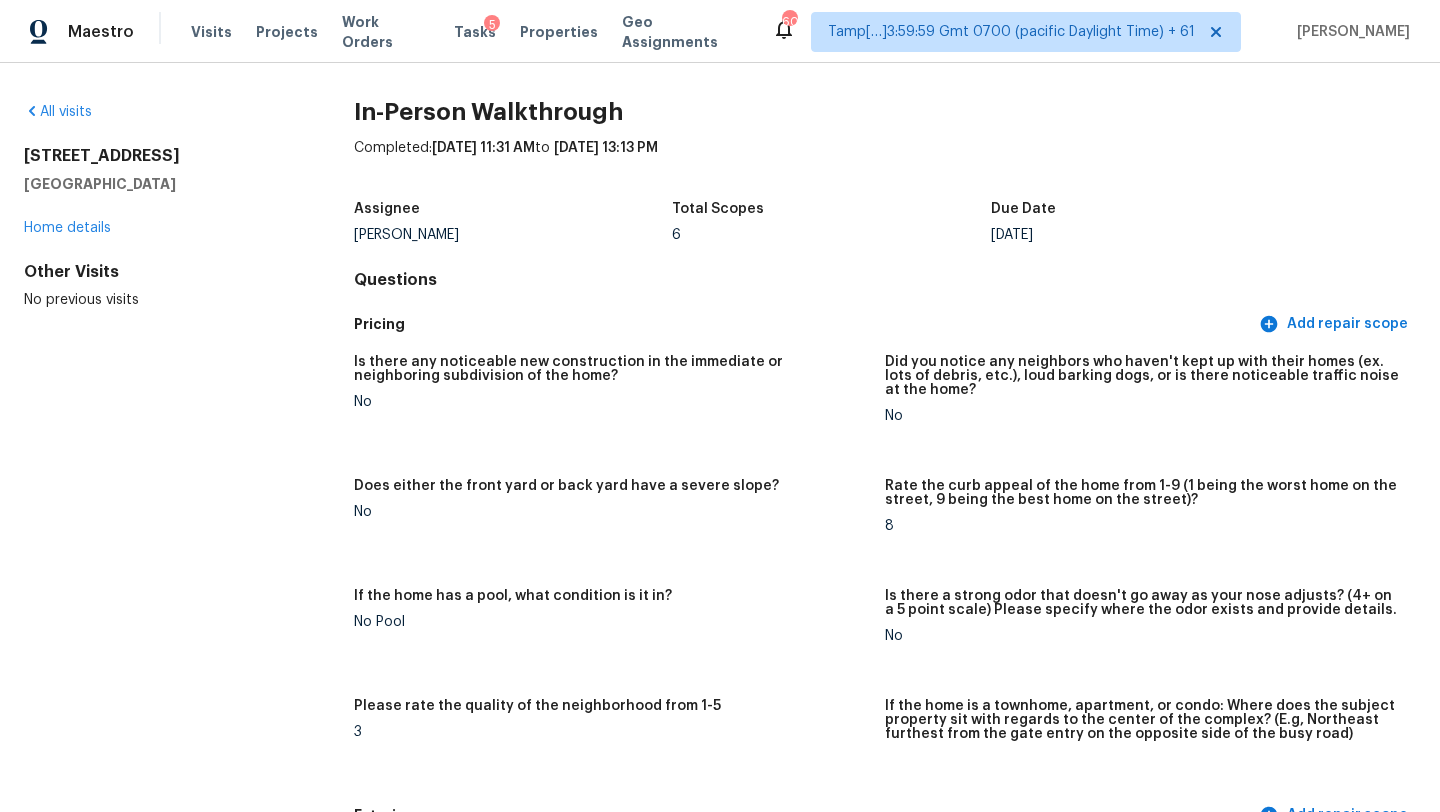 scroll, scrollTop: 0, scrollLeft: 0, axis: both 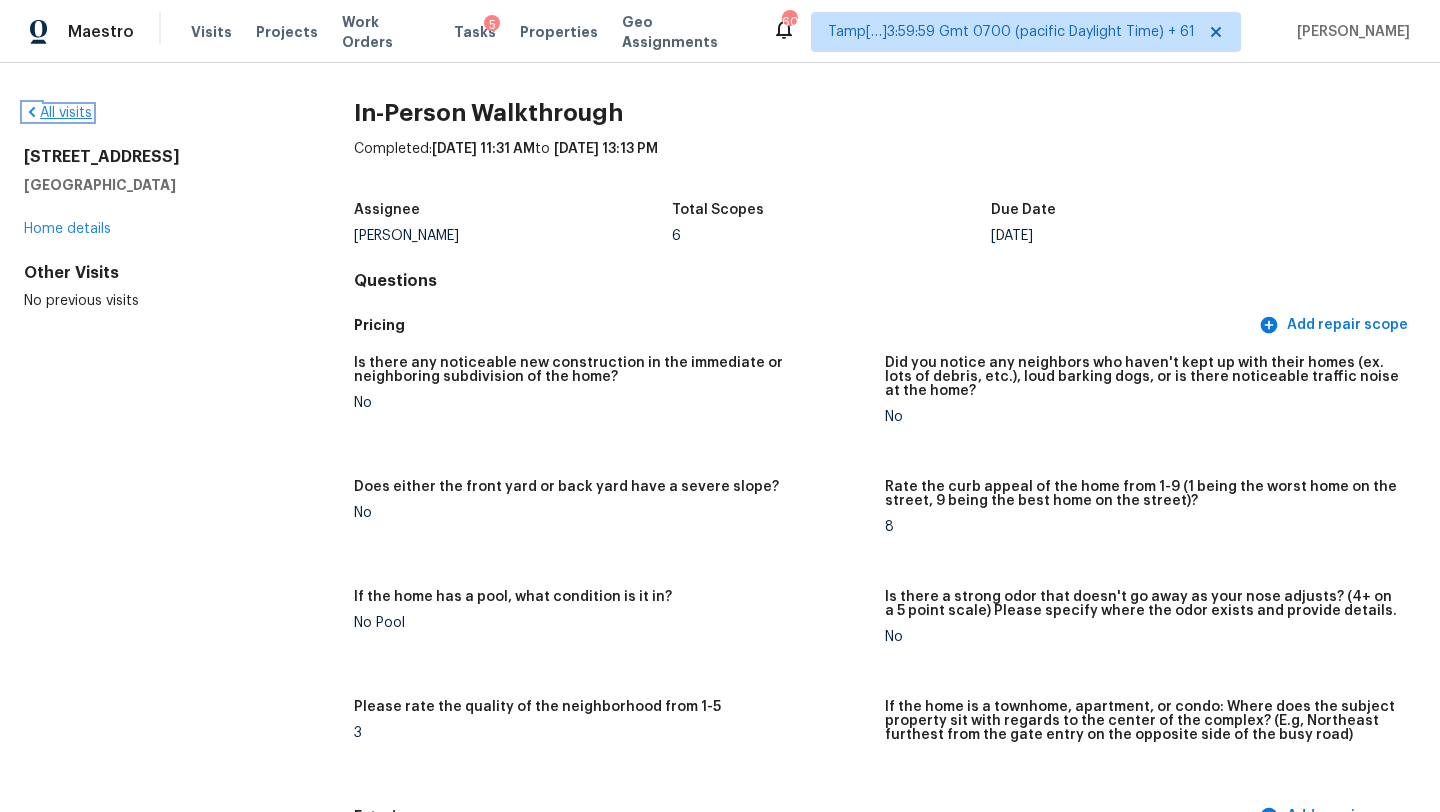 click on "All visits" at bounding box center (58, 113) 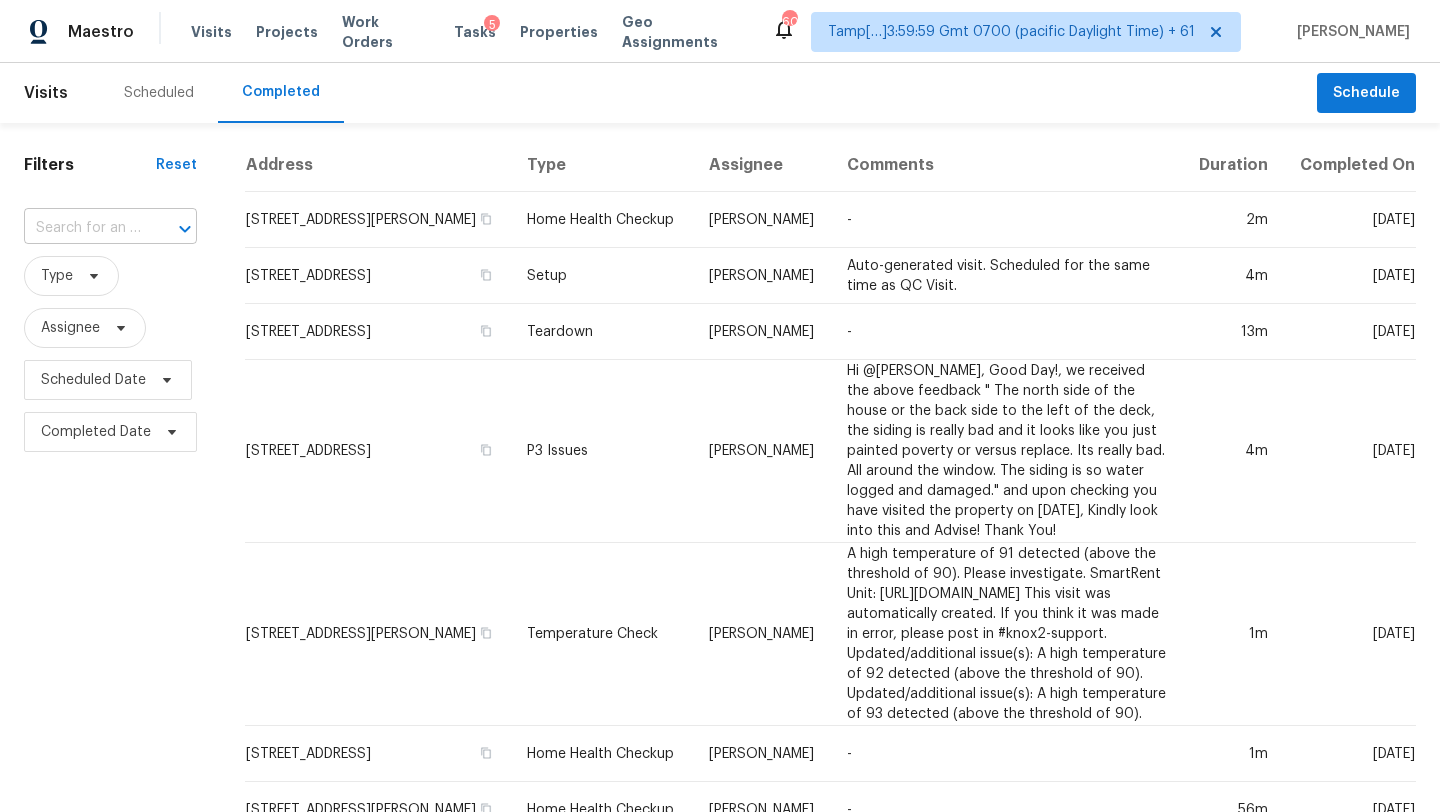 click on "​" at bounding box center (110, 228) 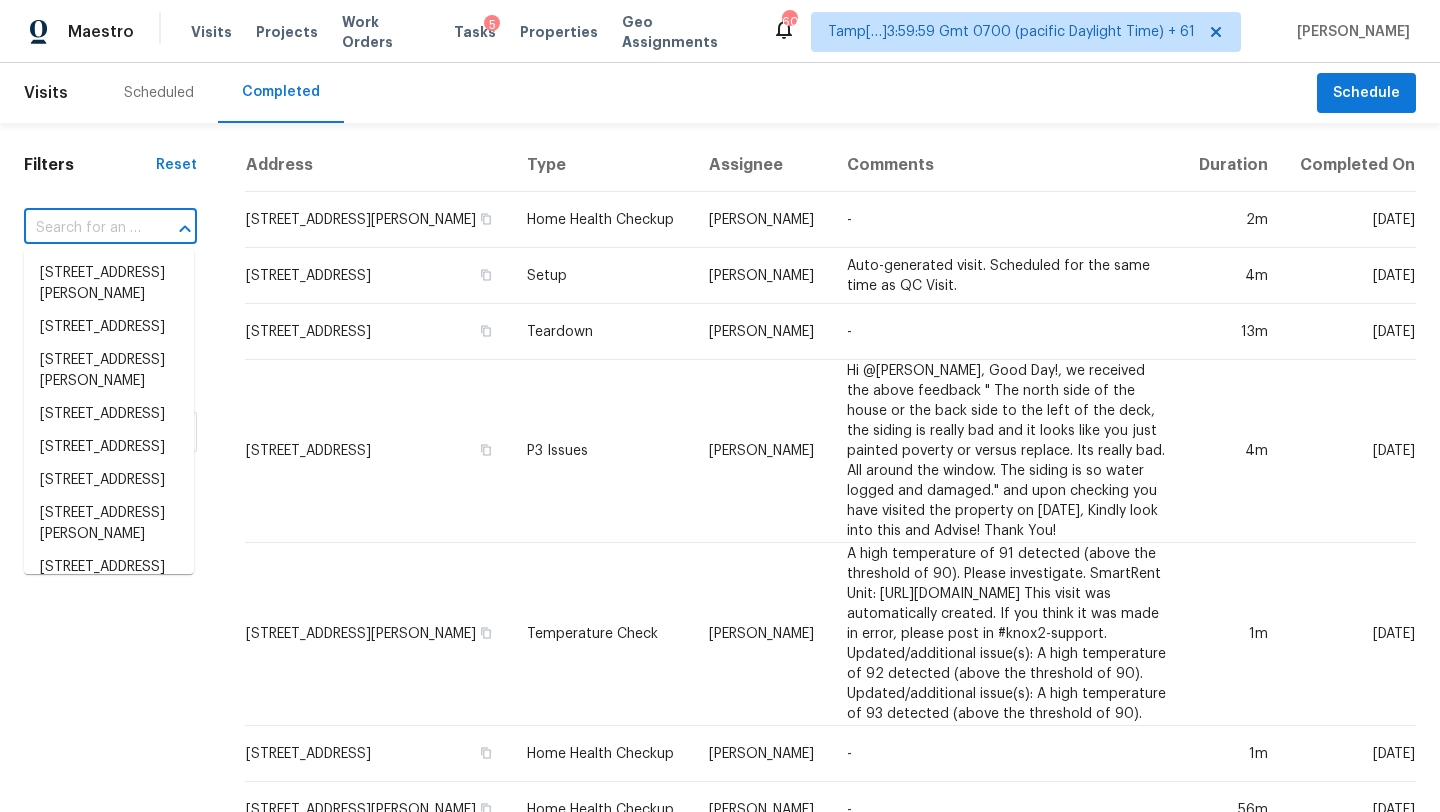 paste on "4913 Belmont Rd, Richmond, VA 23234" 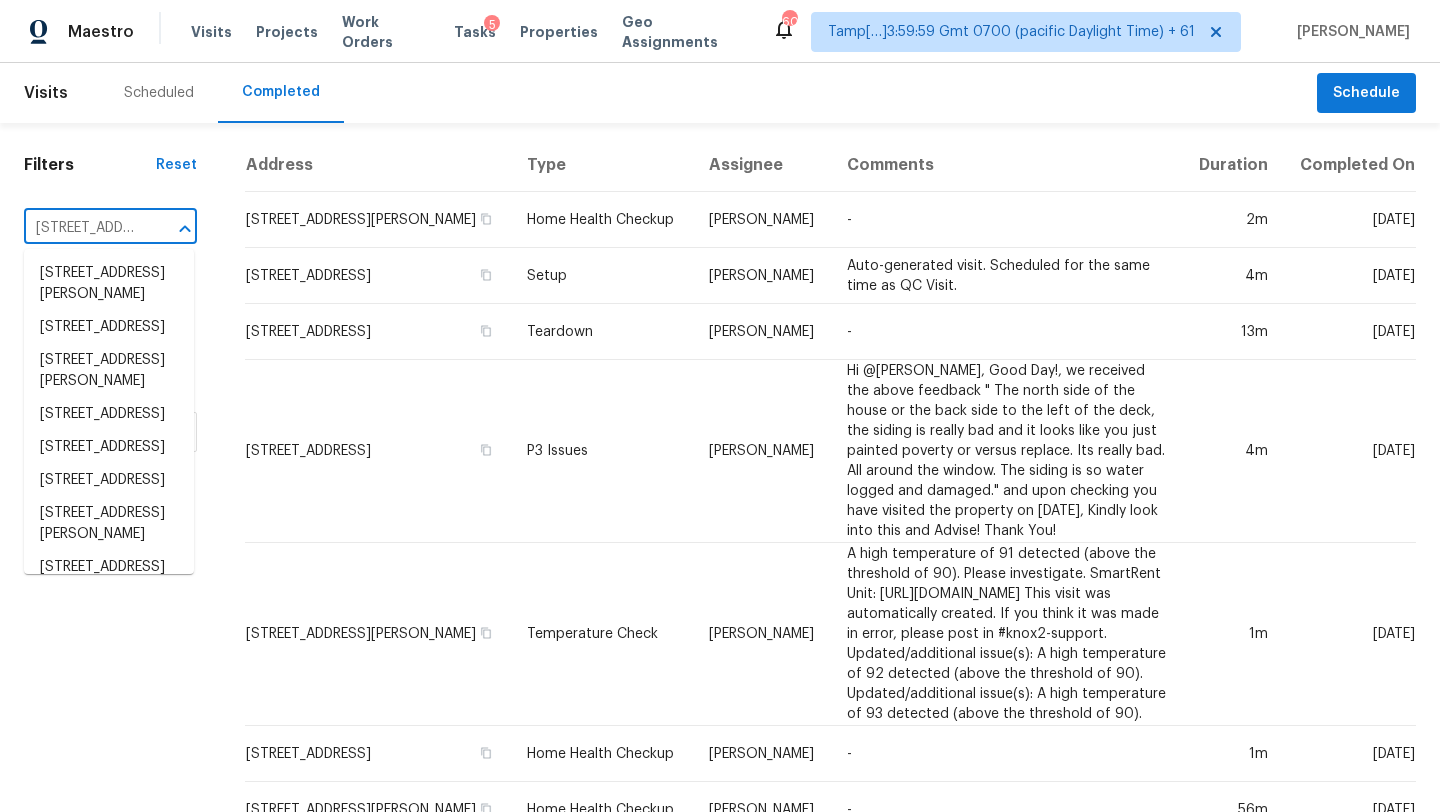 scroll, scrollTop: 0, scrollLeft: 153, axis: horizontal 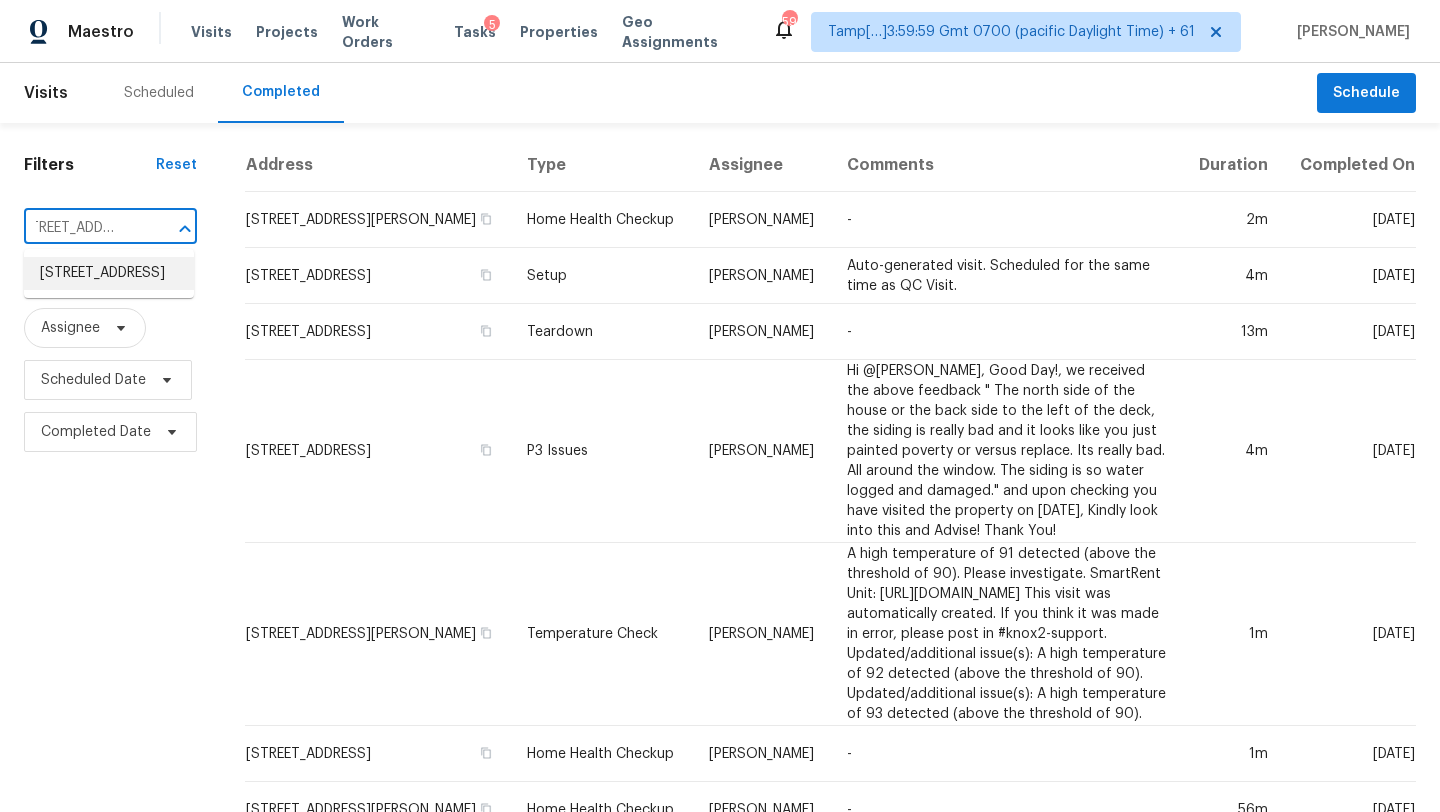 click on "4913 Belmont Rd, Richmond, VA 23234" at bounding box center [109, 273] 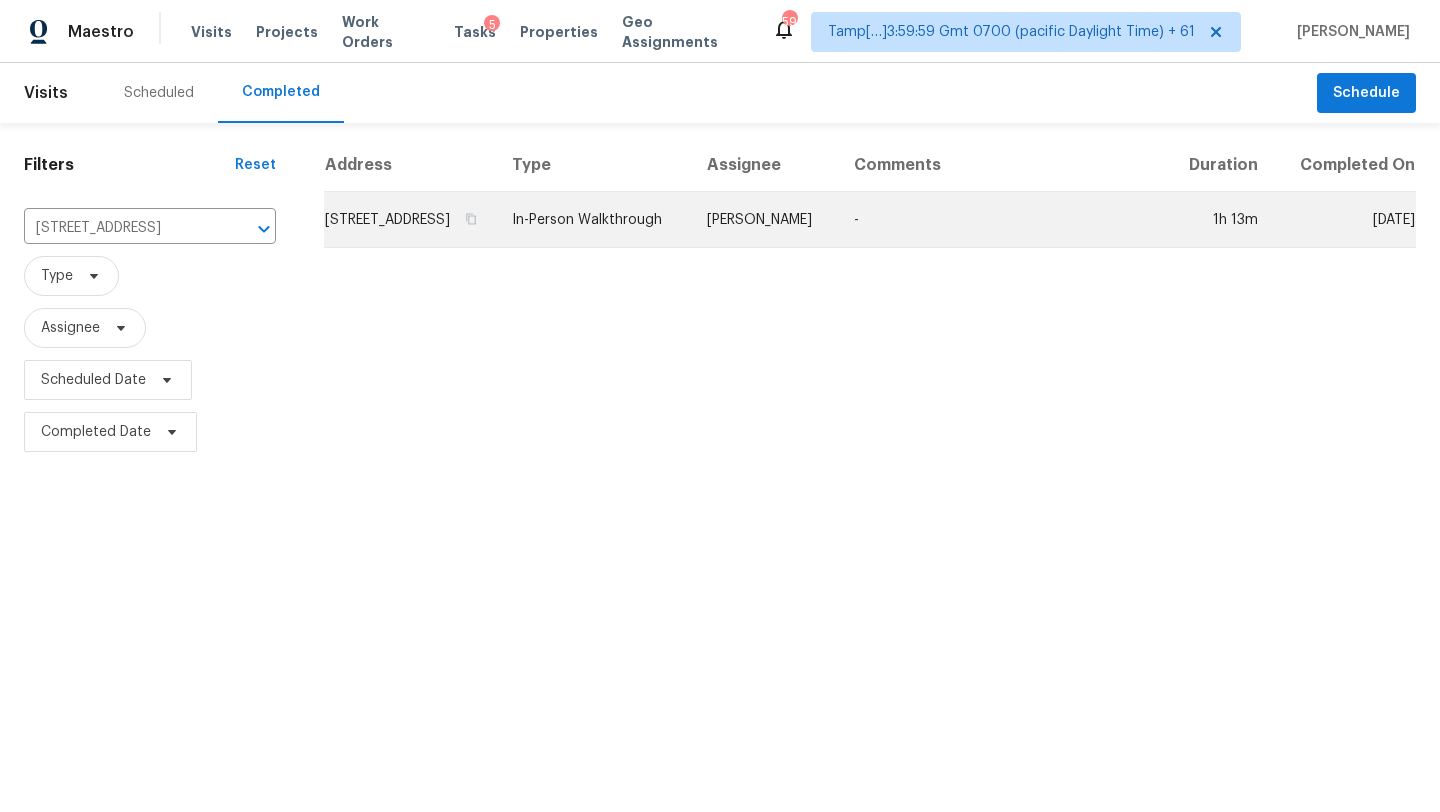 click on "-" at bounding box center (1002, 220) 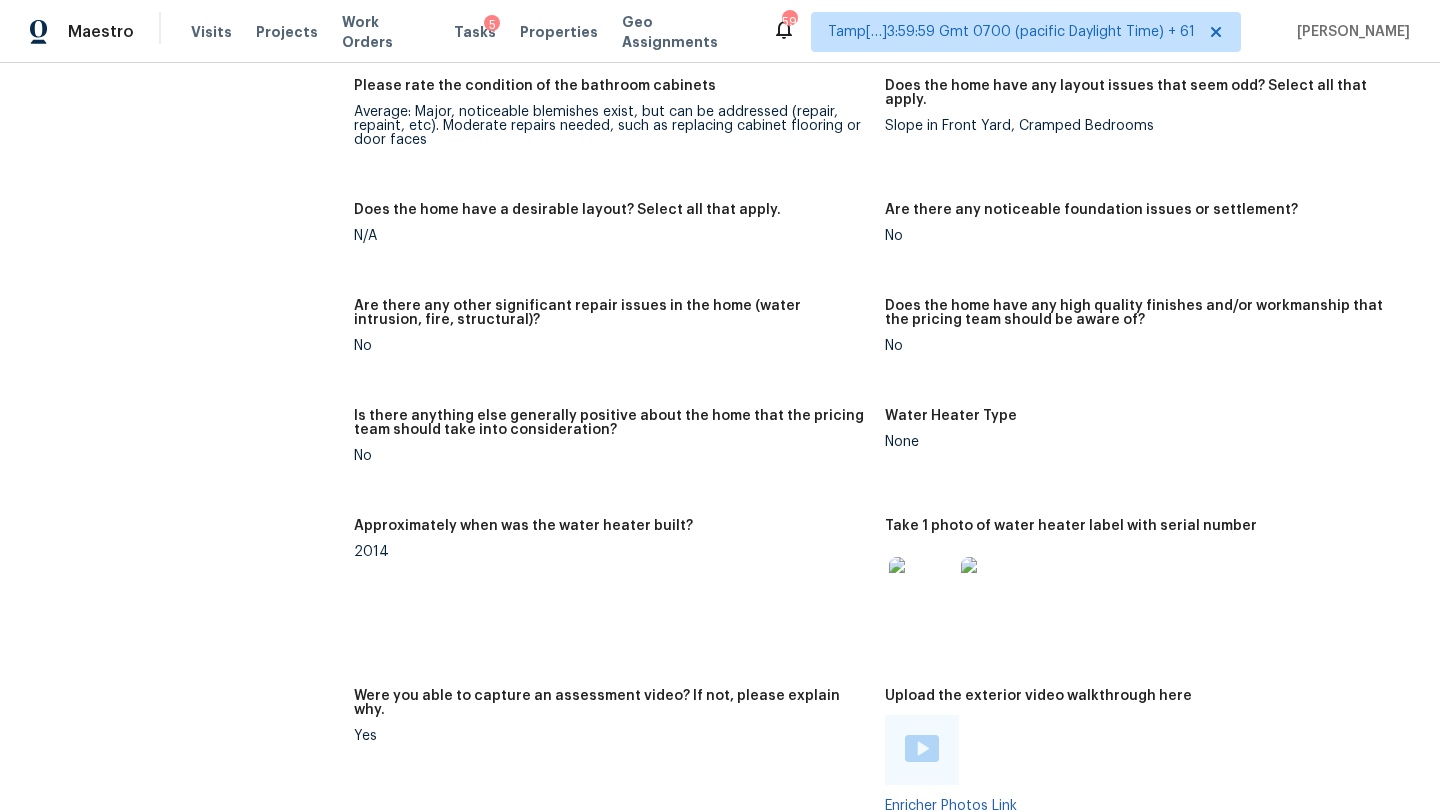 scroll, scrollTop: 3660, scrollLeft: 0, axis: vertical 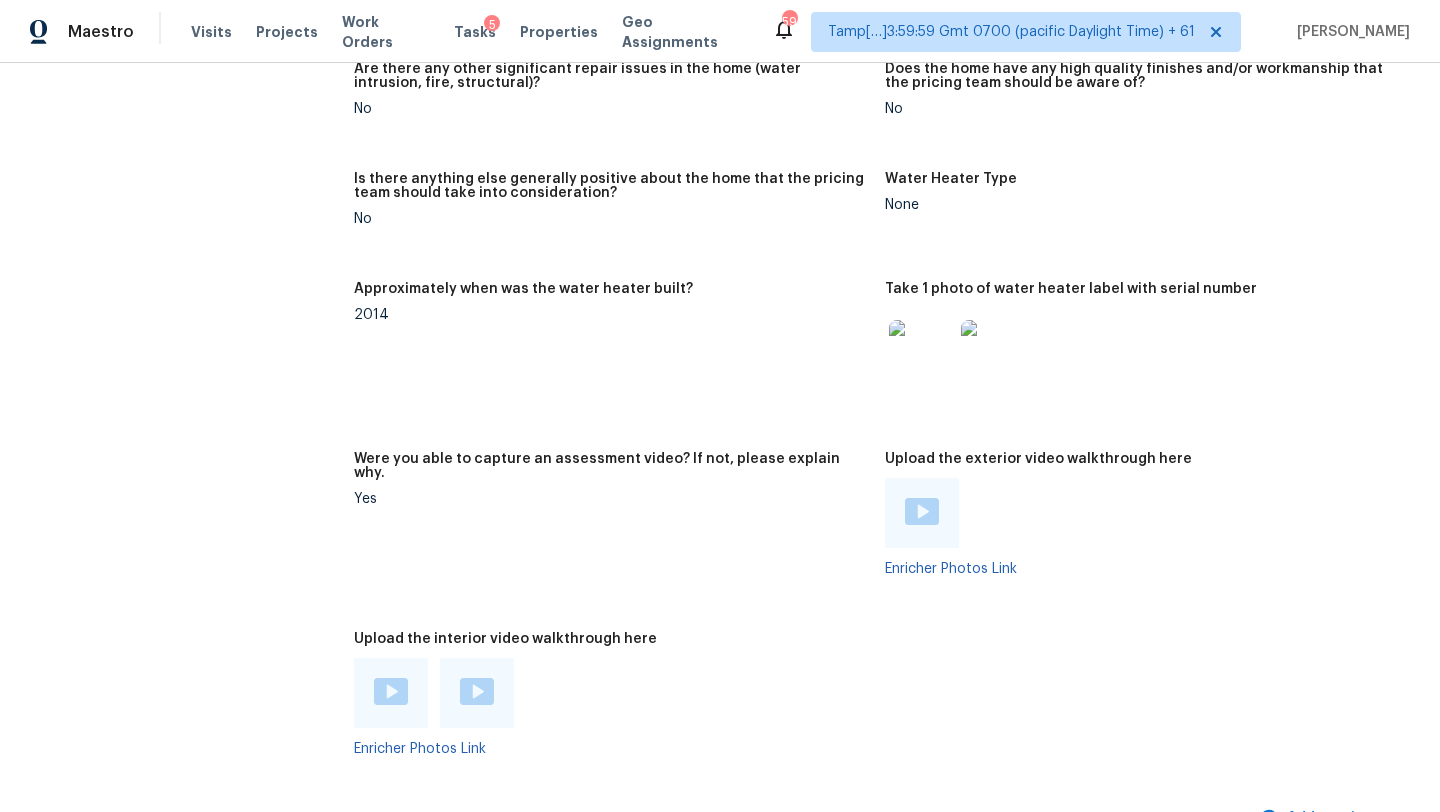 click at bounding box center (391, 693) 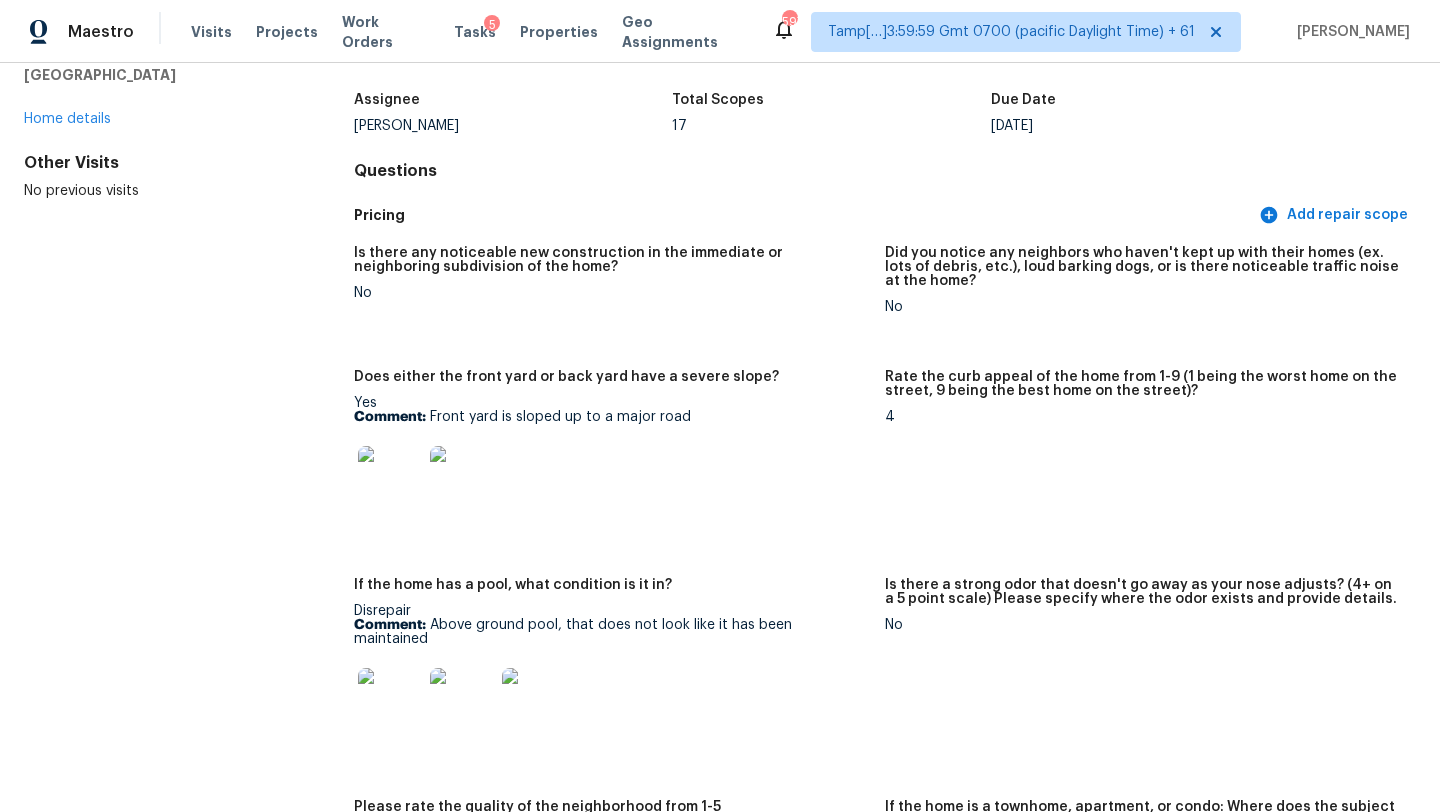 scroll, scrollTop: 135, scrollLeft: 0, axis: vertical 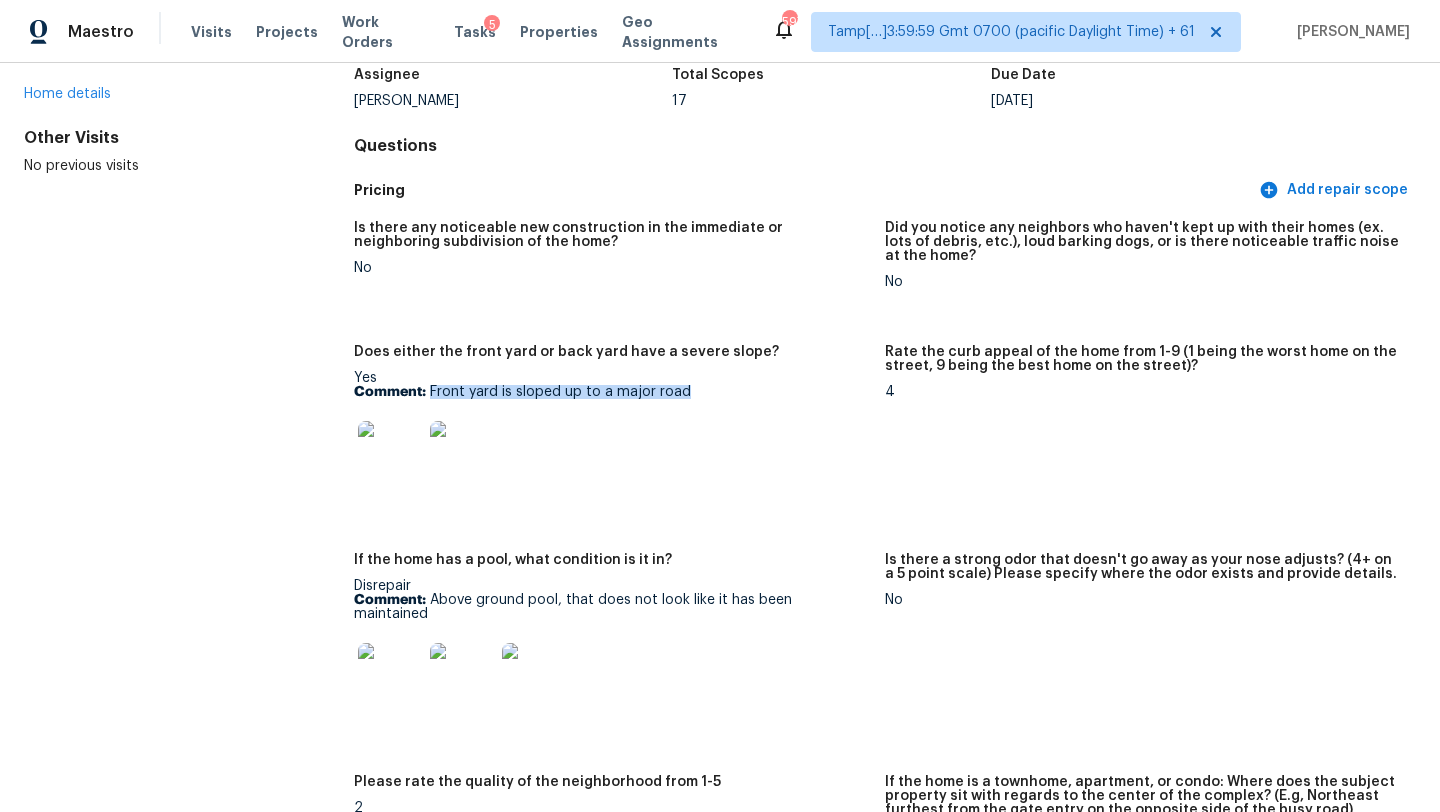 drag, startPoint x: 428, startPoint y: 389, endPoint x: 689, endPoint y: 393, distance: 261.03064 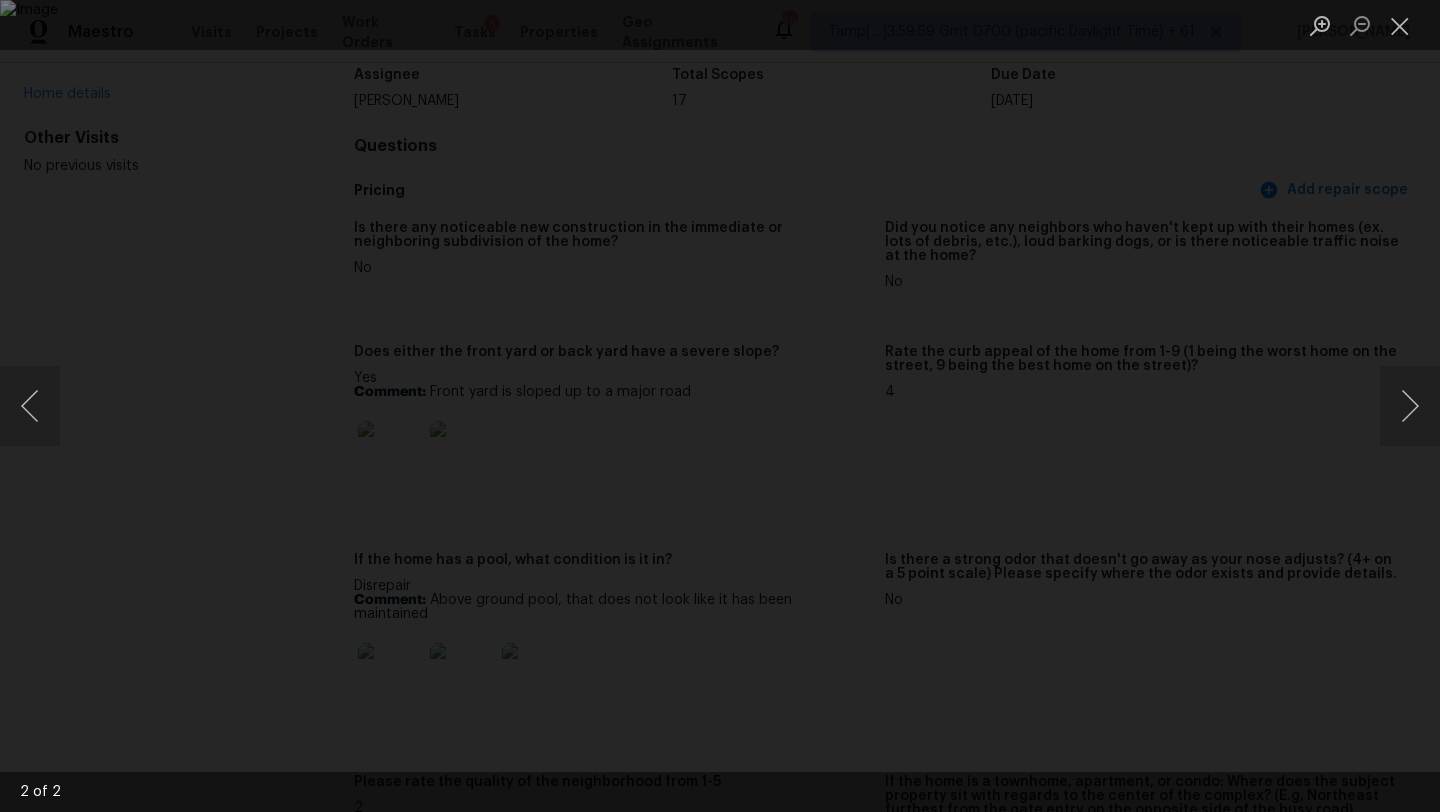 click at bounding box center (720, 406) 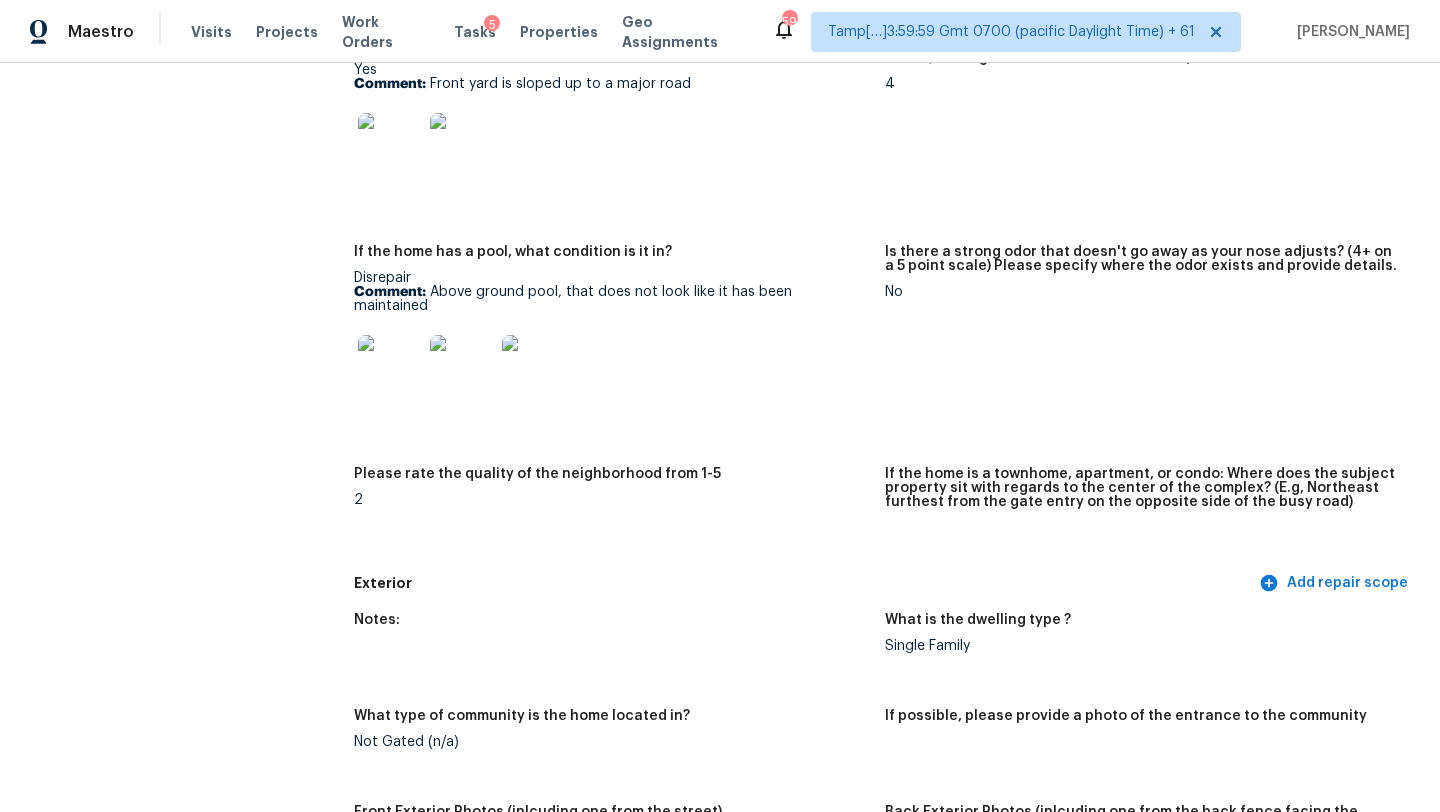 scroll, scrollTop: 519, scrollLeft: 0, axis: vertical 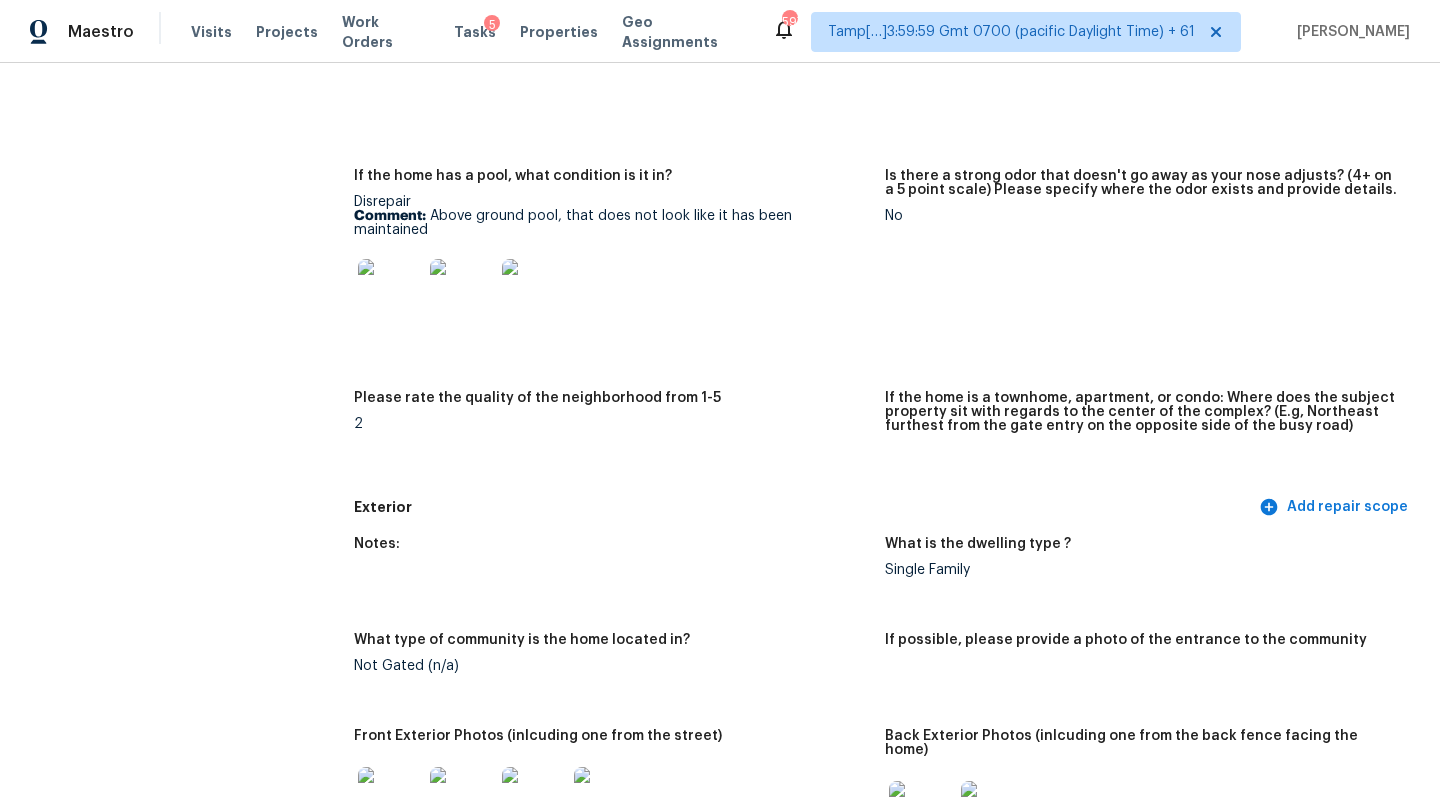 click on "Notes:" at bounding box center (611, 550) 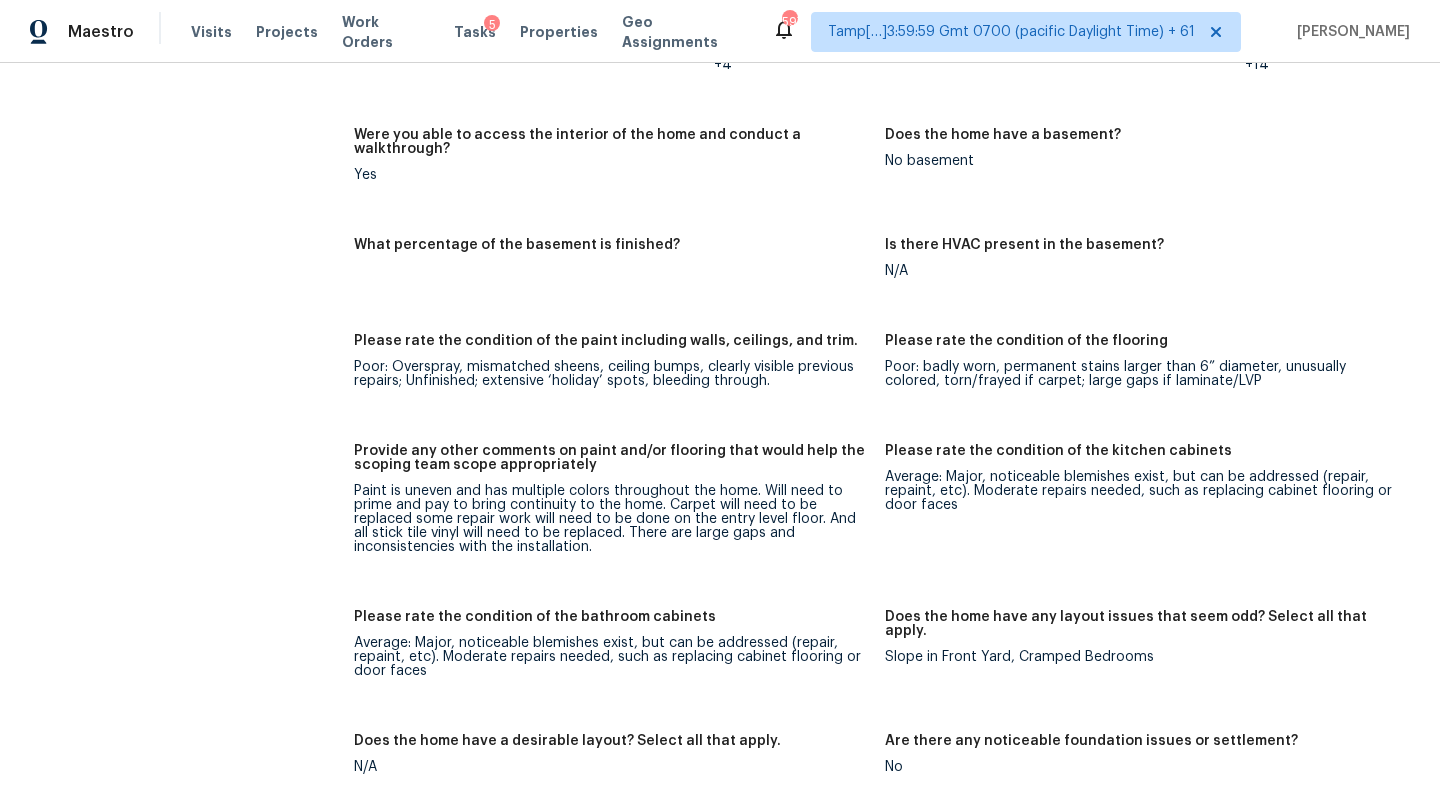 scroll, scrollTop: 2899, scrollLeft: 0, axis: vertical 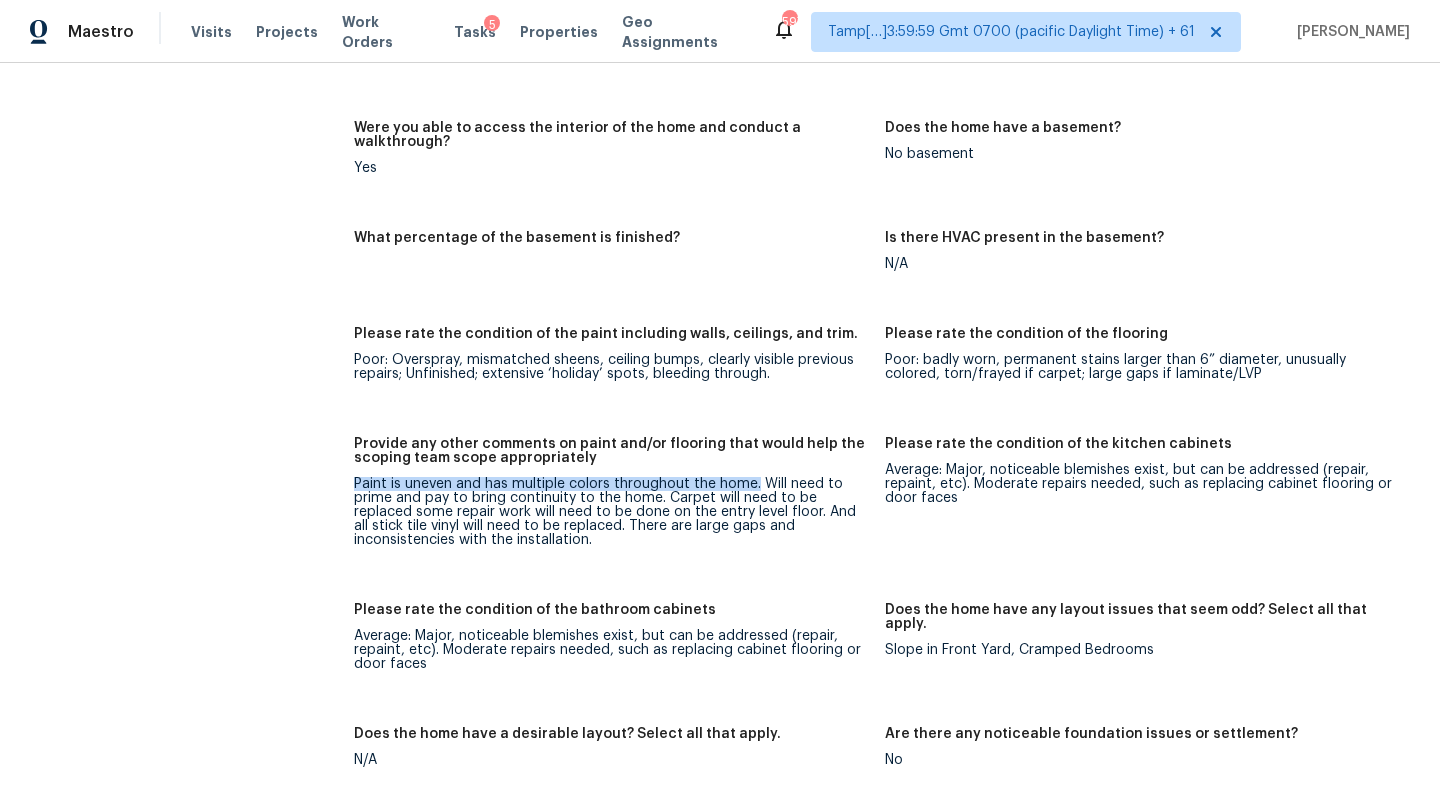 drag, startPoint x: 757, startPoint y: 441, endPoint x: 354, endPoint y: 440, distance: 403.00125 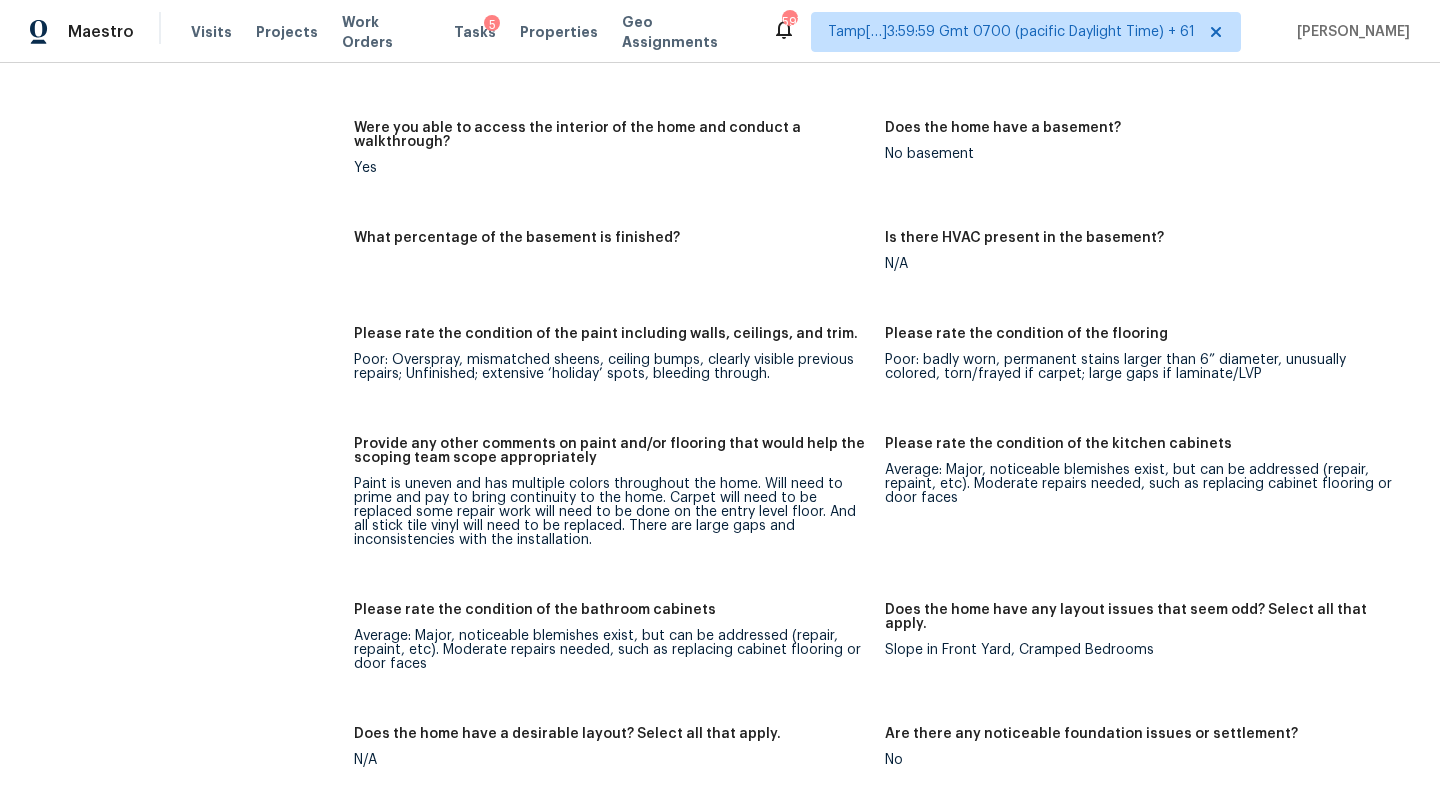 click on "Paint is uneven and has multiple colors throughout the home. Will need to prime and pay to bring continuity to the home. Carpet will need to be replaced some repair work will need to be done on the entry level floor. And all stick tile vinyl will need to be replaced. There are large gaps and inconsistencies with the installation." at bounding box center (611, 512) 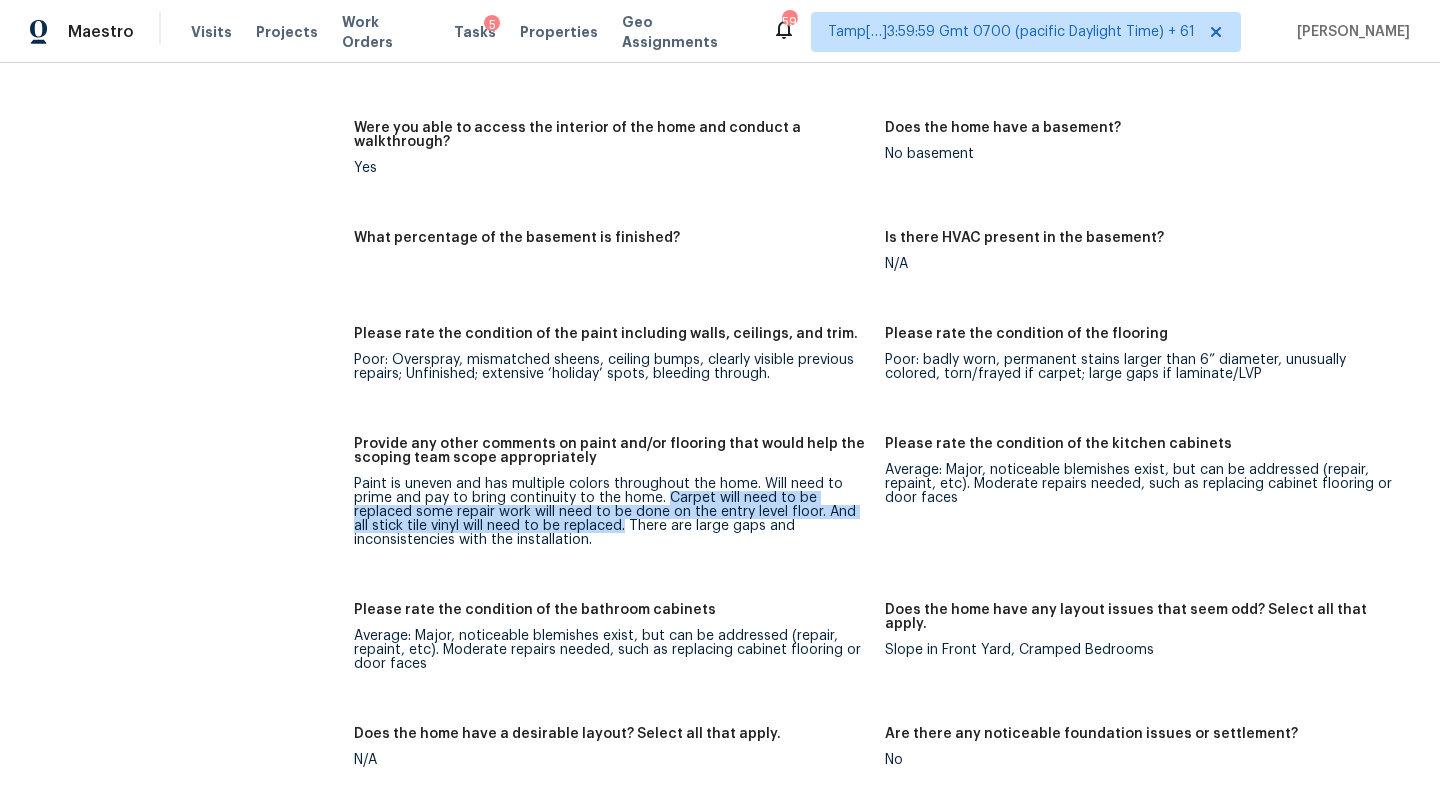 drag, startPoint x: 662, startPoint y: 458, endPoint x: 606, endPoint y: 478, distance: 59.464275 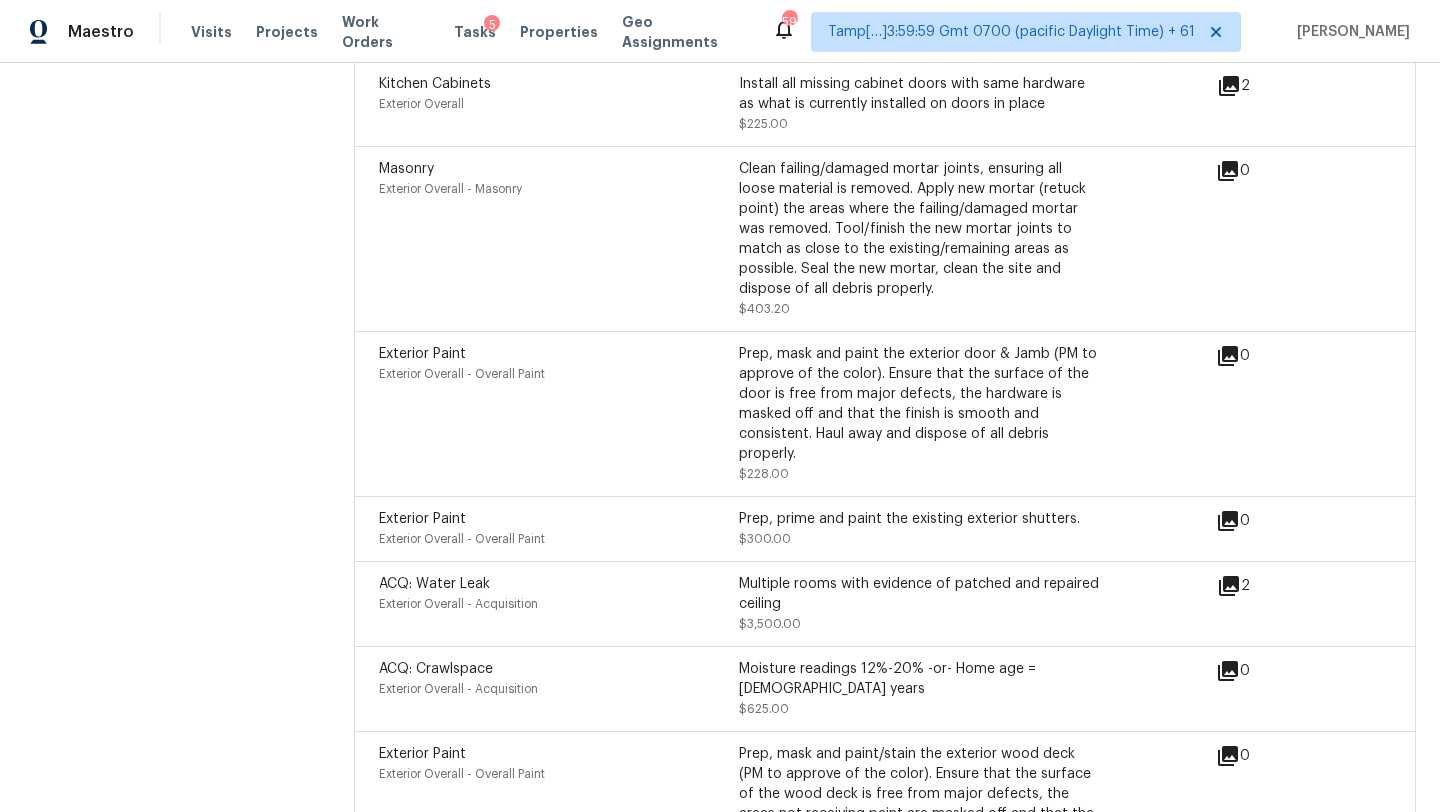scroll, scrollTop: 5393, scrollLeft: 0, axis: vertical 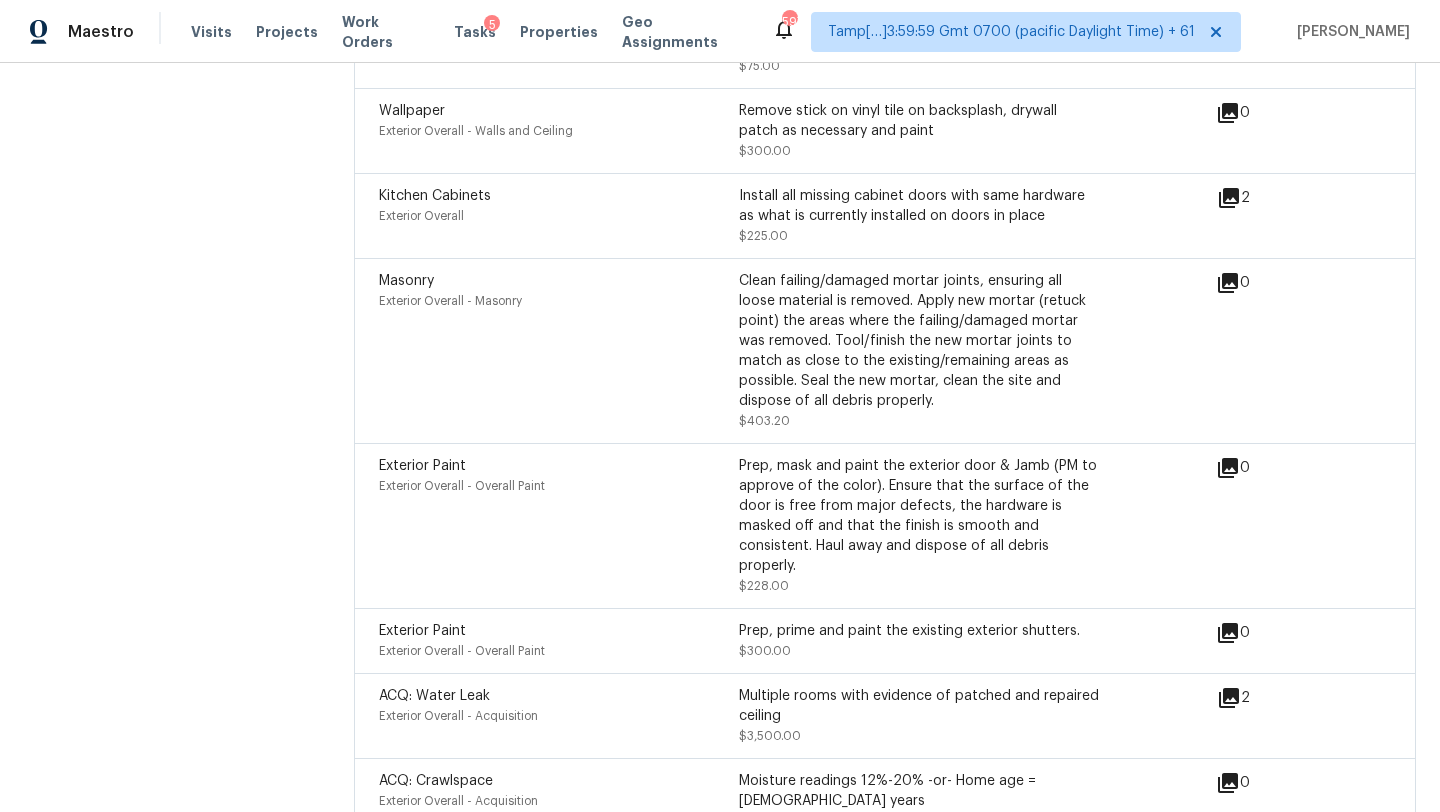 click on "2" at bounding box center [1265, 698] 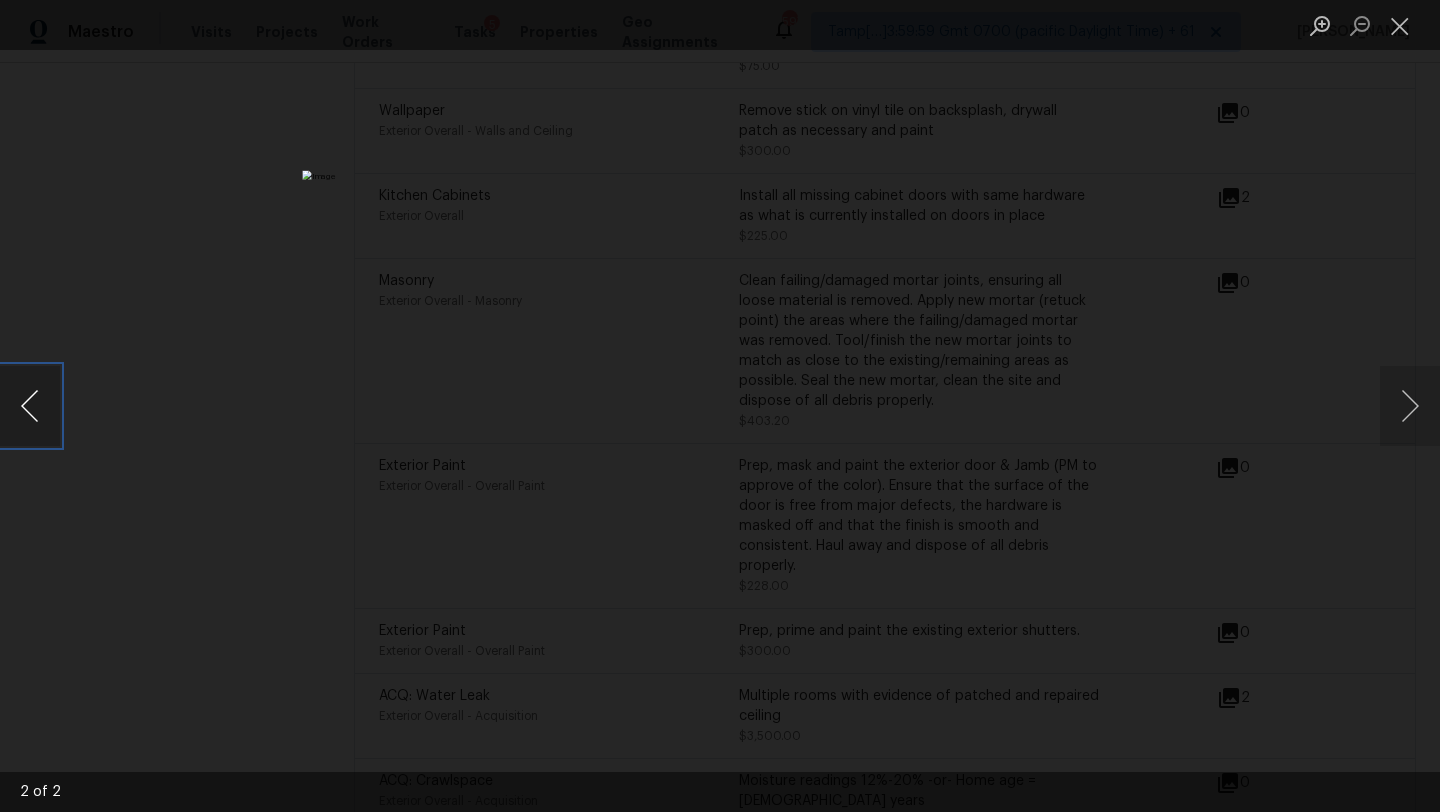 click at bounding box center (30, 406) 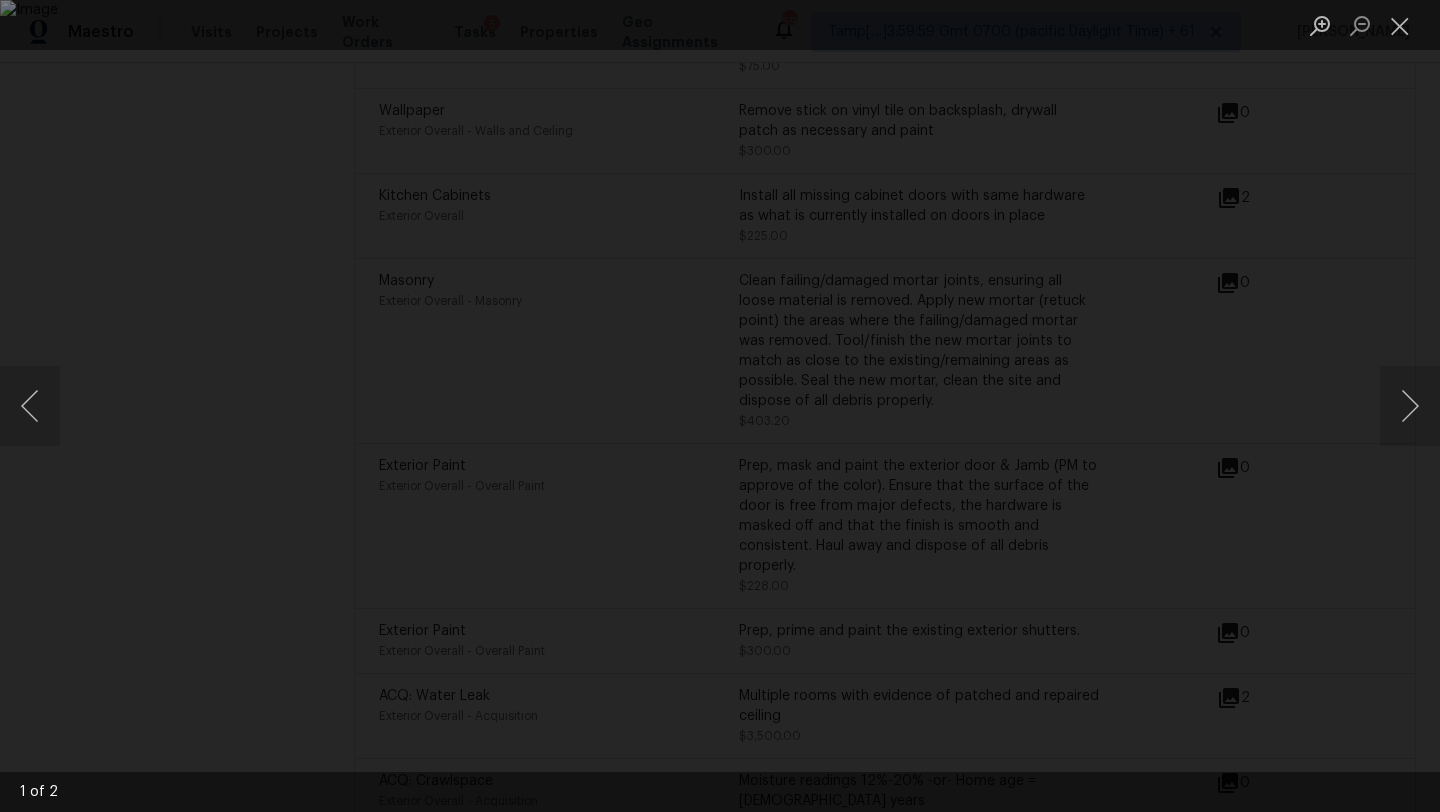 click at bounding box center [720, 406] 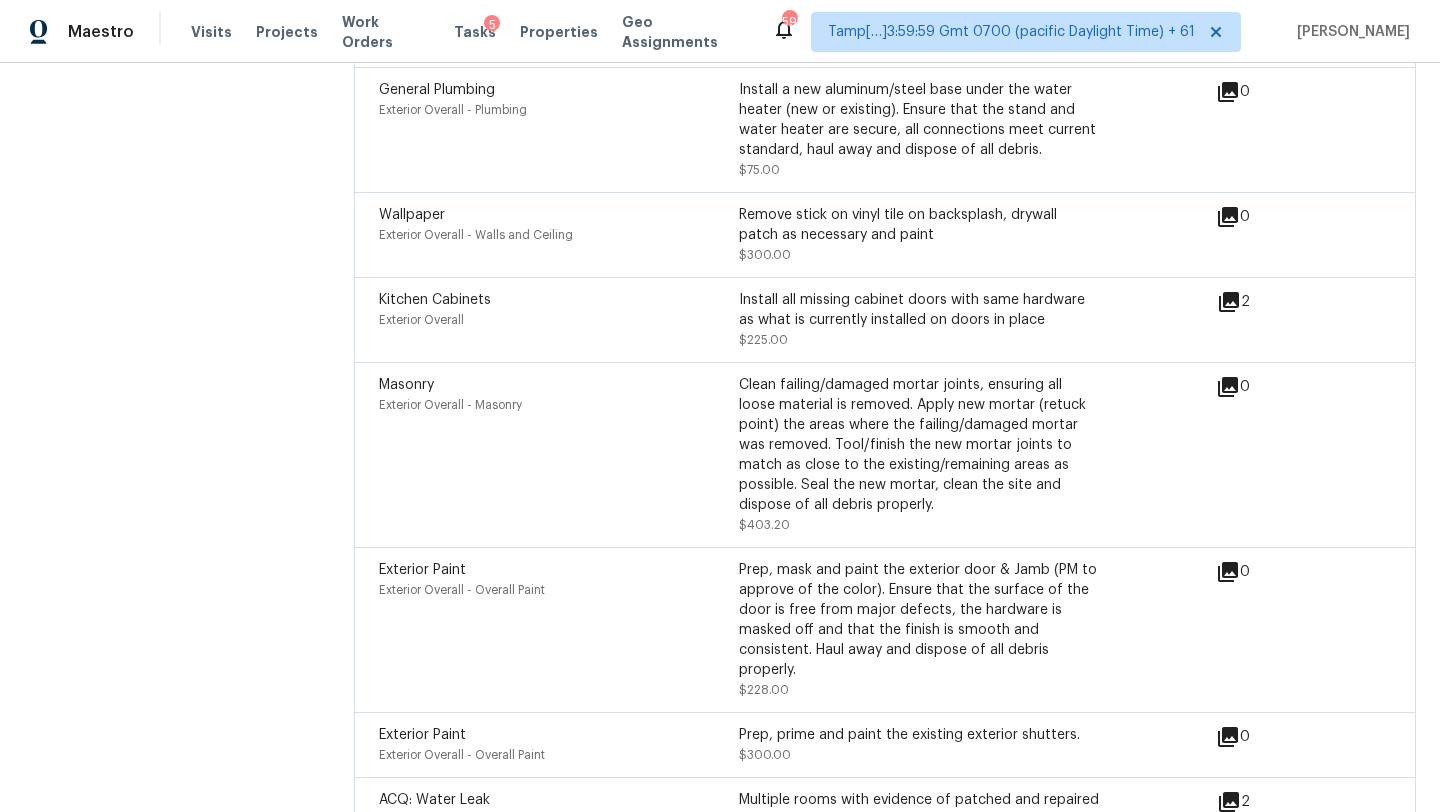 click on "Exterior Paint Exterior Overall - Overall Paint" at bounding box center [559, 630] 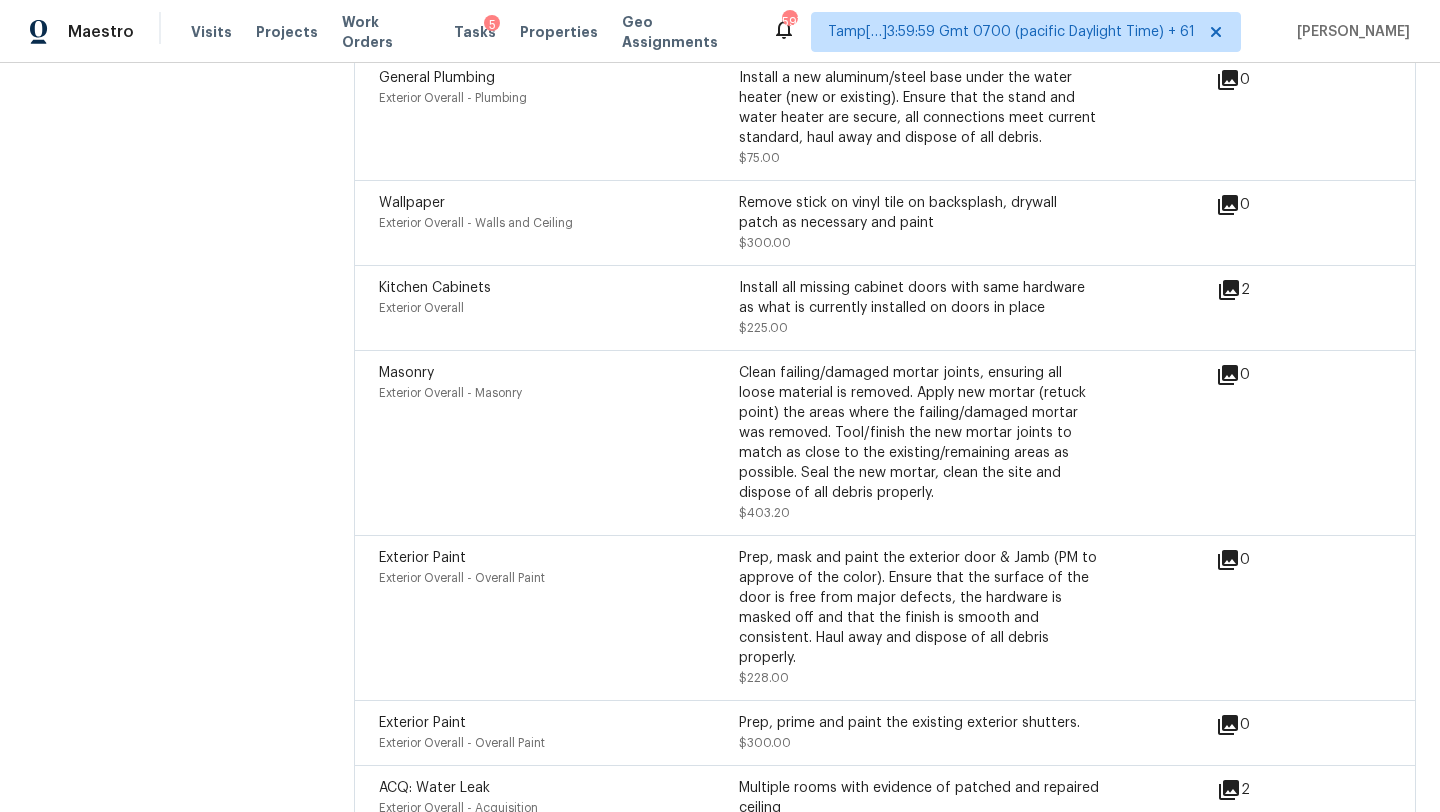 scroll, scrollTop: 257, scrollLeft: 0, axis: vertical 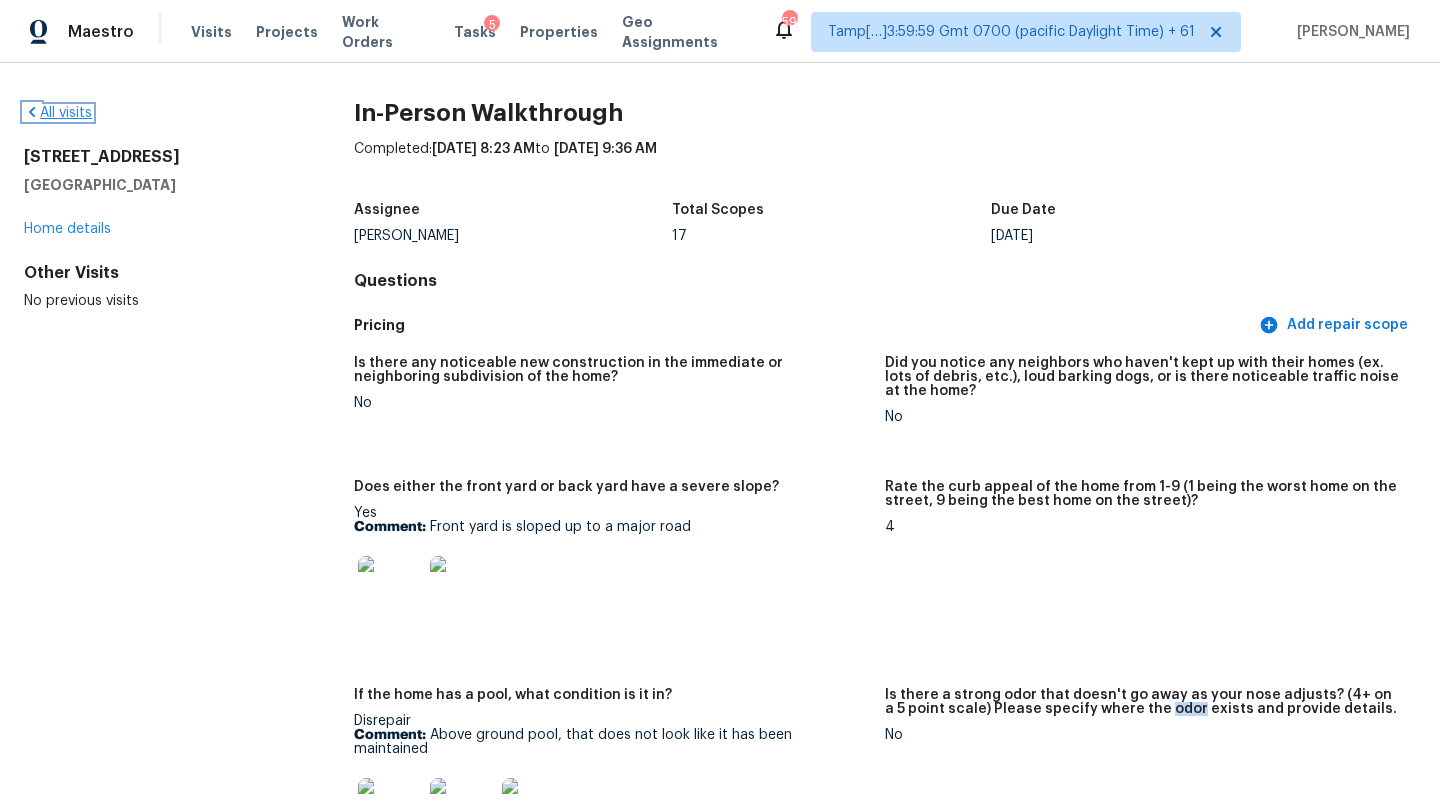 click on "All visits" at bounding box center (58, 113) 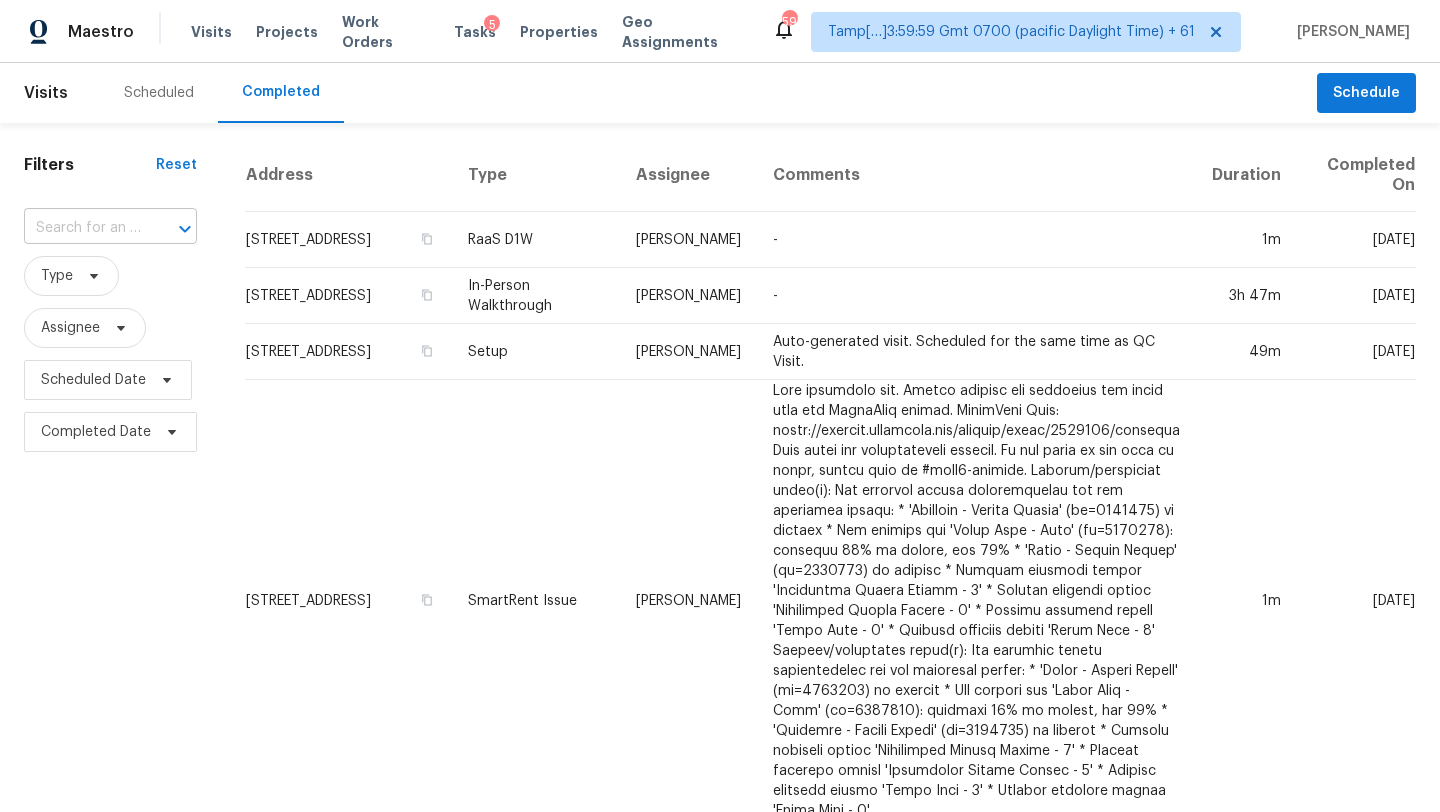 click at bounding box center [82, 228] 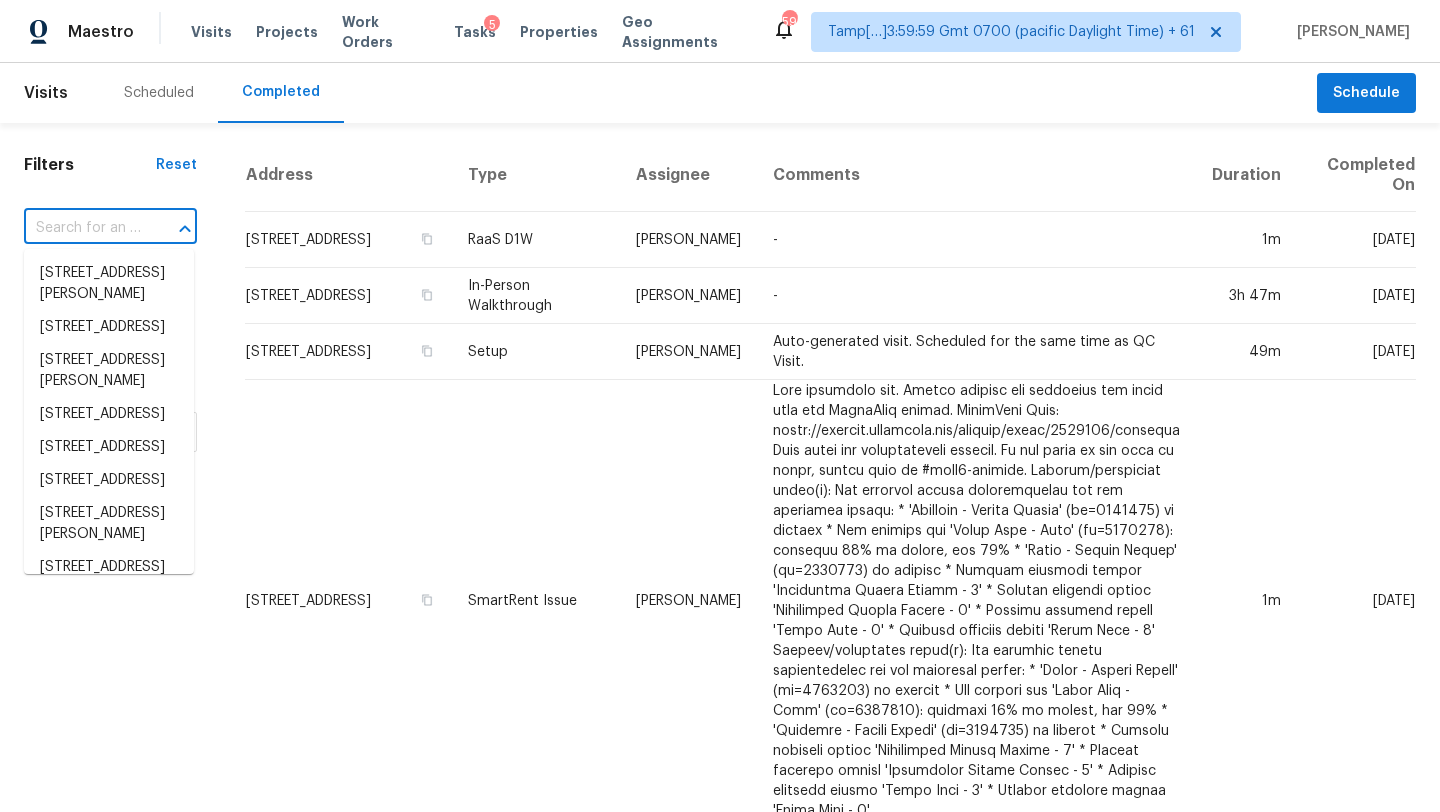 paste on "1617 Almond Creek Ct, Henrico, VA 23231" 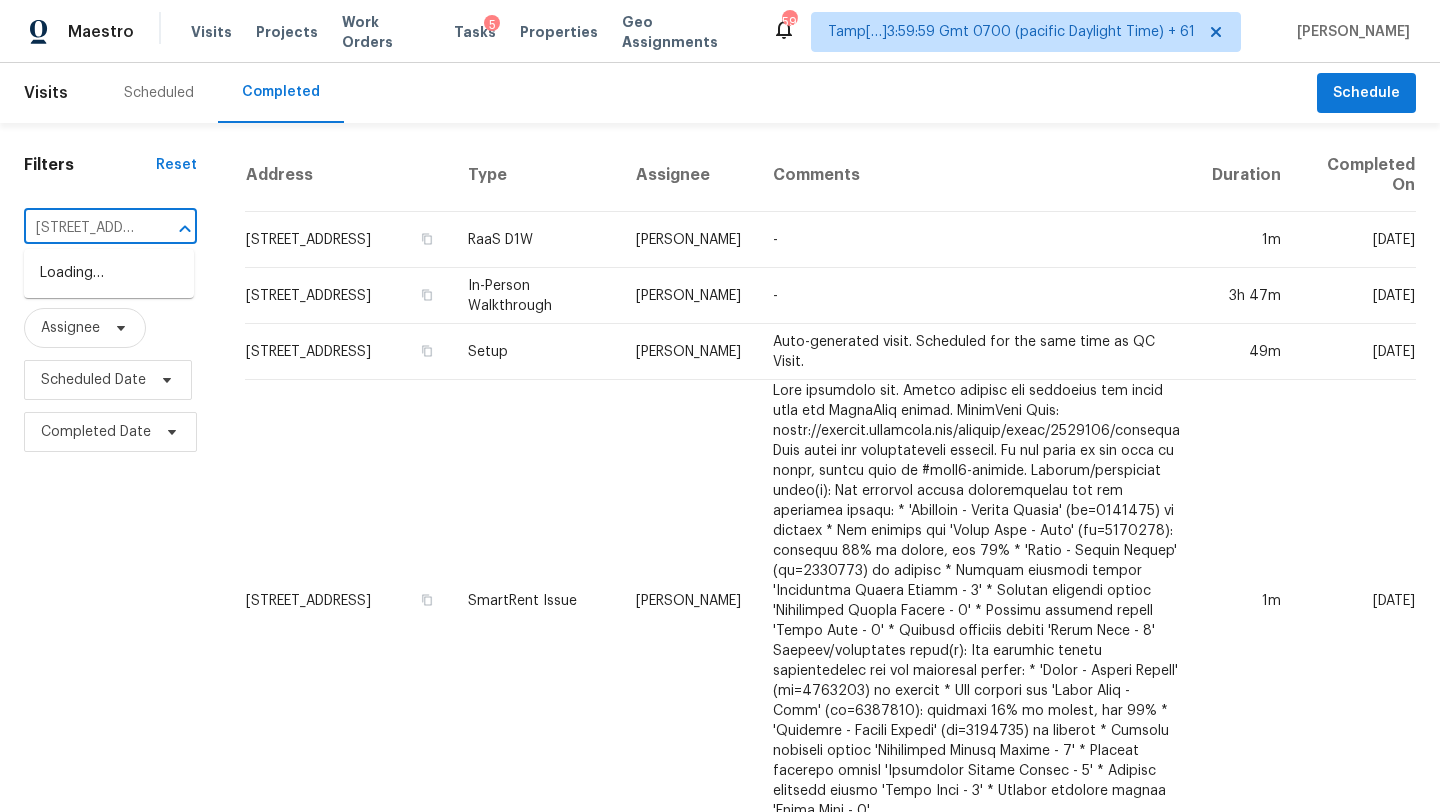 scroll, scrollTop: 0, scrollLeft: 167, axis: horizontal 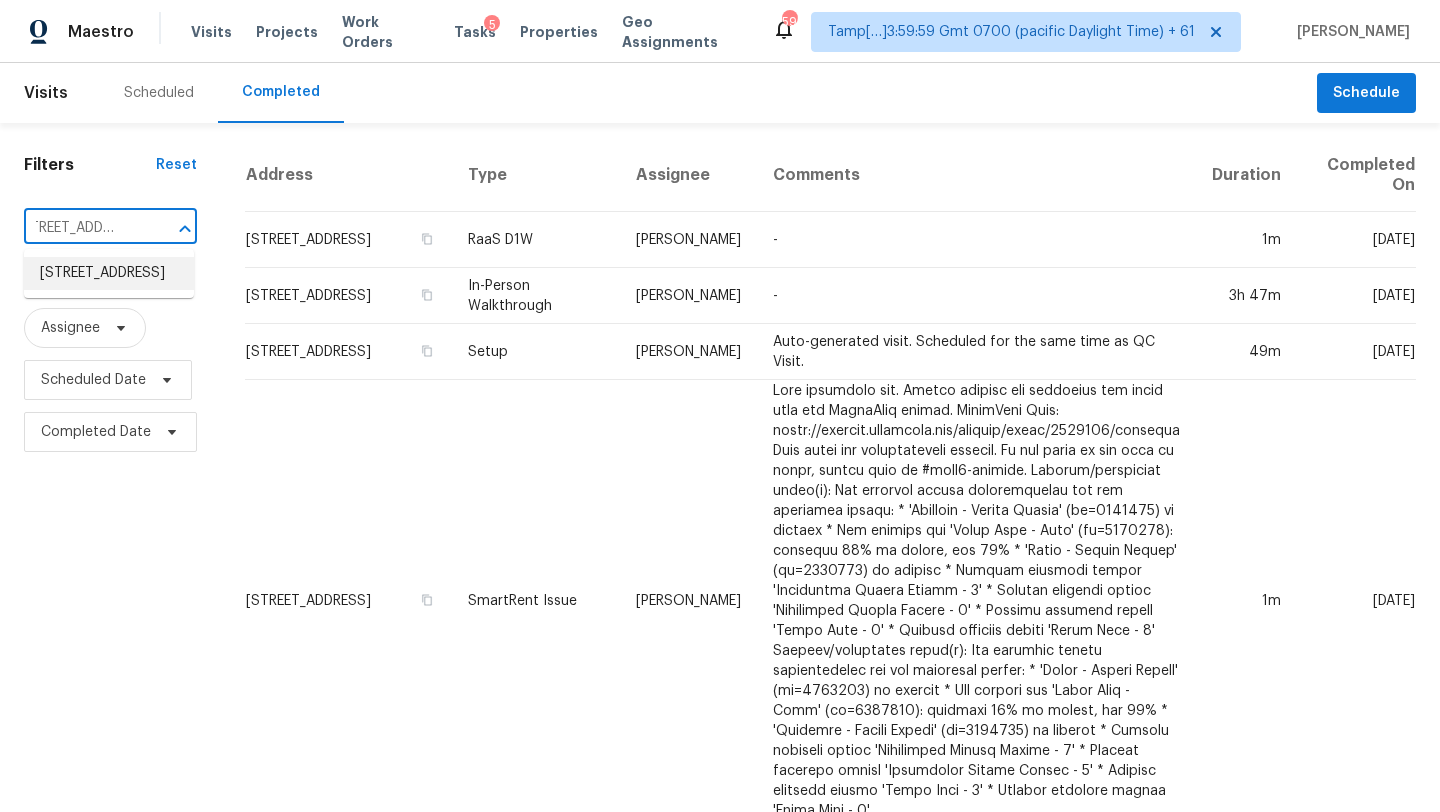 click on "1617 Almond Creek Ct, Henrico, VA 23231" at bounding box center (109, 273) 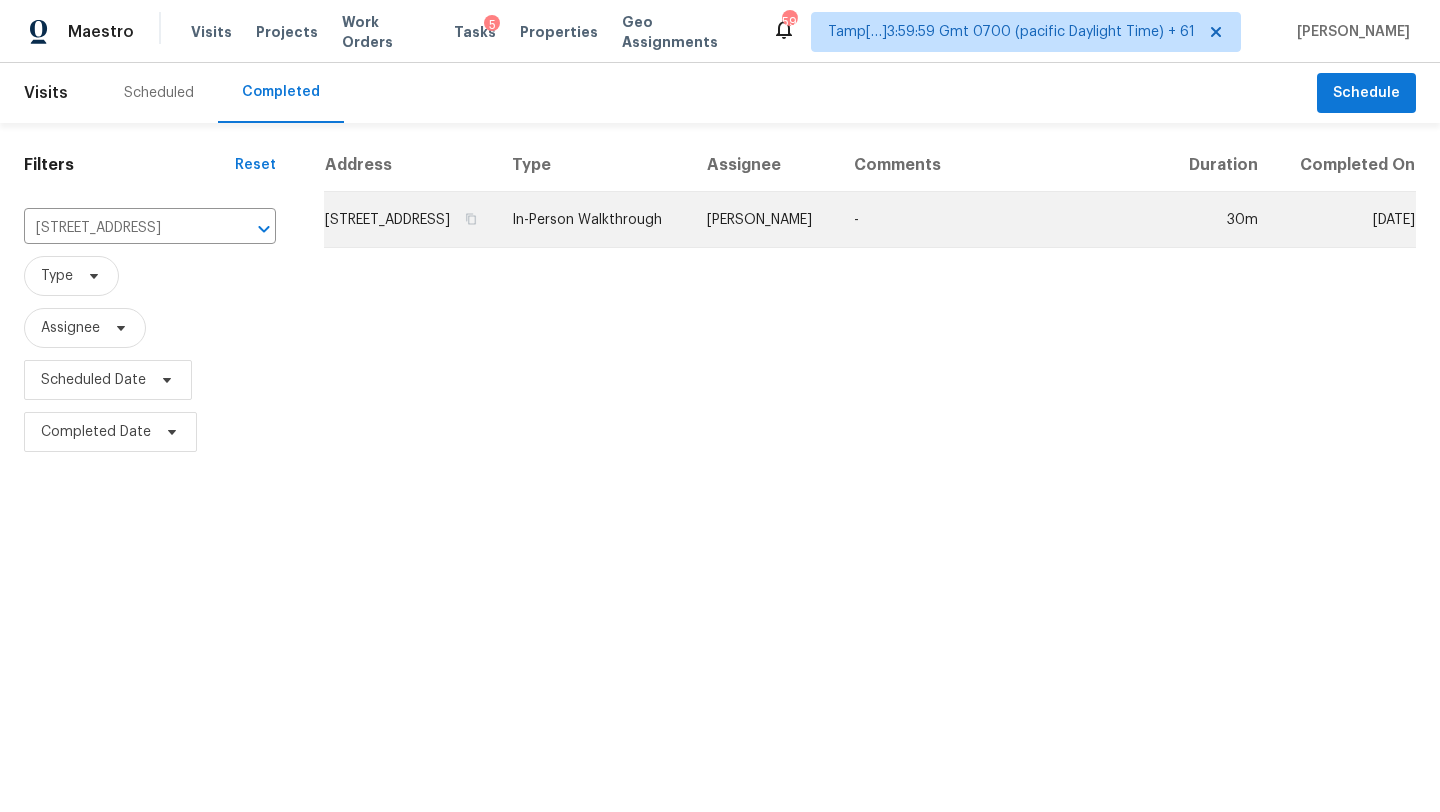 click on "-" at bounding box center (1002, 220) 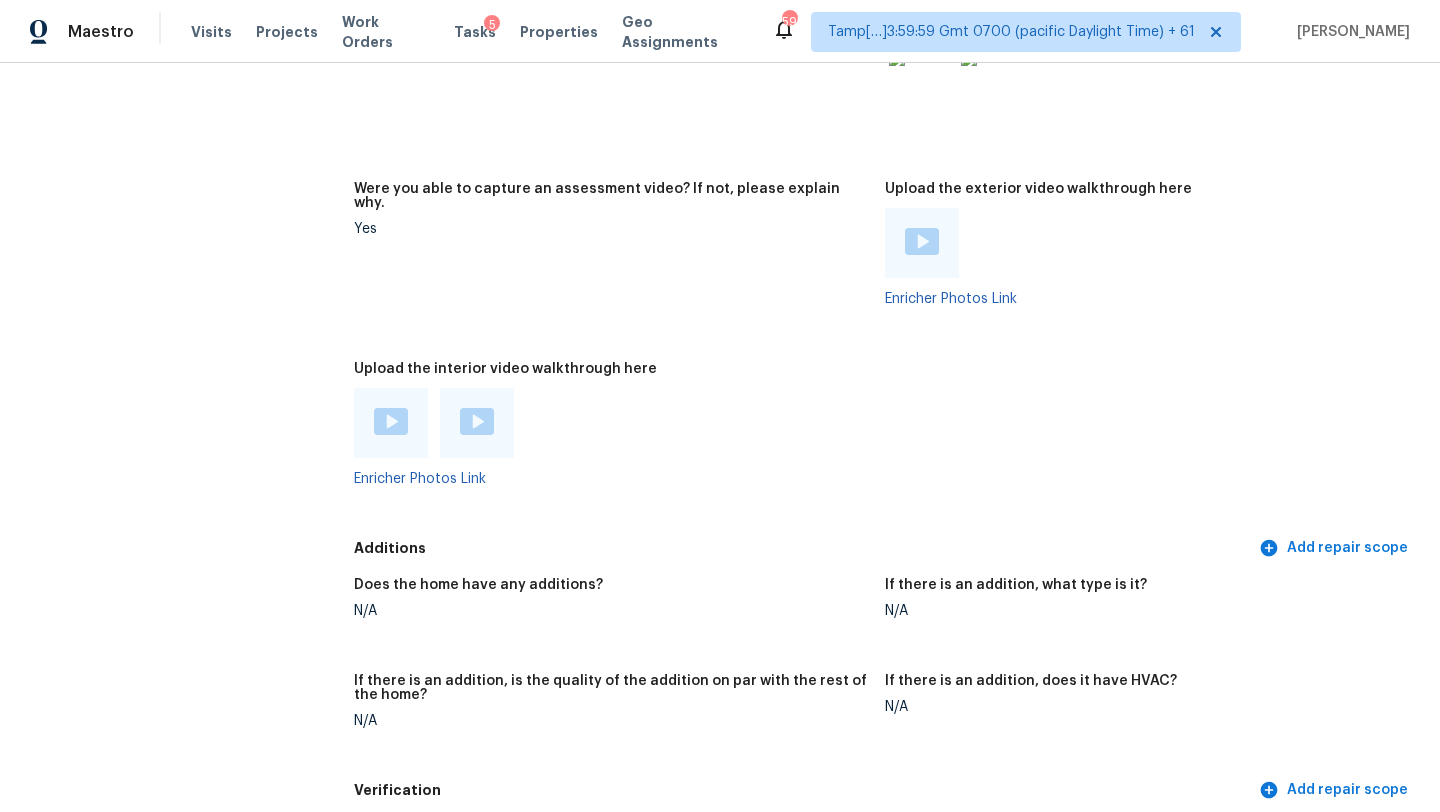 scroll, scrollTop: 4031, scrollLeft: 0, axis: vertical 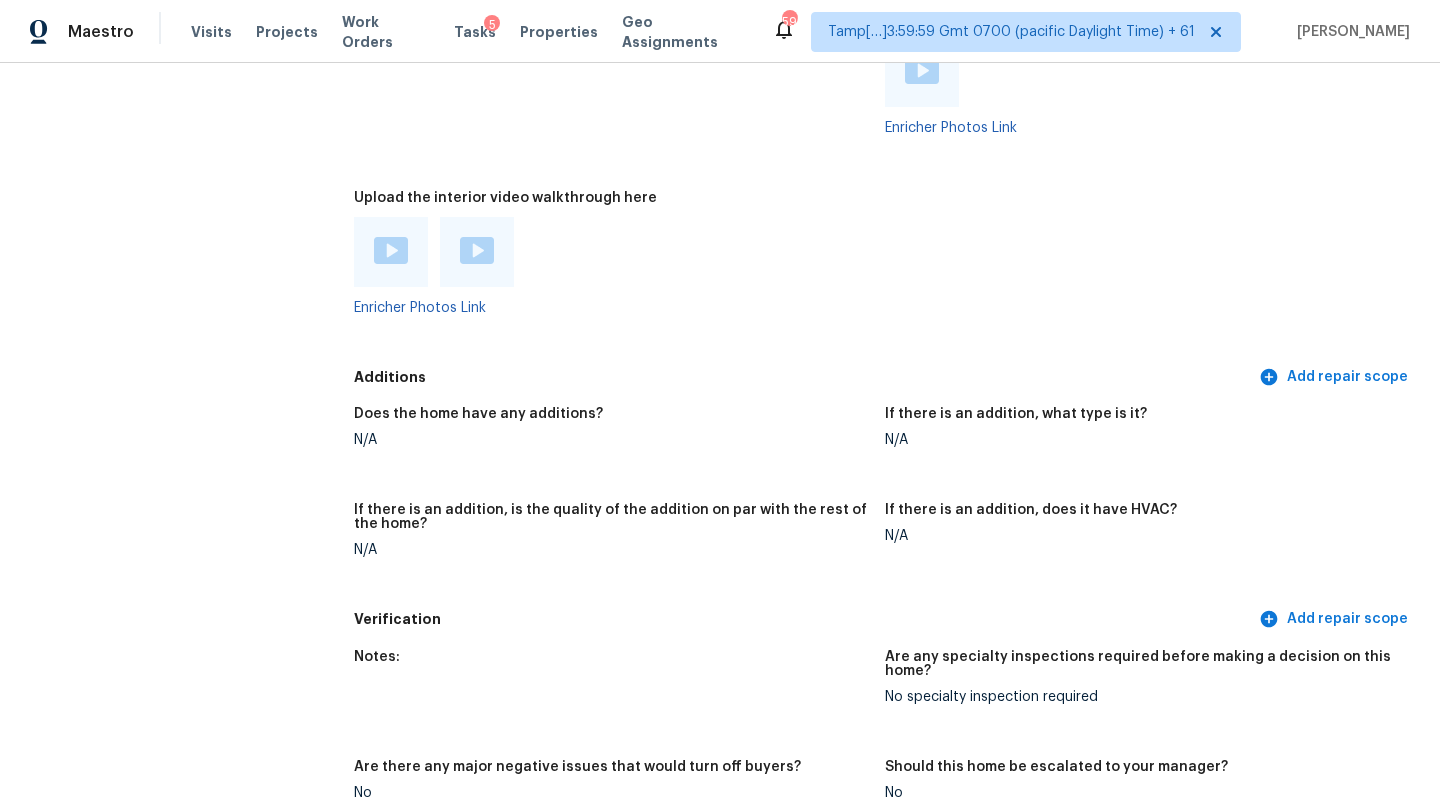 click at bounding box center [391, 250] 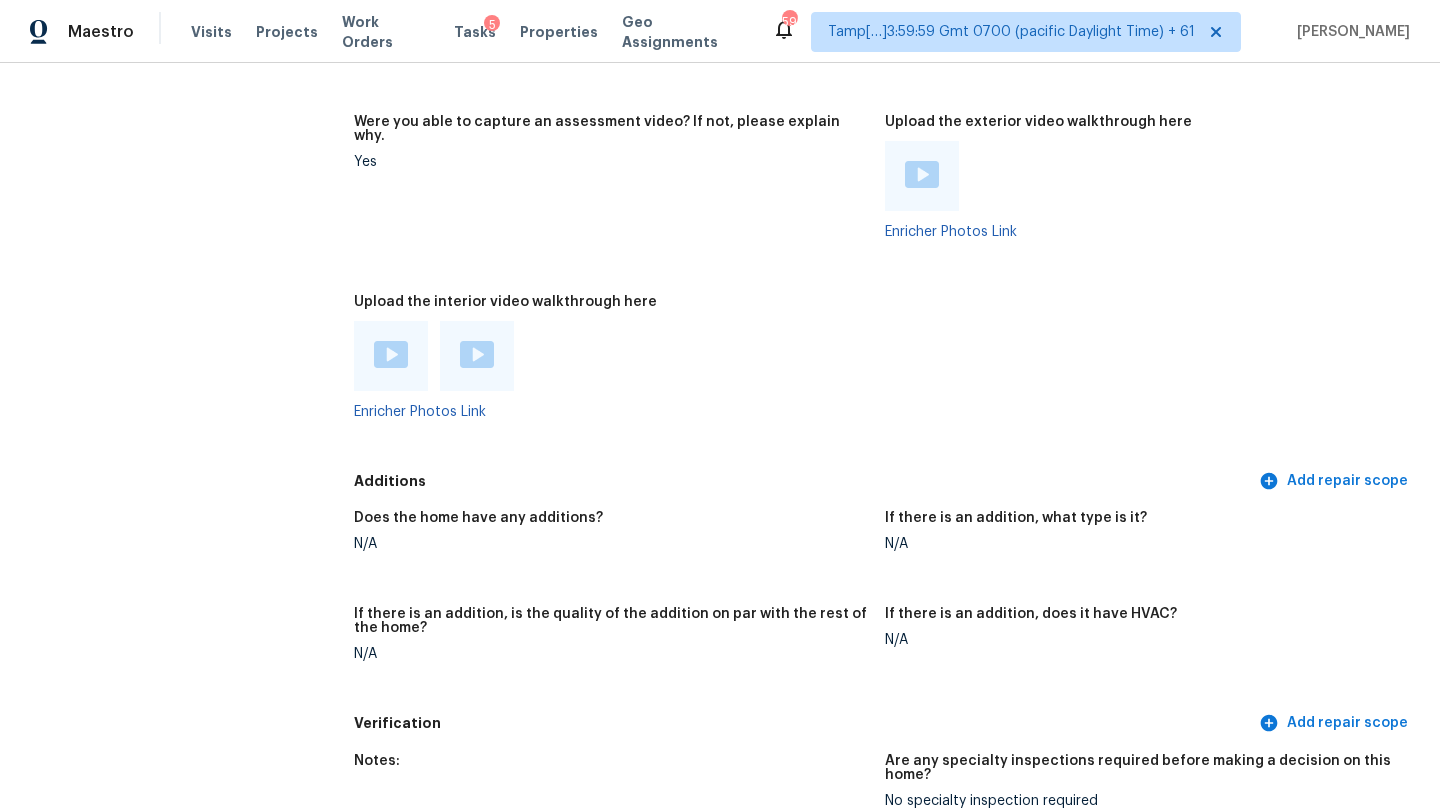 scroll, scrollTop: 3925, scrollLeft: 0, axis: vertical 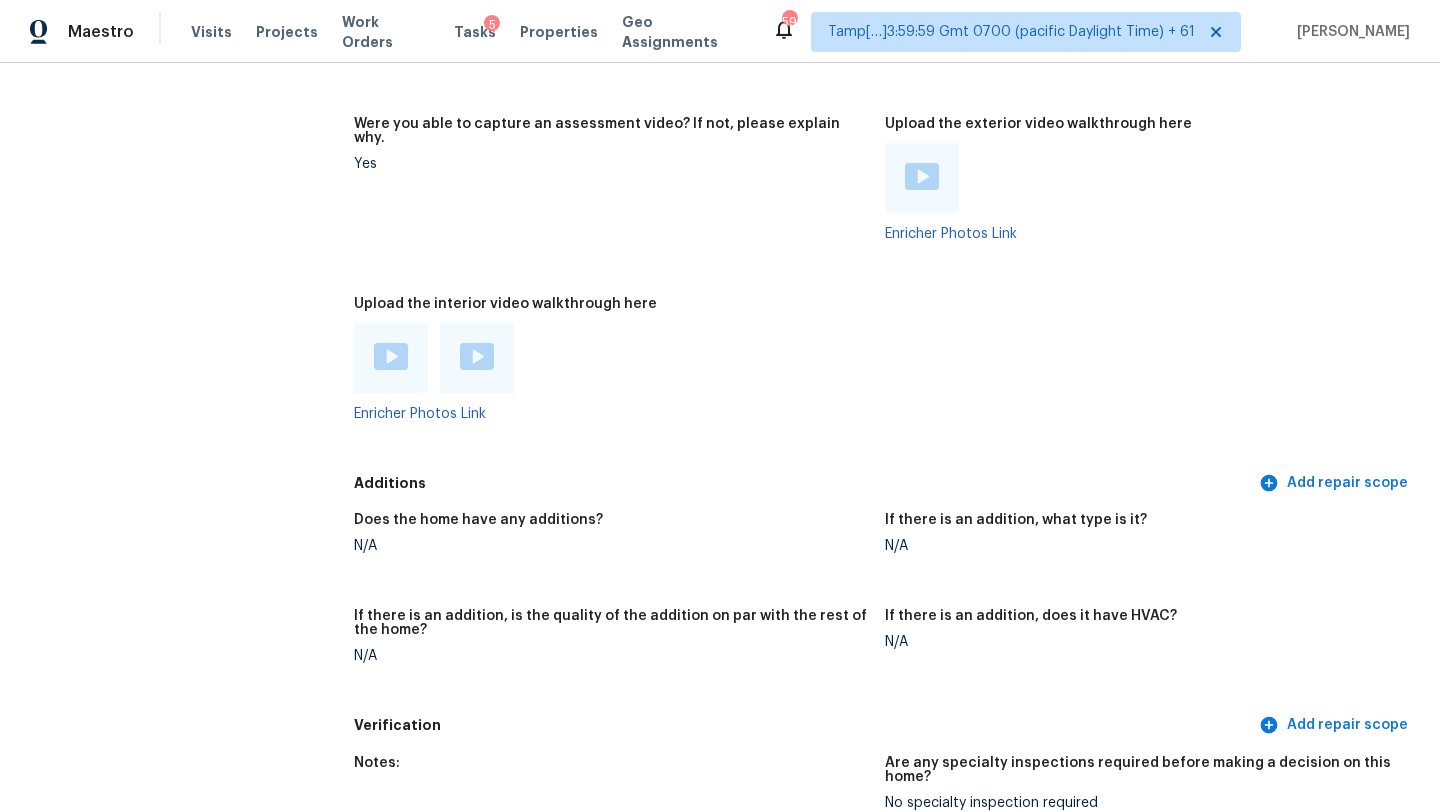 click at bounding box center (922, 176) 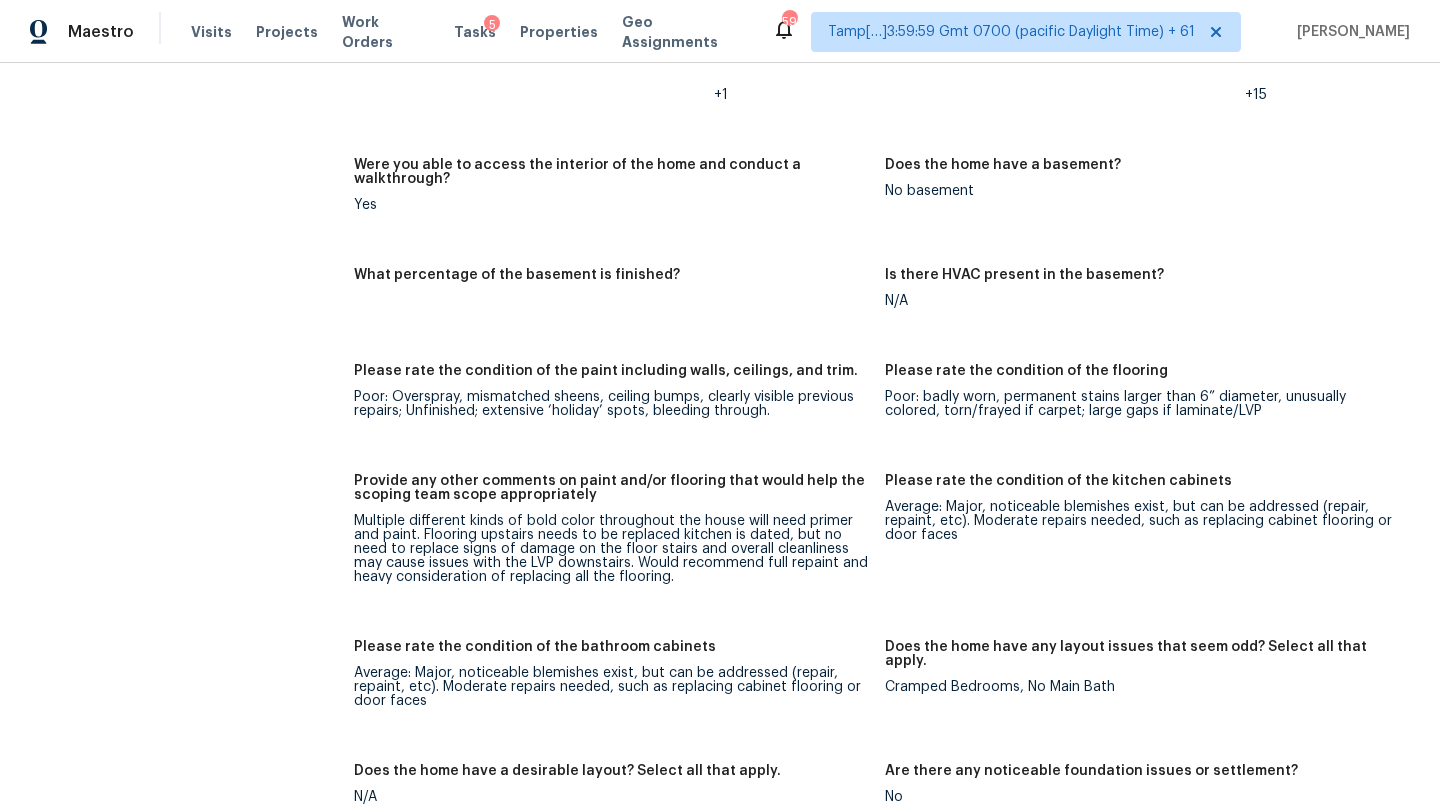 scroll, scrollTop: 2675, scrollLeft: 0, axis: vertical 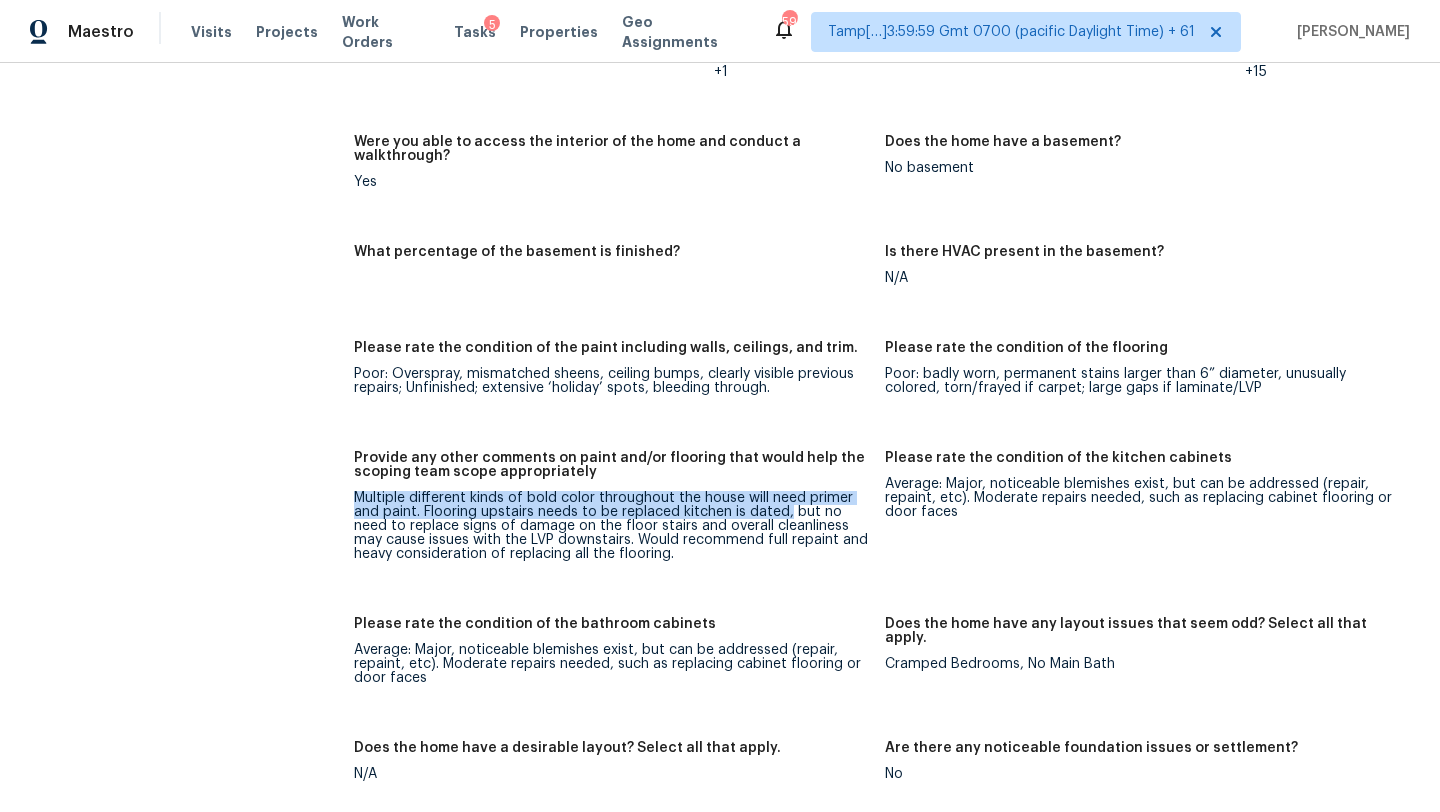 drag, startPoint x: 356, startPoint y: 467, endPoint x: 785, endPoint y: 480, distance: 429.19693 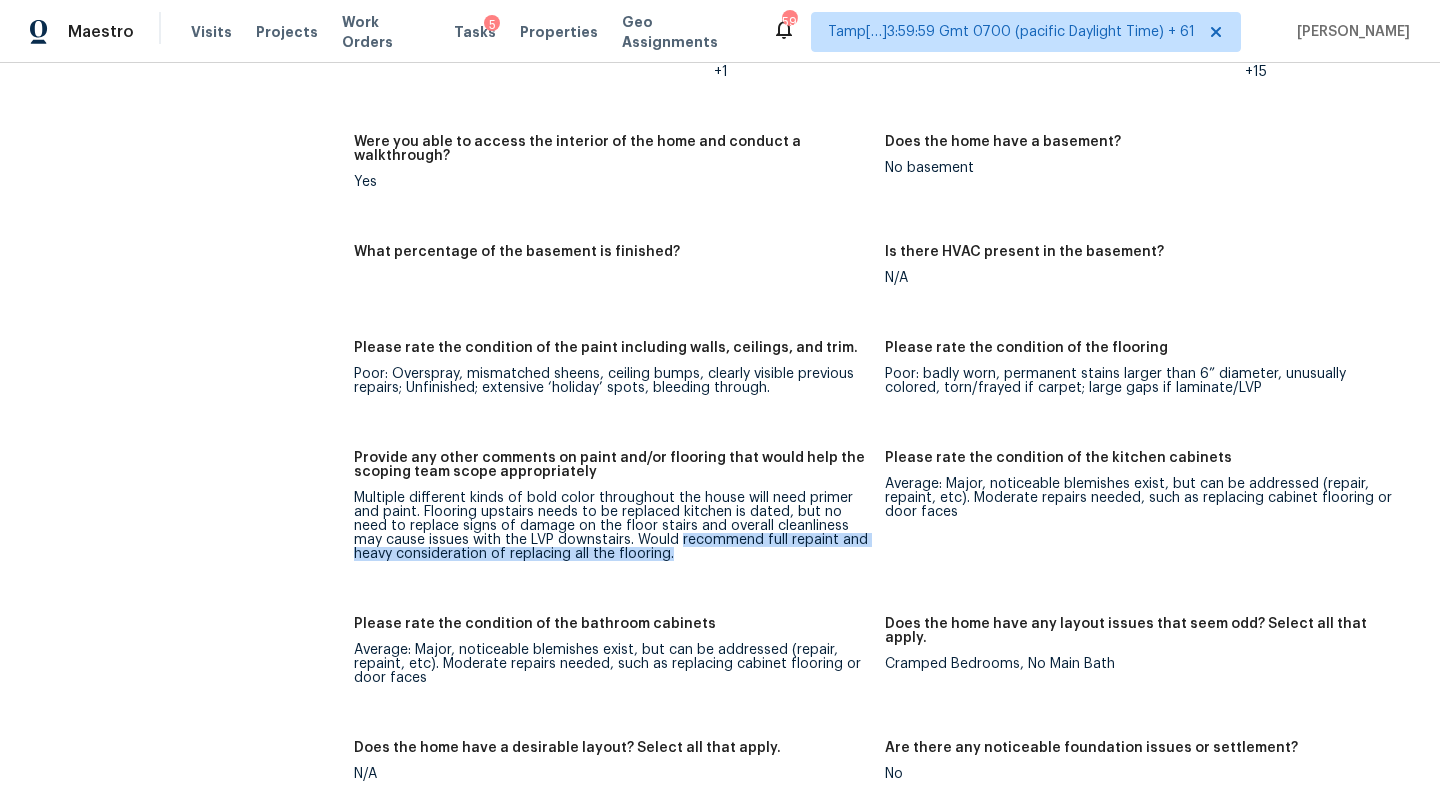 drag, startPoint x: 680, startPoint y: 515, endPoint x: 707, endPoint y: 552, distance: 45.80393 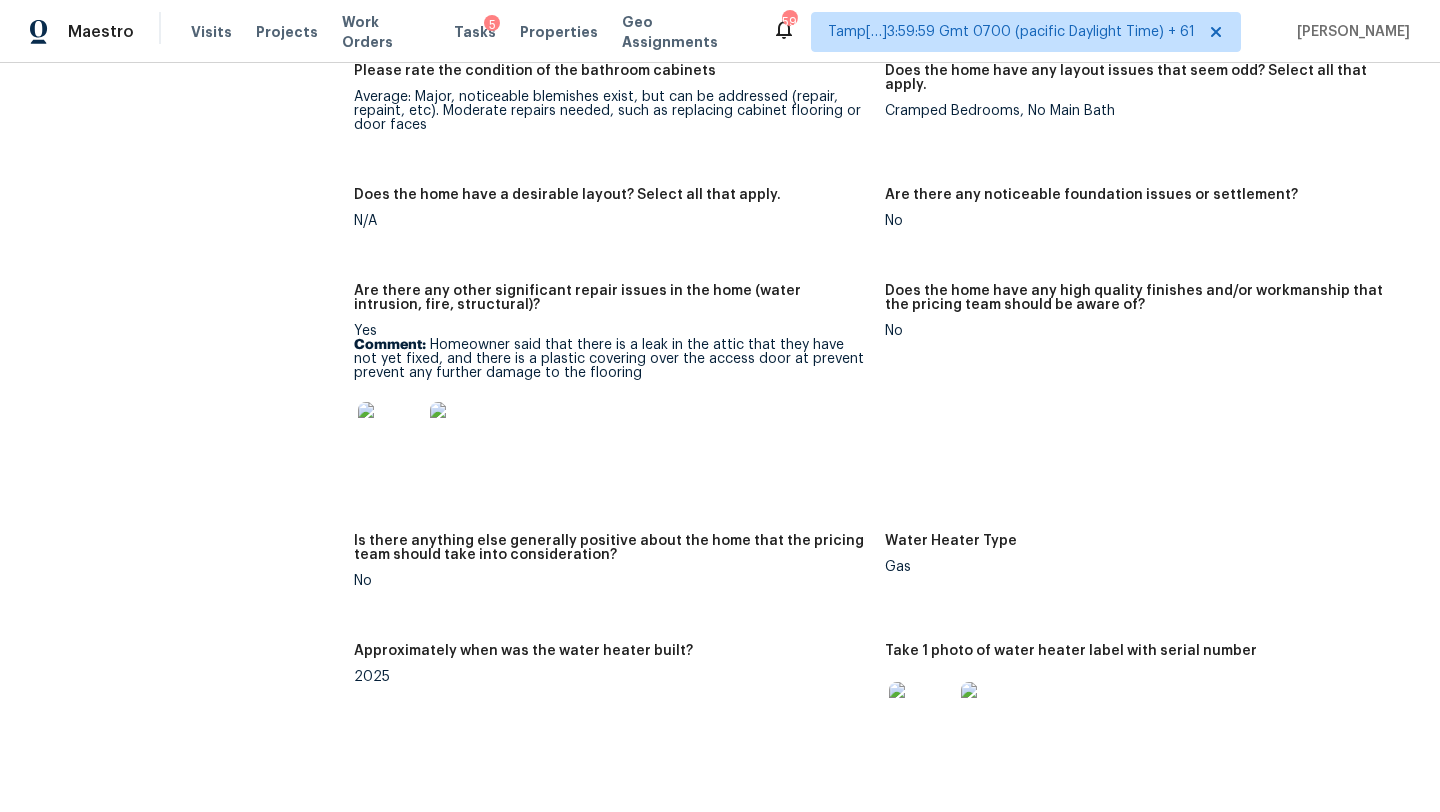 scroll, scrollTop: 3198, scrollLeft: 0, axis: vertical 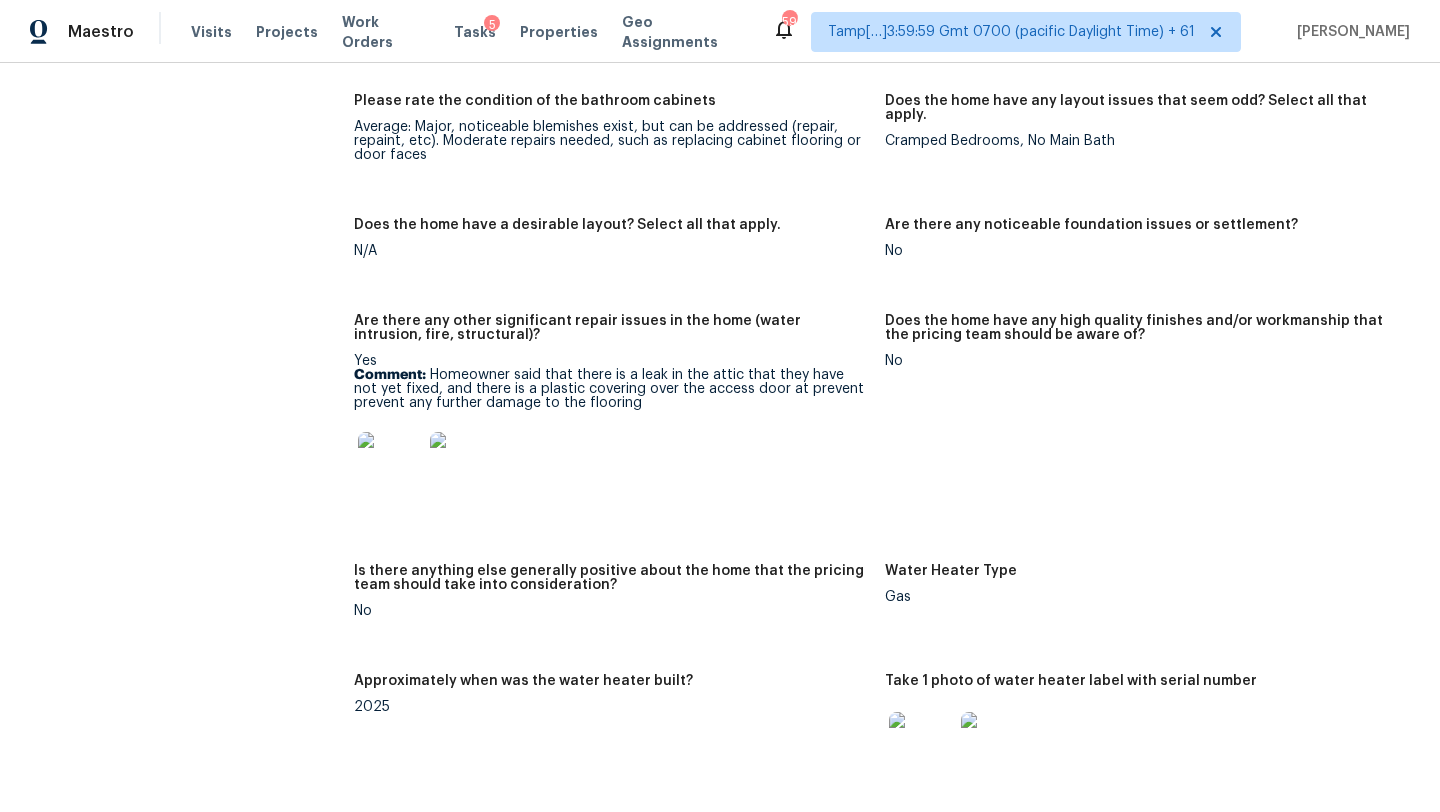 click on "Are there any other significant repair issues in the home (water intrusion, fire, structural)? Yes Comment:   Homeowner said that there is a leak in the attic that they have not yet fixed, and there is a plastic covering over the access door at prevent prevent any further damage to the flooring" at bounding box center [619, 427] 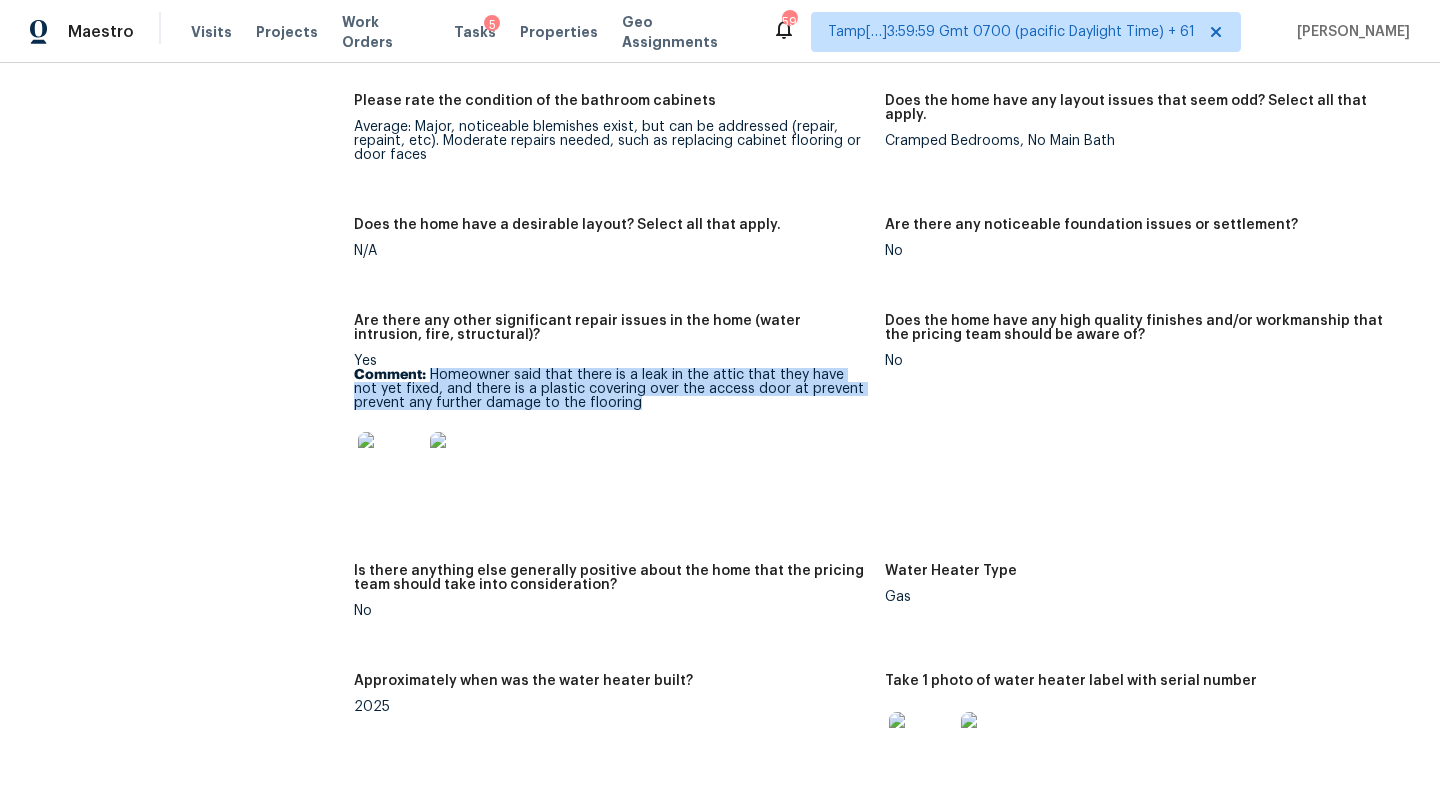 drag, startPoint x: 430, startPoint y: 344, endPoint x: 685, endPoint y: 375, distance: 256.8774 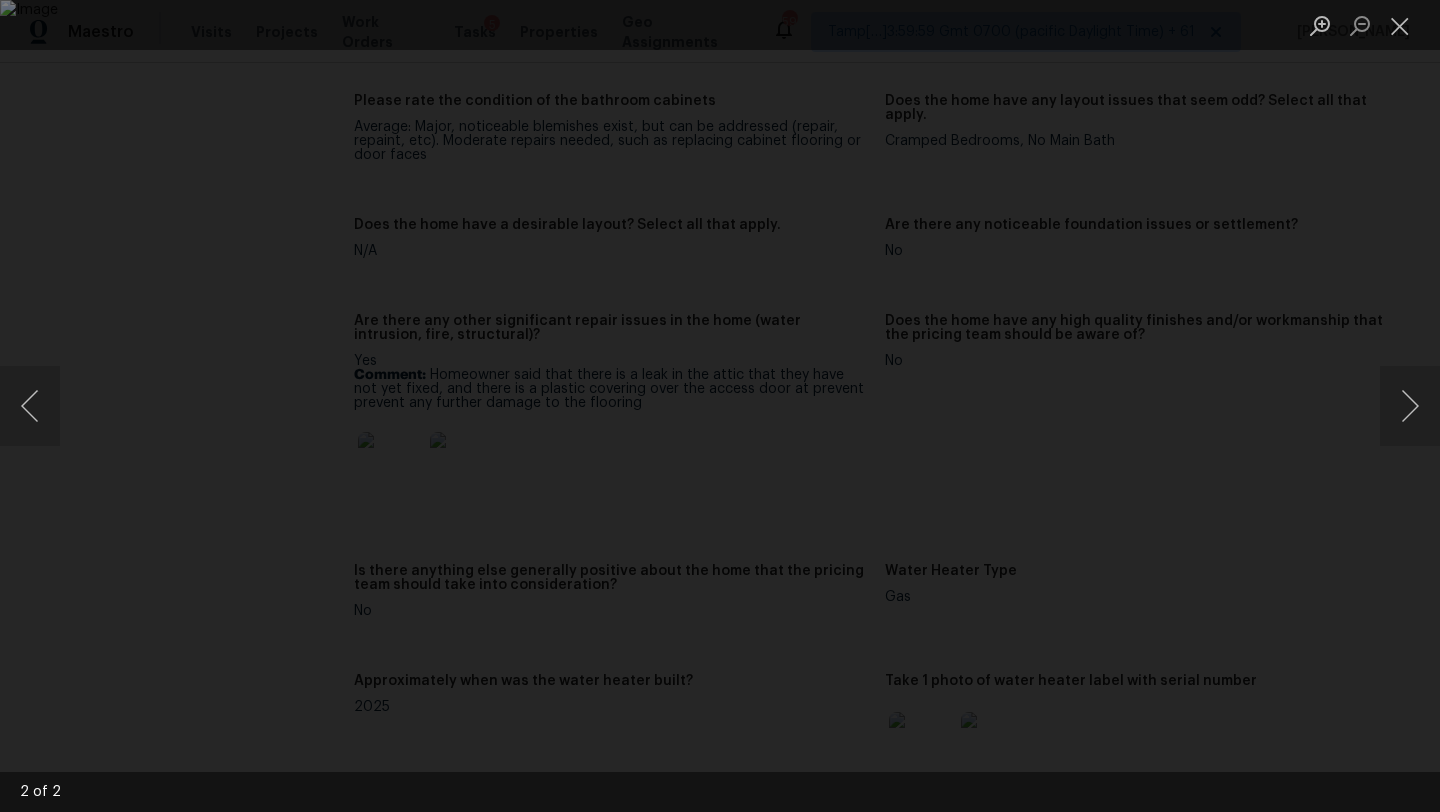 click at bounding box center [720, 406] 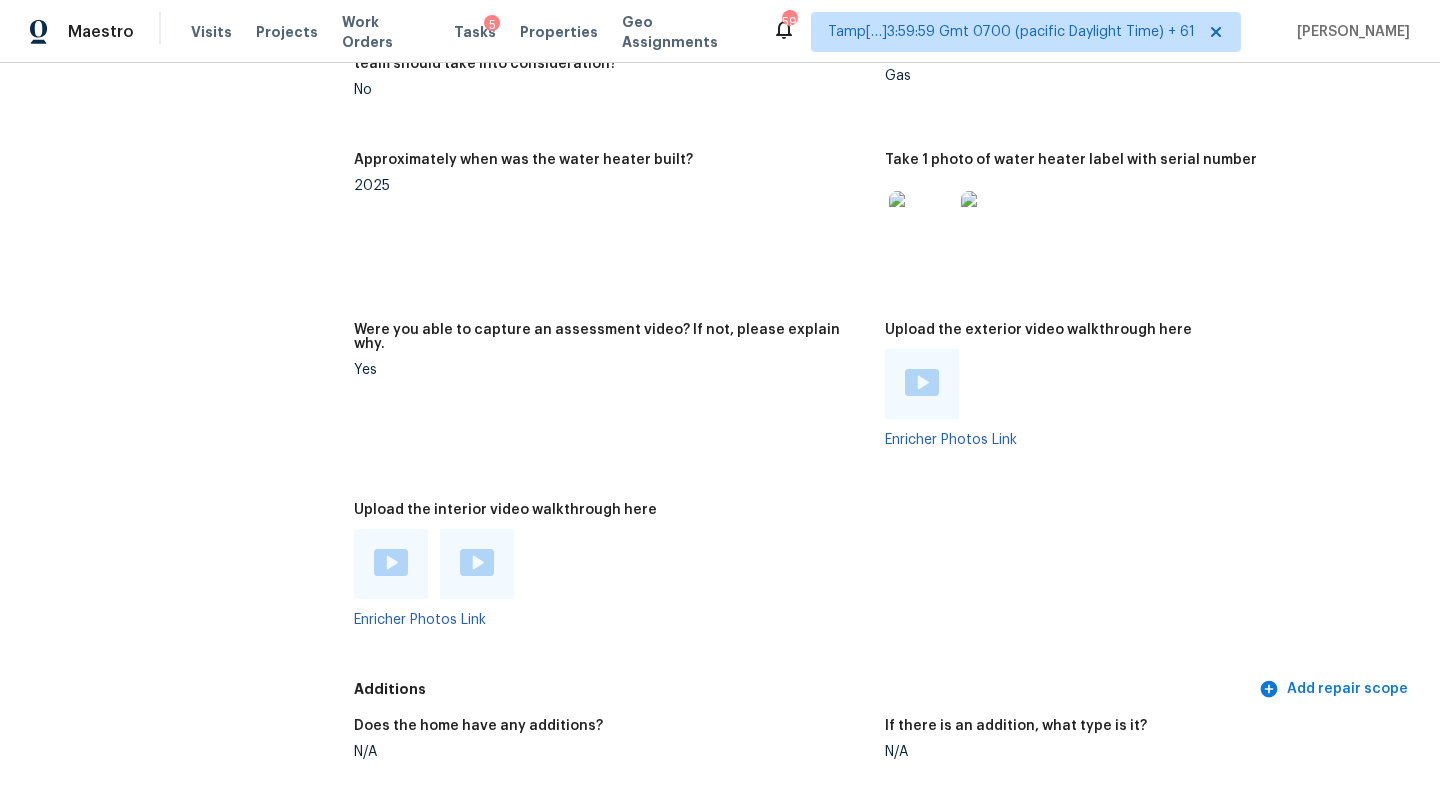 click on "Yes" at bounding box center (611, 370) 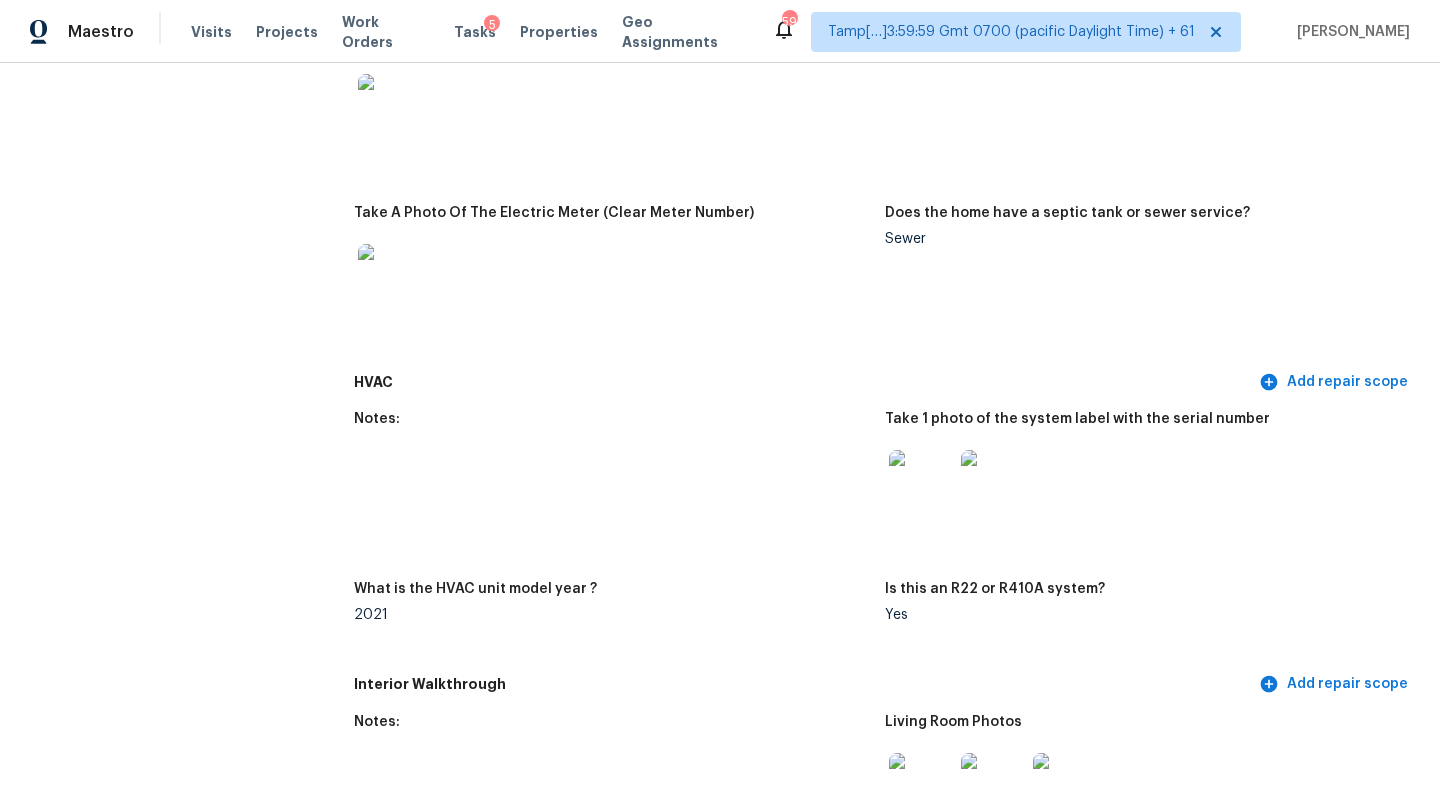 scroll, scrollTop: 0, scrollLeft: 0, axis: both 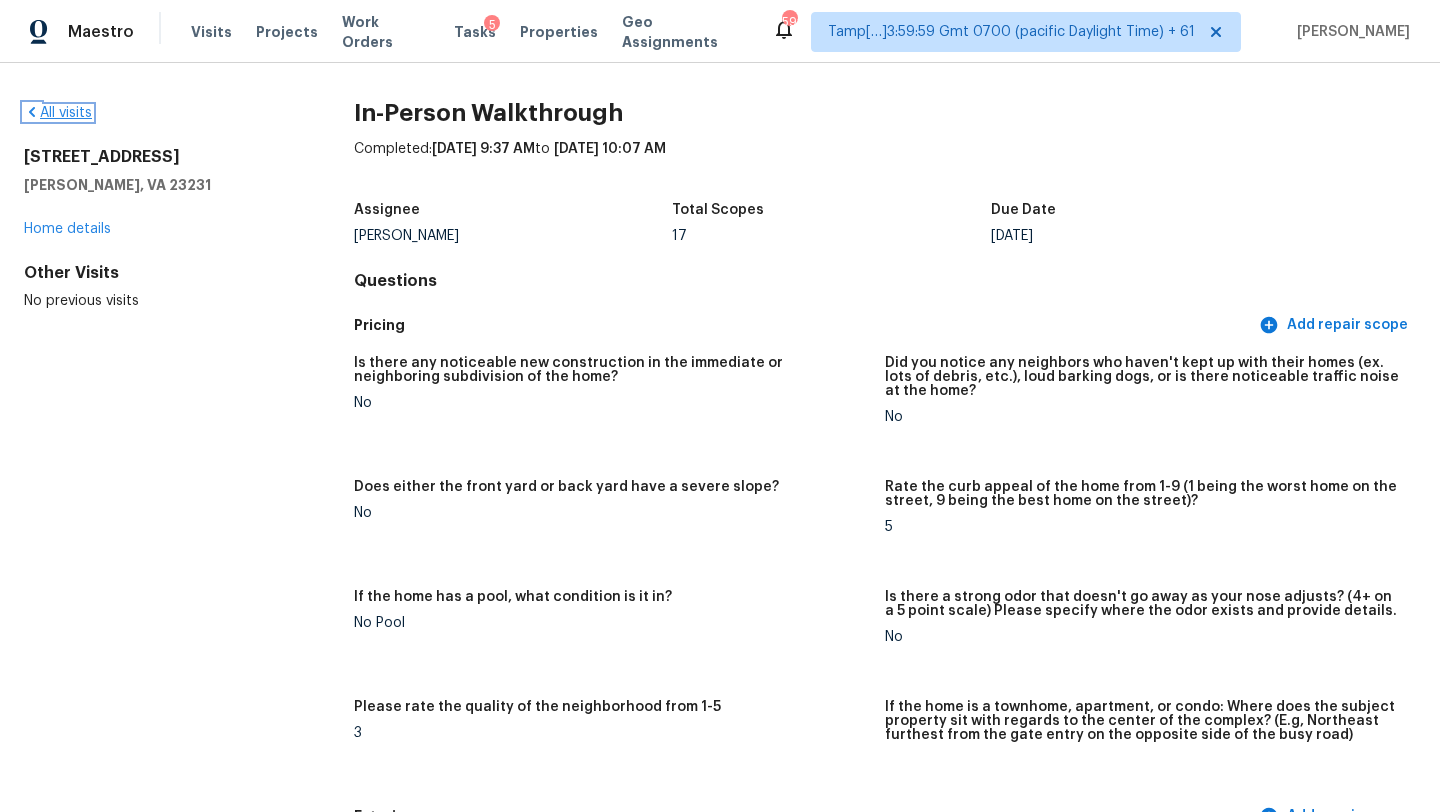 click on "All visits" at bounding box center (58, 113) 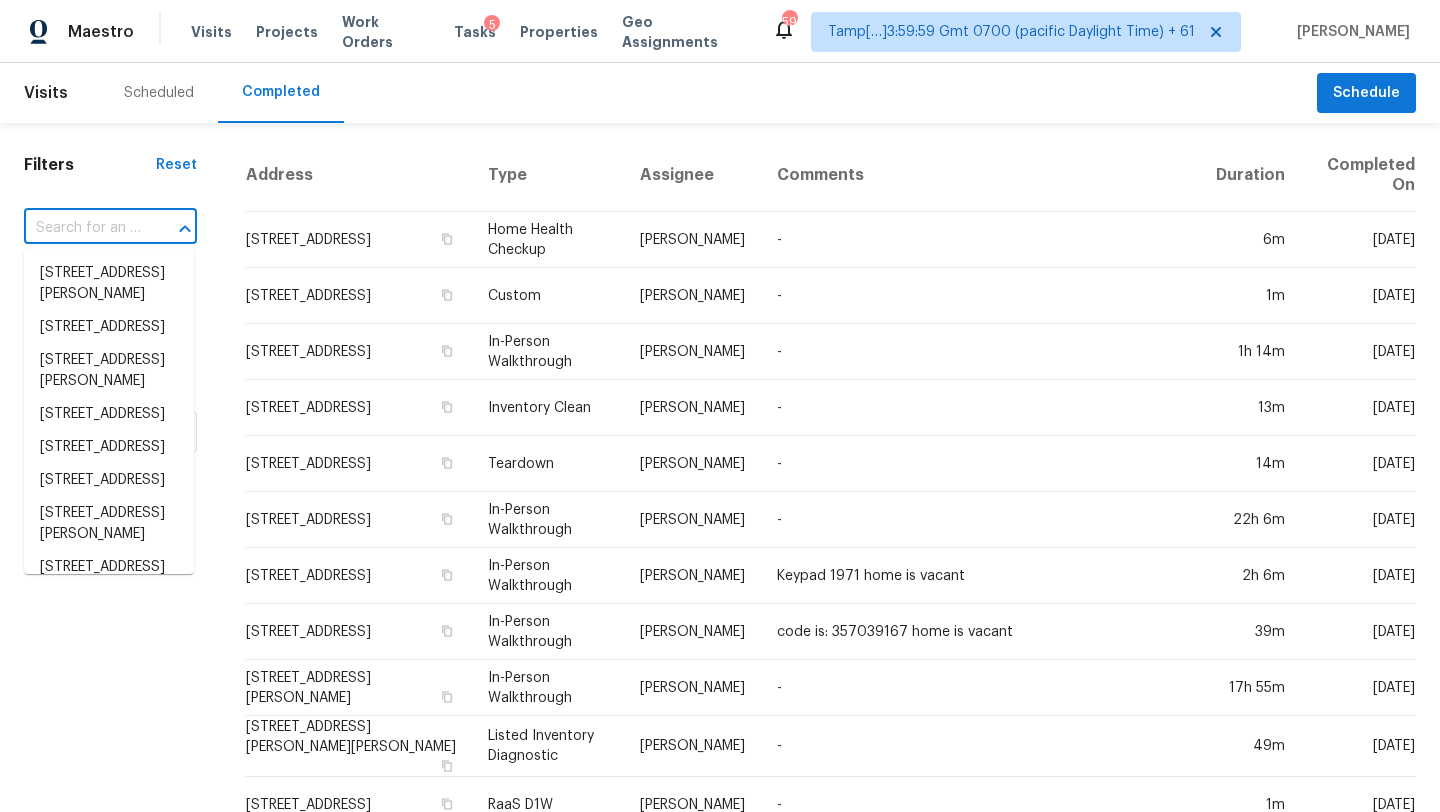 click at bounding box center (82, 228) 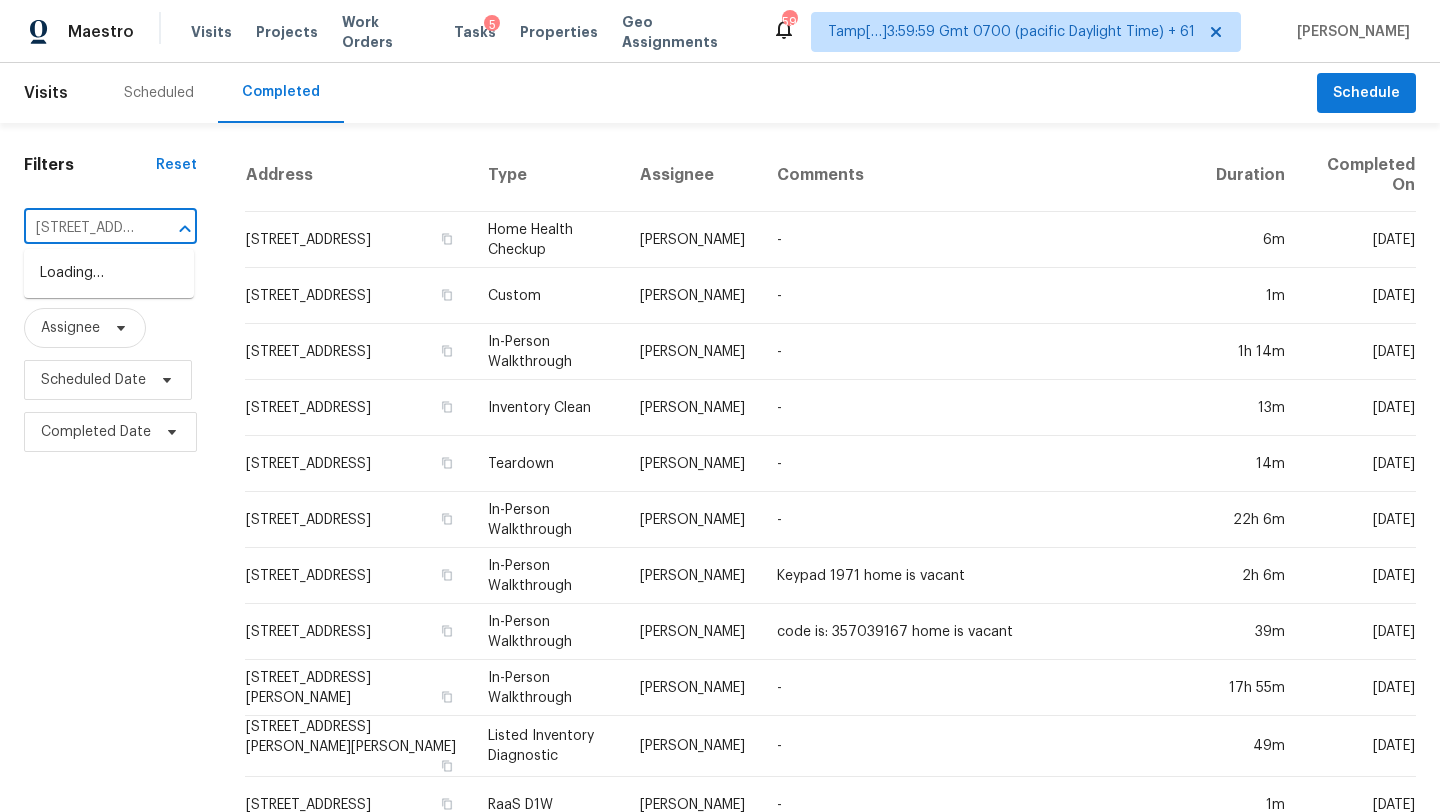 scroll, scrollTop: 0, scrollLeft: 172, axis: horizontal 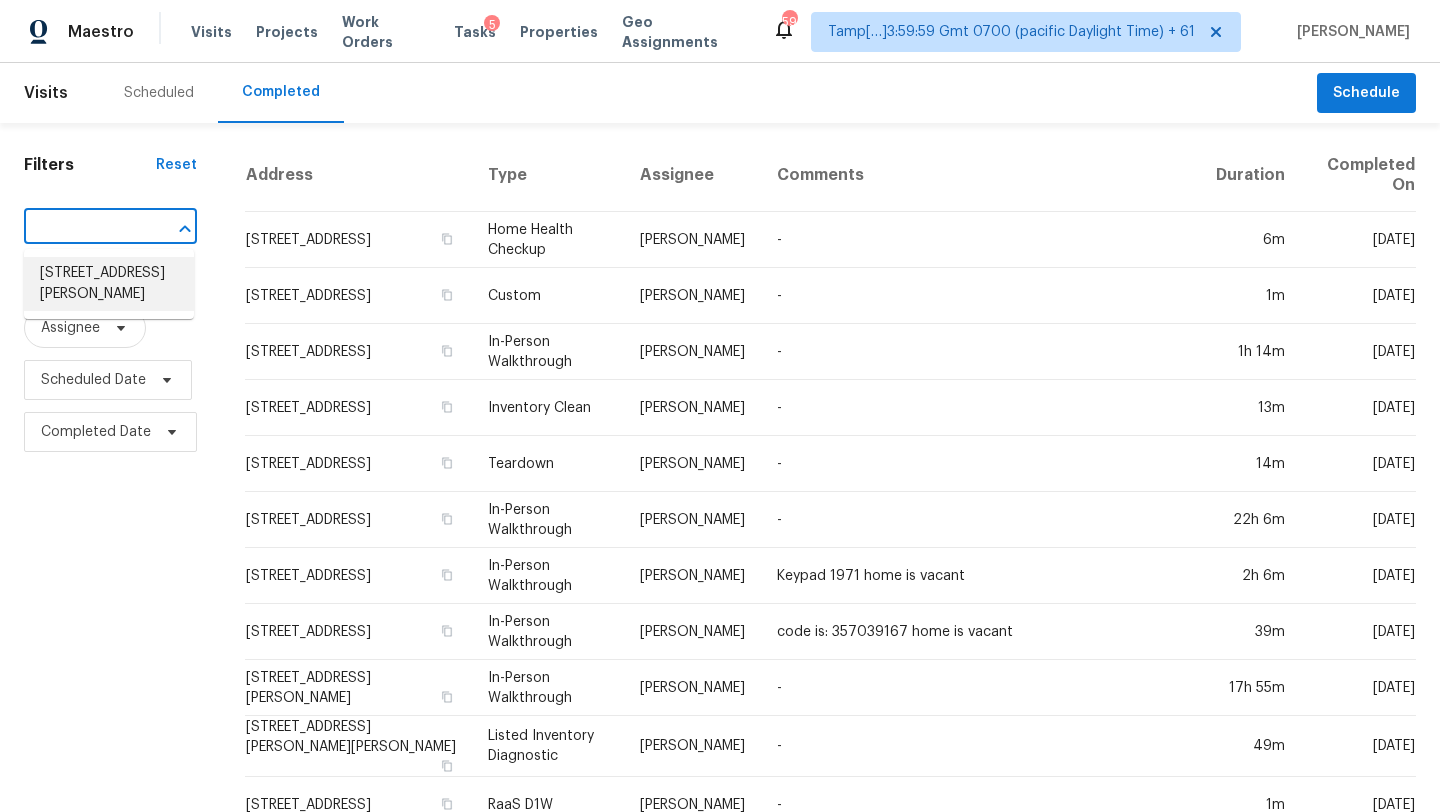 click on "4318 James Bowie, San Antonio, TX 78253" at bounding box center (109, 284) 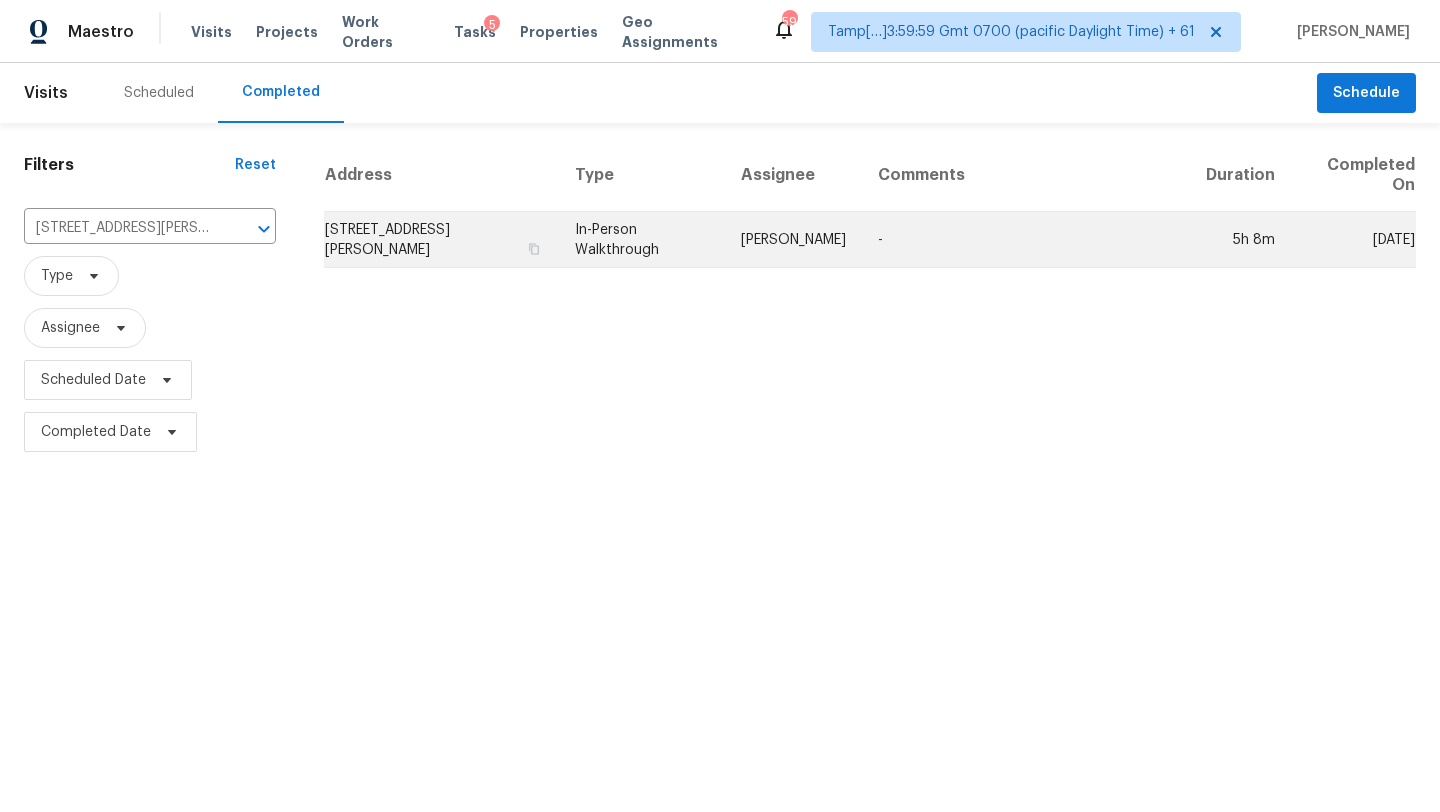 click on "-" at bounding box center (1026, 240) 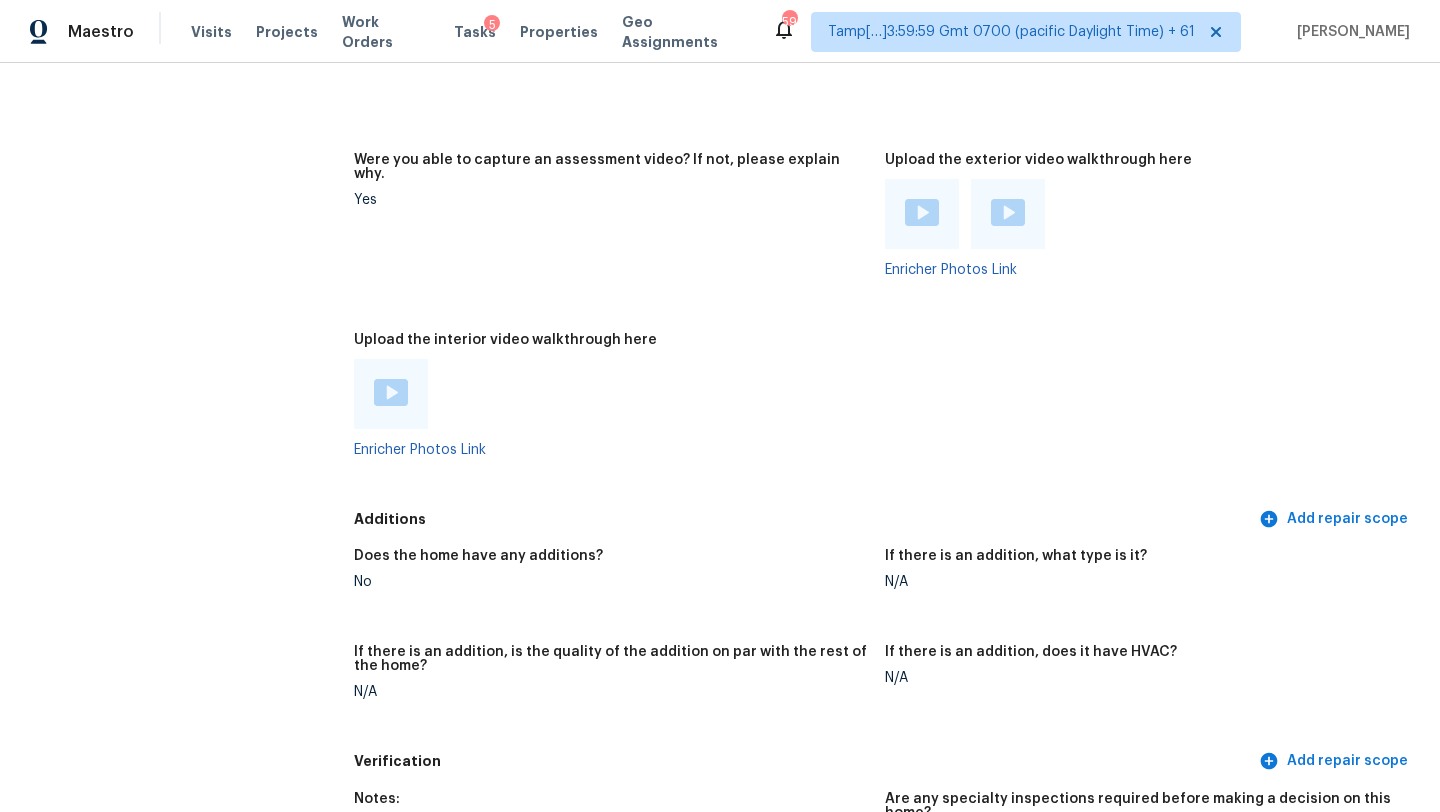 scroll, scrollTop: 3734, scrollLeft: 0, axis: vertical 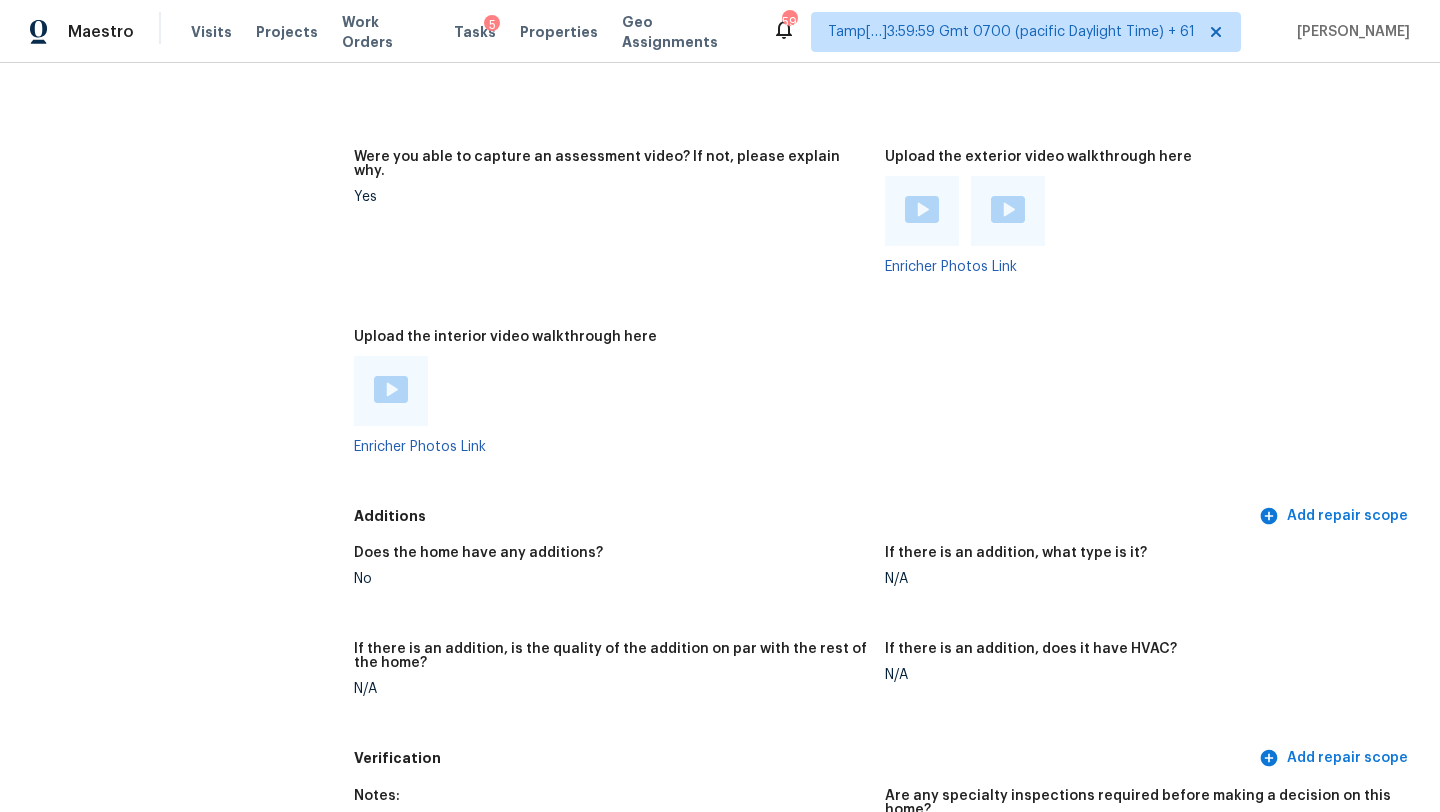 click at bounding box center [391, 389] 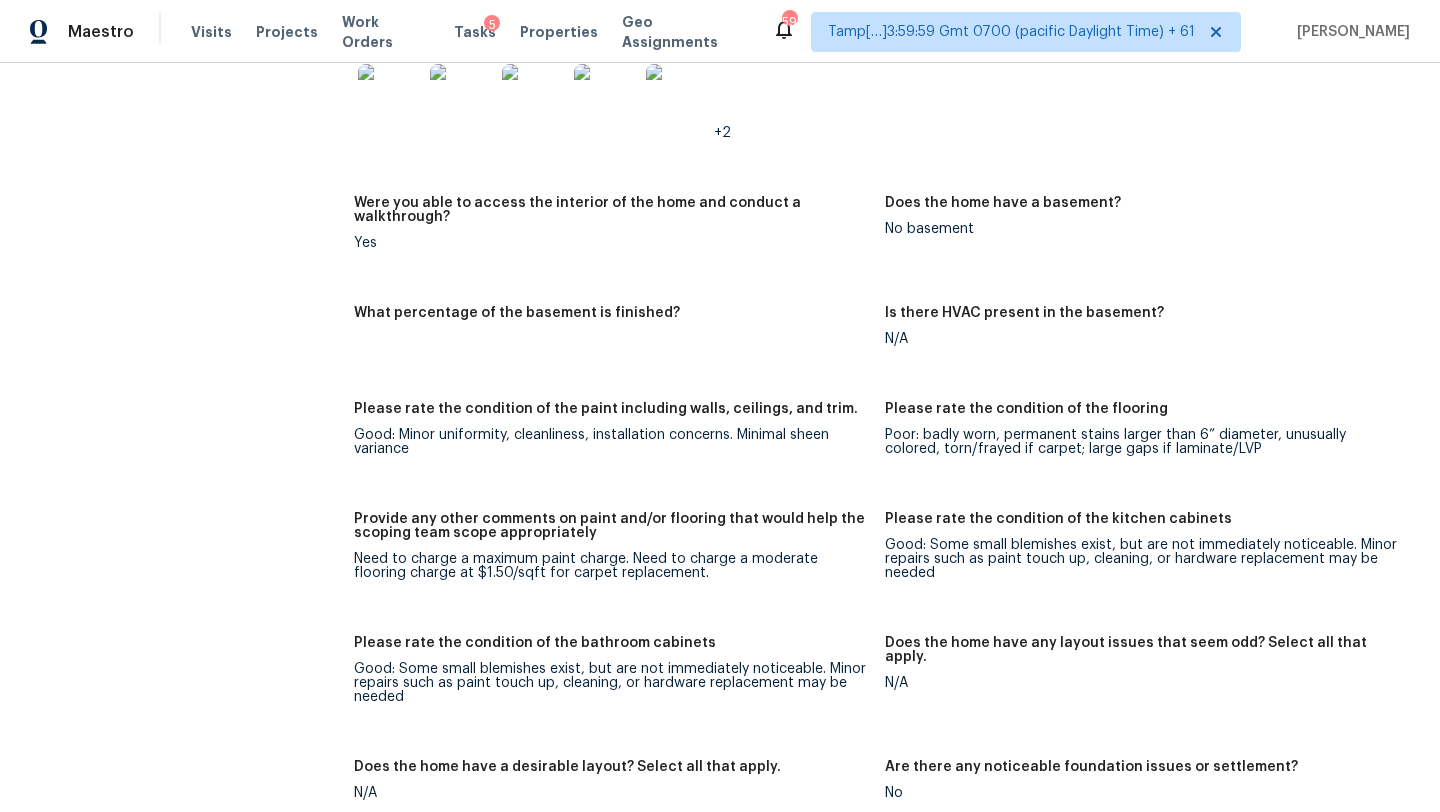 scroll, scrollTop: 2682, scrollLeft: 0, axis: vertical 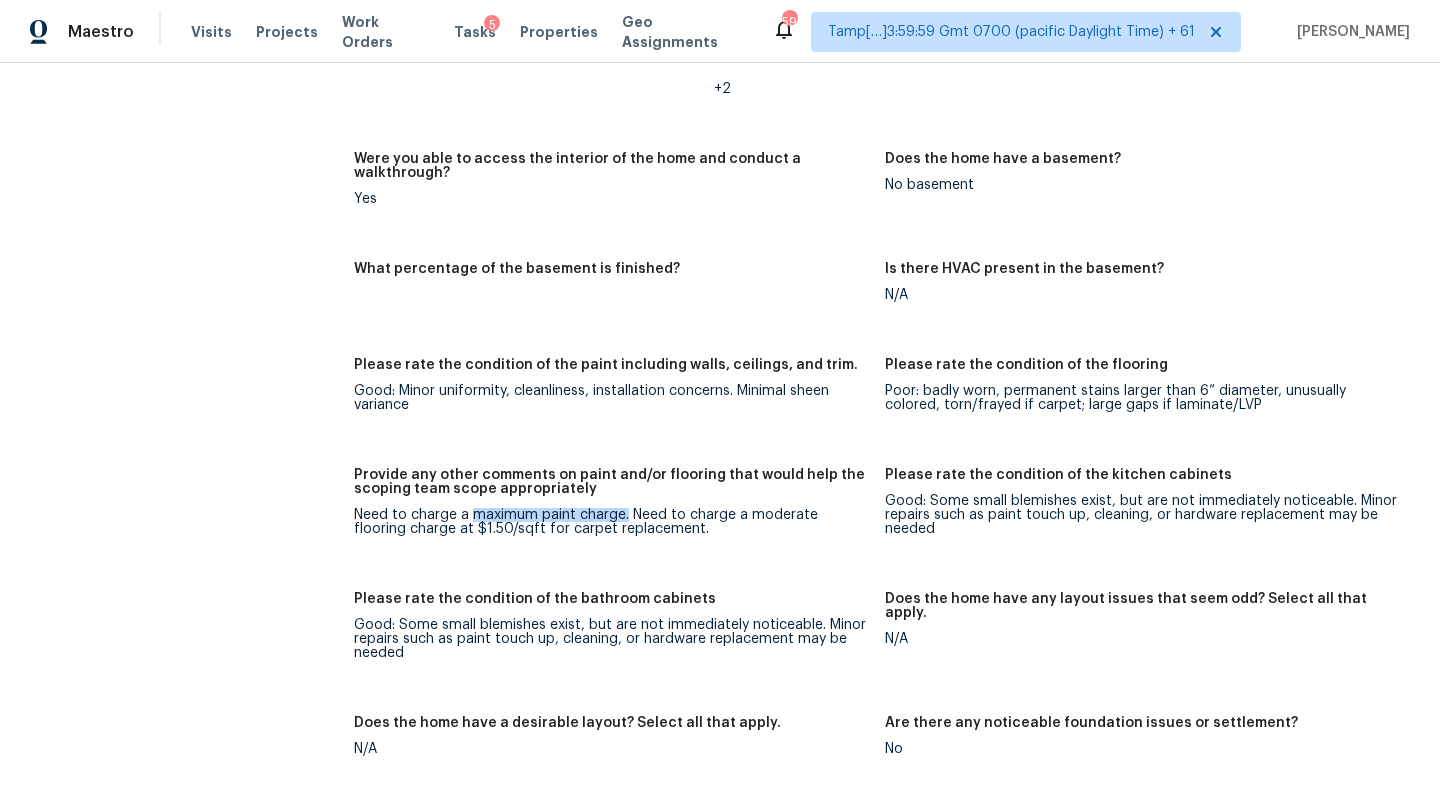 drag, startPoint x: 472, startPoint y: 486, endPoint x: 624, endPoint y: 486, distance: 152 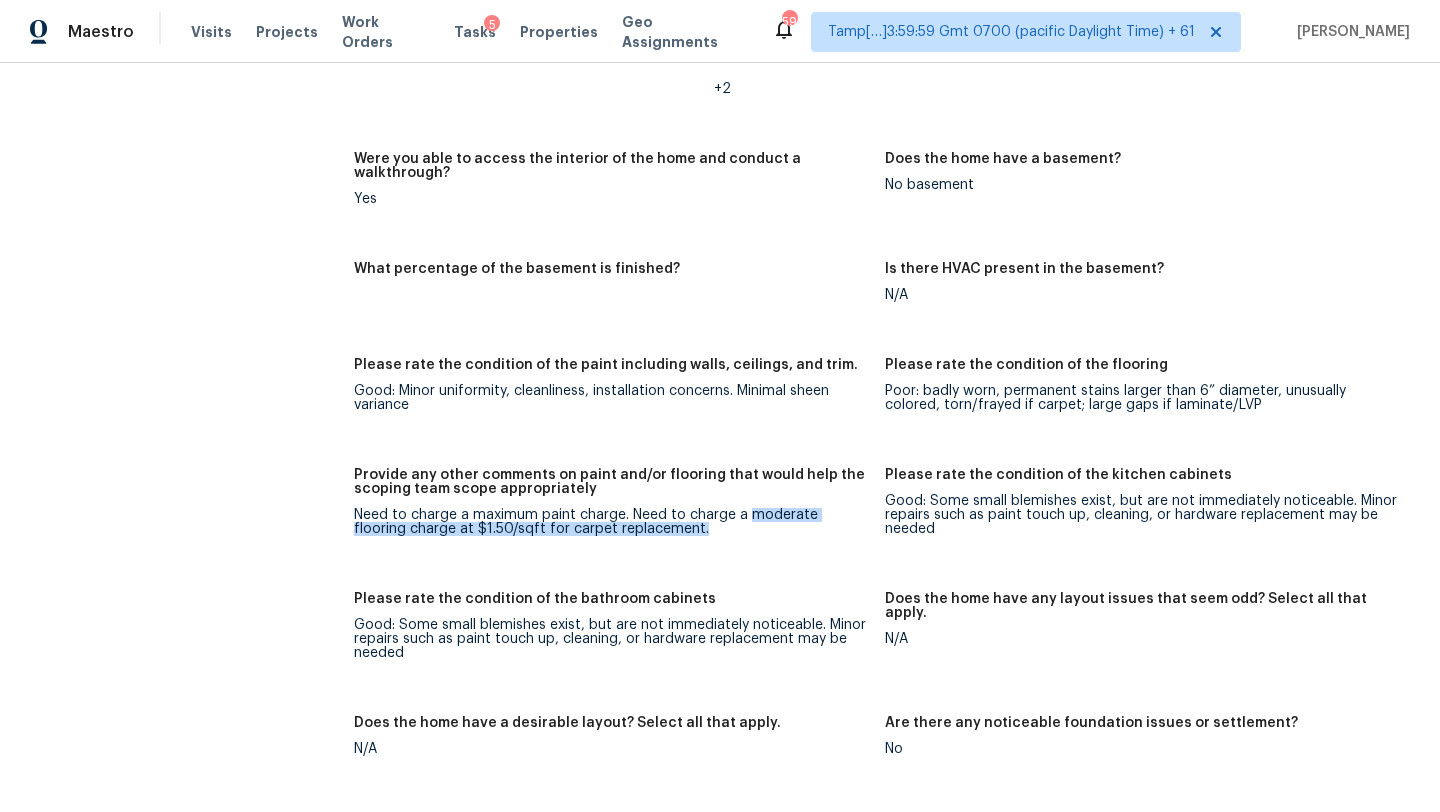 drag, startPoint x: 746, startPoint y: 485, endPoint x: 649, endPoint y: 514, distance: 101.24229 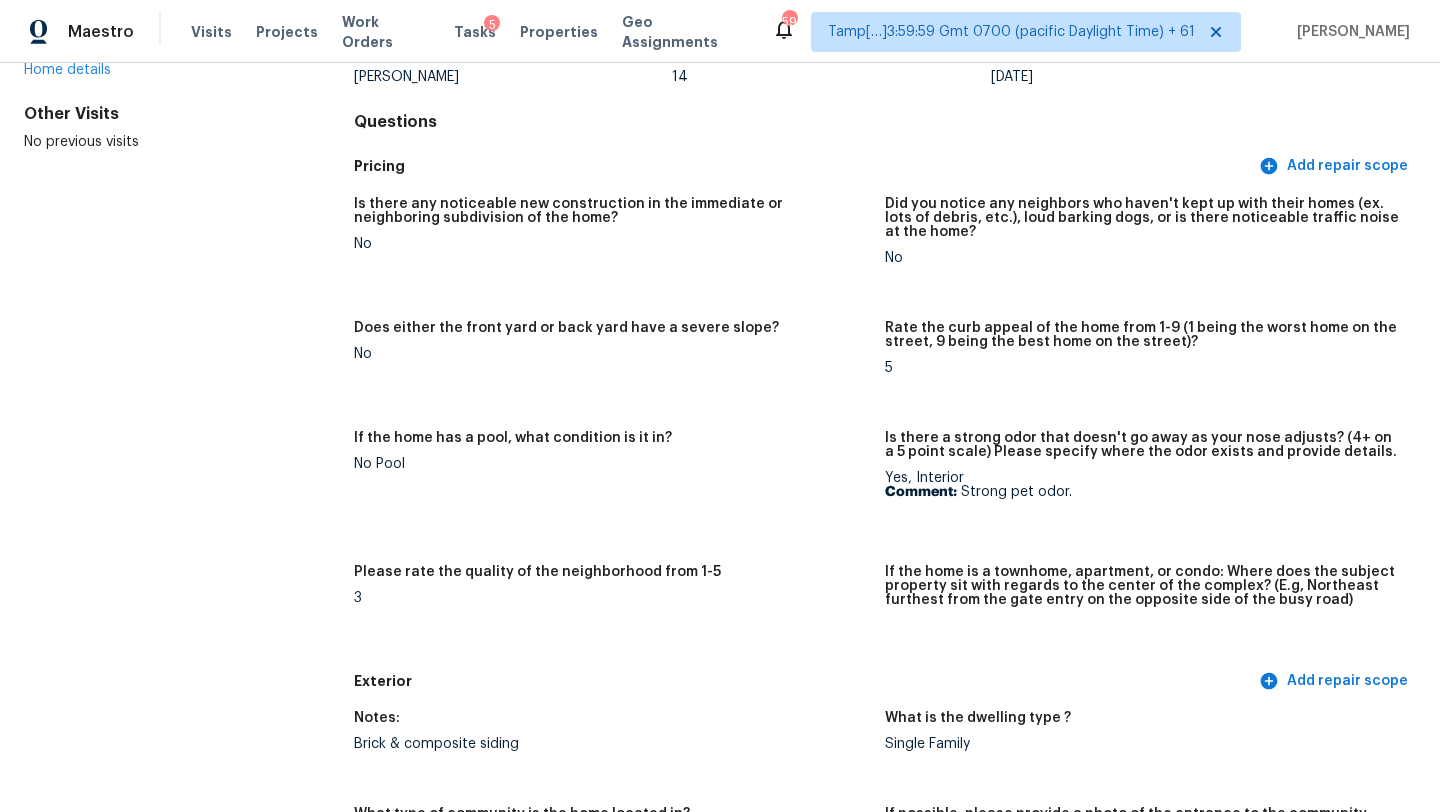 scroll, scrollTop: 4856, scrollLeft: 0, axis: vertical 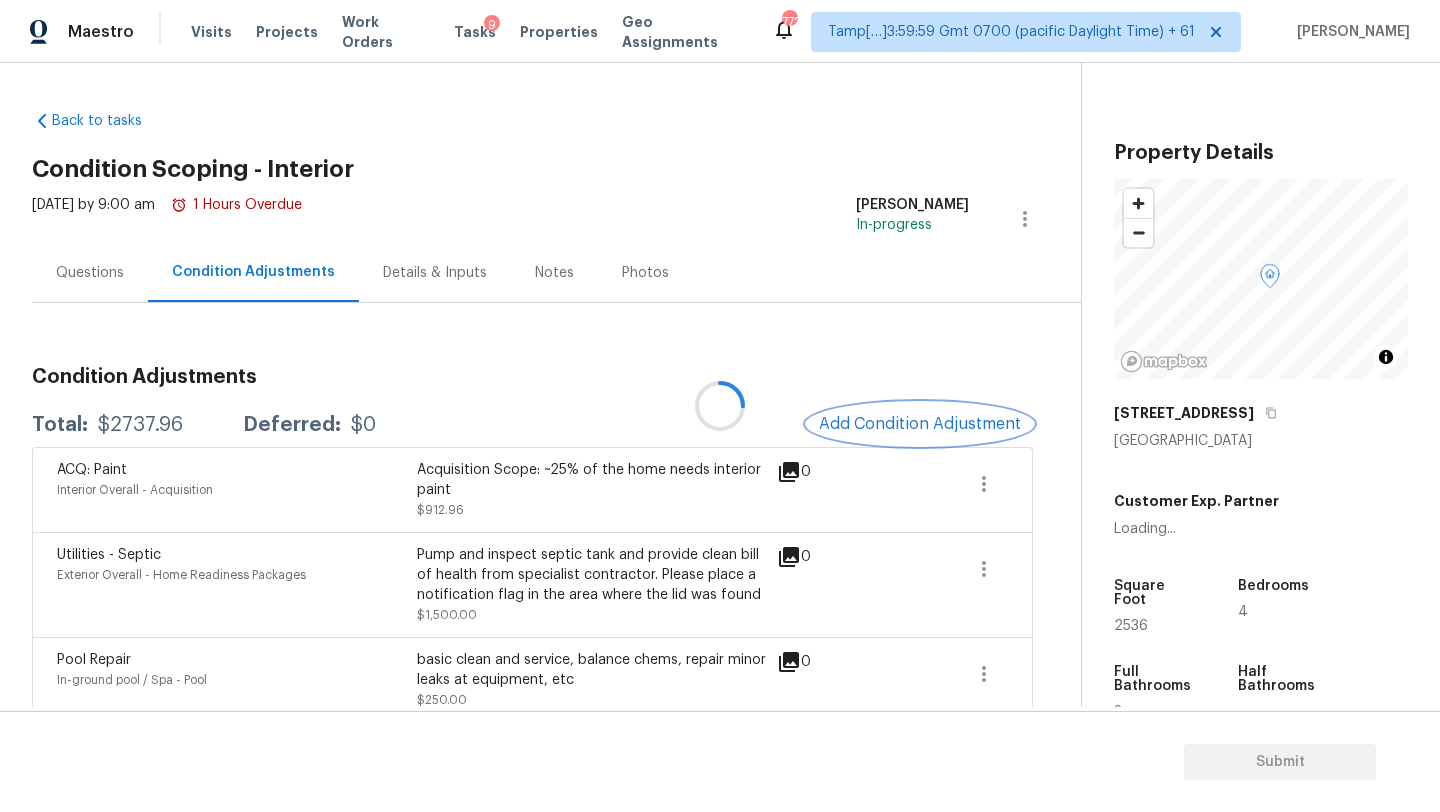 click on "Add Condition Adjustment" at bounding box center (920, 424) 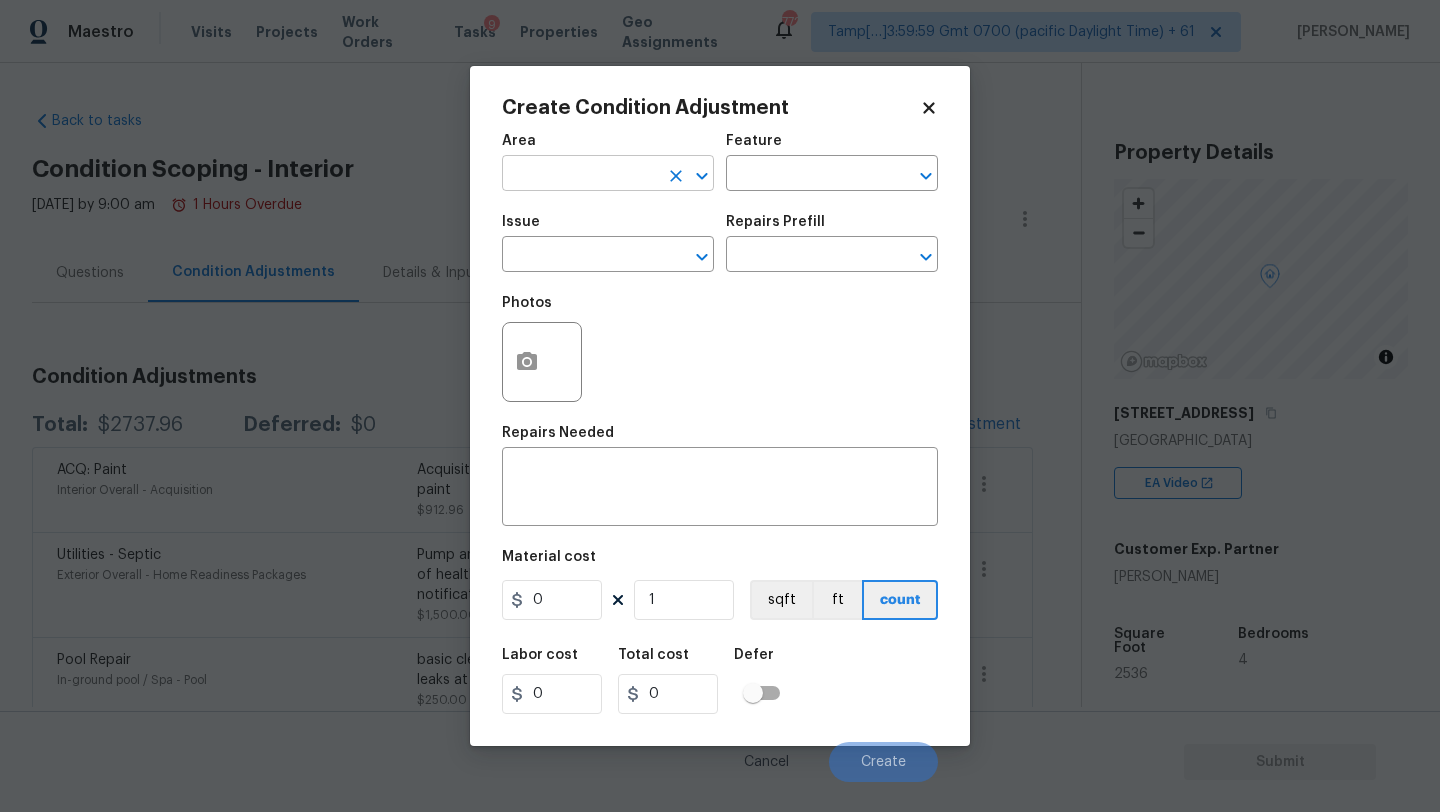 click at bounding box center (580, 175) 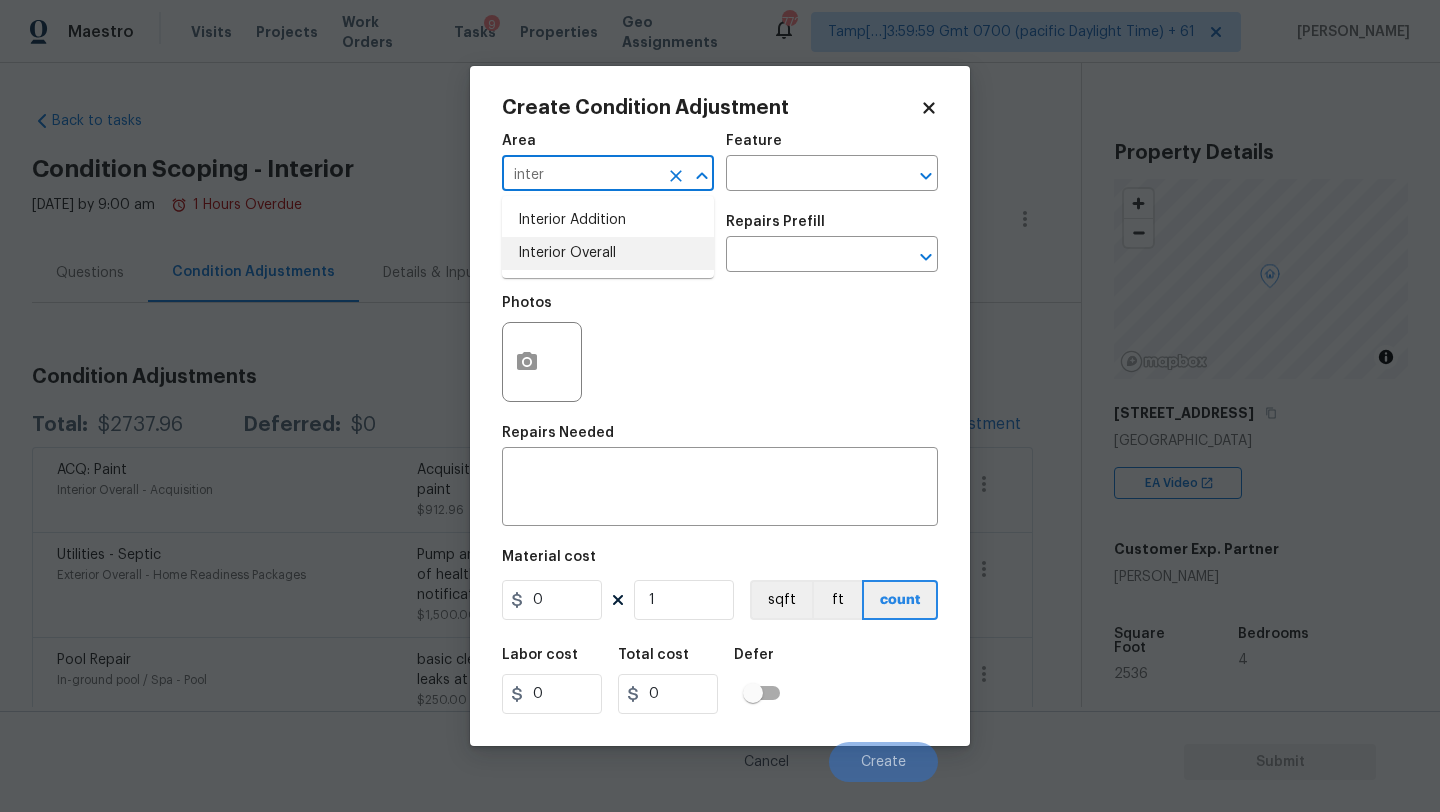 click on "Interior Overall" at bounding box center (608, 253) 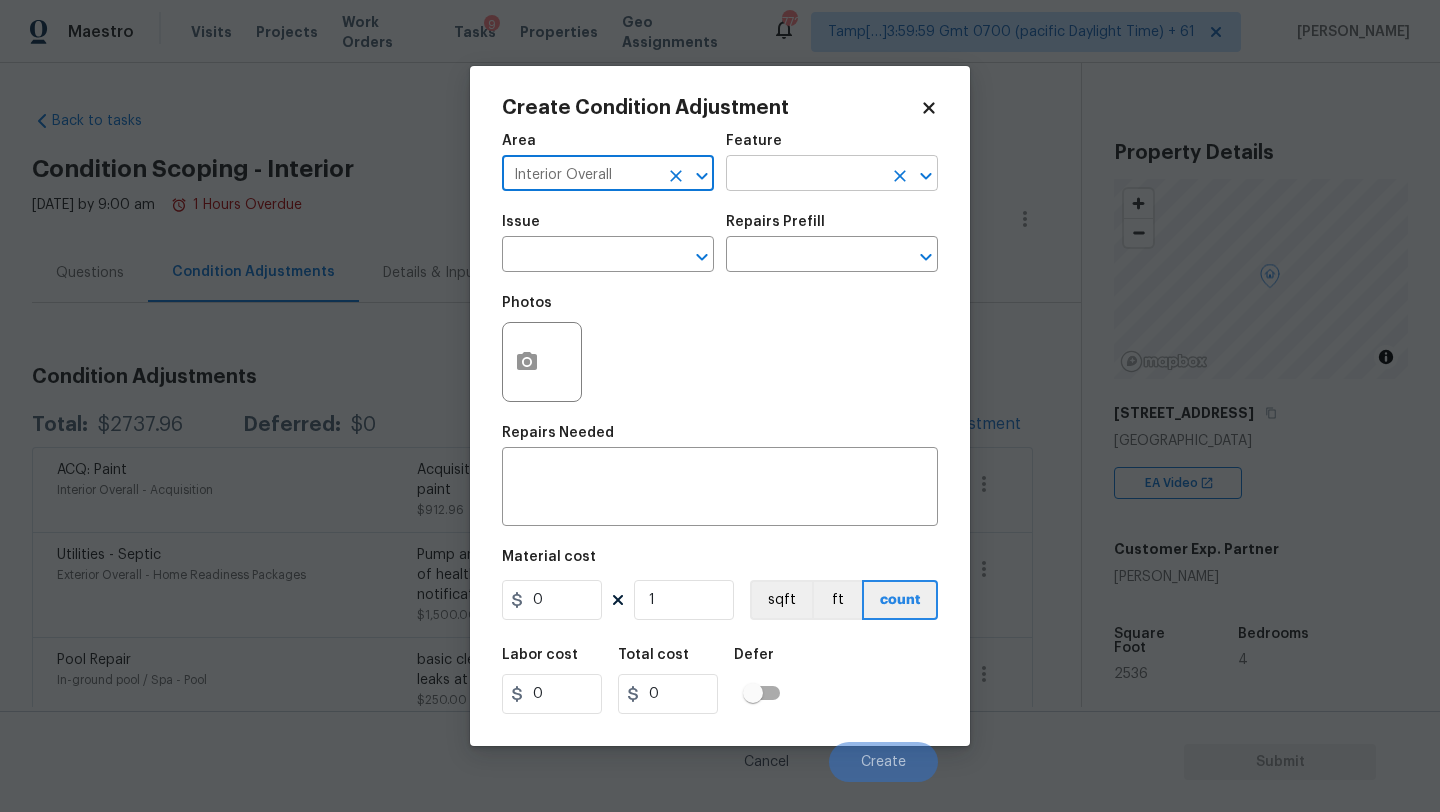 type on "Interior Overall" 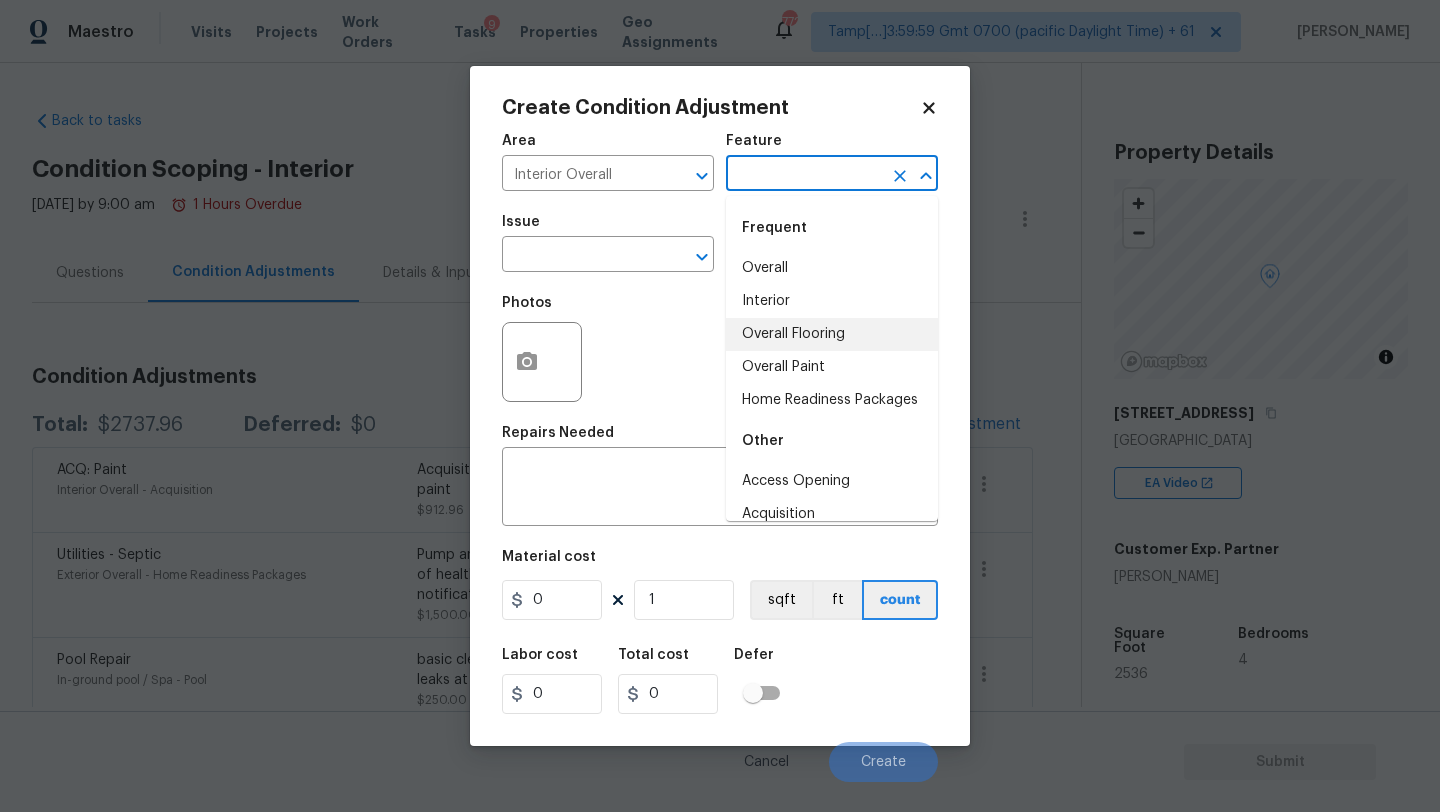 click on "Overall Flooring" at bounding box center (832, 334) 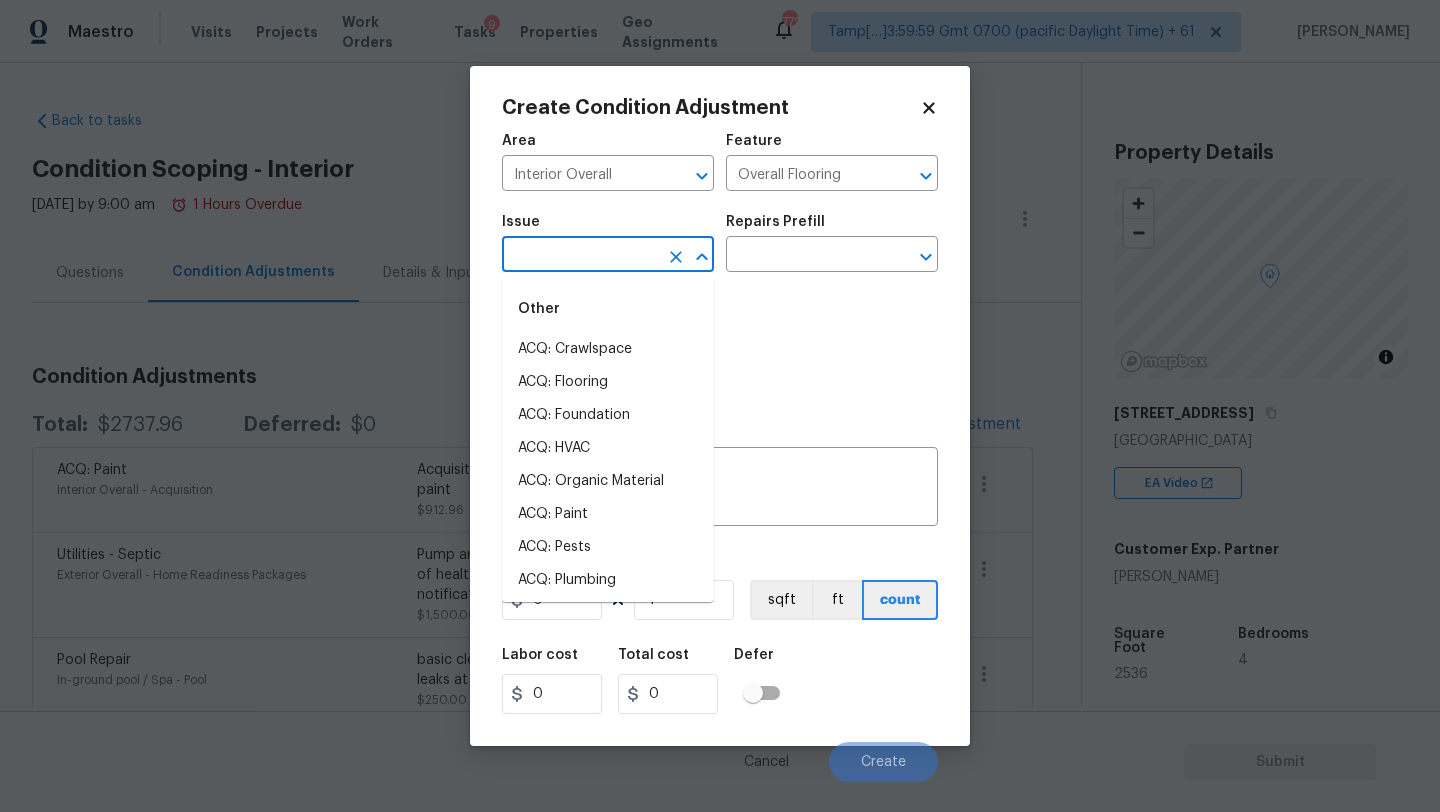 click at bounding box center [580, 256] 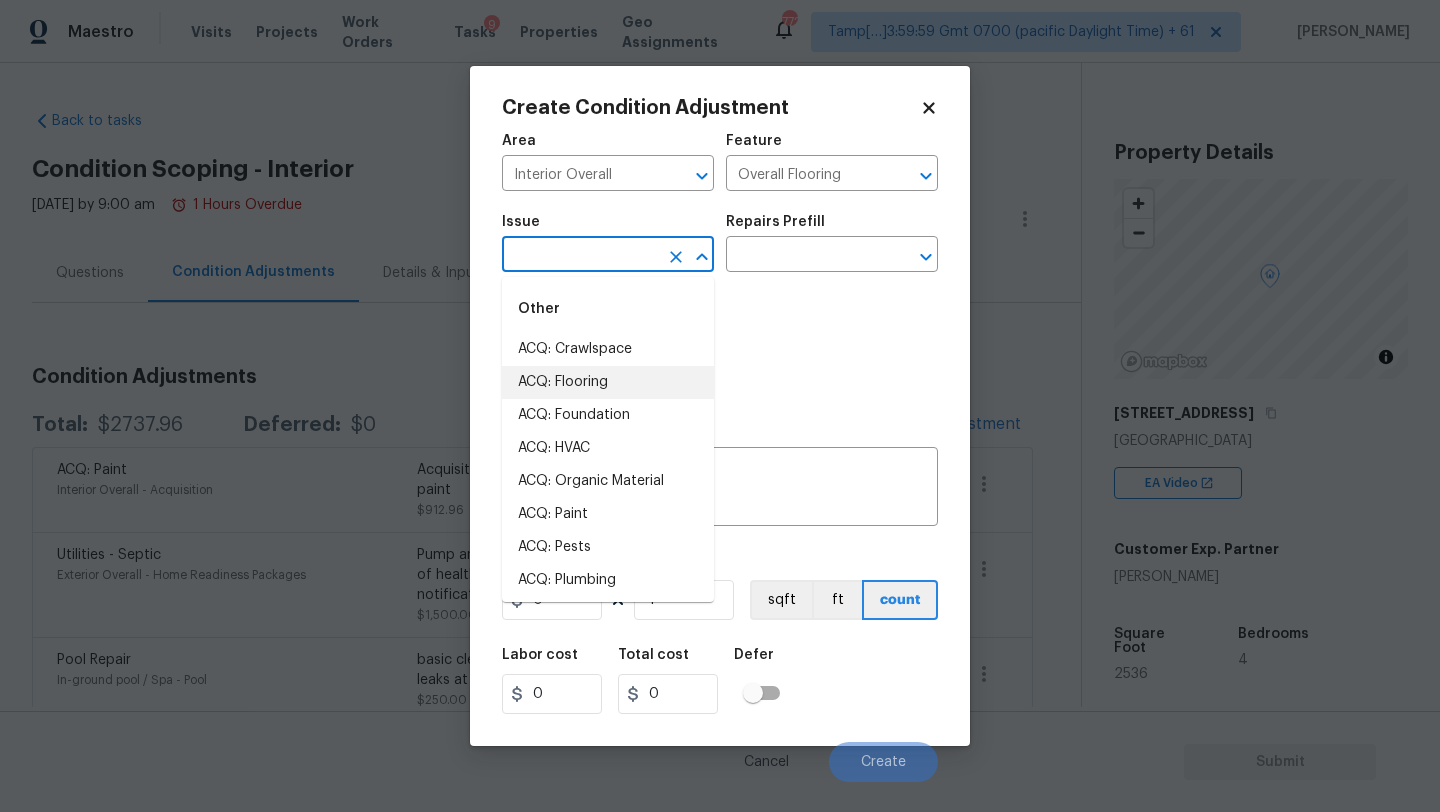 click on "ACQ: Flooring" at bounding box center (608, 382) 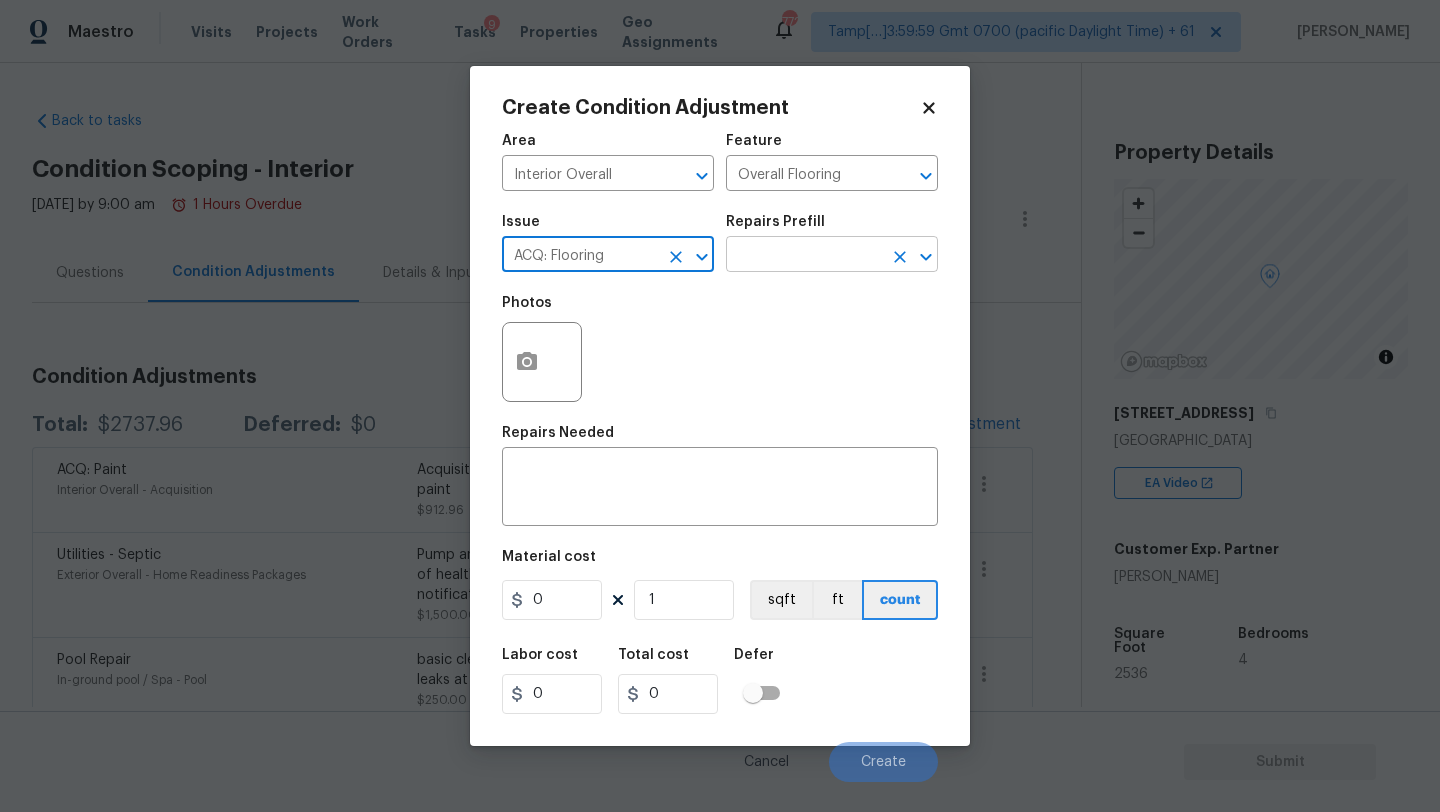 click at bounding box center (804, 256) 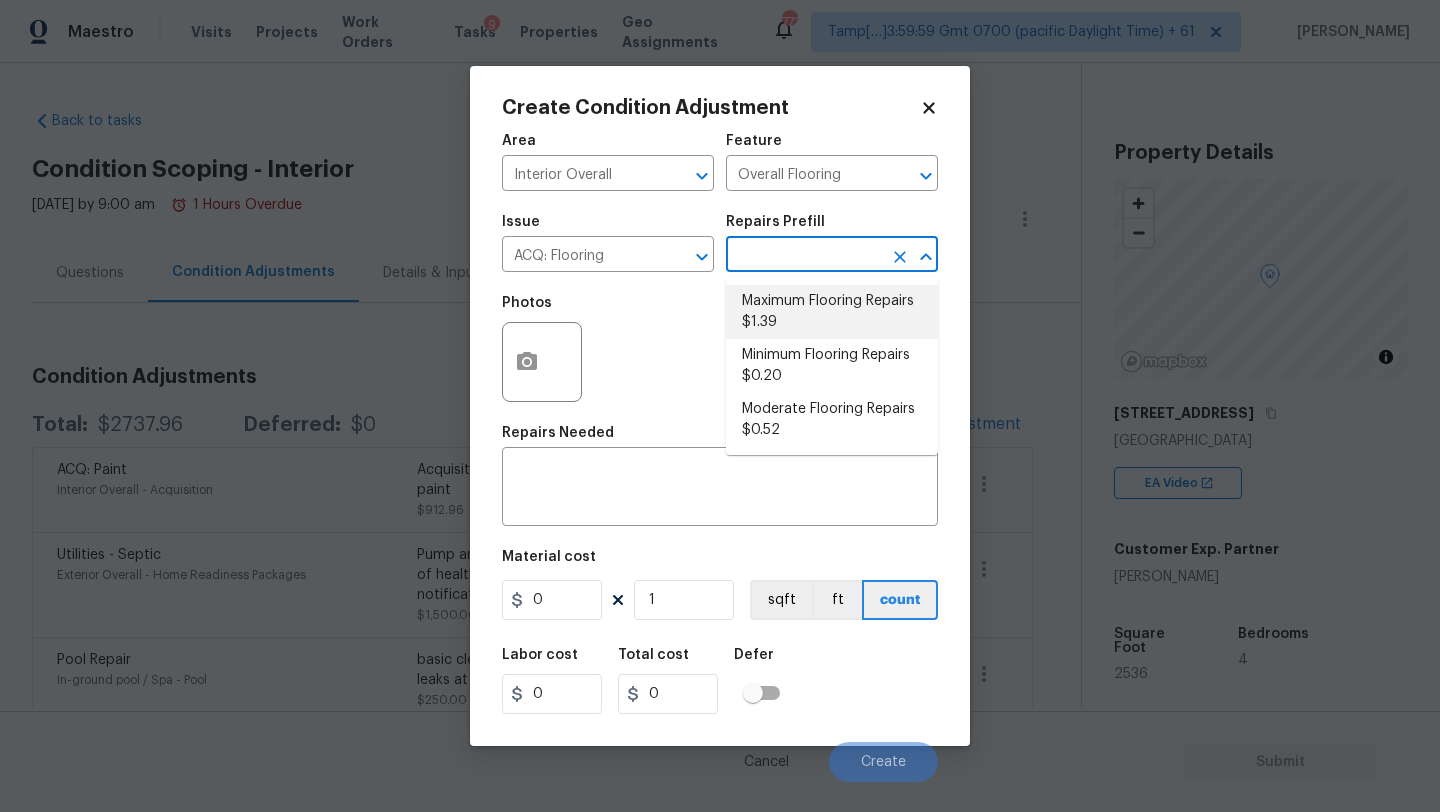 click on "Maximum Flooring Repairs $1.39" at bounding box center (832, 312) 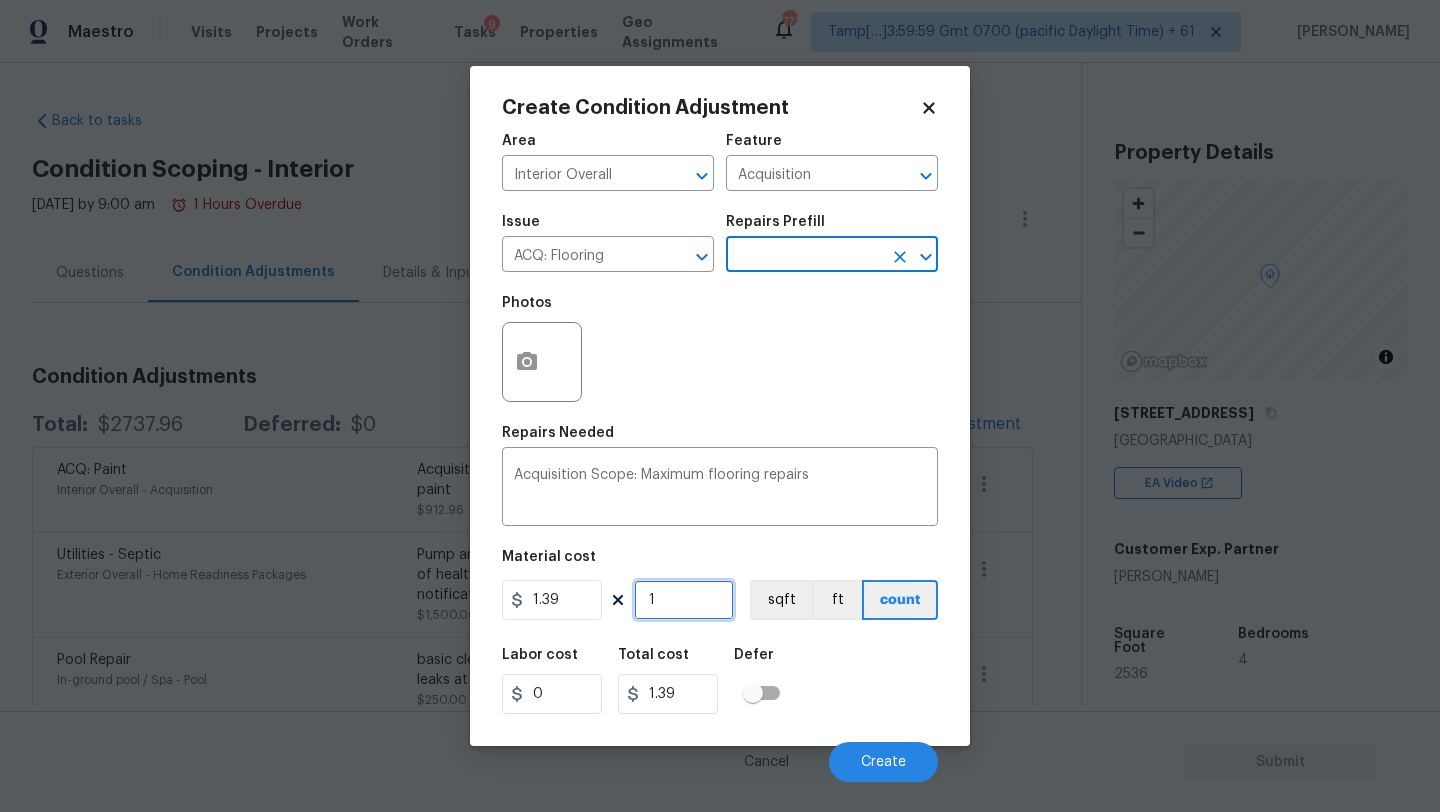 click on "1" at bounding box center [684, 600] 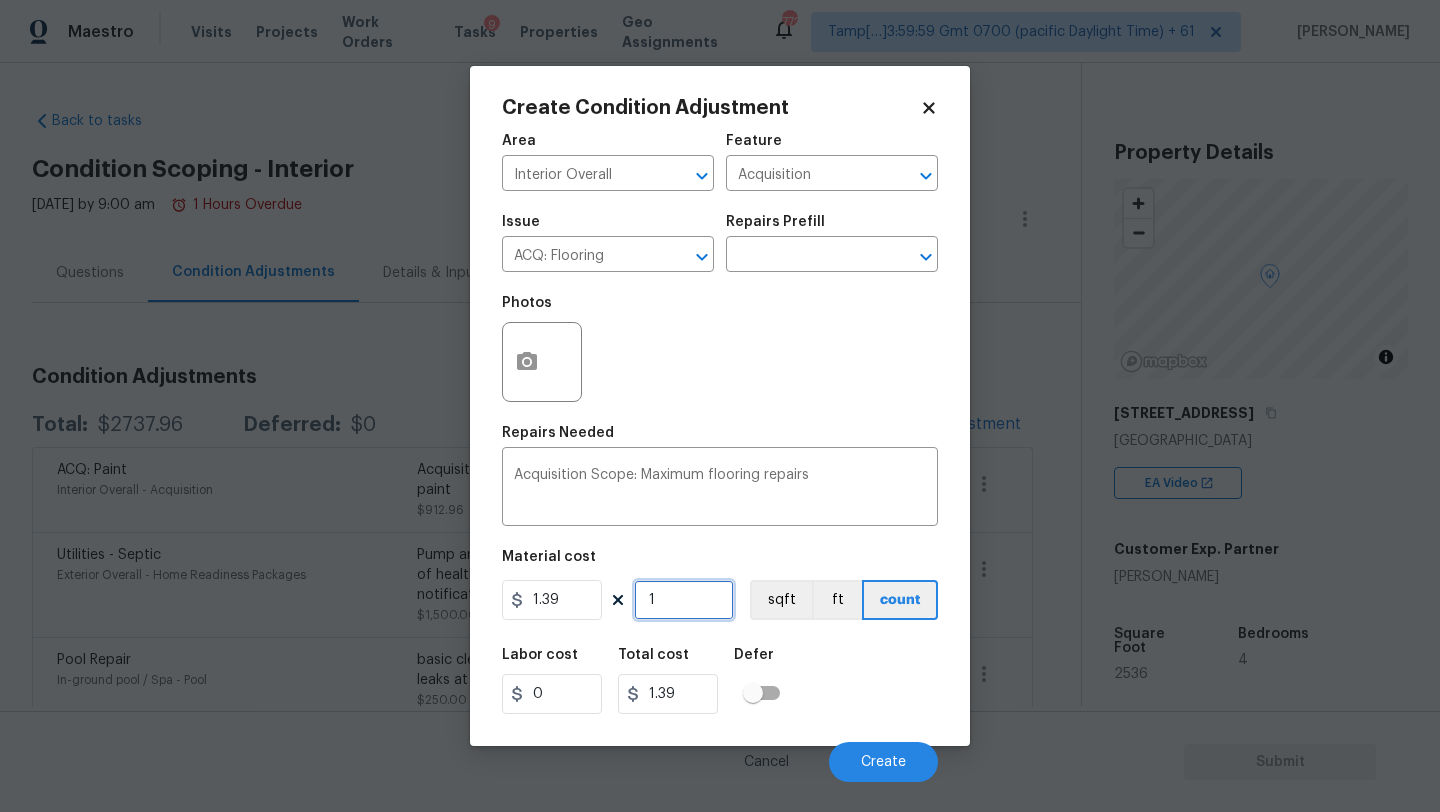 click on "1" at bounding box center [684, 600] 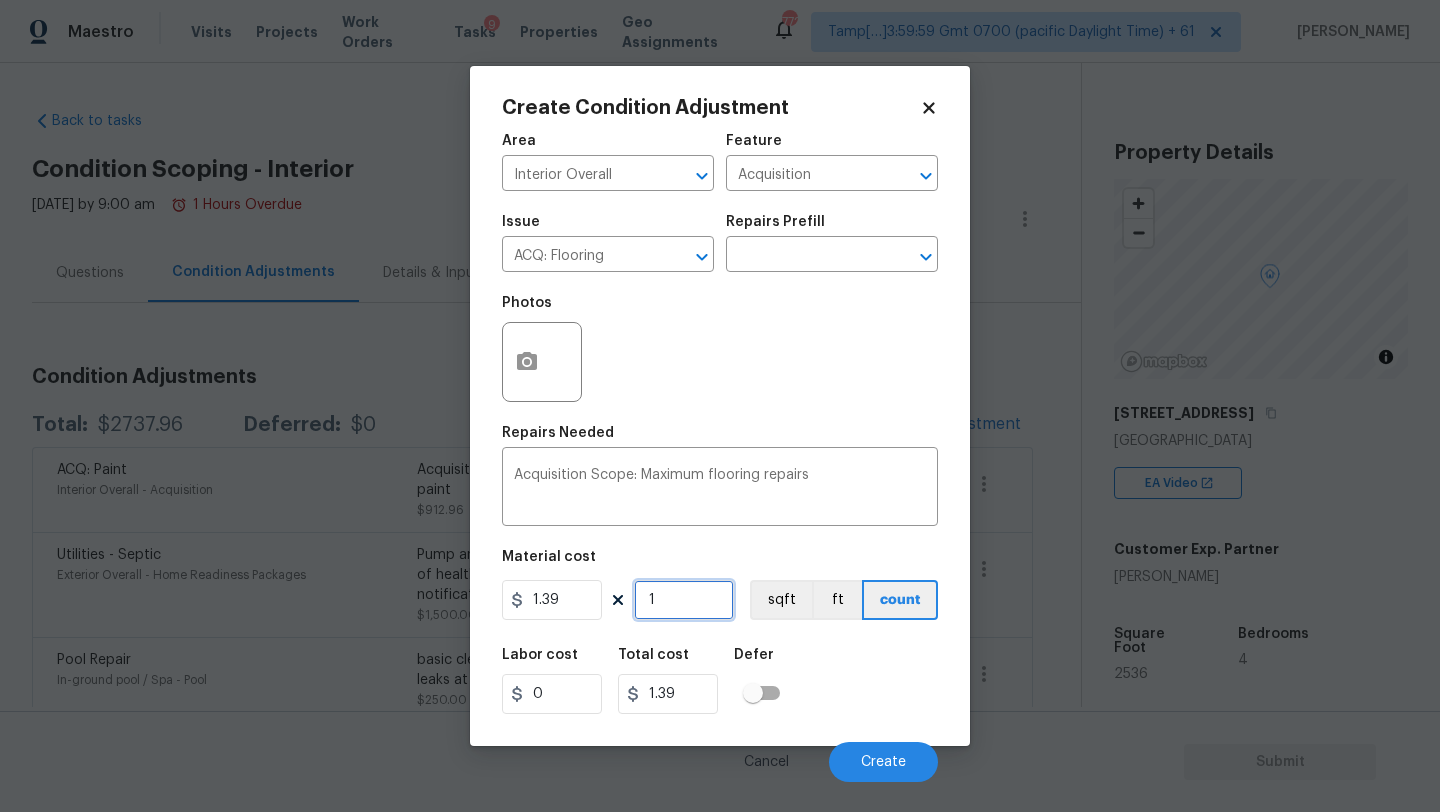 type on "2" 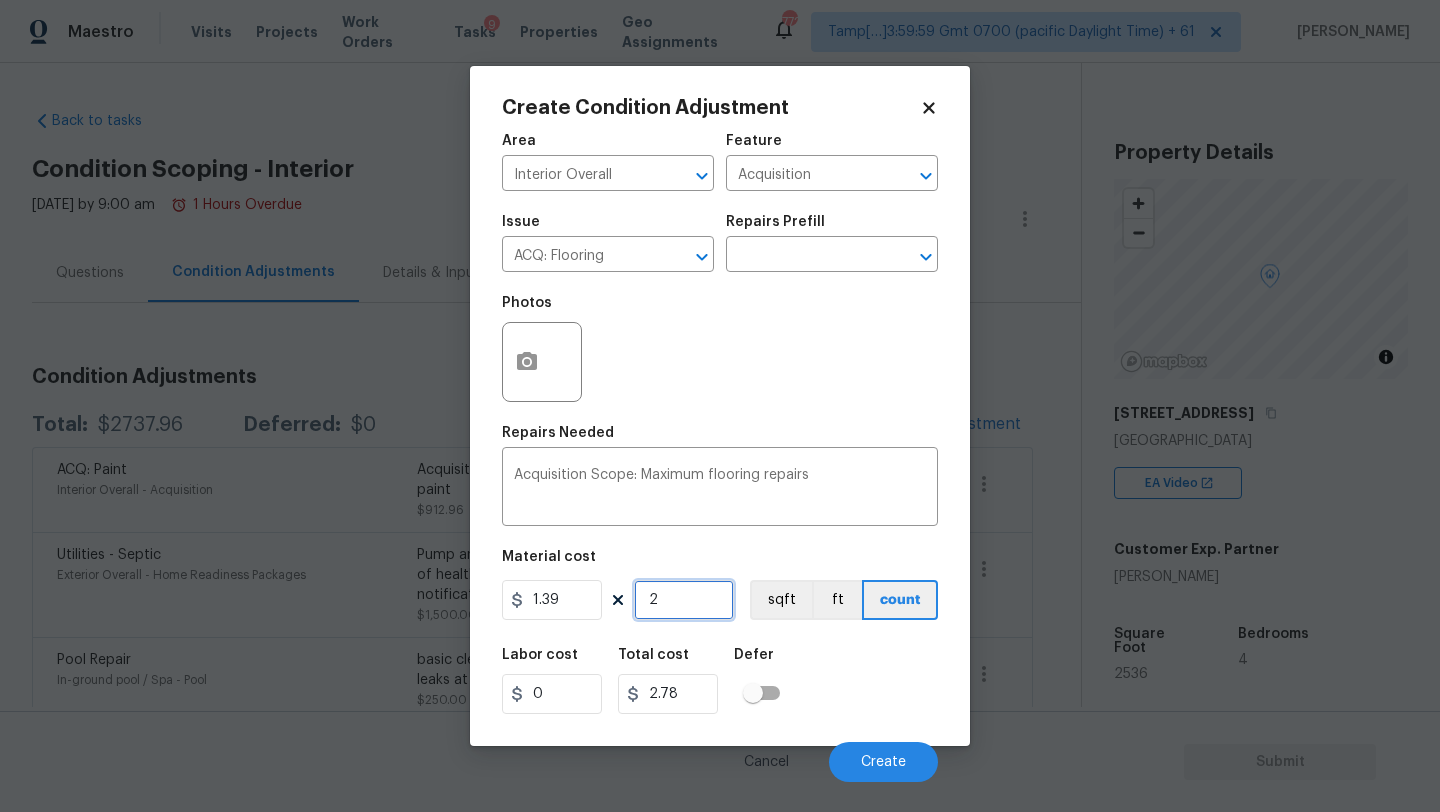 type on "25" 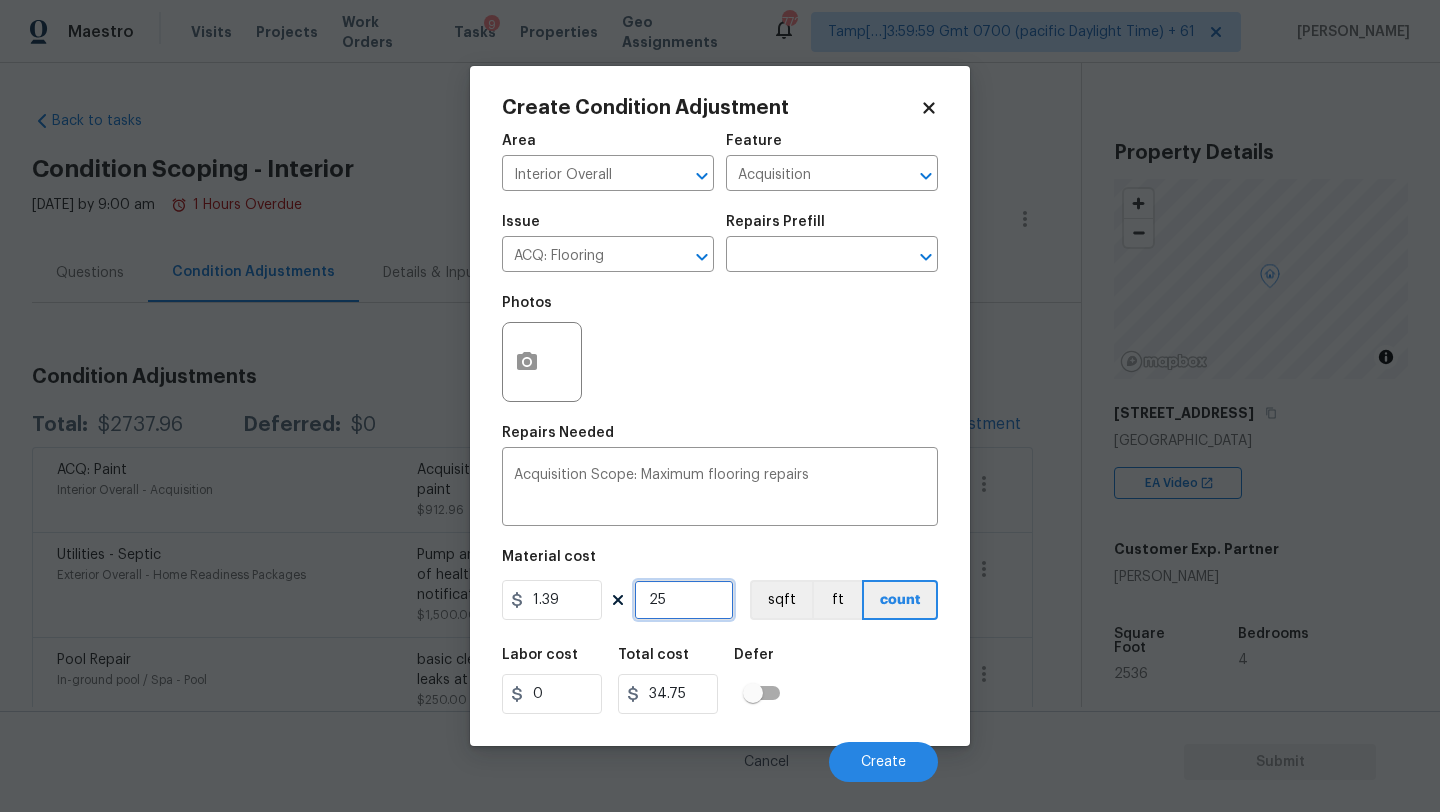 type on "253" 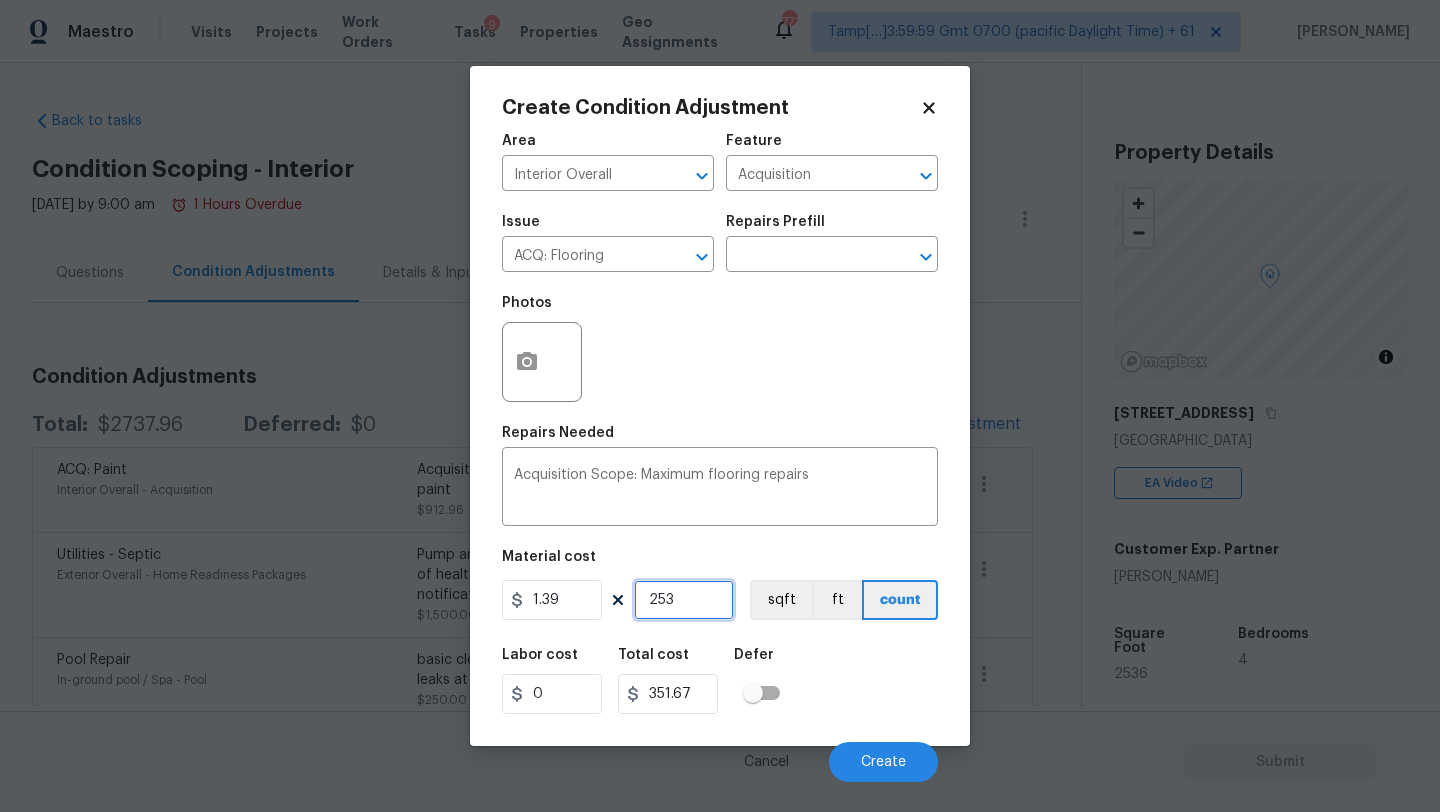 type on "2536" 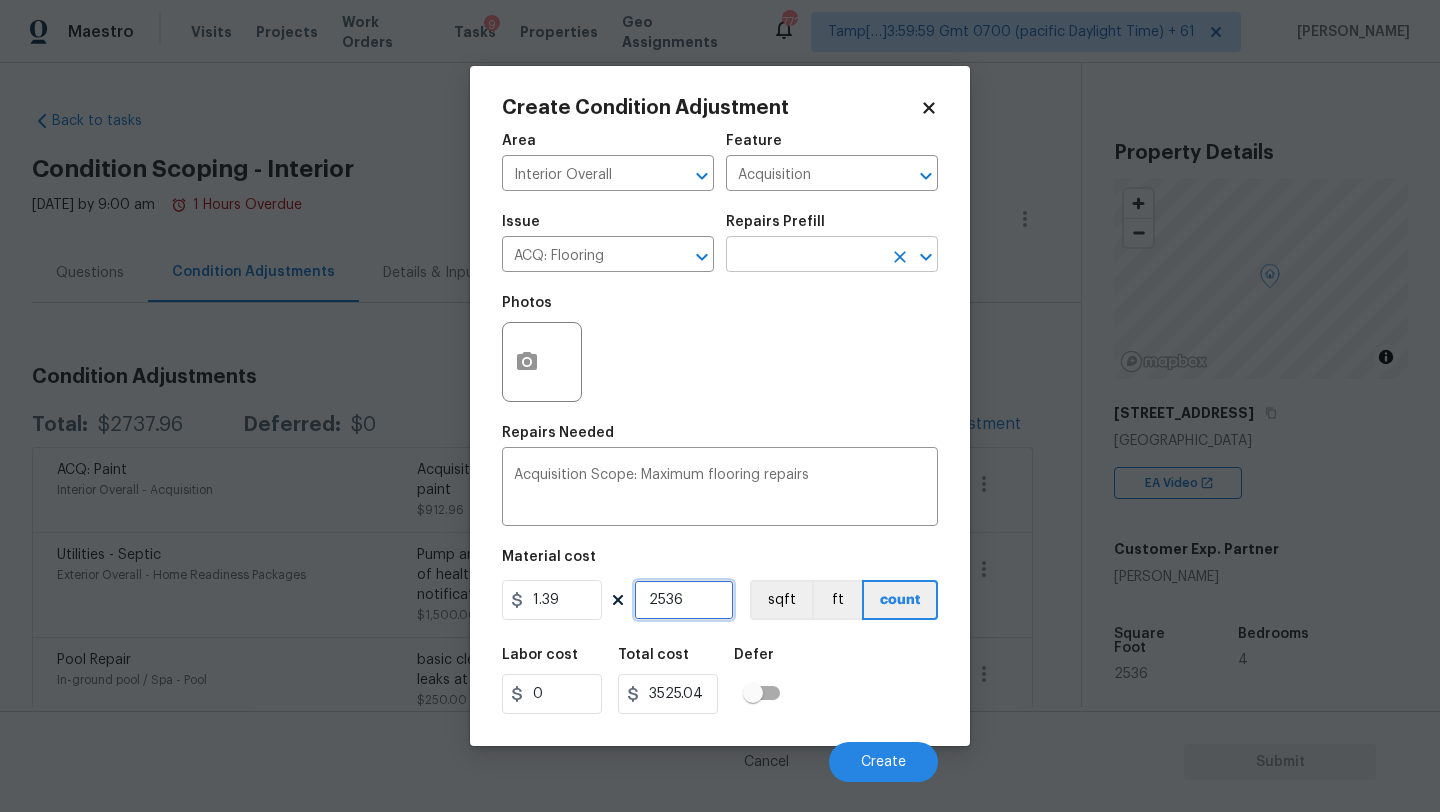 type on "2536" 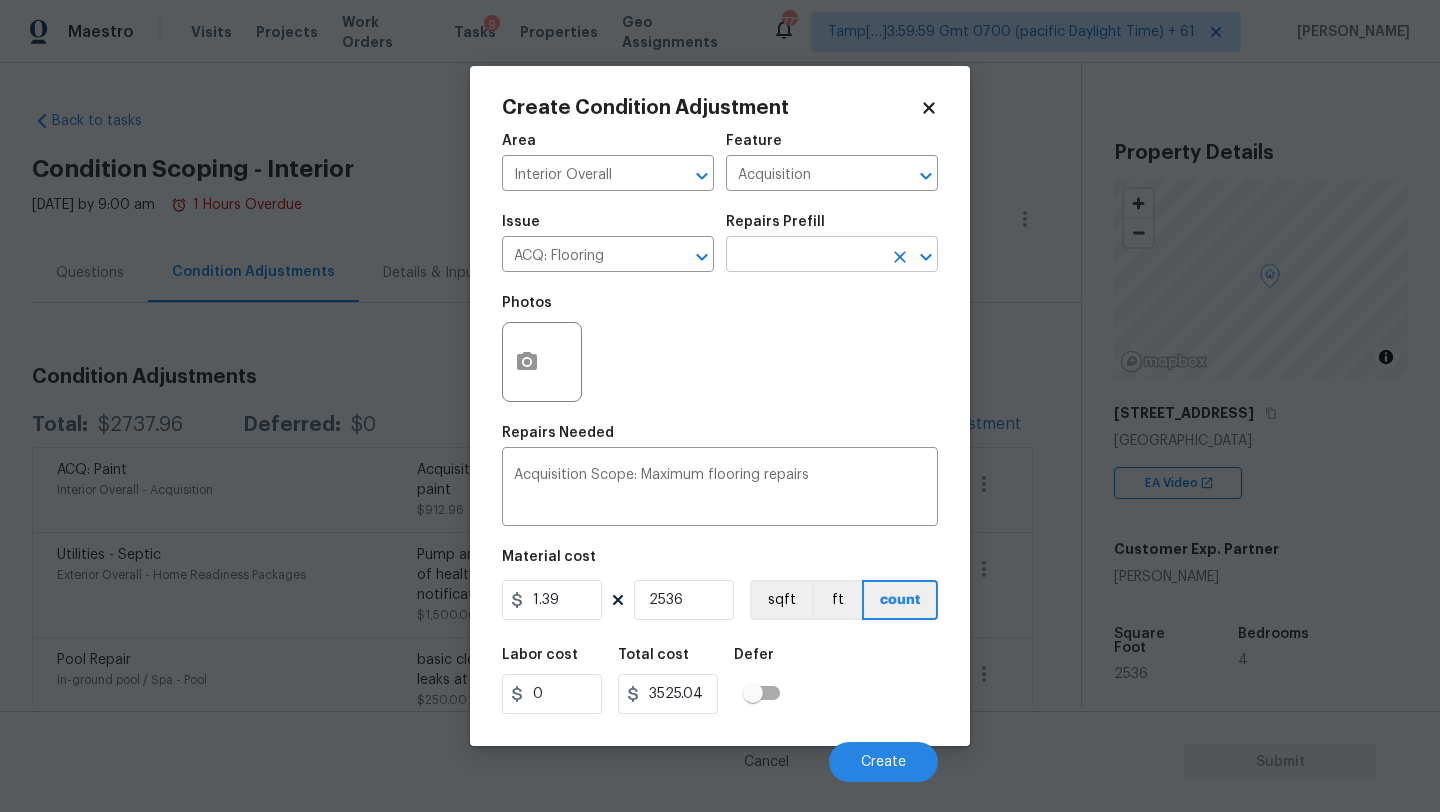 click at bounding box center [804, 256] 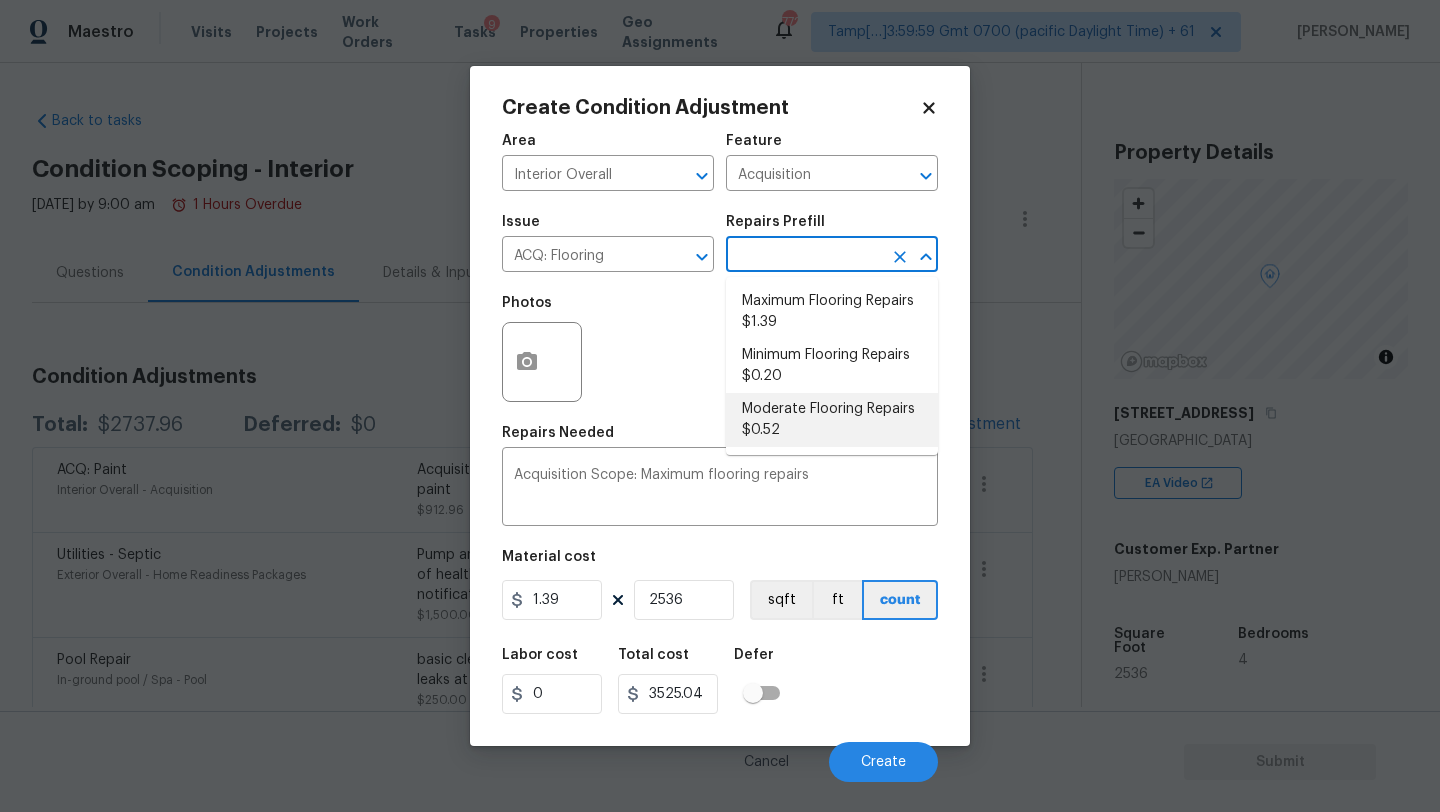 click on "Moderate Flooring Repairs $0.52" at bounding box center [832, 420] 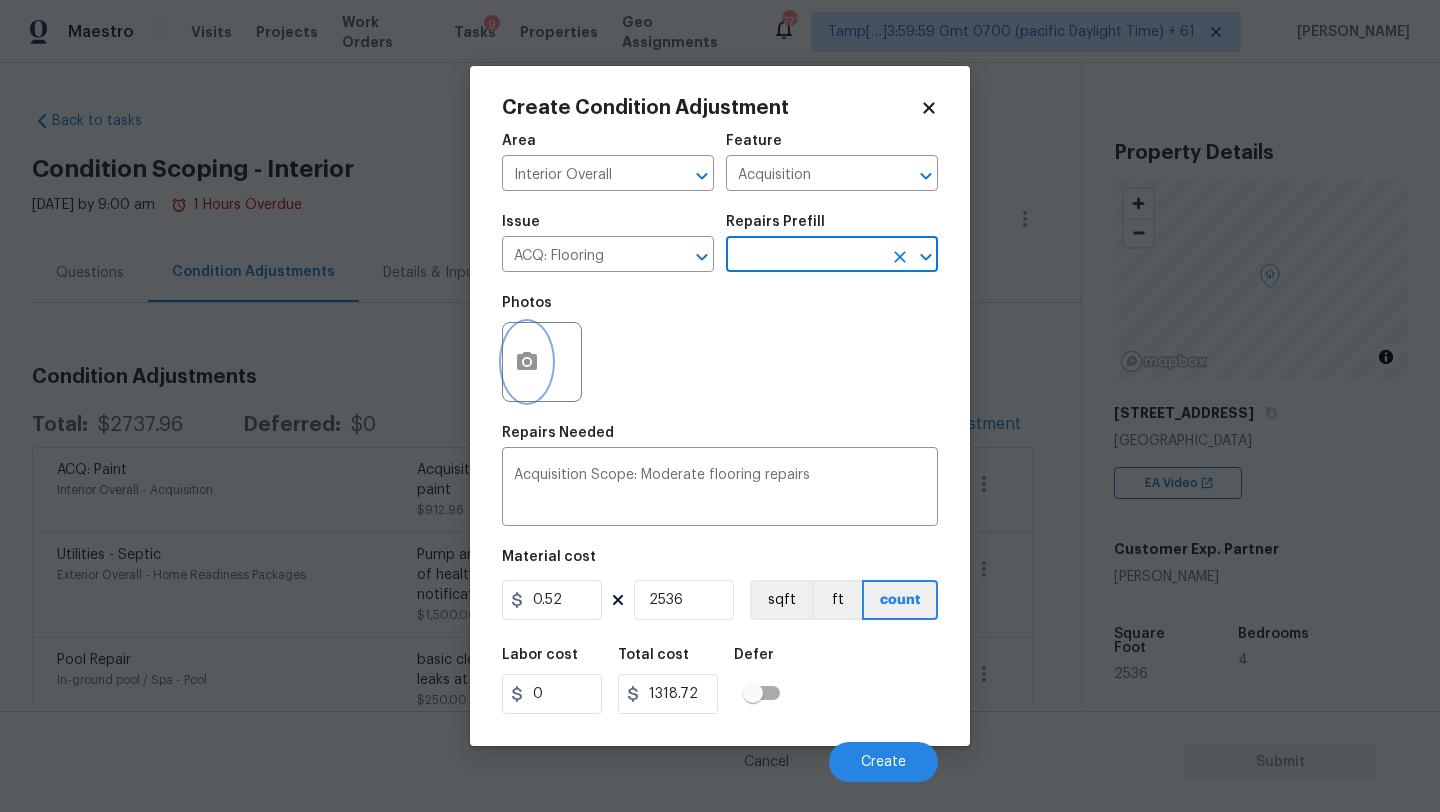 click at bounding box center (527, 362) 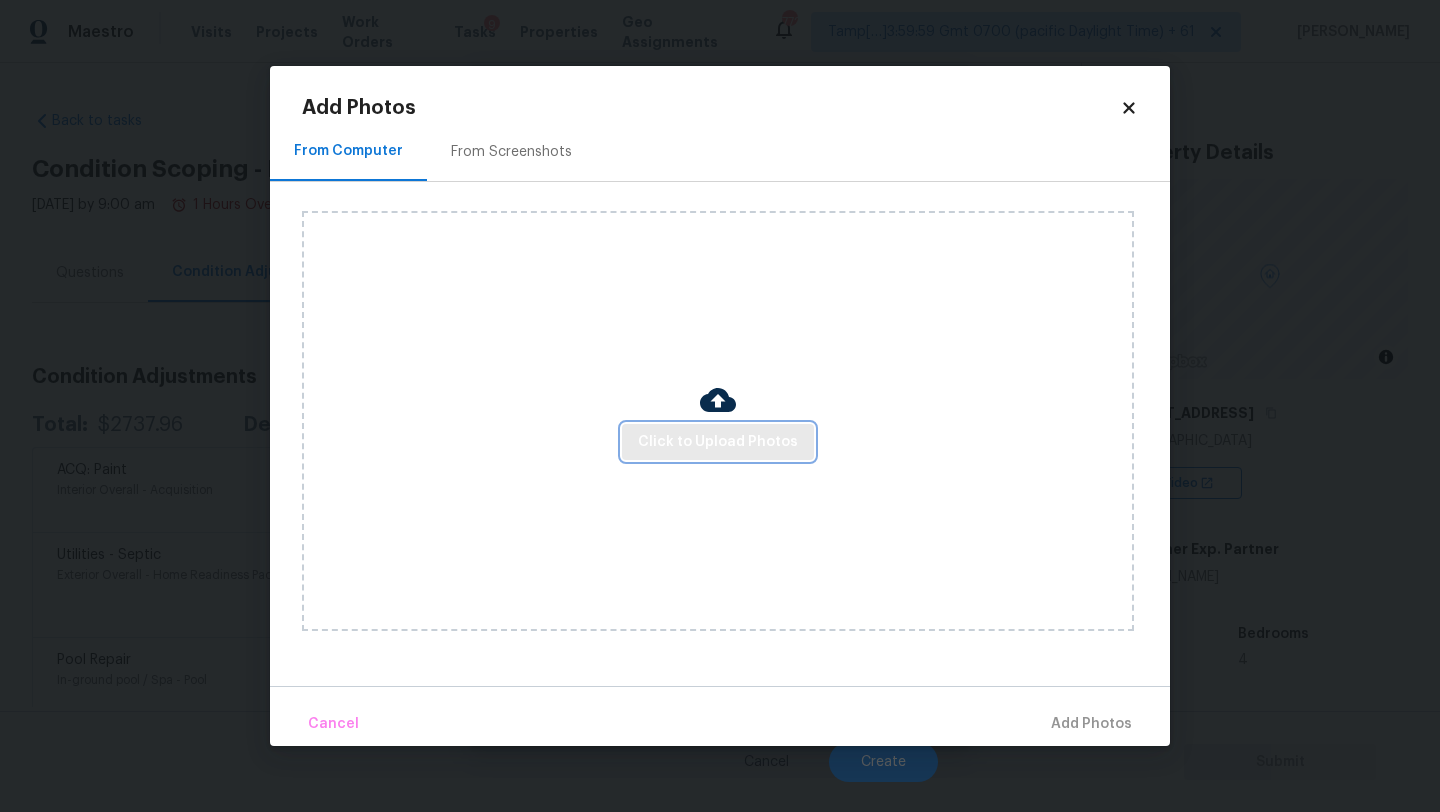 click on "Click to Upload Photos" at bounding box center (718, 442) 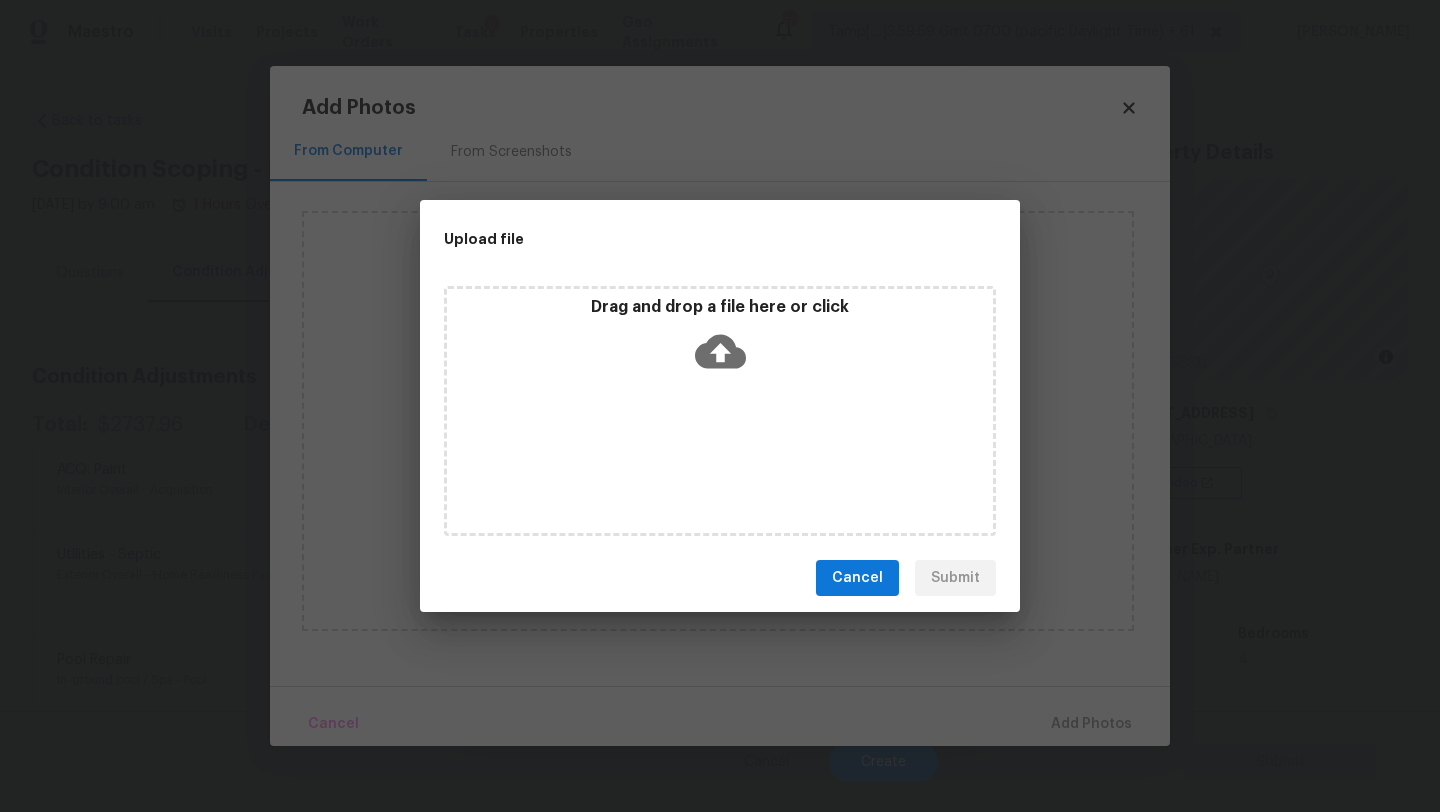 click on "Drag and drop a file here or click" at bounding box center (720, 411) 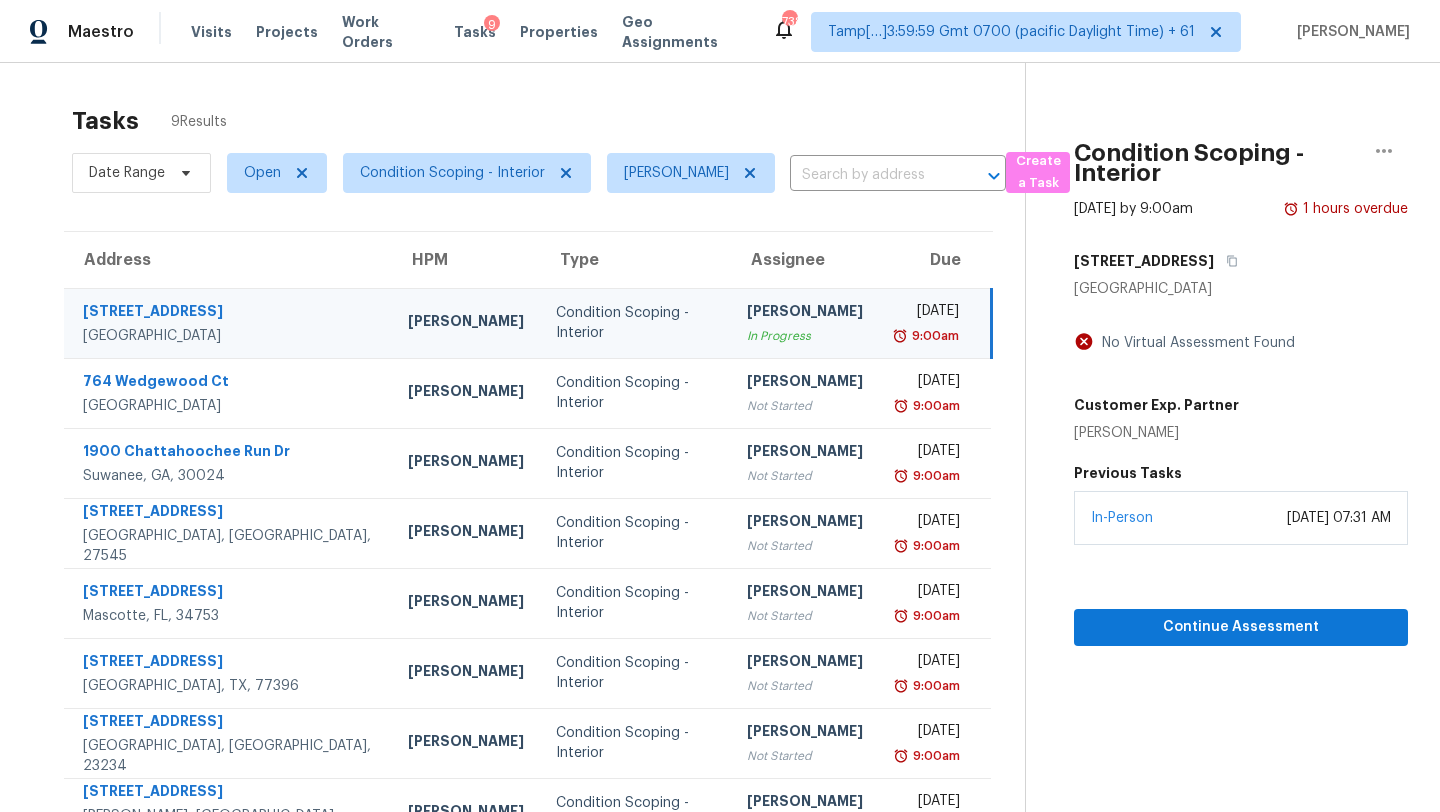 scroll, scrollTop: 0, scrollLeft: 0, axis: both 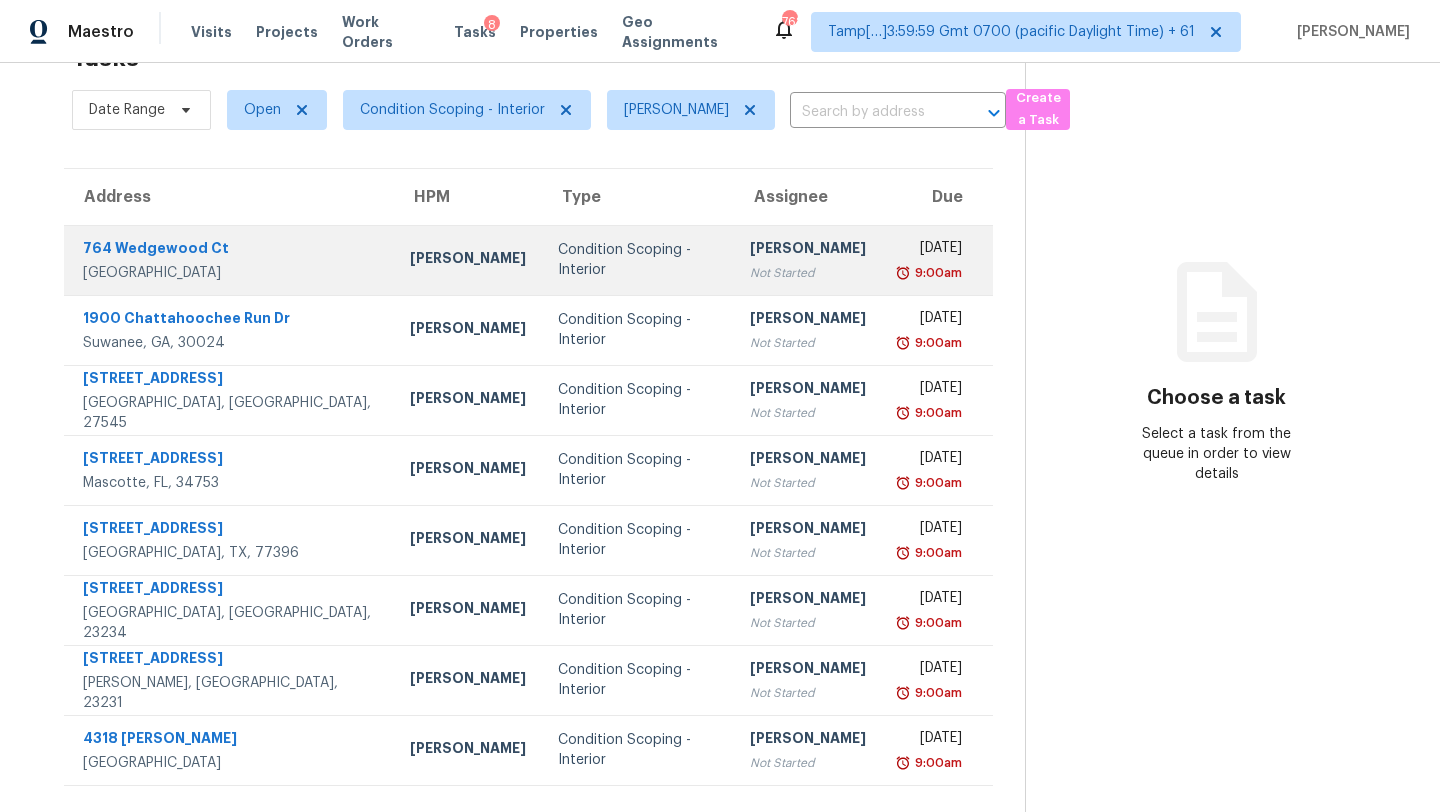 click on "Not Started" at bounding box center [808, 273] 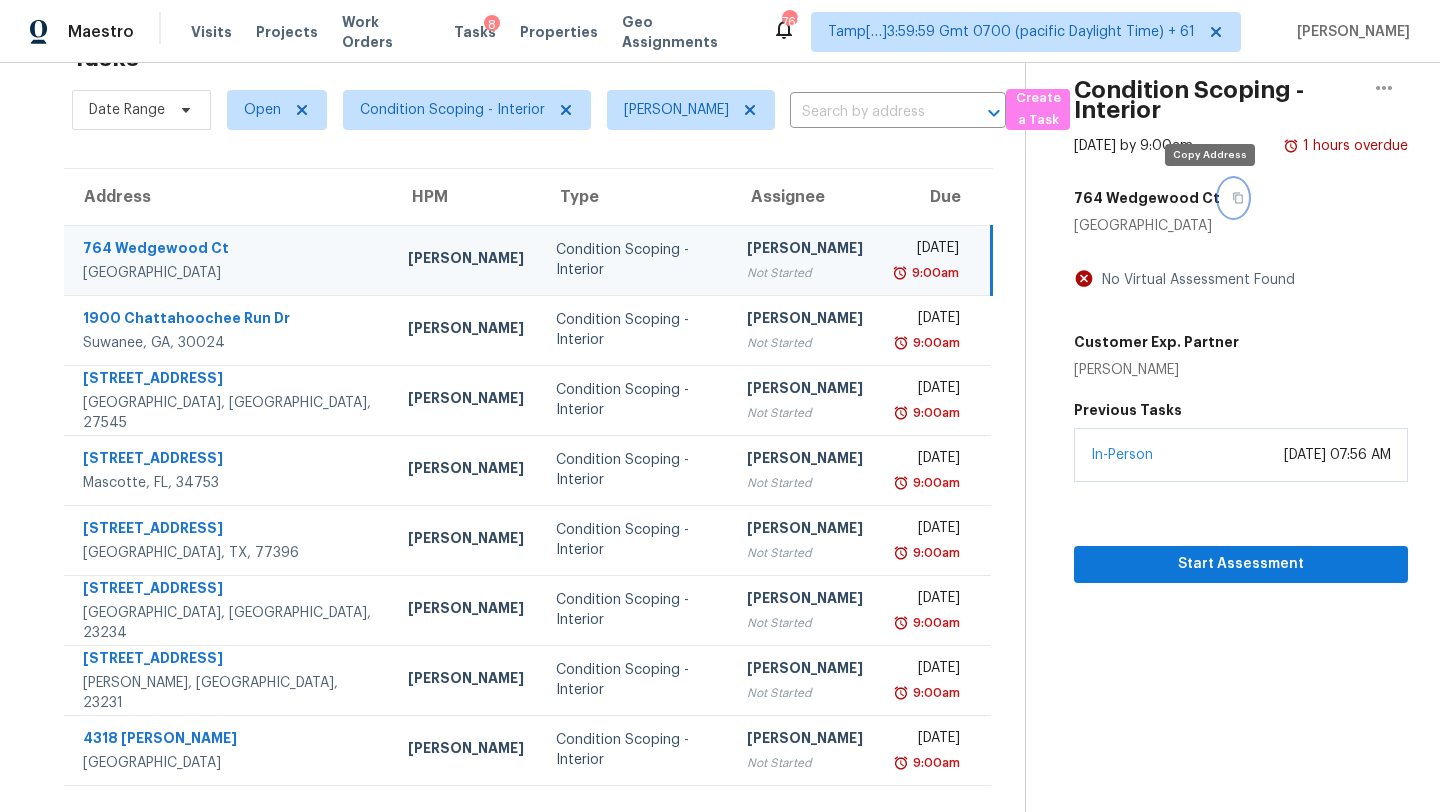 click 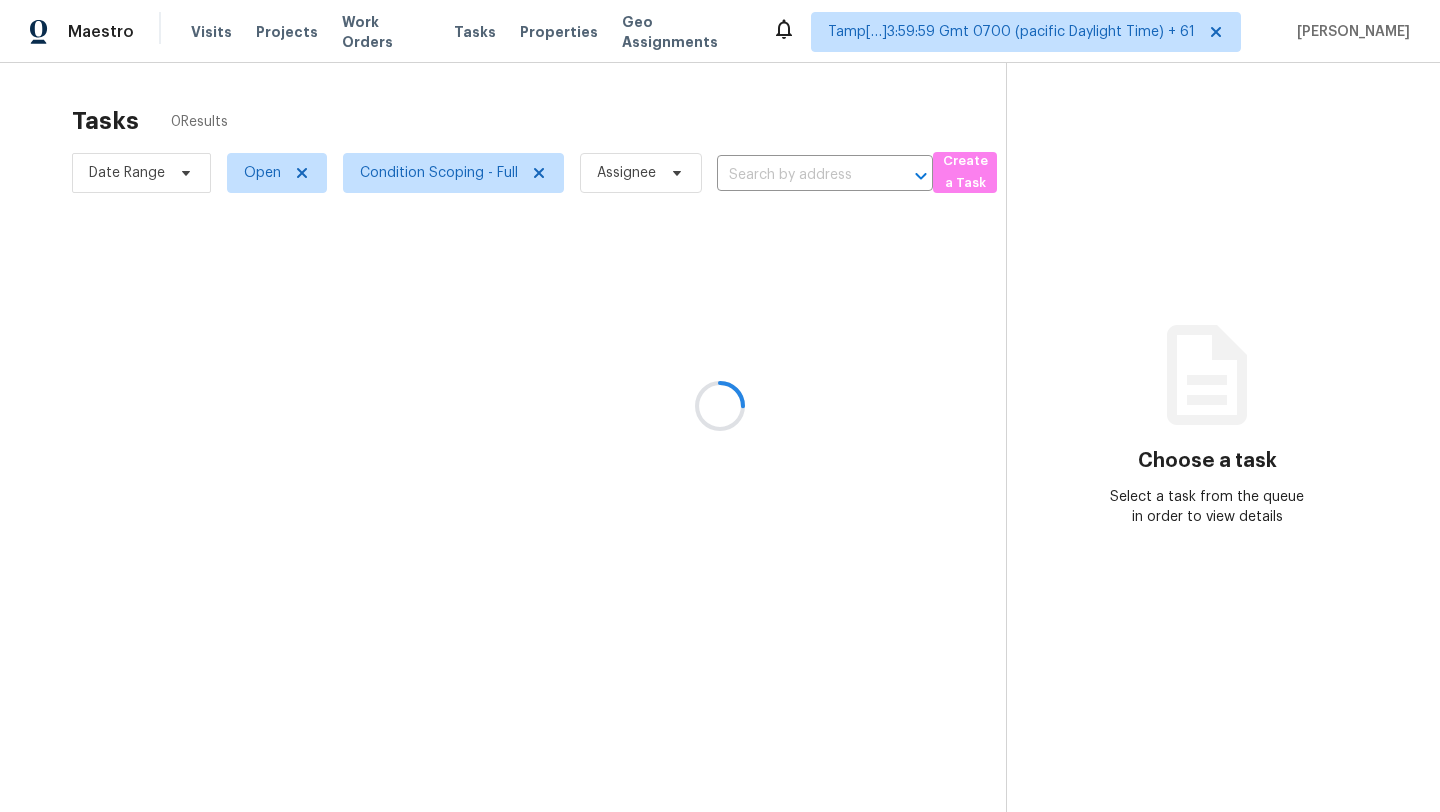 scroll, scrollTop: 0, scrollLeft: 0, axis: both 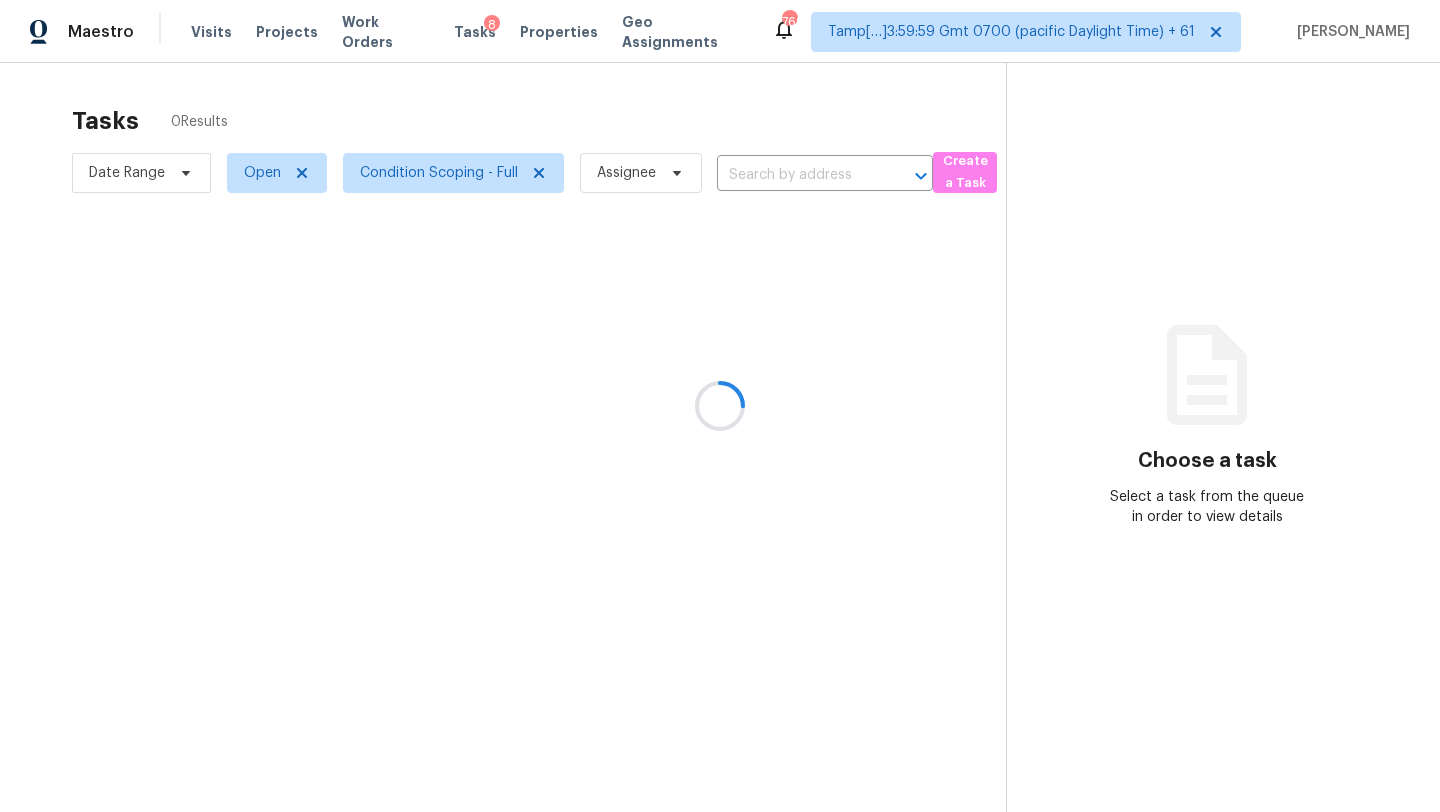 click at bounding box center (720, 406) 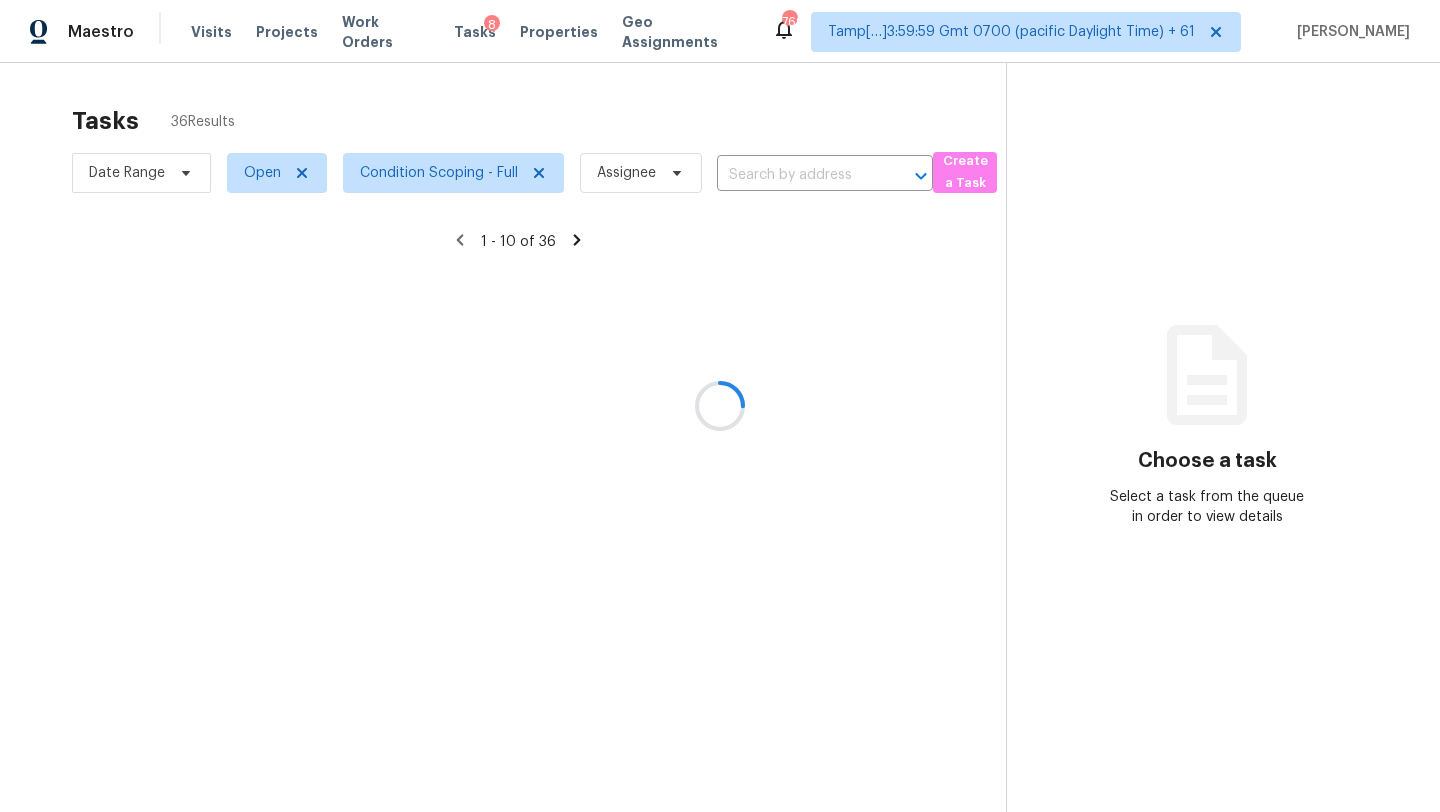click at bounding box center [720, 406] 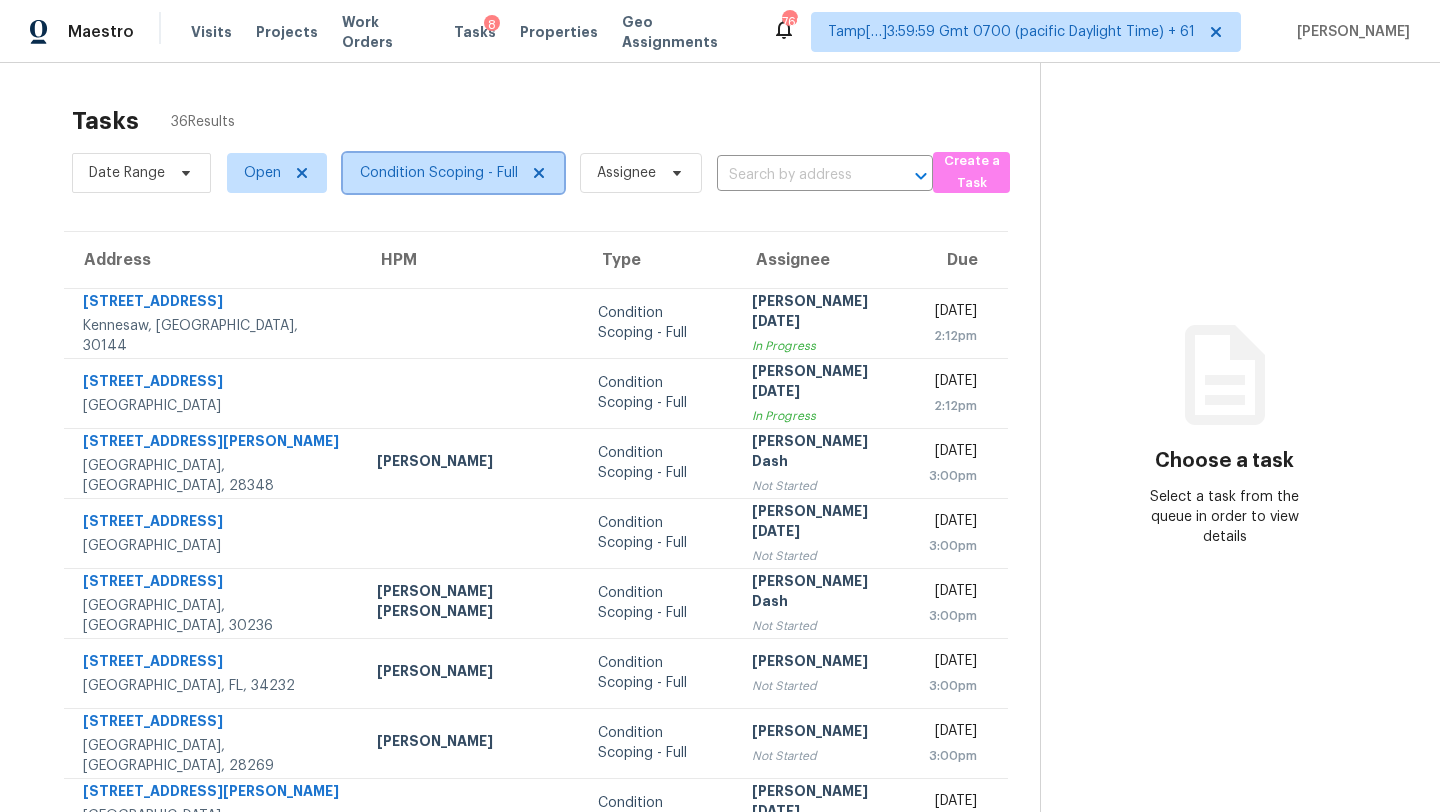 click on "Condition Scoping - Full" at bounding box center (439, 173) 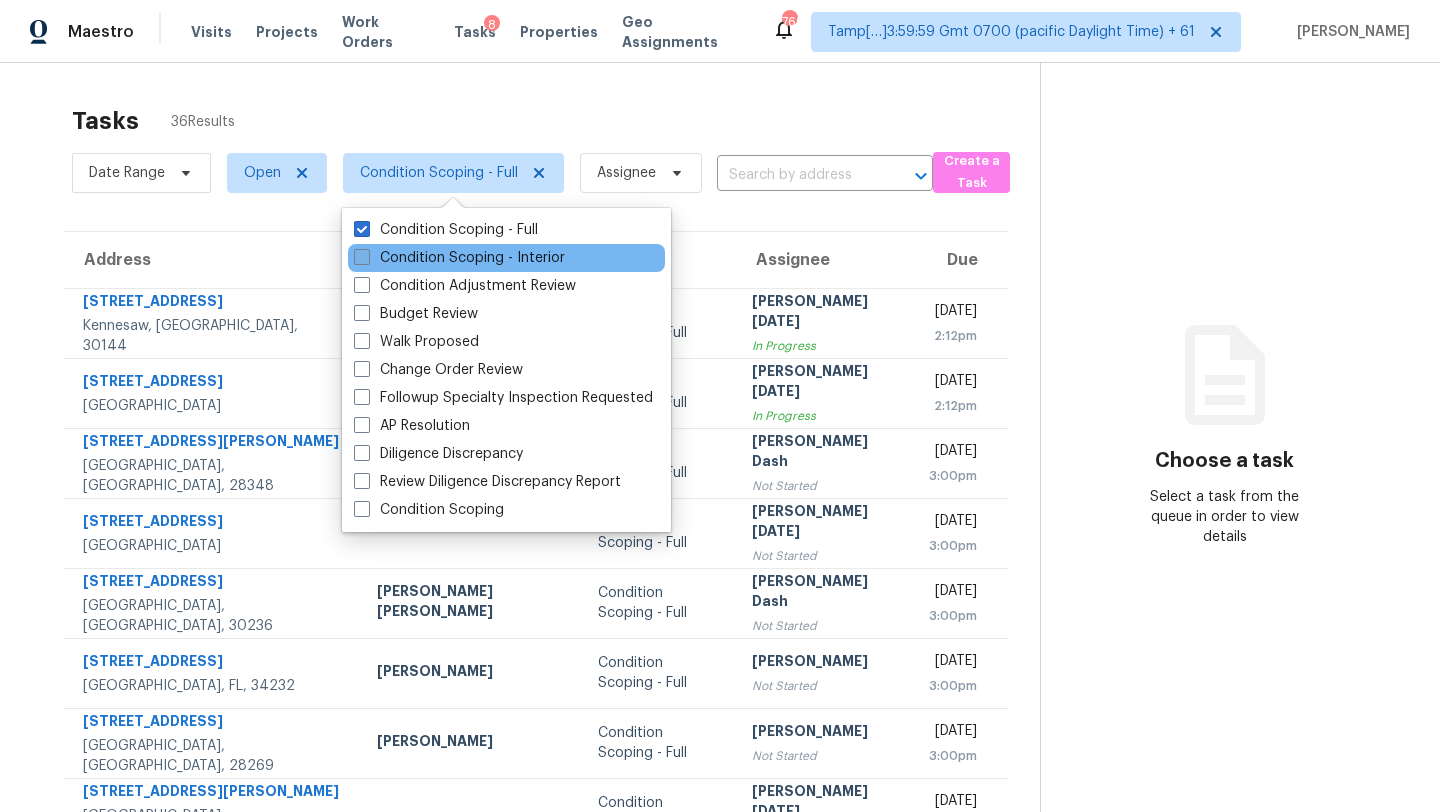 click on "Condition Scoping - Interior" at bounding box center [459, 258] 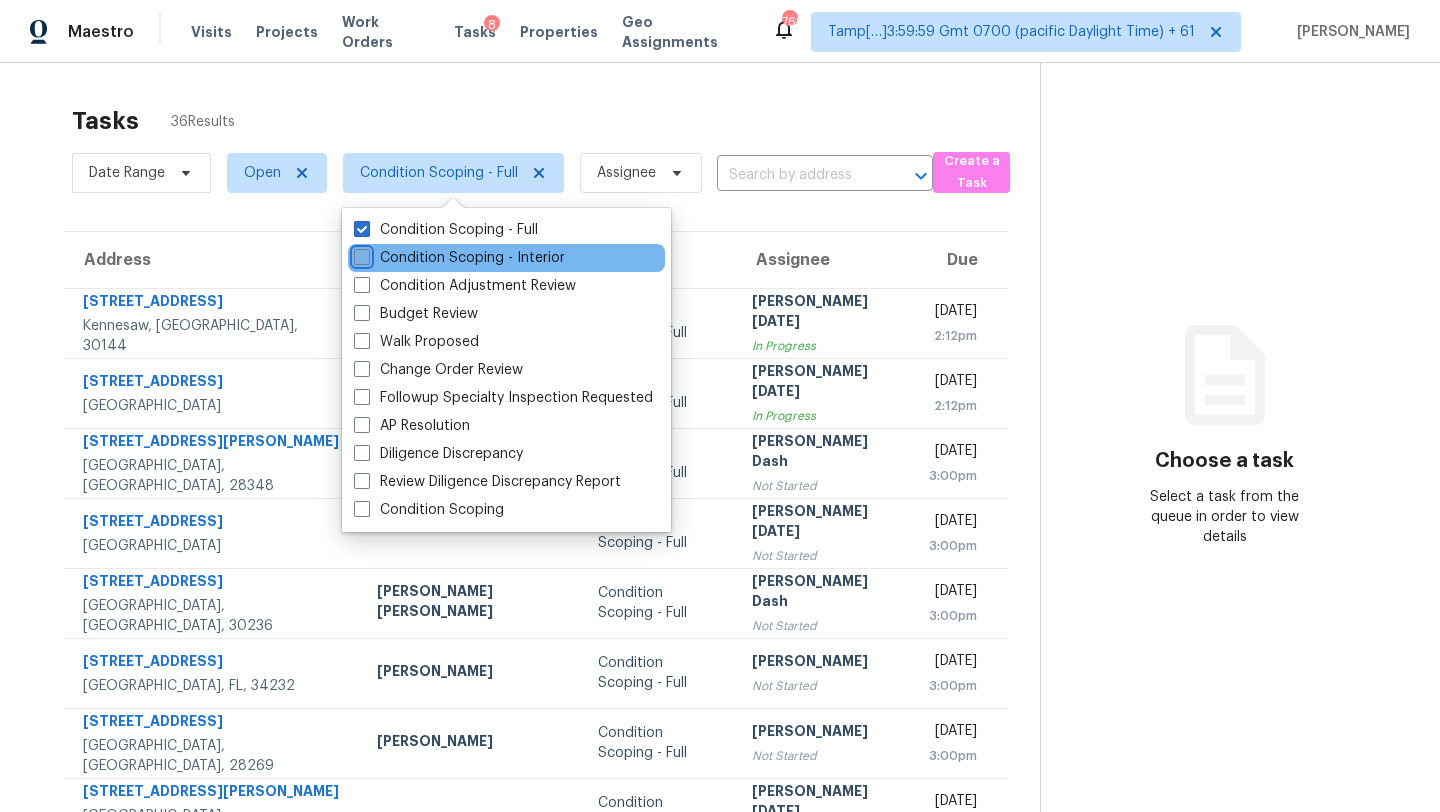 click on "Condition Scoping - Interior" at bounding box center [360, 254] 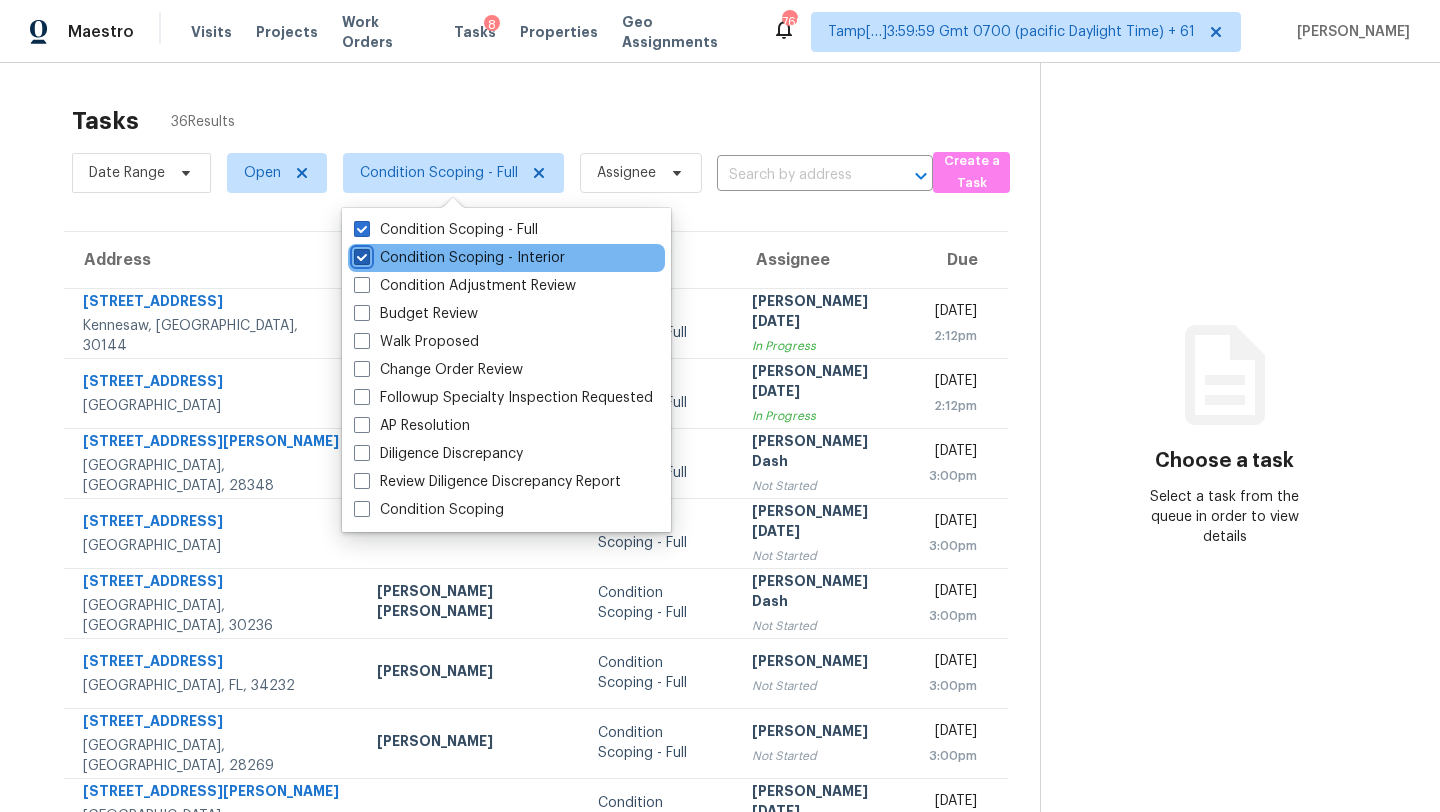 checkbox on "true" 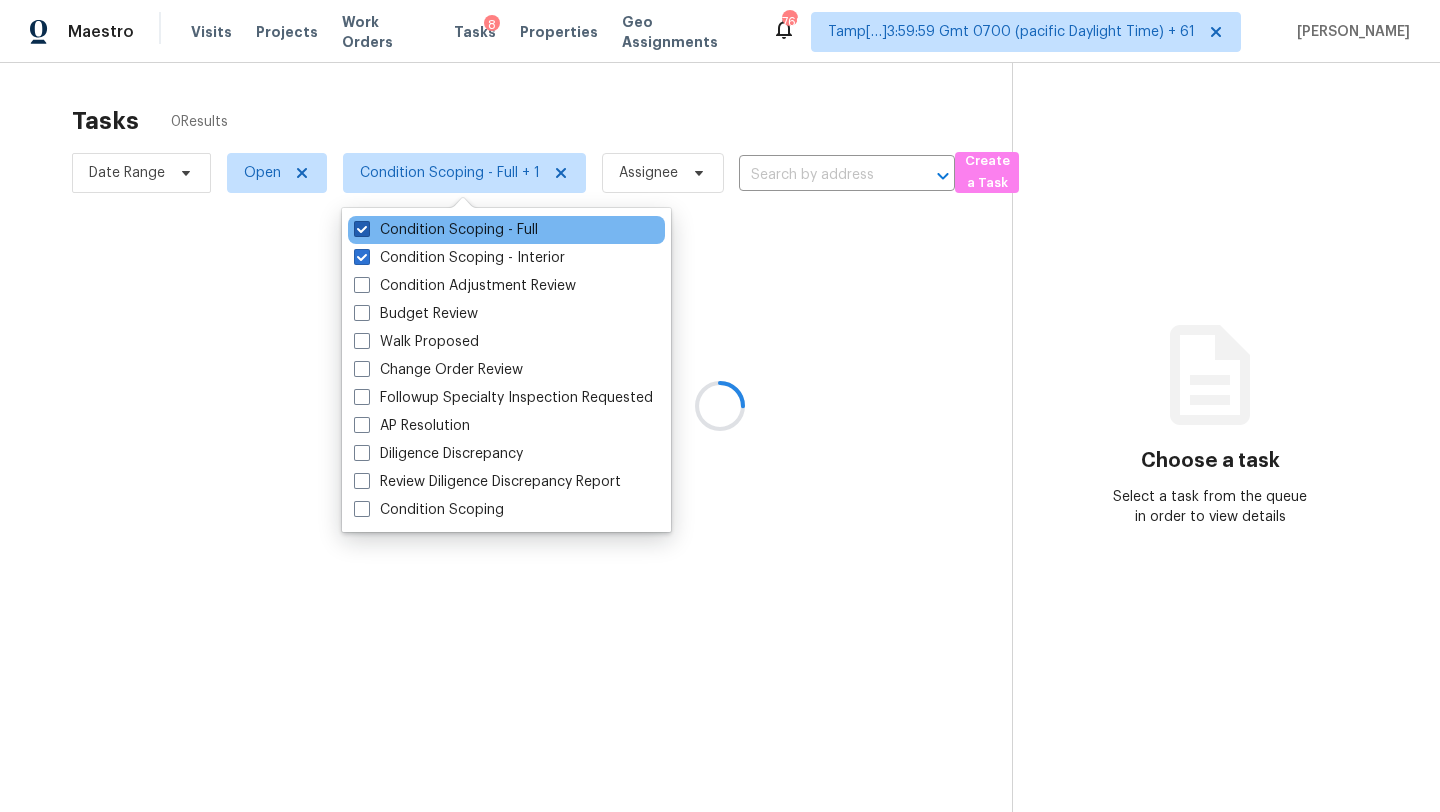 click on "Condition Scoping - Full" at bounding box center (446, 230) 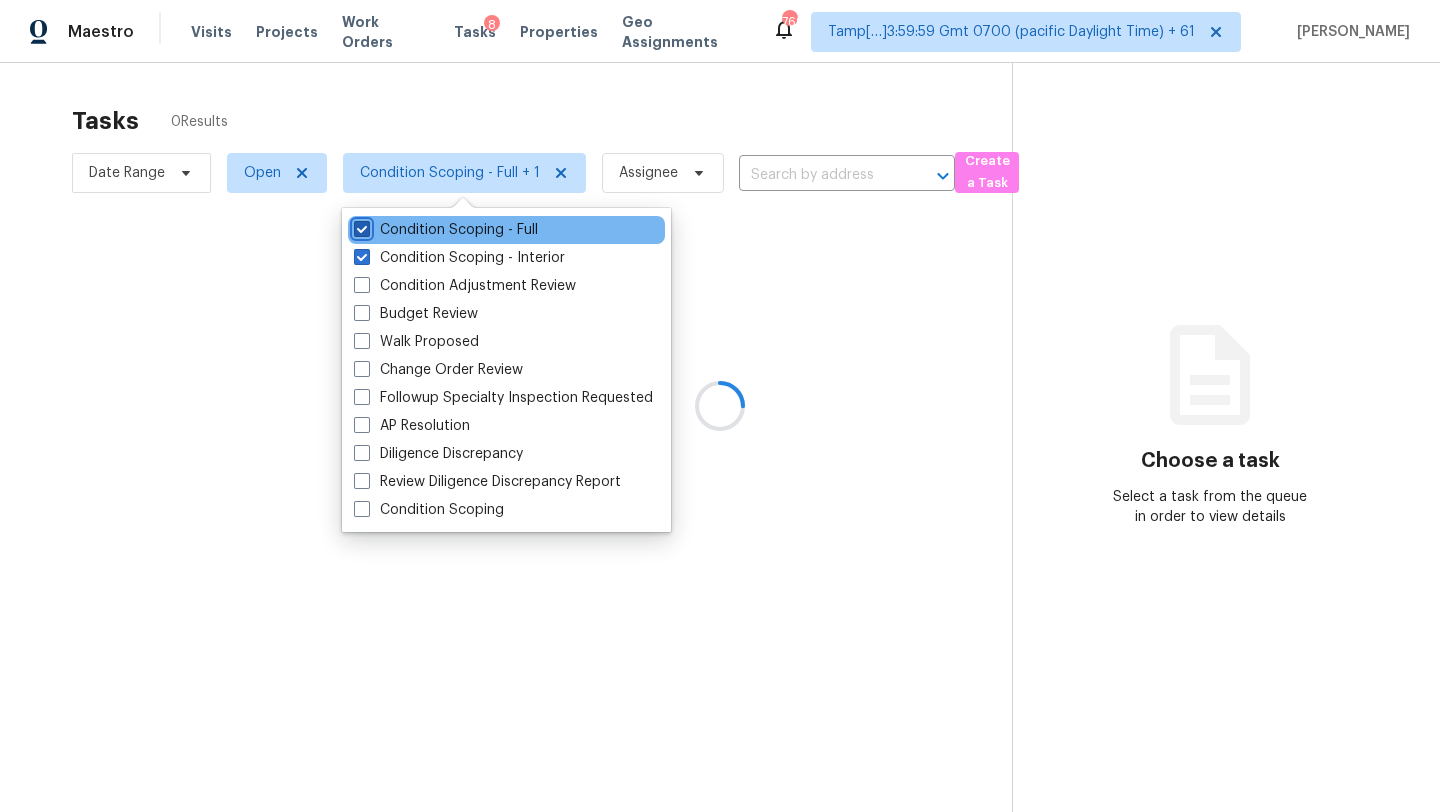 click on "Condition Scoping - Full" at bounding box center [360, 226] 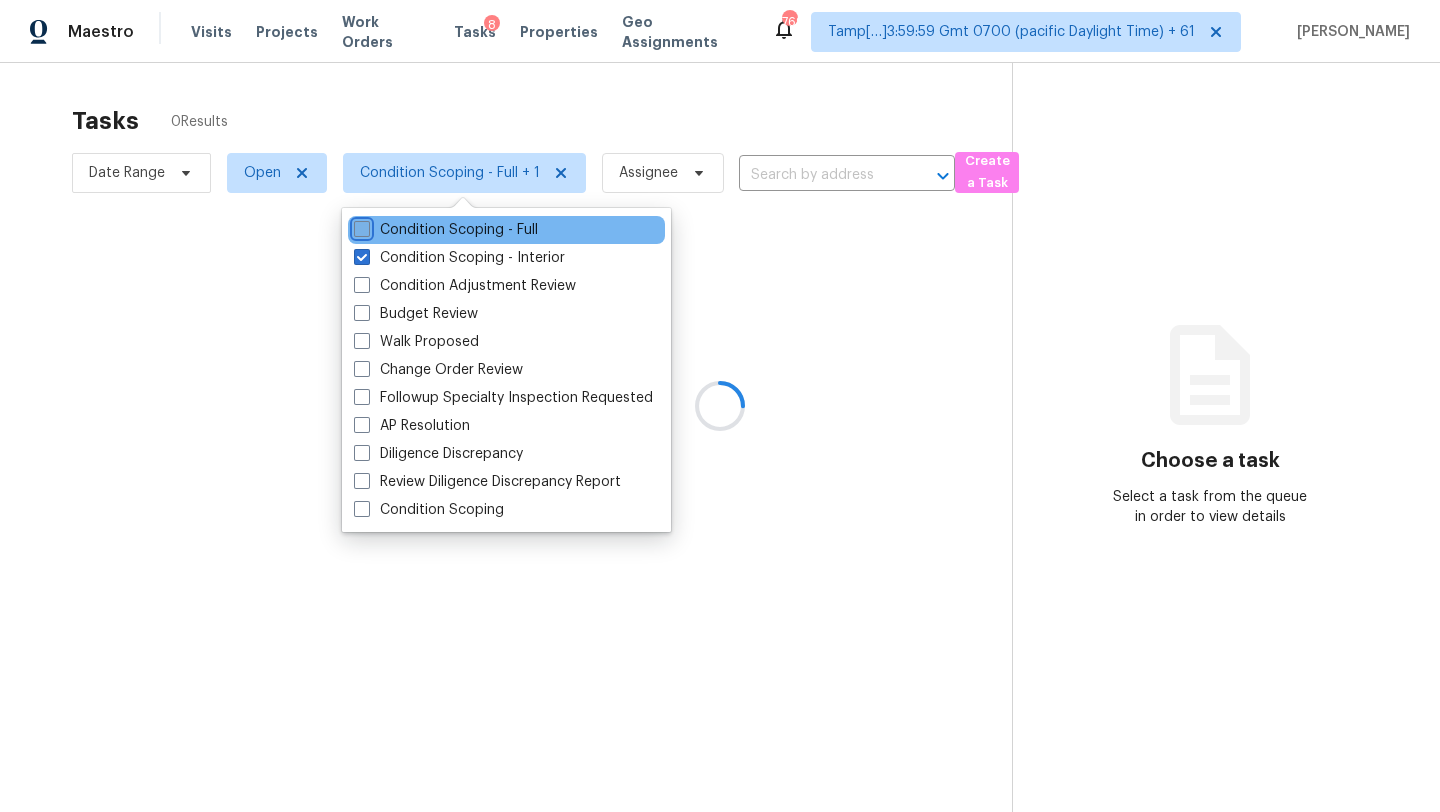 checkbox on "false" 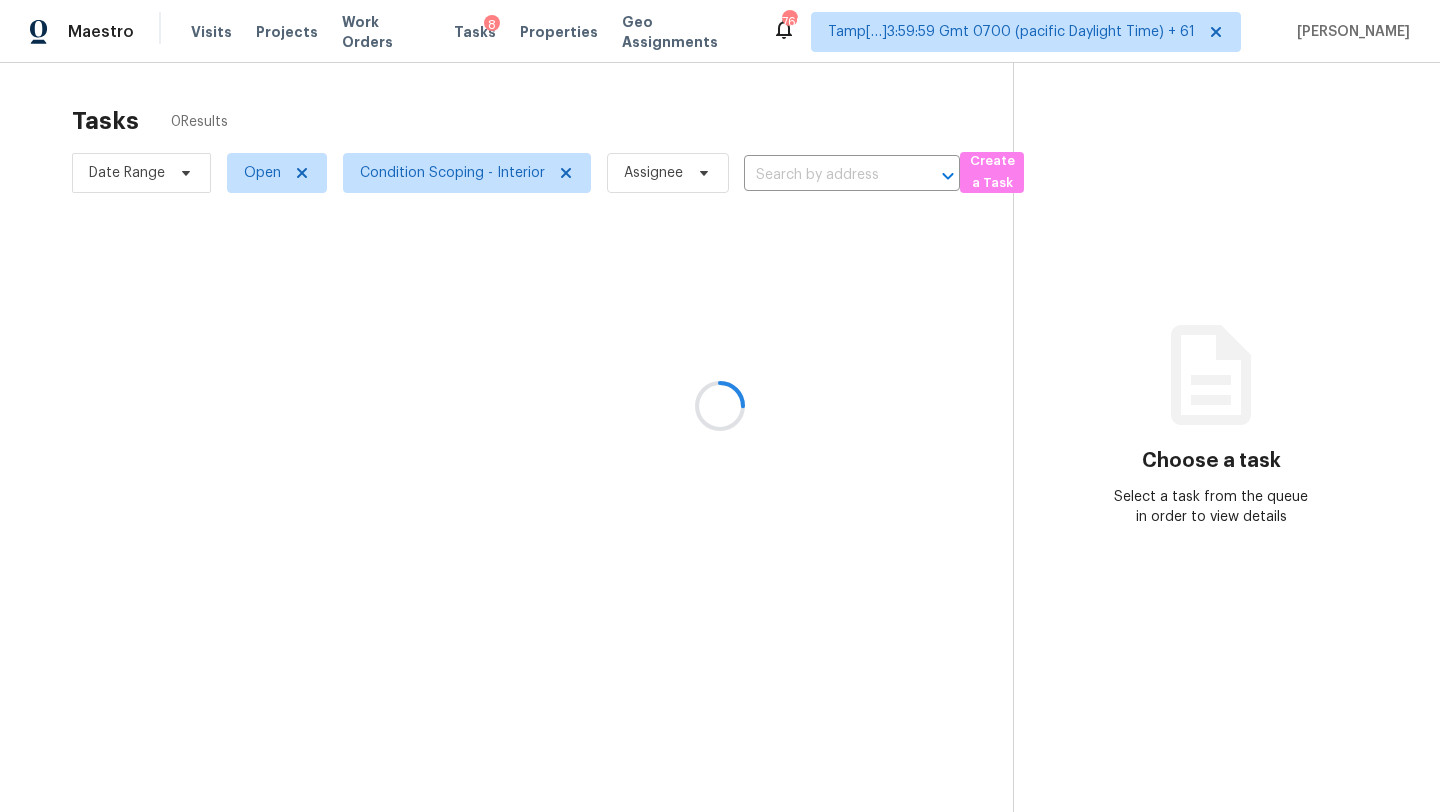 click at bounding box center [720, 406] 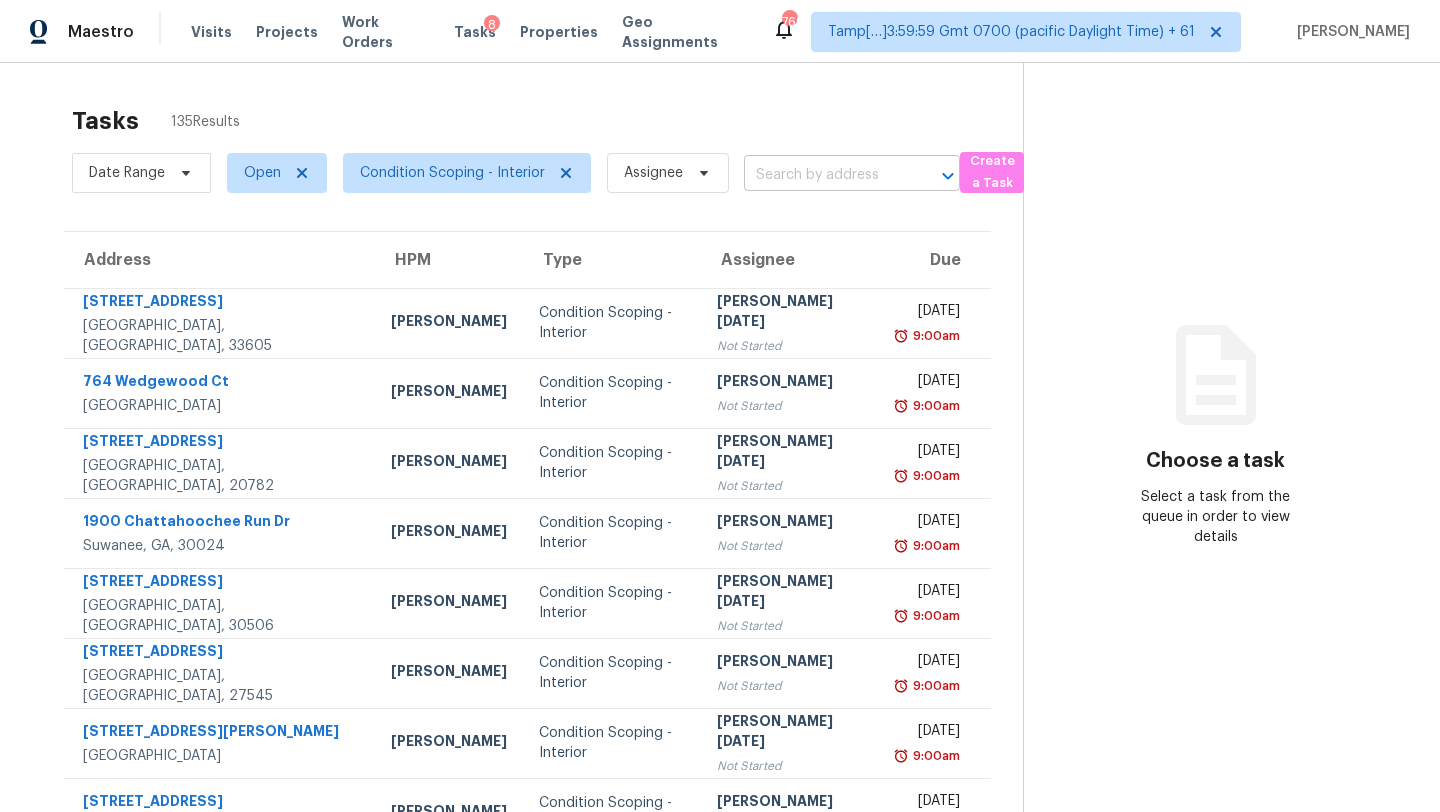 click at bounding box center (824, 175) 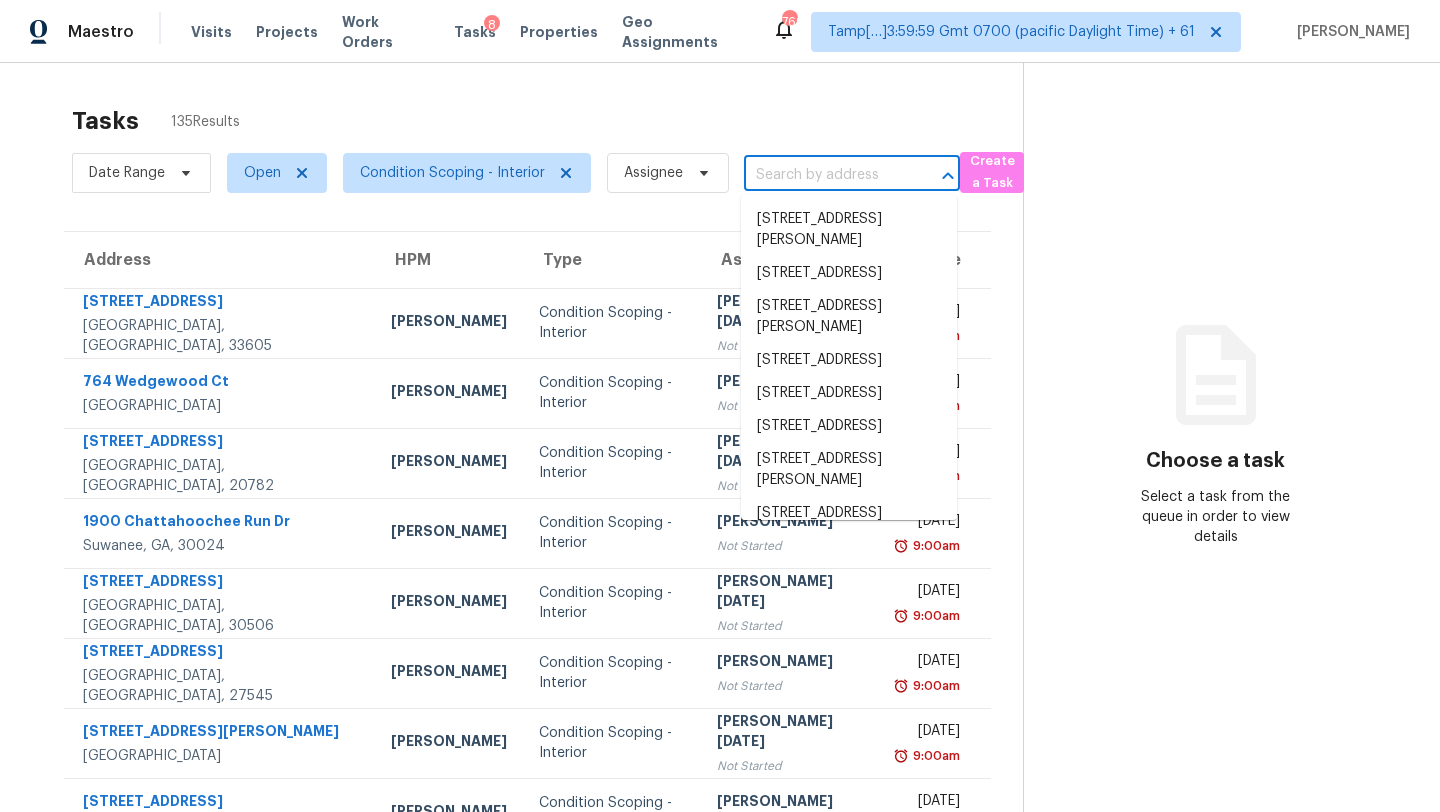 paste on "764 Wedgewood Ct, Marysville, OH 43040" 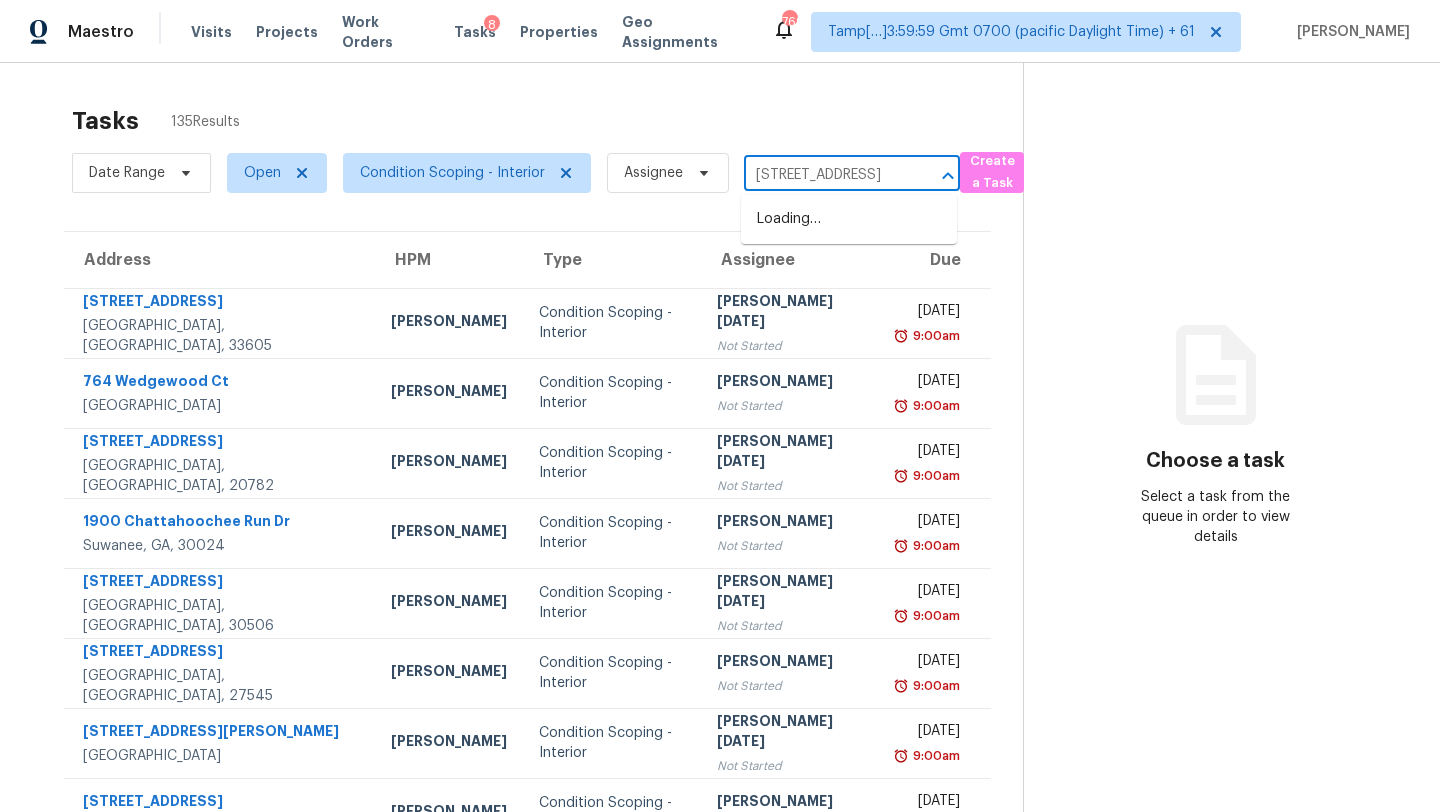 scroll, scrollTop: 0, scrollLeft: 131, axis: horizontal 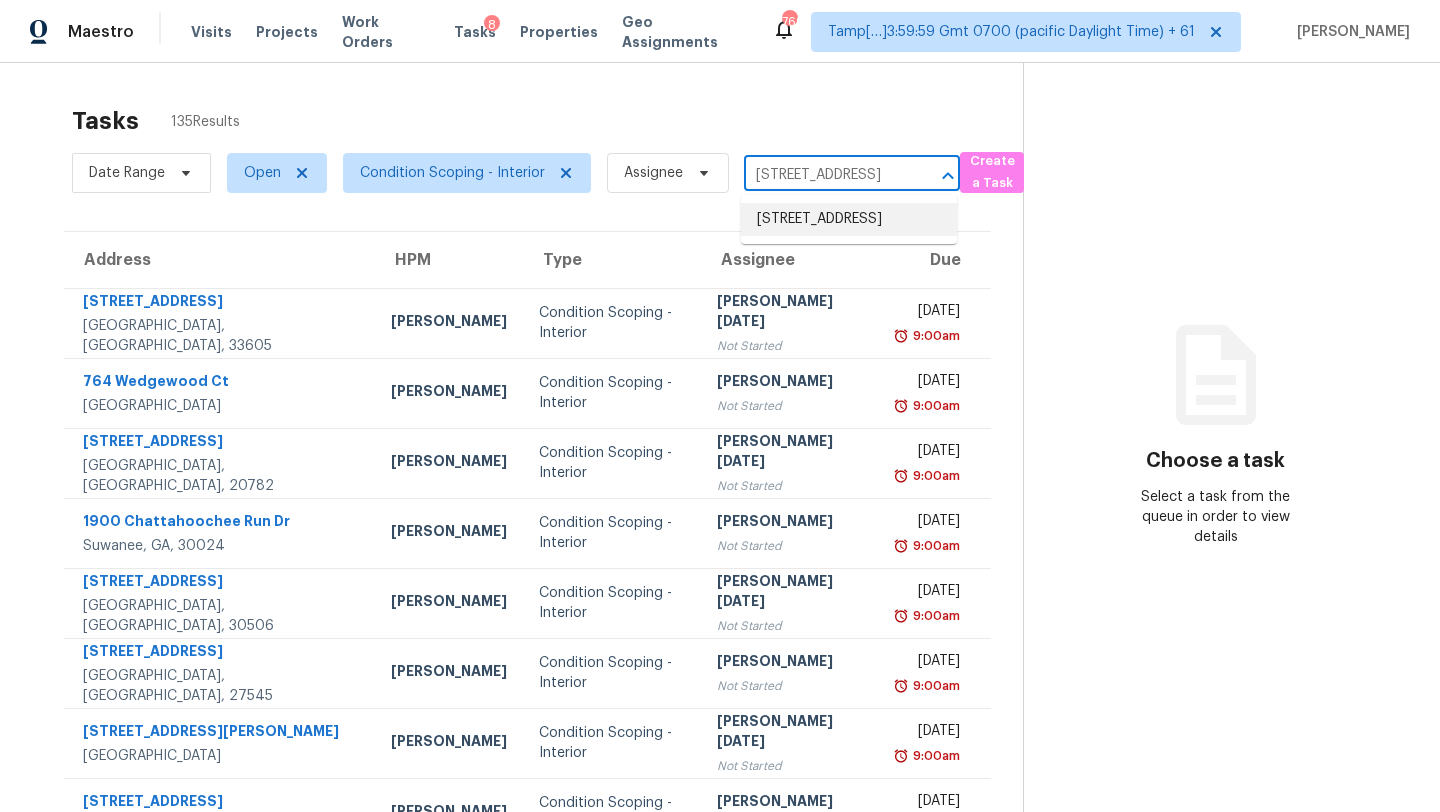 click on "764 Wedgewood Ct, Marysville, OH 43040" at bounding box center [849, 219] 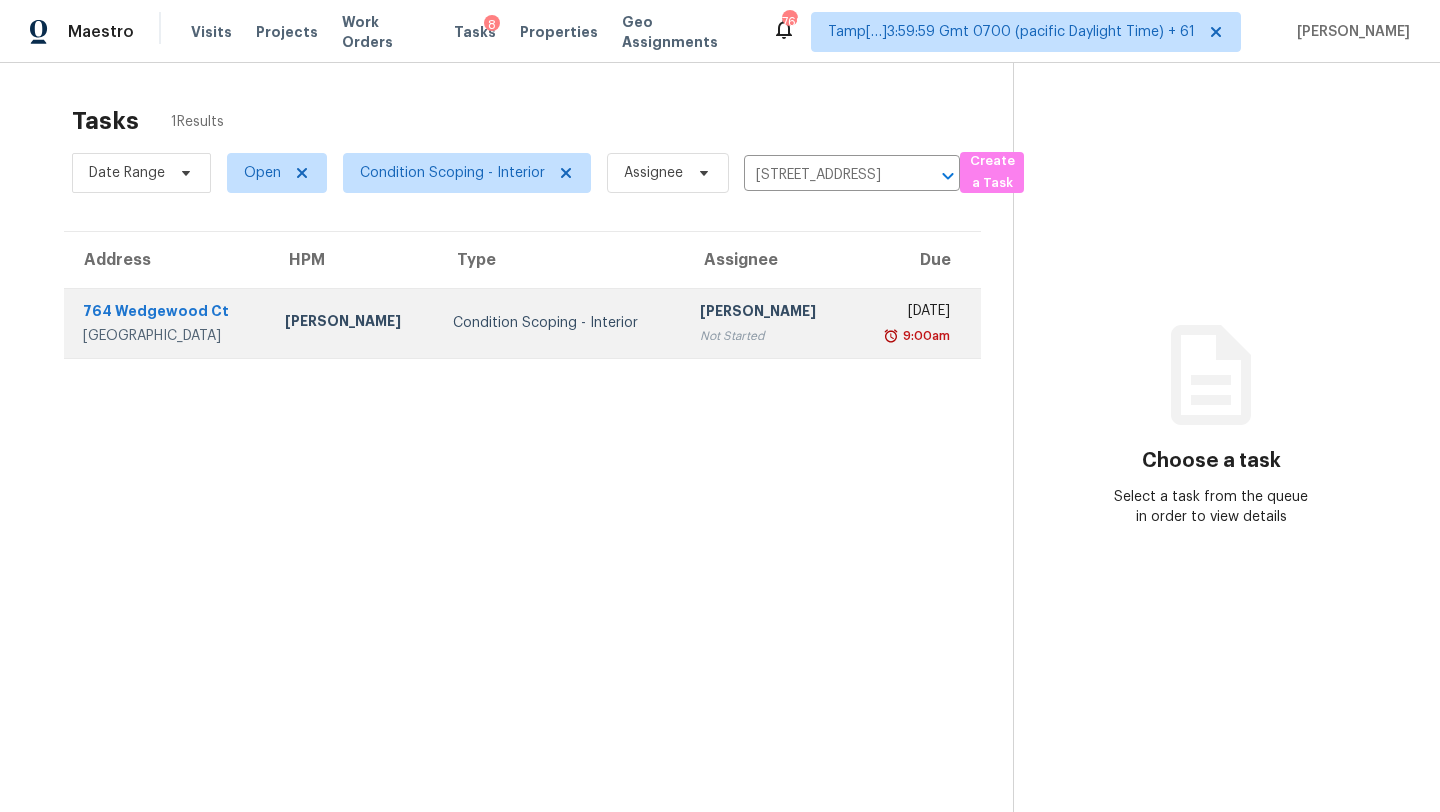click on "Condition Scoping - Interior" at bounding box center (560, 323) 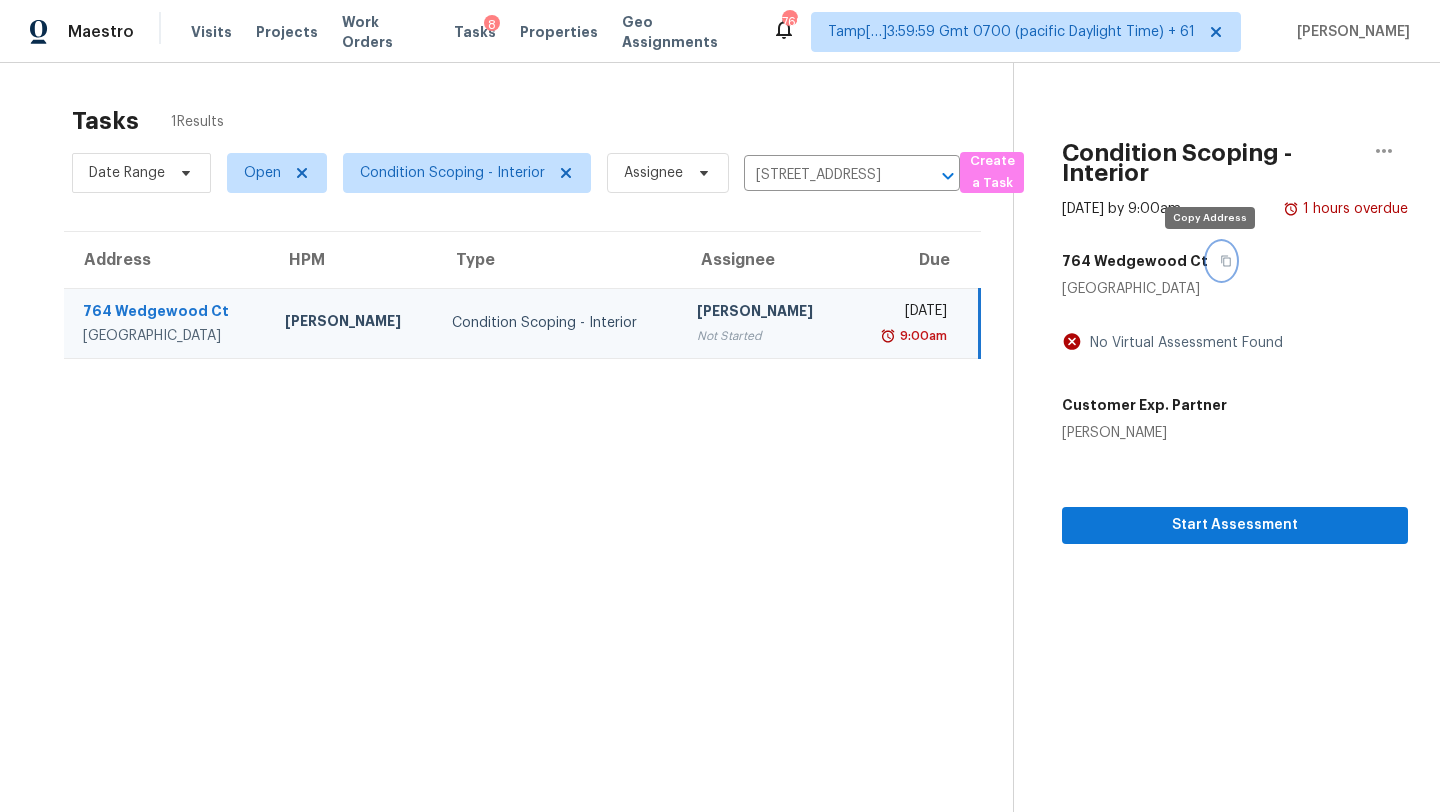 click 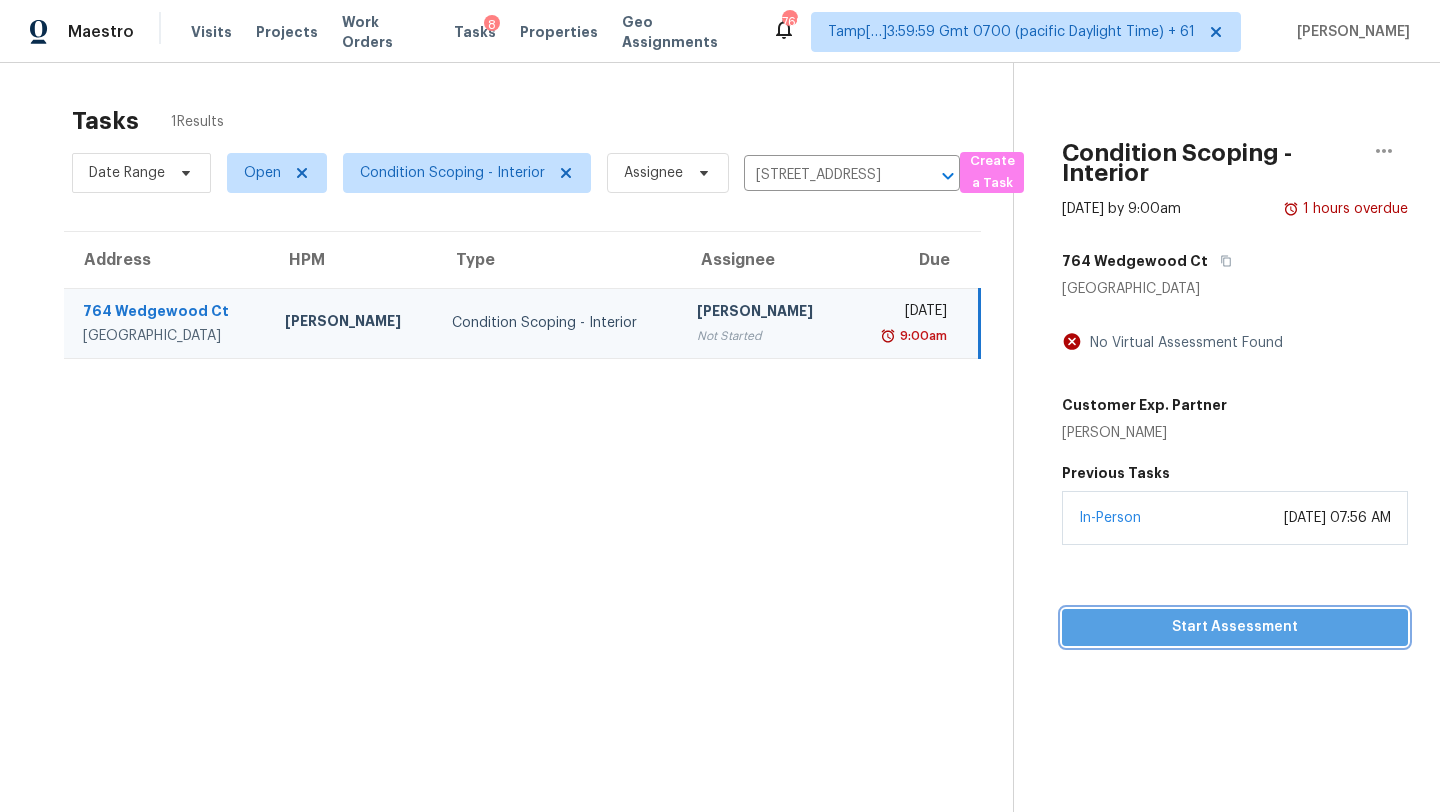 click on "Start Assessment" at bounding box center [1235, 627] 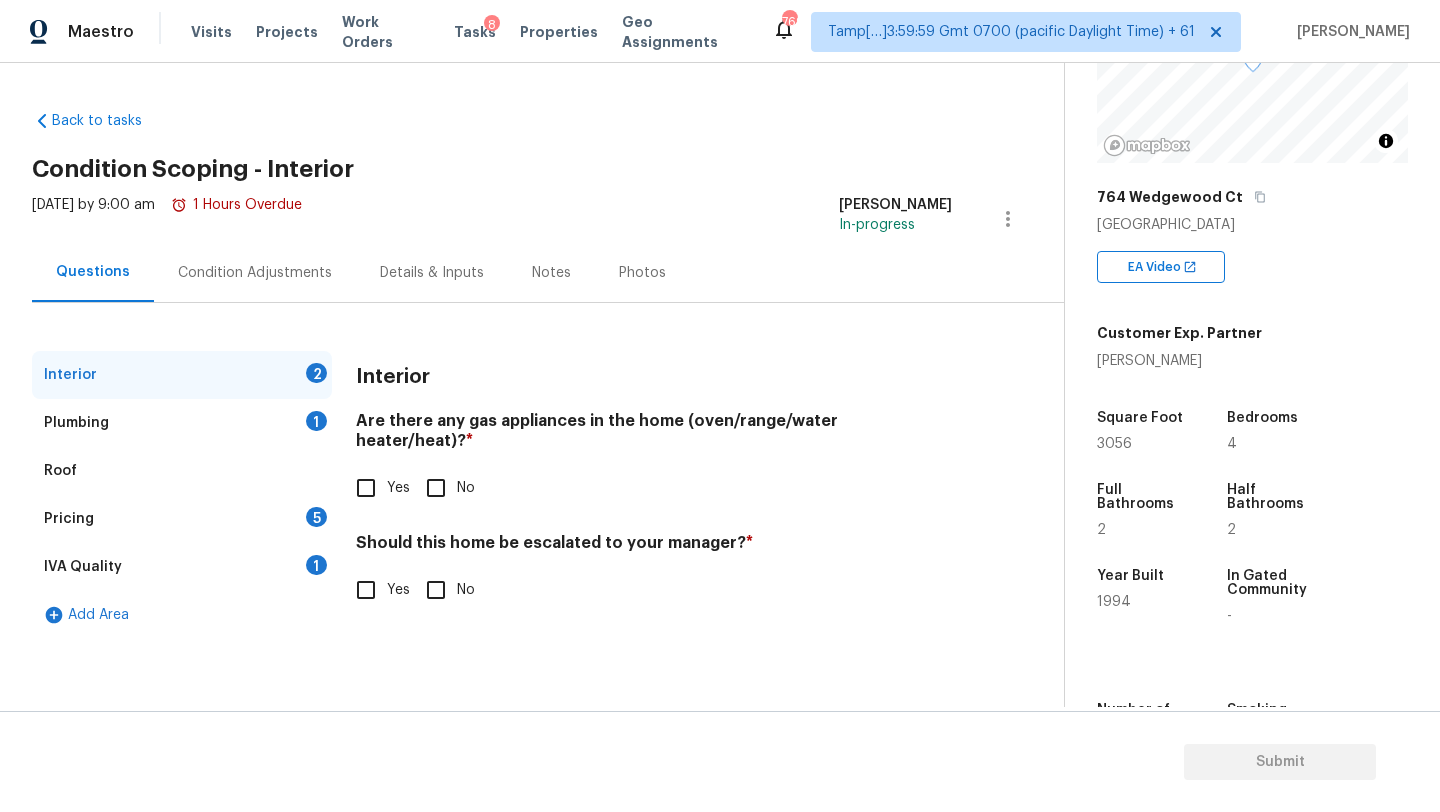 scroll, scrollTop: 236, scrollLeft: 0, axis: vertical 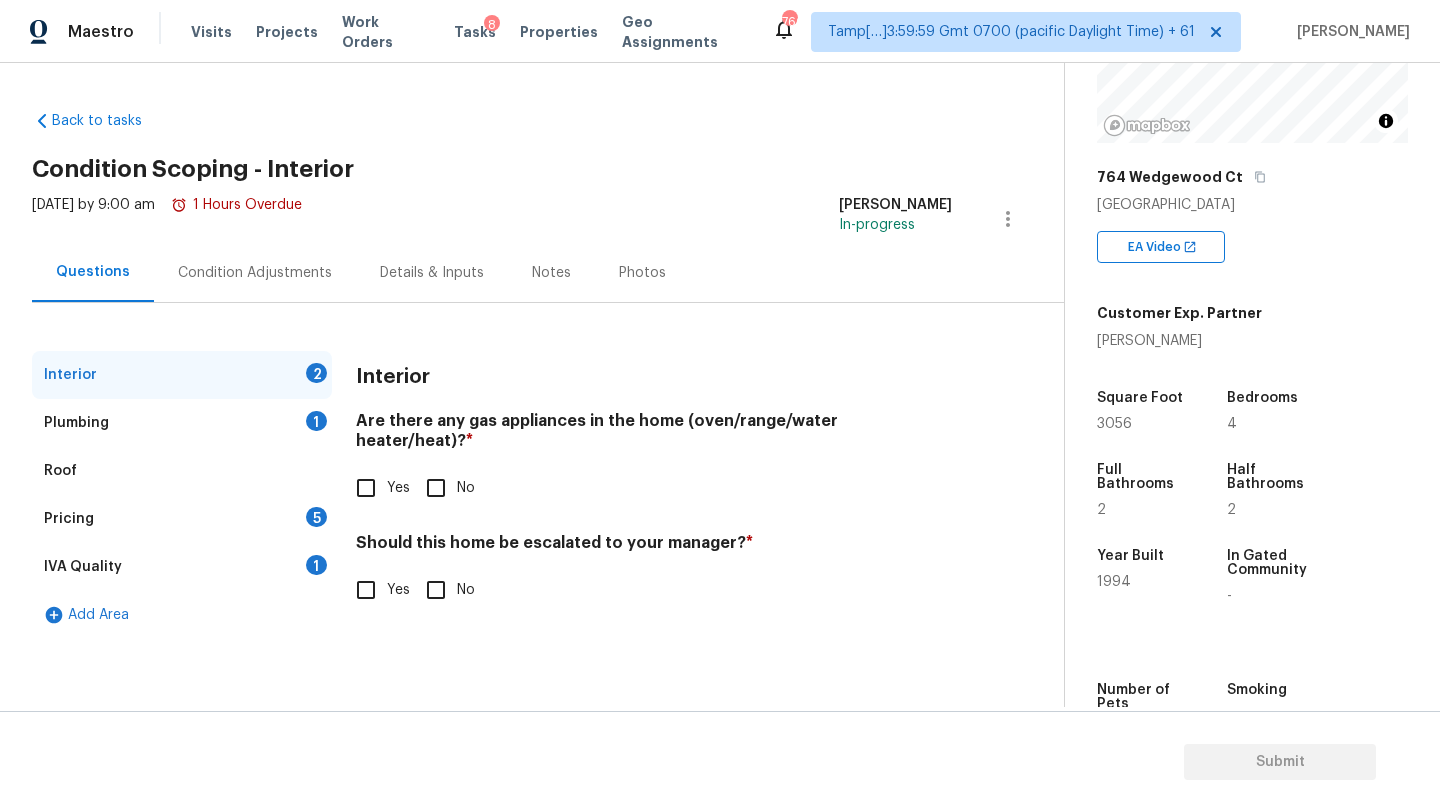 click on "Yes" at bounding box center (366, 488) 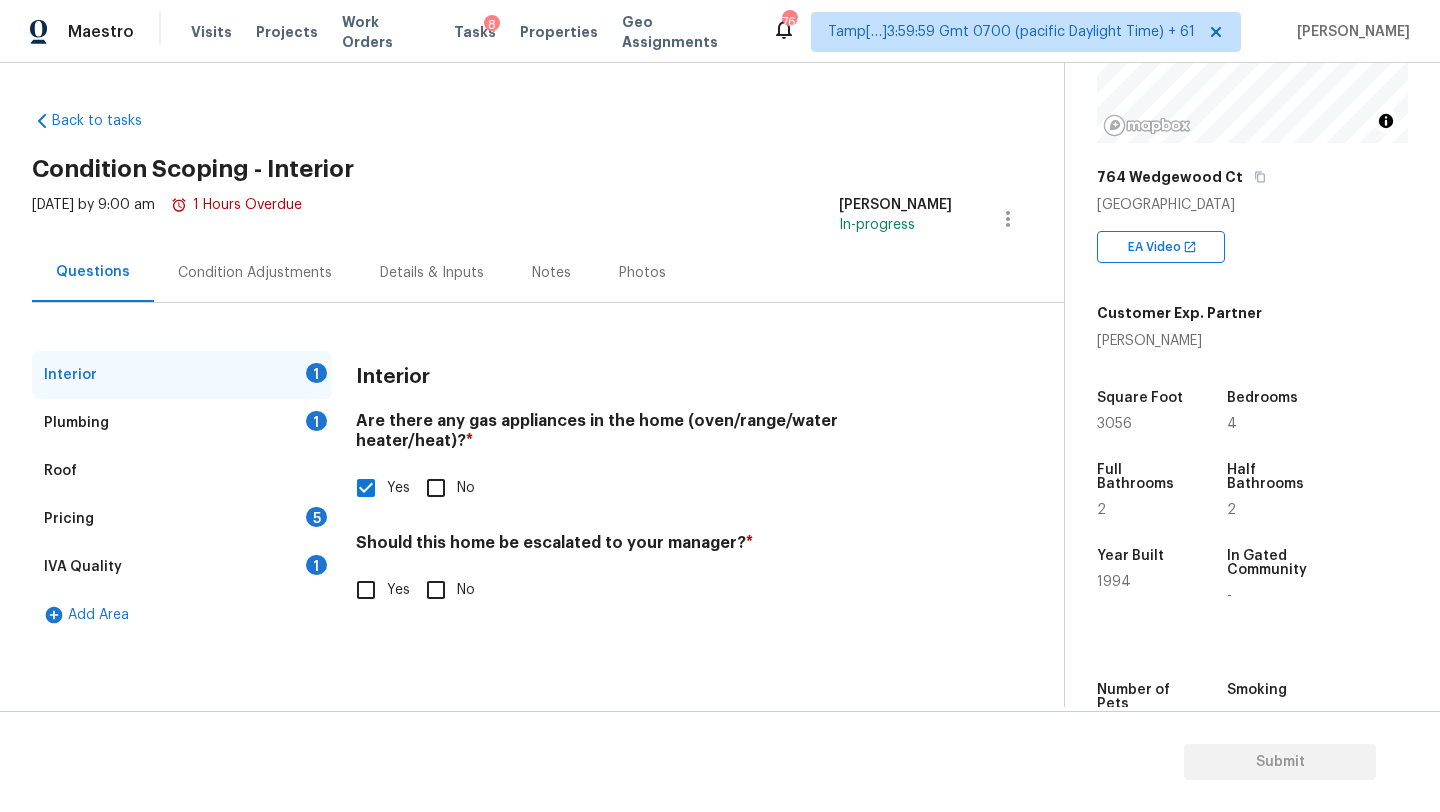 click on "No" at bounding box center (436, 590) 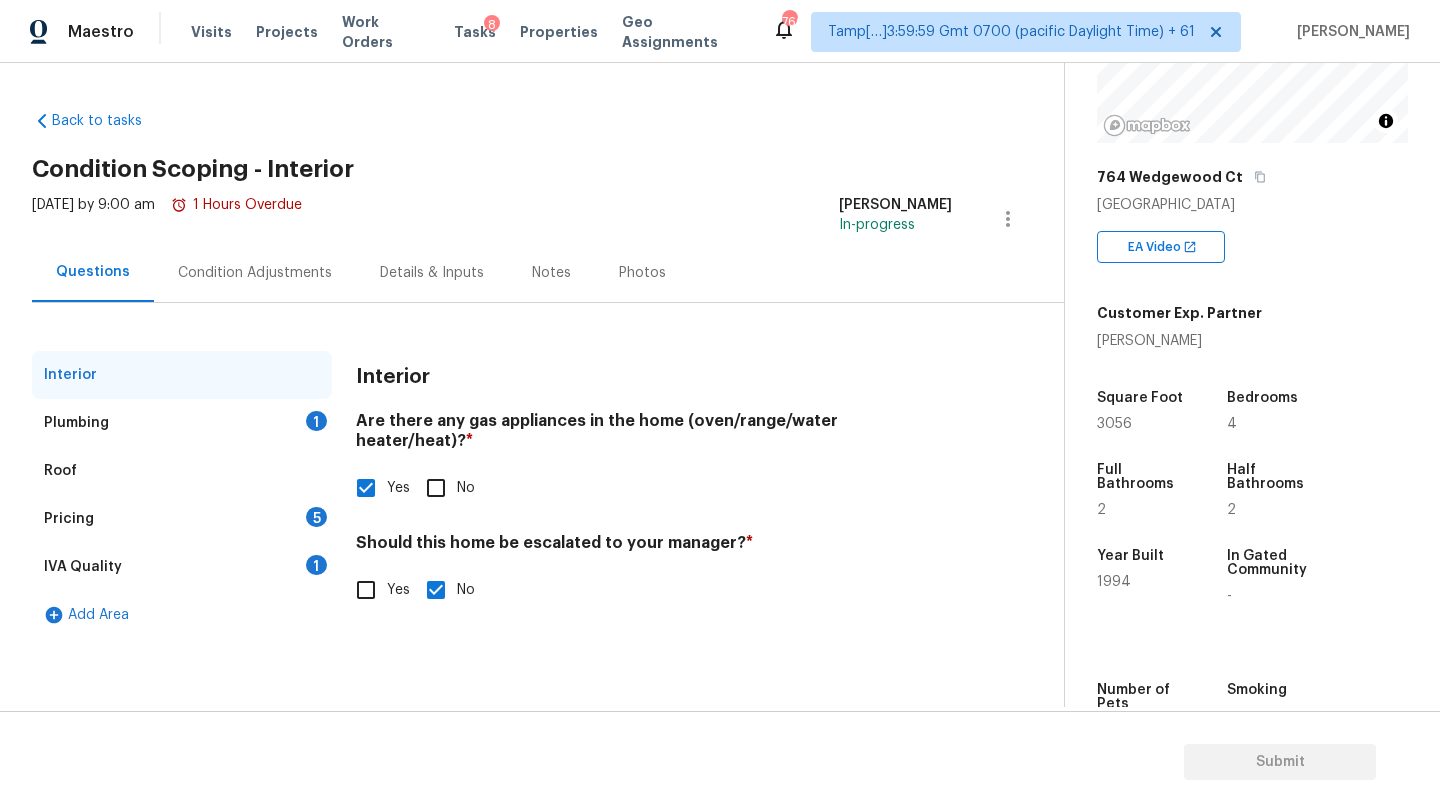 click on "Plumbing 1" at bounding box center (182, 423) 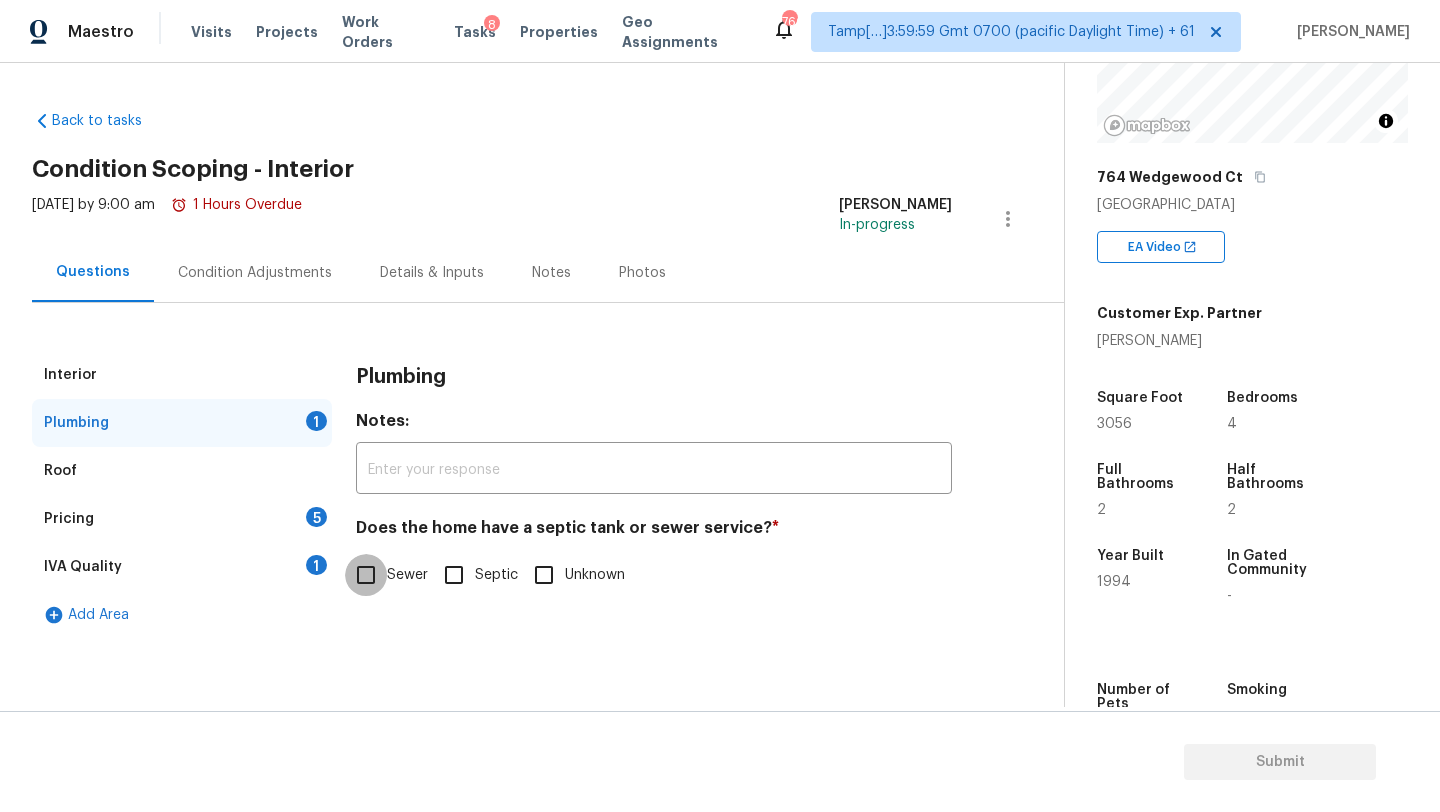 click on "Sewer" at bounding box center [366, 575] 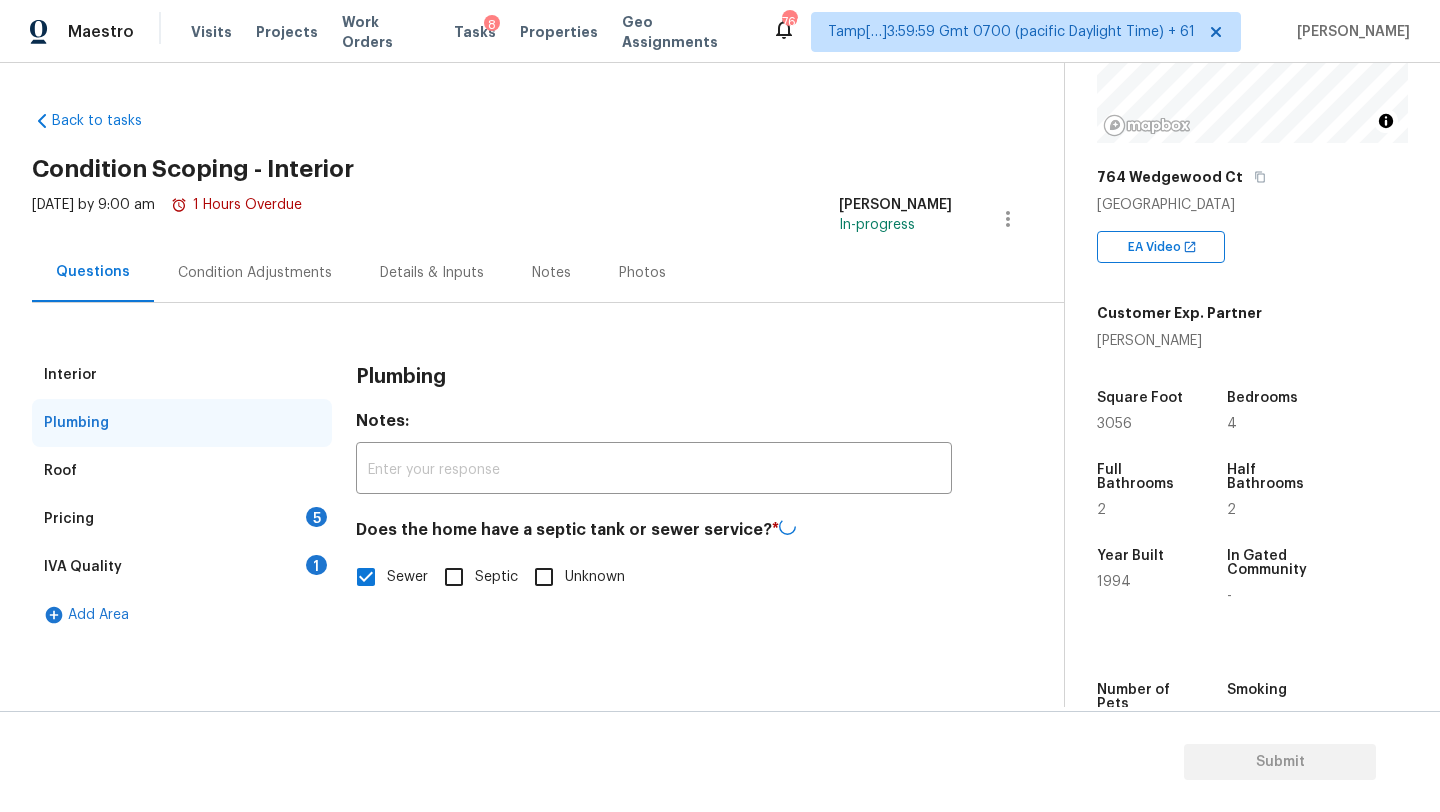 click on "IVA Quality 1" at bounding box center [182, 567] 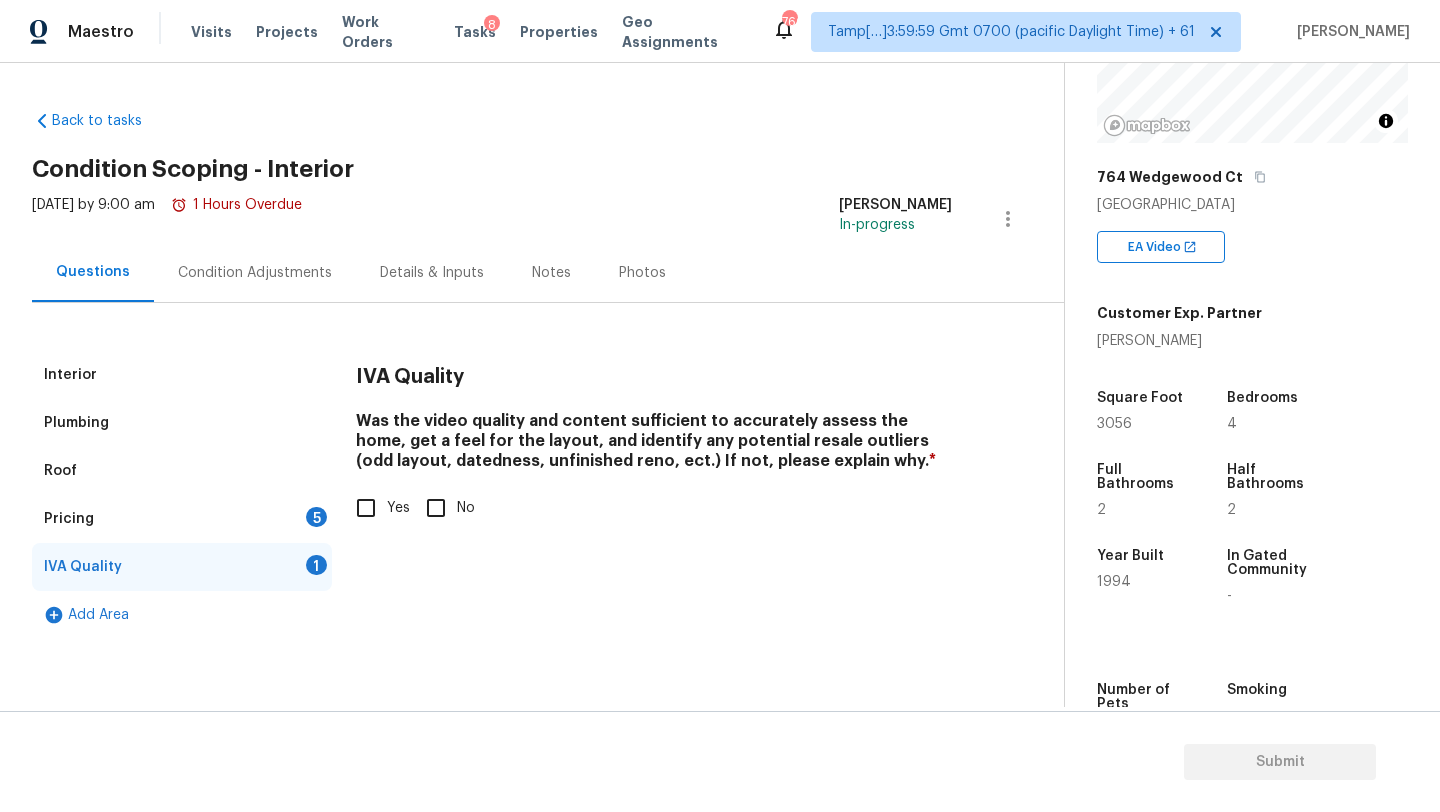 click on "Yes" at bounding box center [366, 508] 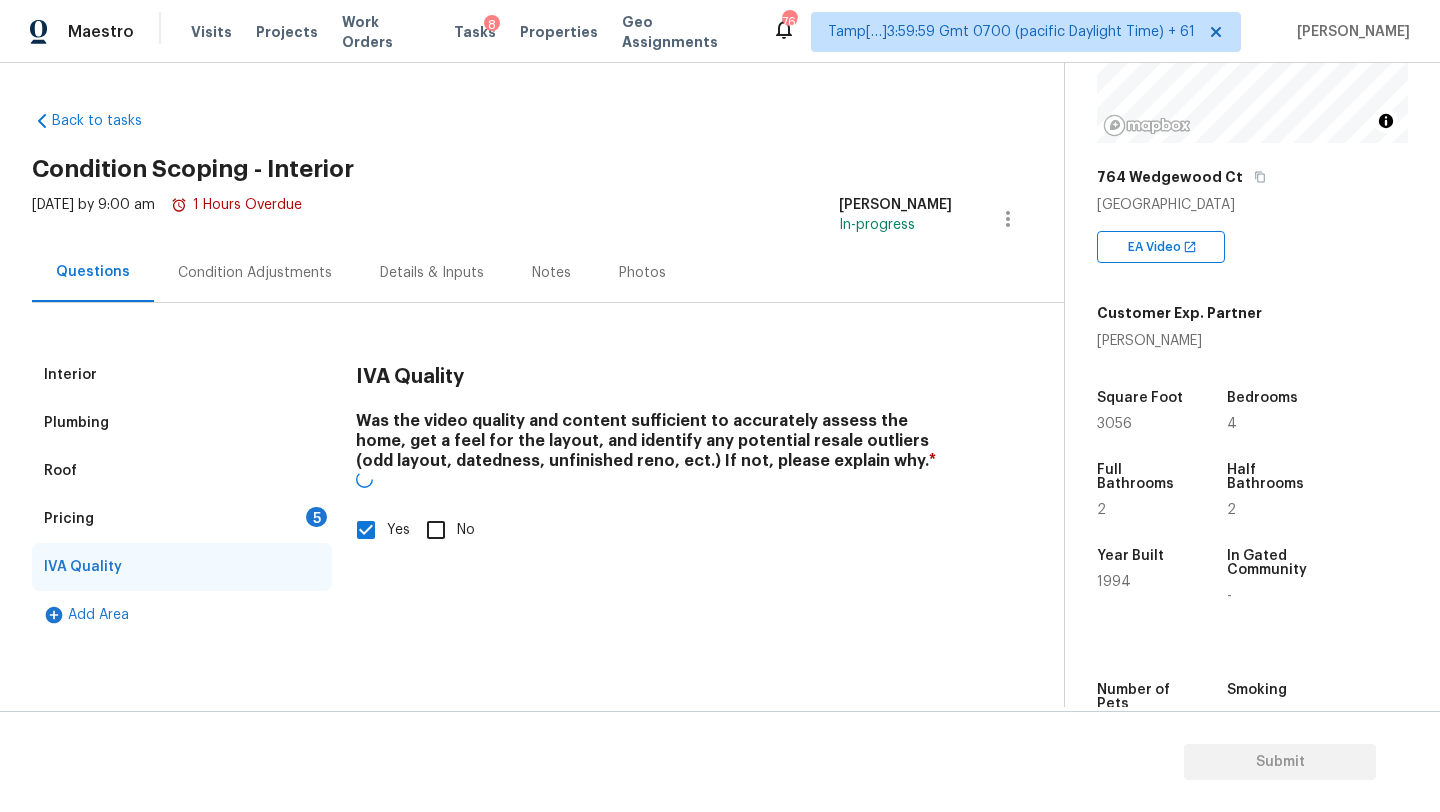 click on "5" at bounding box center (316, 517) 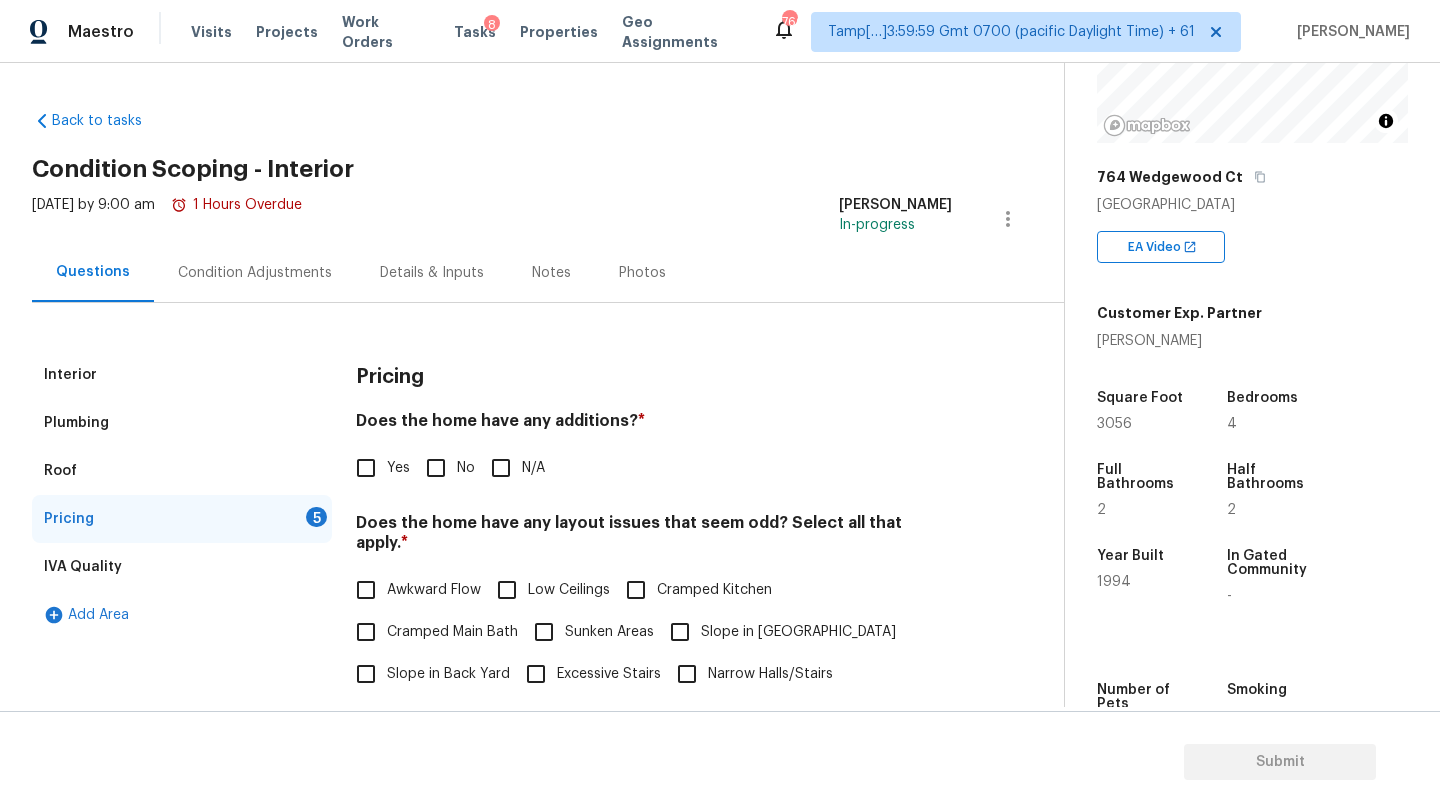 click on "No" at bounding box center [436, 468] 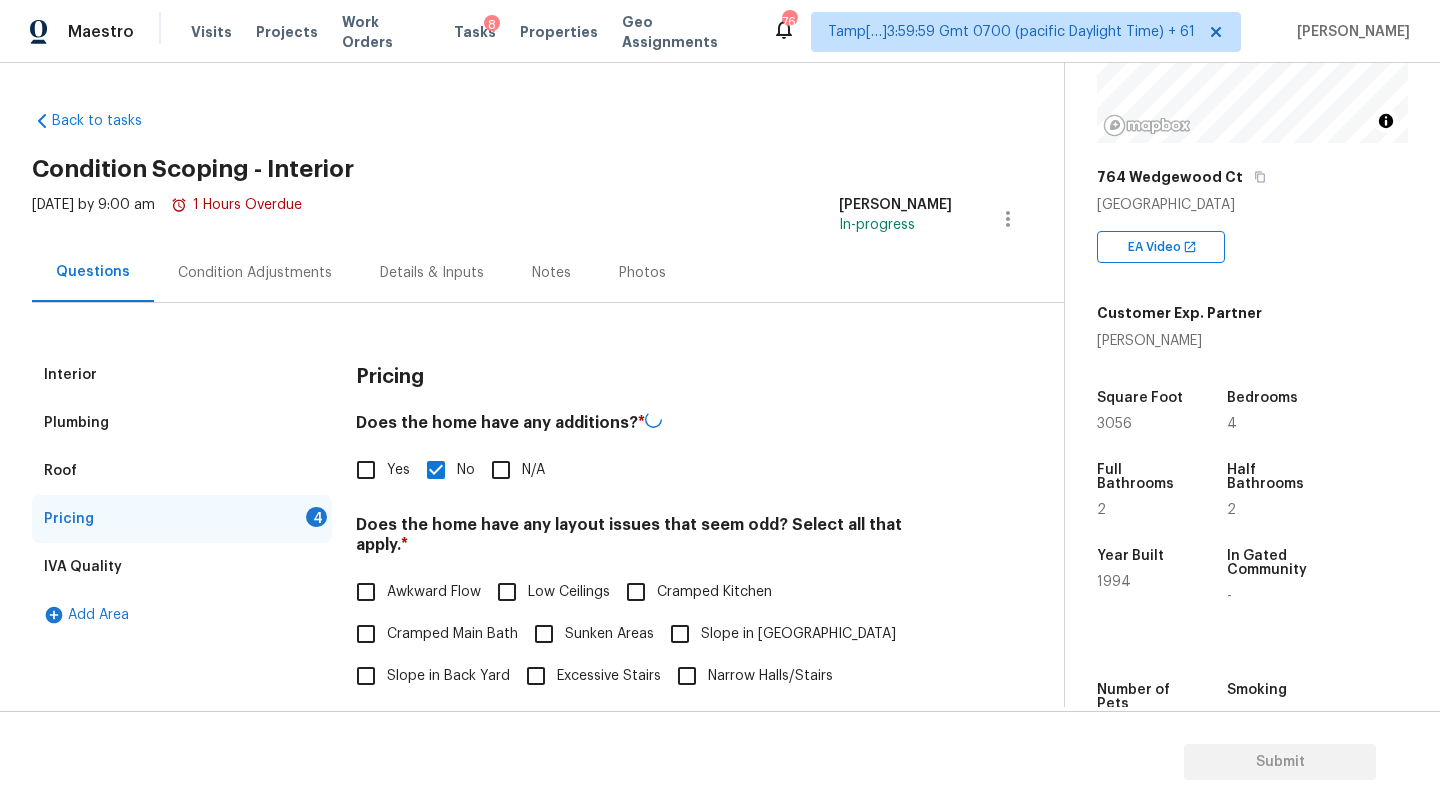 scroll, scrollTop: 250, scrollLeft: 0, axis: vertical 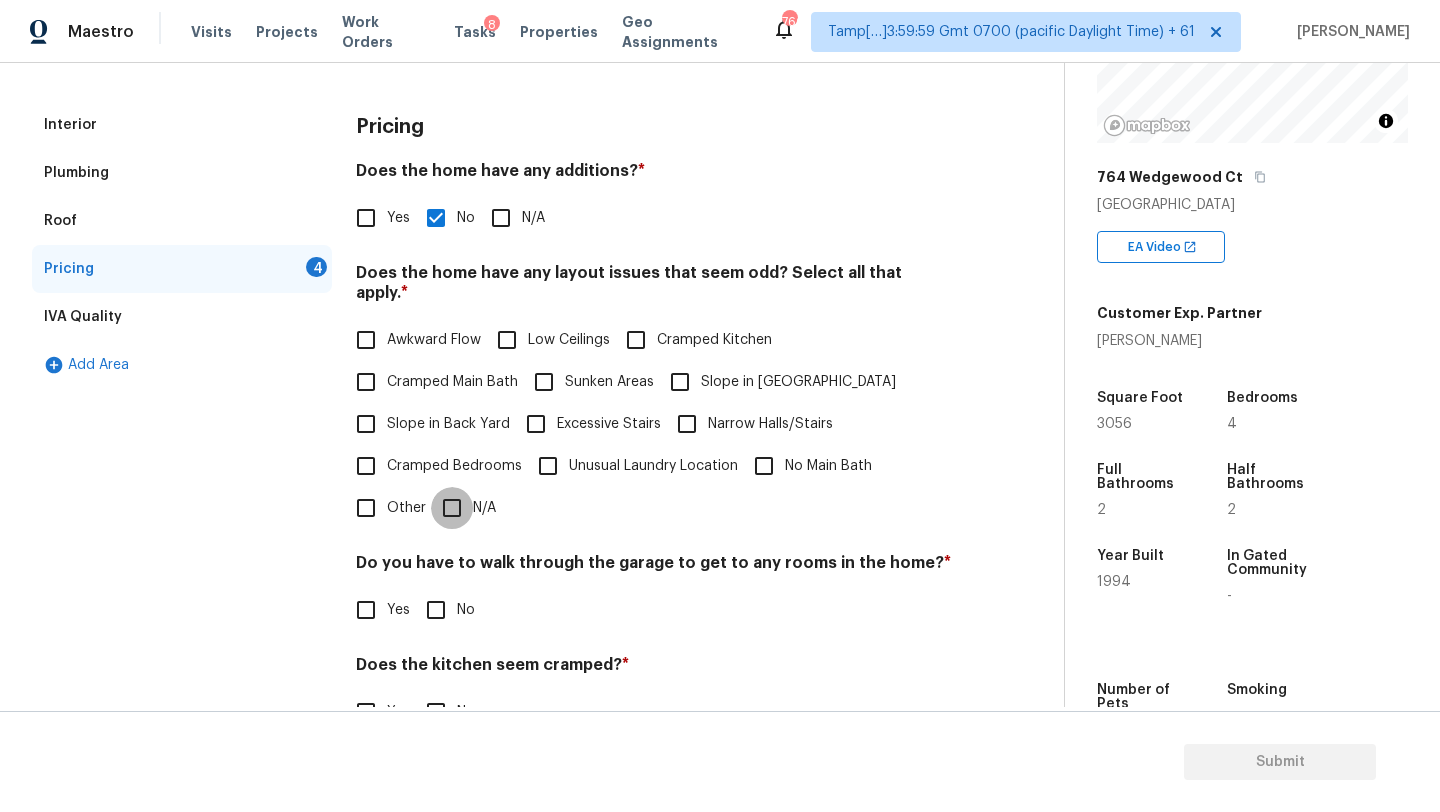 click on "N/A" at bounding box center (452, 508) 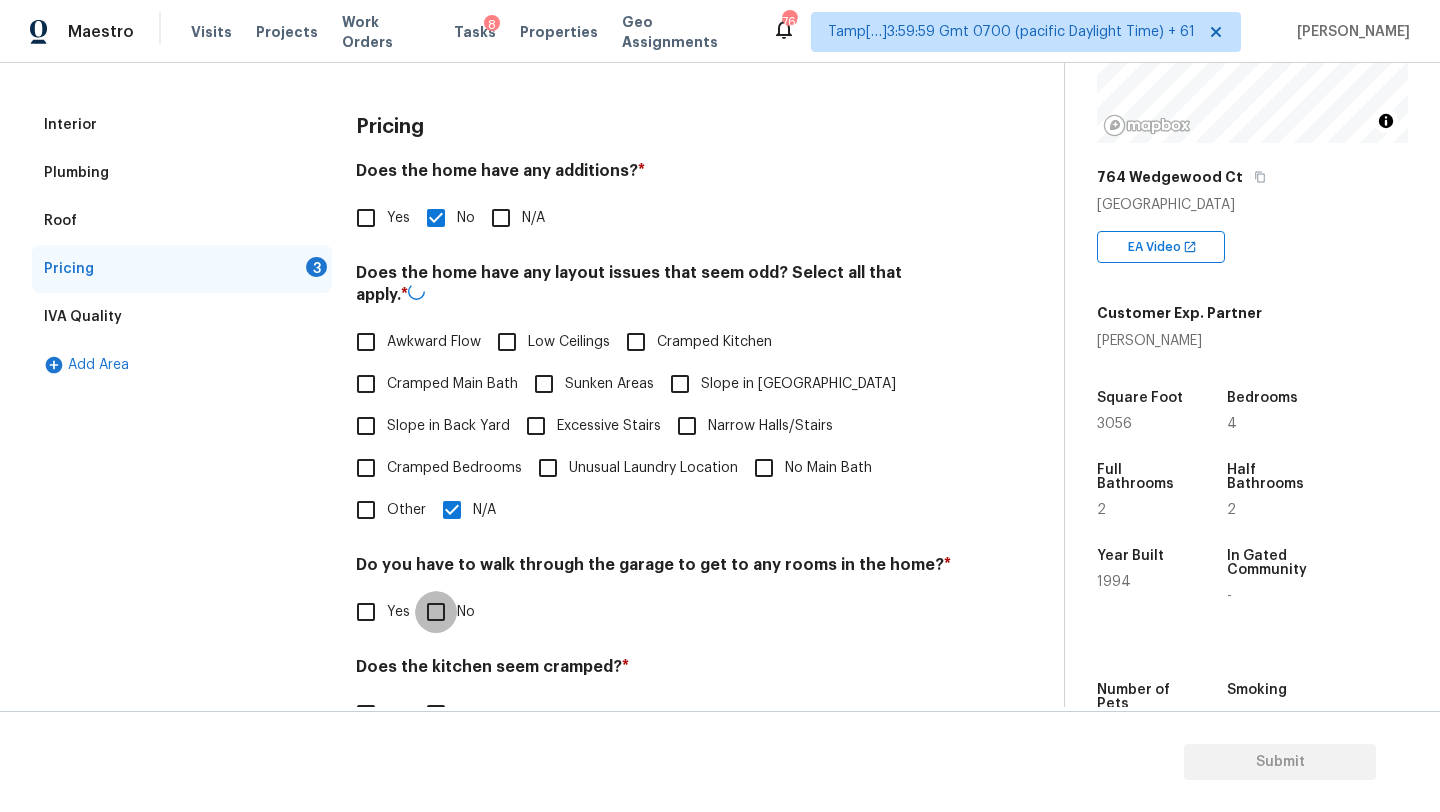click on "No" at bounding box center (436, 612) 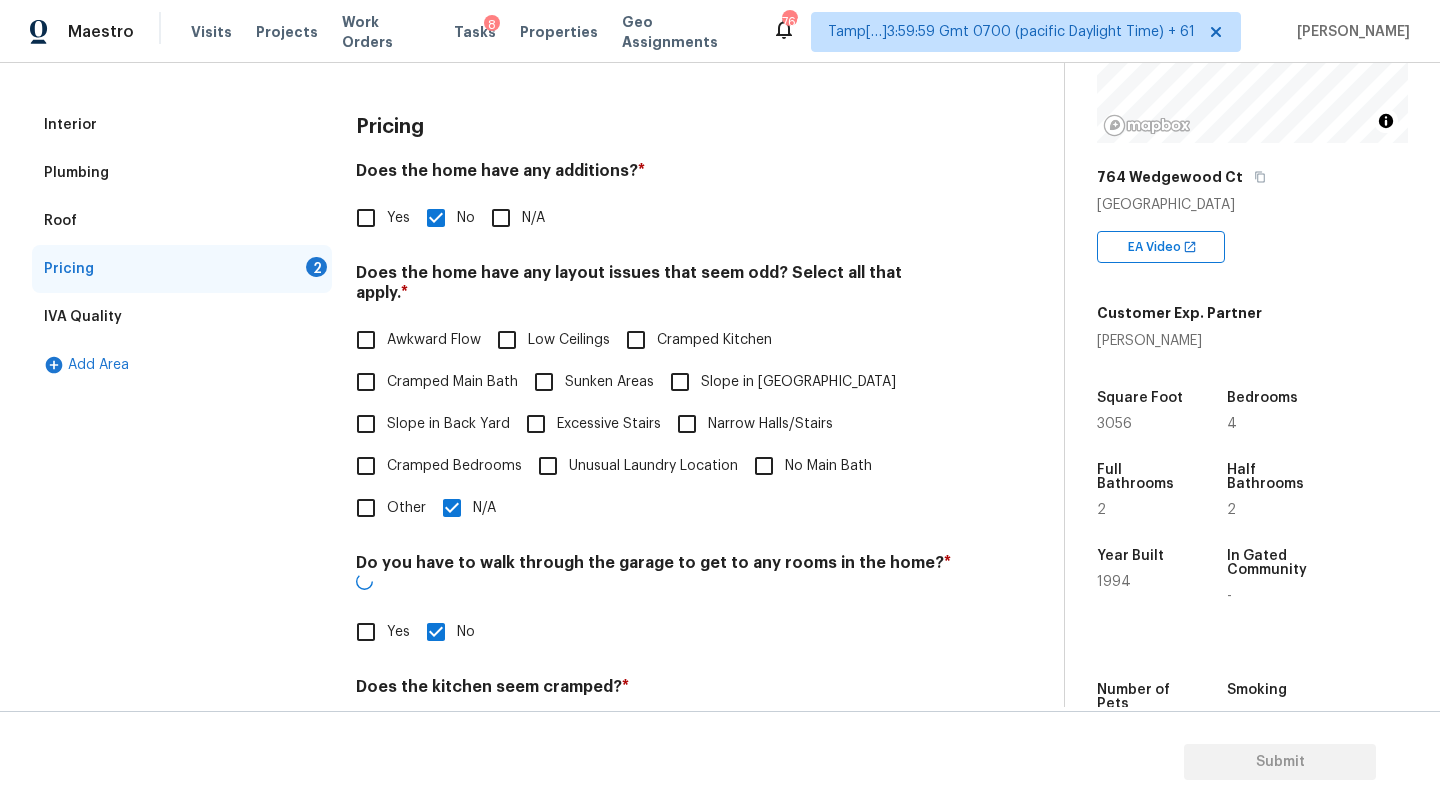 click on "No" at bounding box center [436, 734] 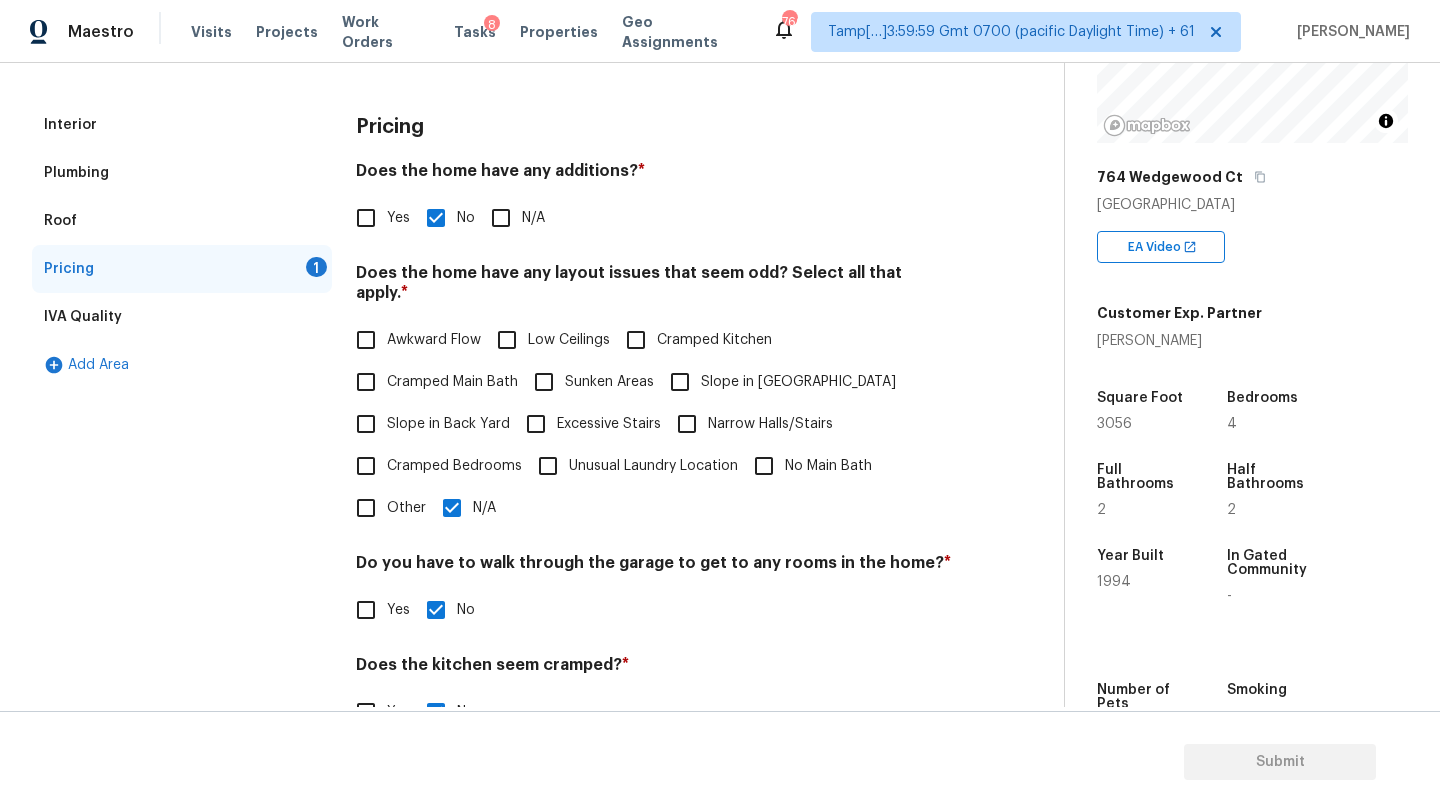 drag, startPoint x: 192, startPoint y: 127, endPoint x: 201, endPoint y: 145, distance: 20.12461 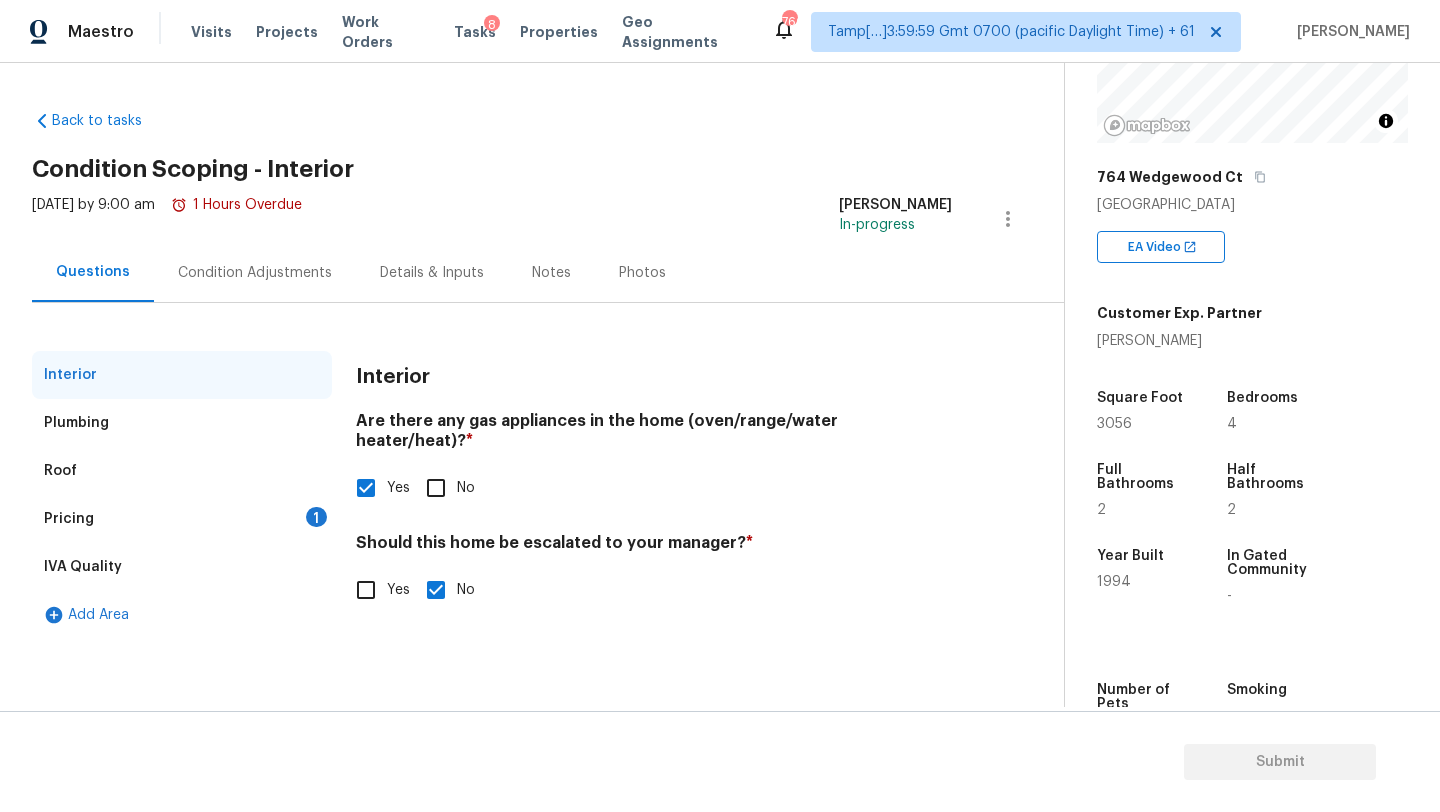 scroll, scrollTop: 0, scrollLeft: 0, axis: both 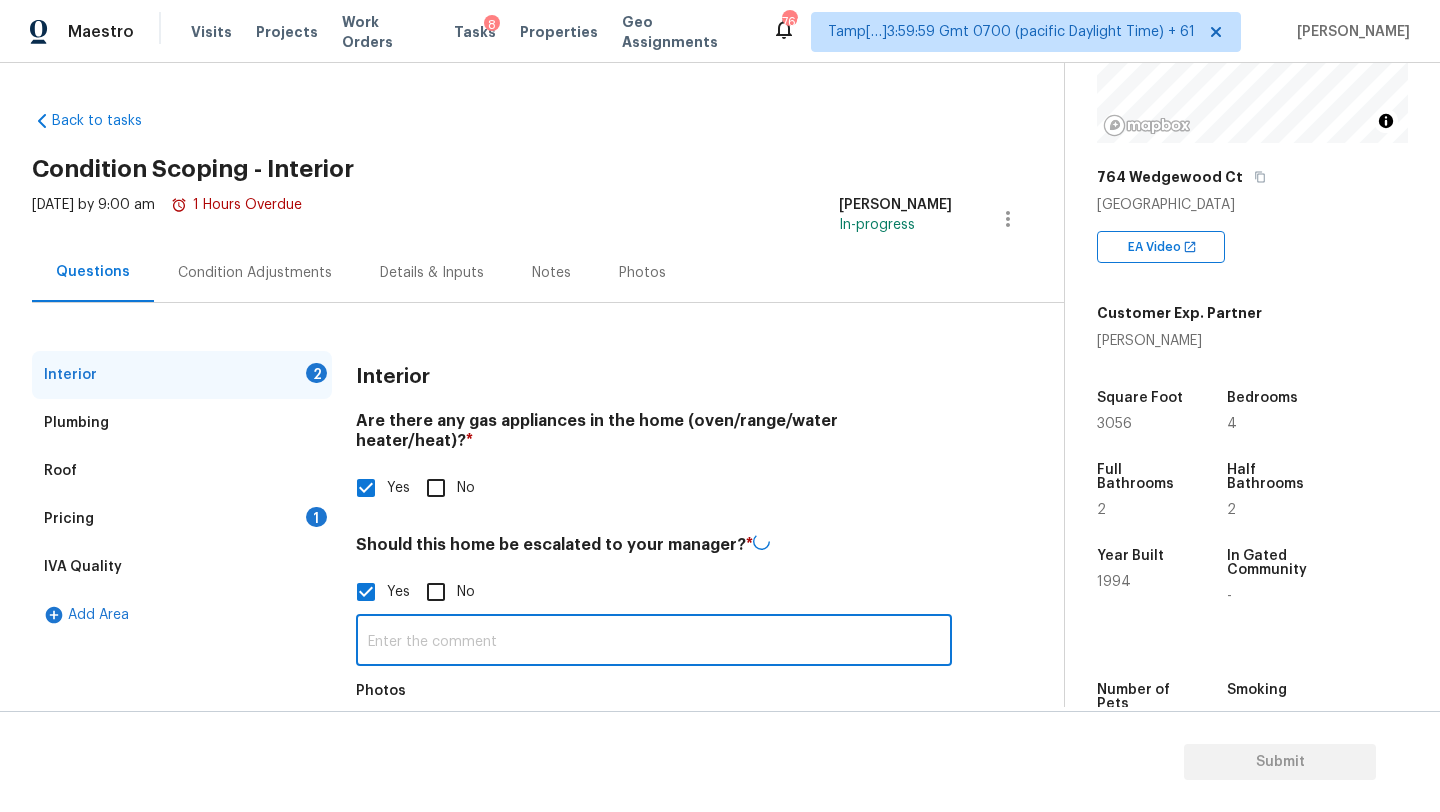 click at bounding box center (654, 642) 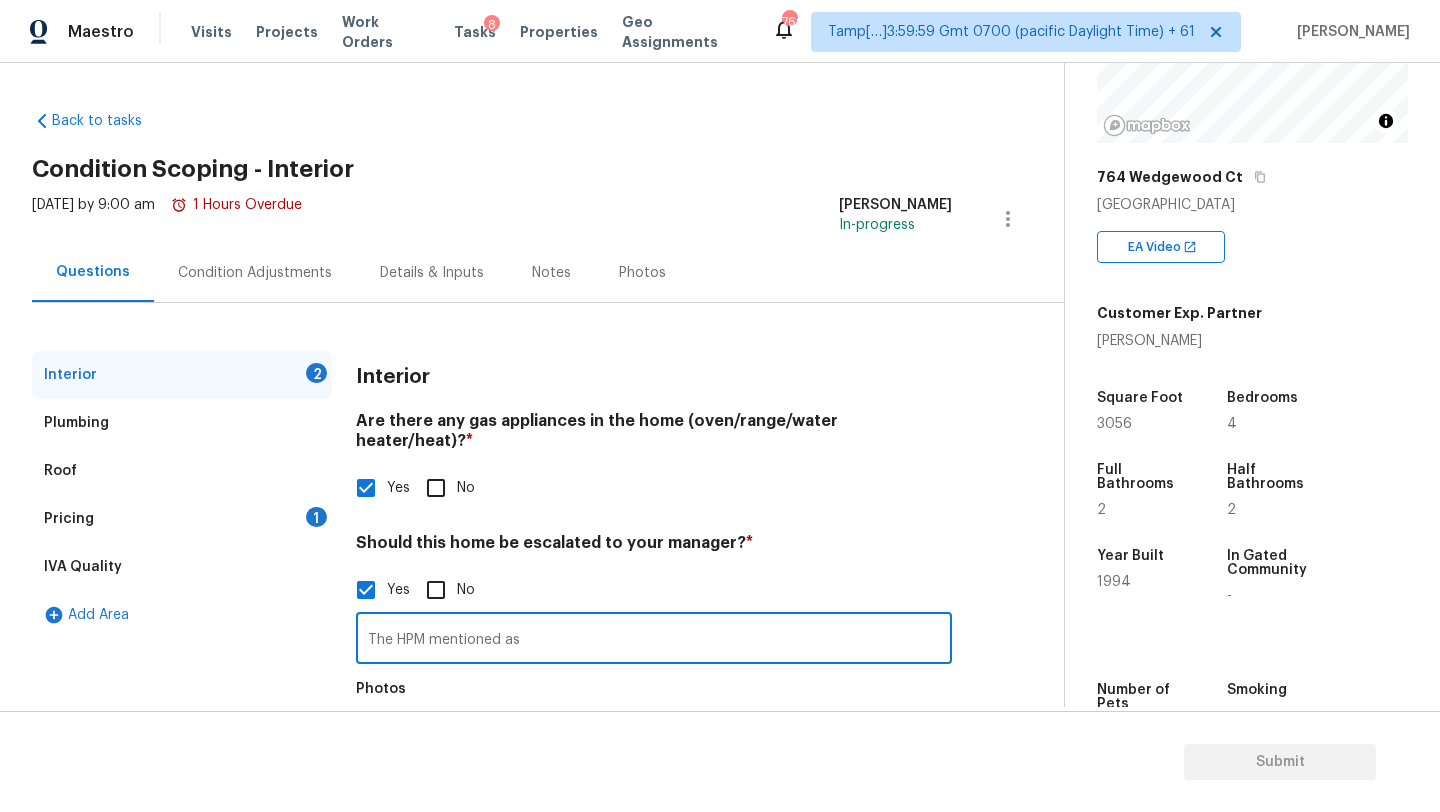 paste on "Basement flooded with 2 inches of water. Owners paid a contractor to demo and they went a little overboard. Hey also paid everdry 25k to waterproof the basement. 10 I beams were installed and water management corrected. Basement has flood cuts." 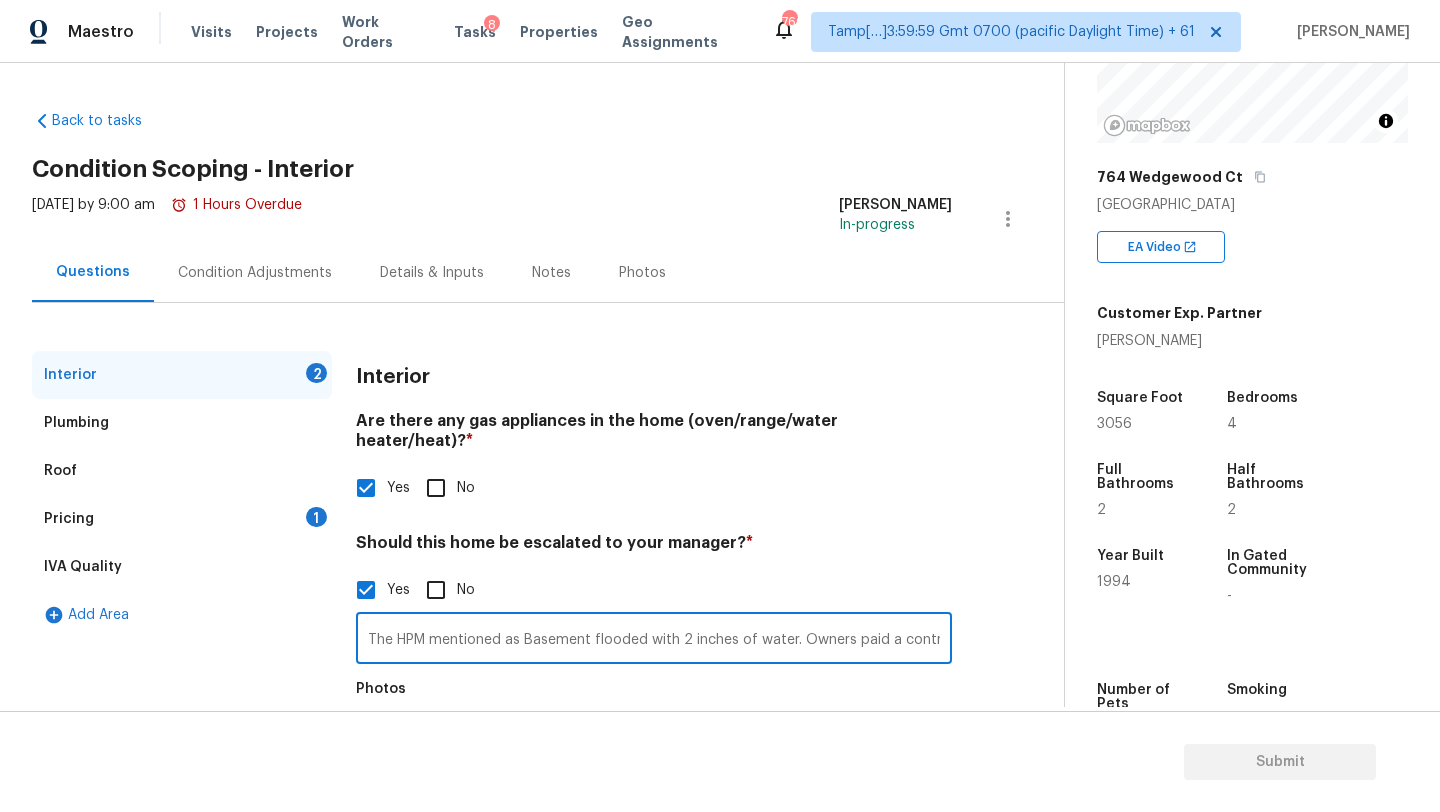scroll, scrollTop: 0, scrollLeft: 1228, axis: horizontal 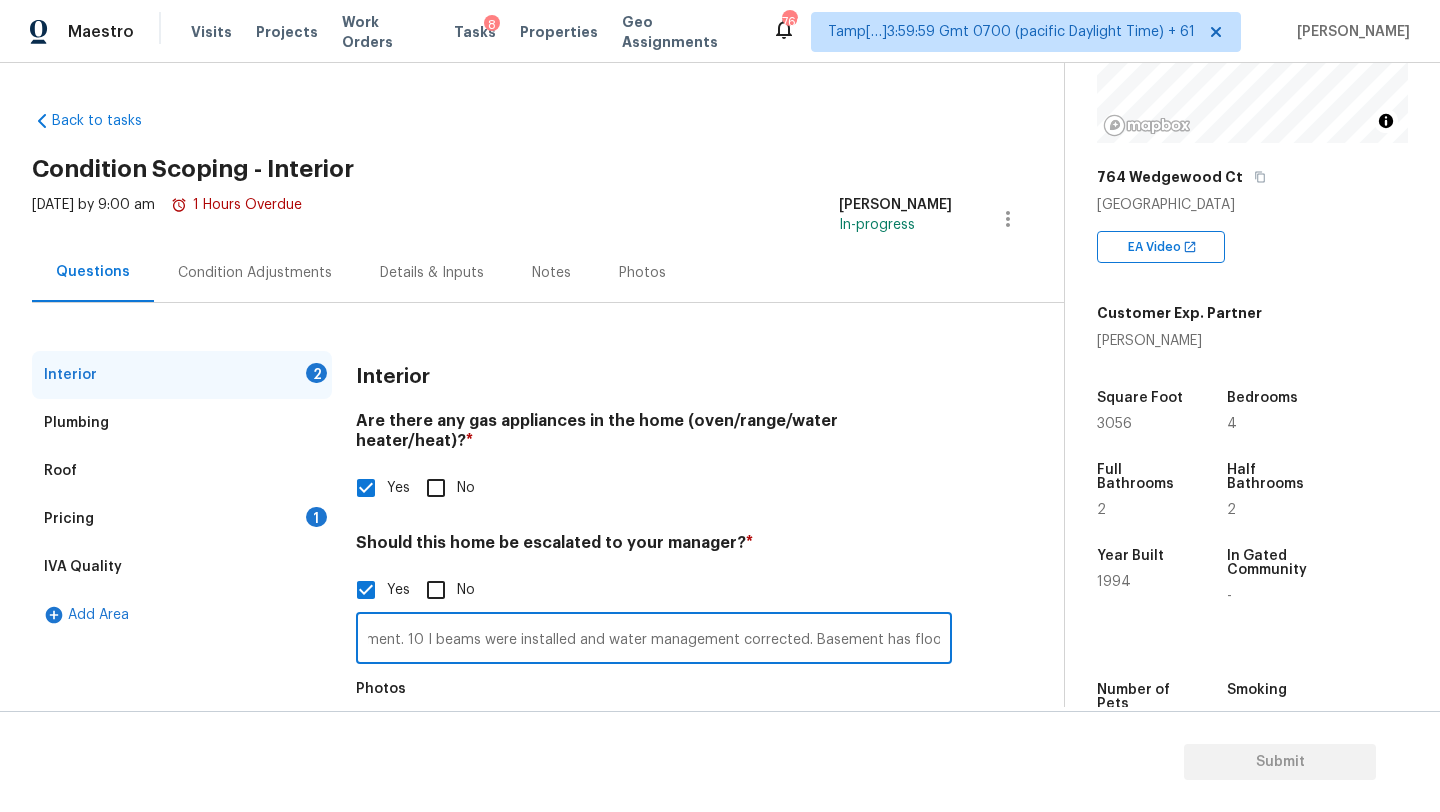 type on "The HPM mentioned as Basement flooded with 2 inches of water. Owners paid a contractor to demo and they went a little overboard. Hey also paid everdry 25k to waterproof the basement. 10 I beams were installed and water management corrected. Basement has flood cuts." 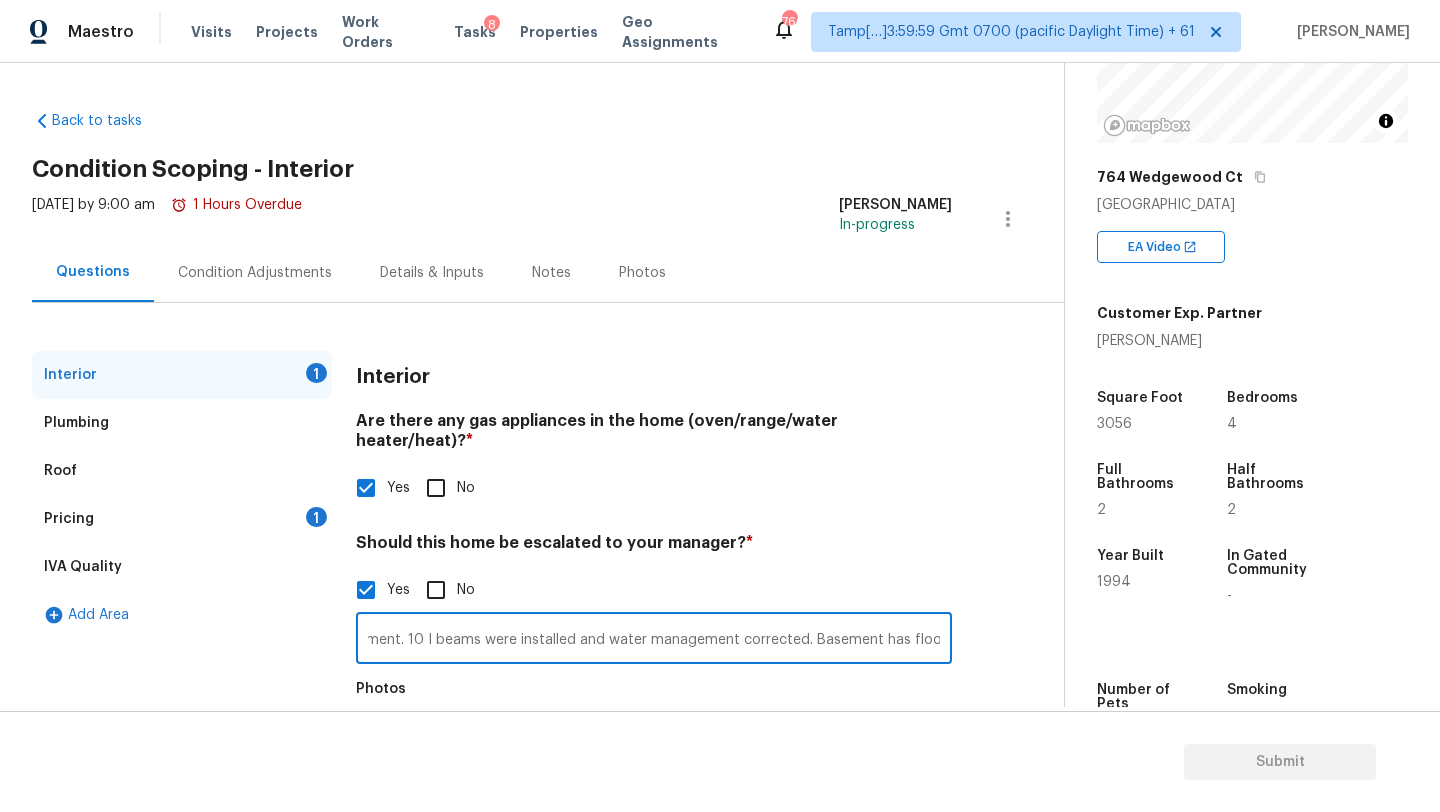 scroll, scrollTop: 0, scrollLeft: 0, axis: both 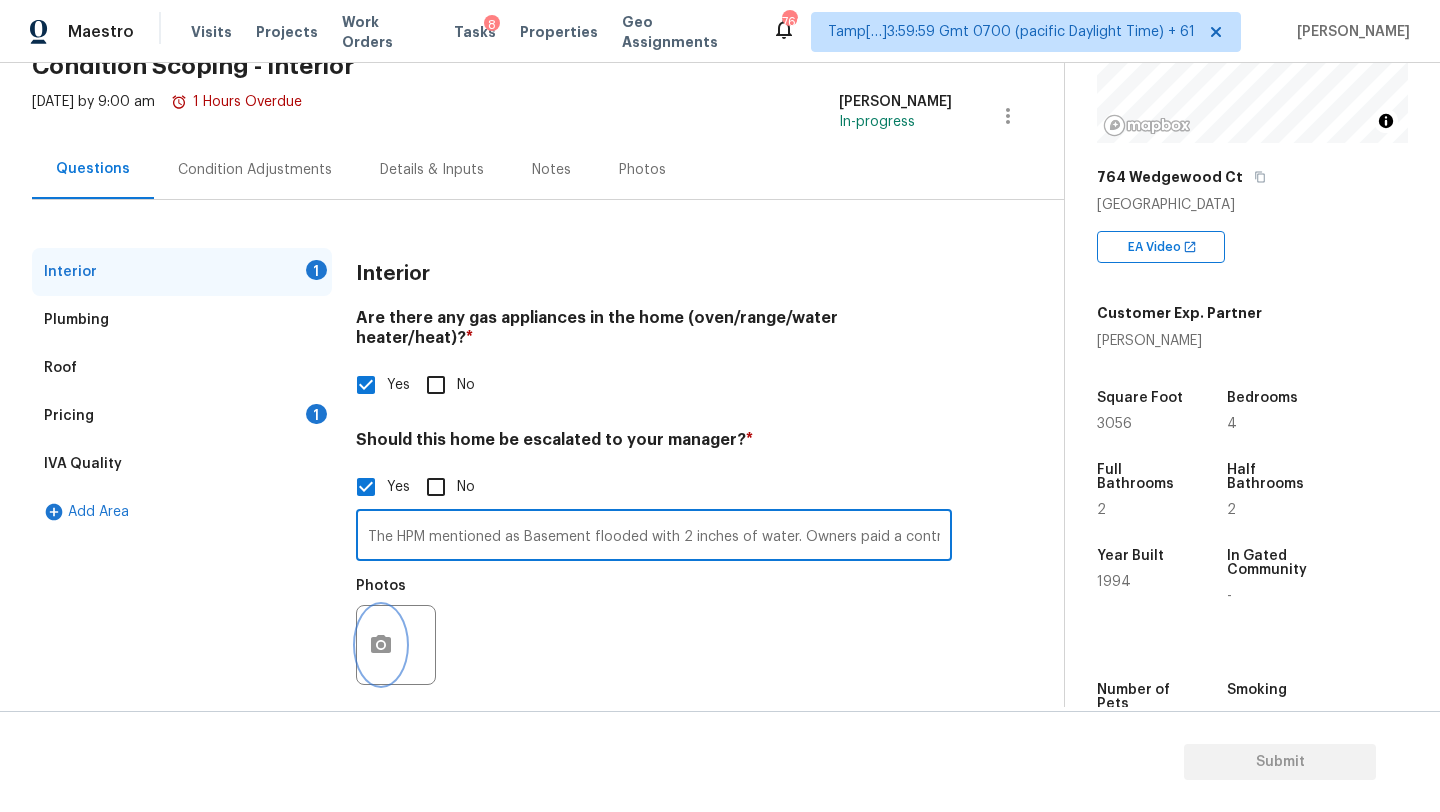 click 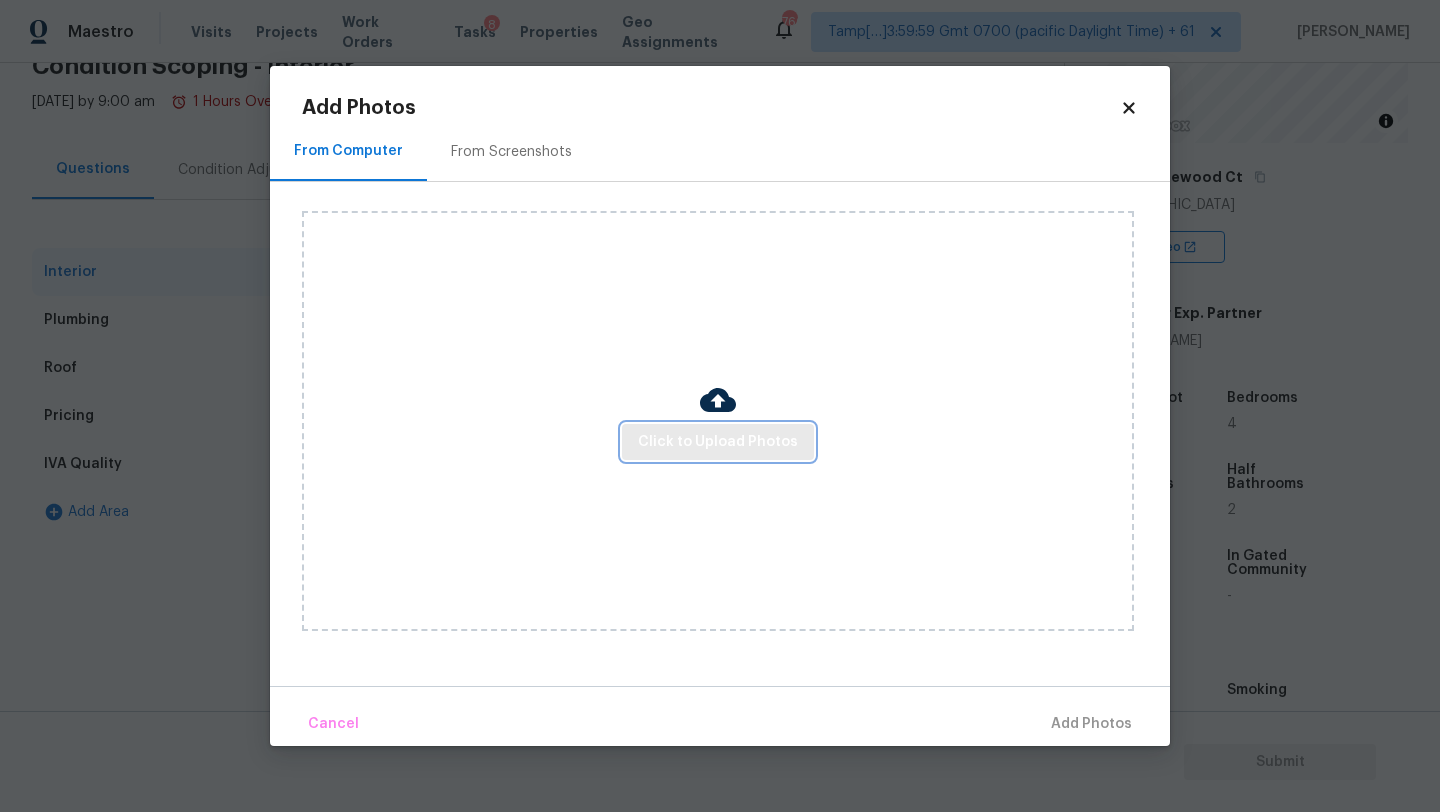 click on "Click to Upload Photos" at bounding box center [718, 442] 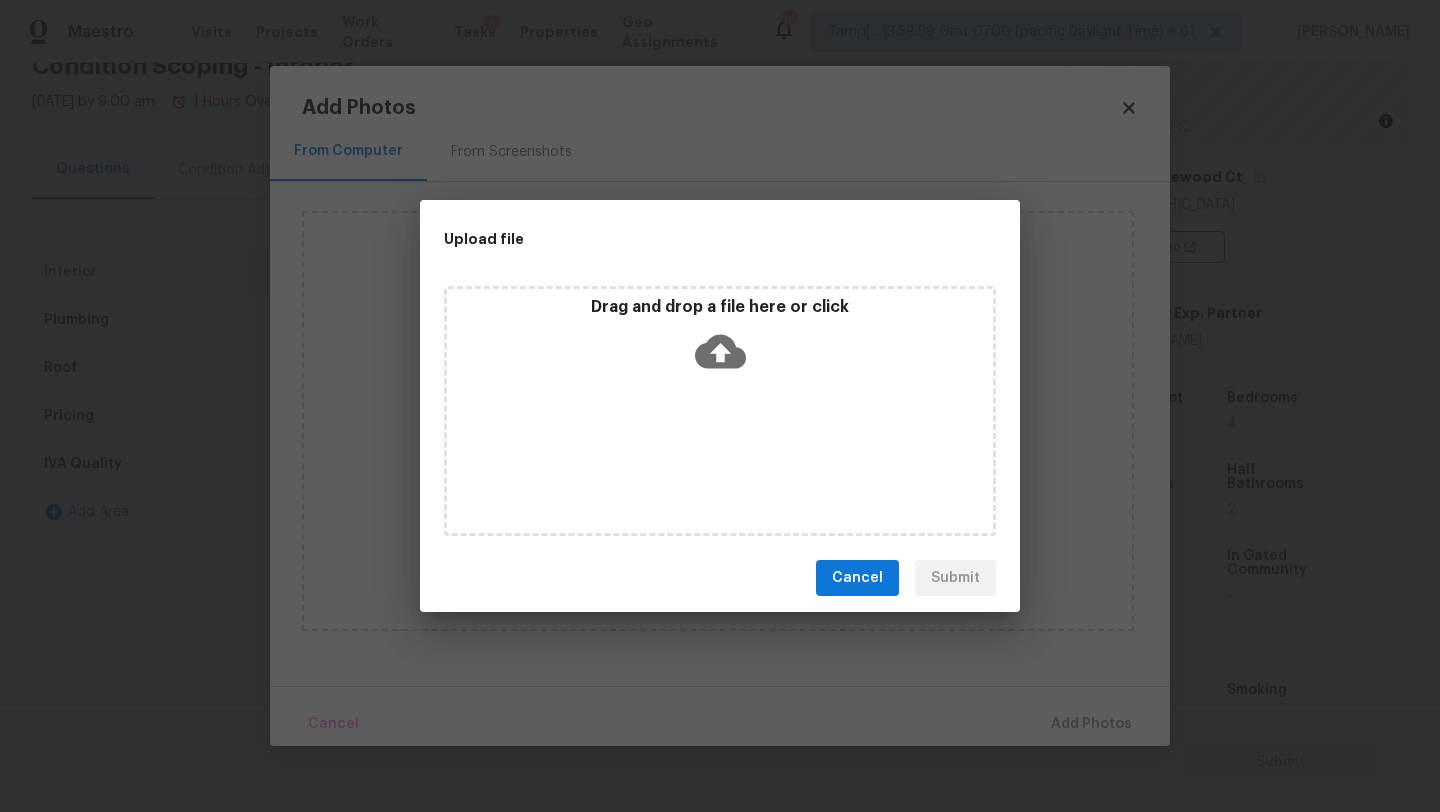 click on "Drag and drop a file here or click" at bounding box center [720, 340] 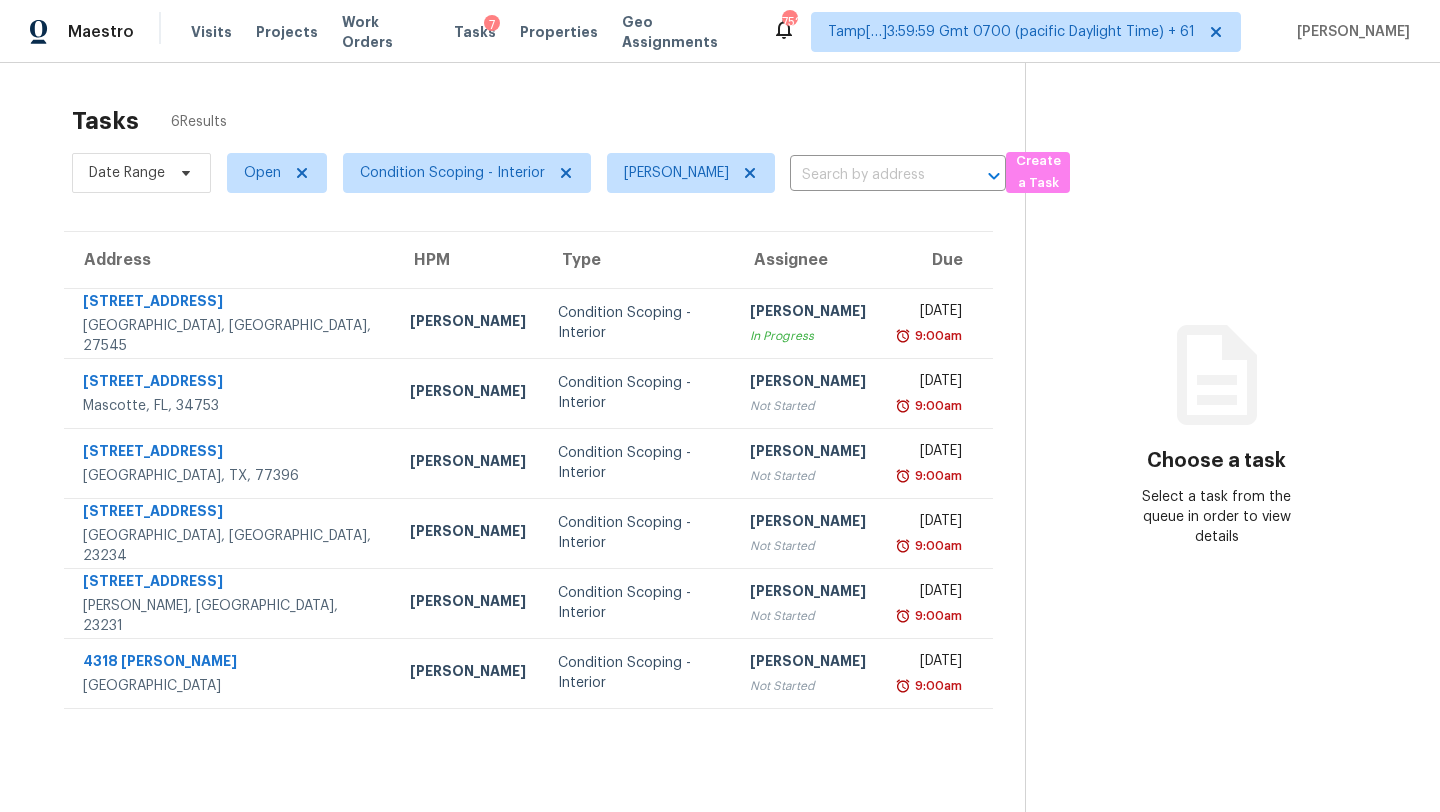 scroll, scrollTop: 0, scrollLeft: 0, axis: both 